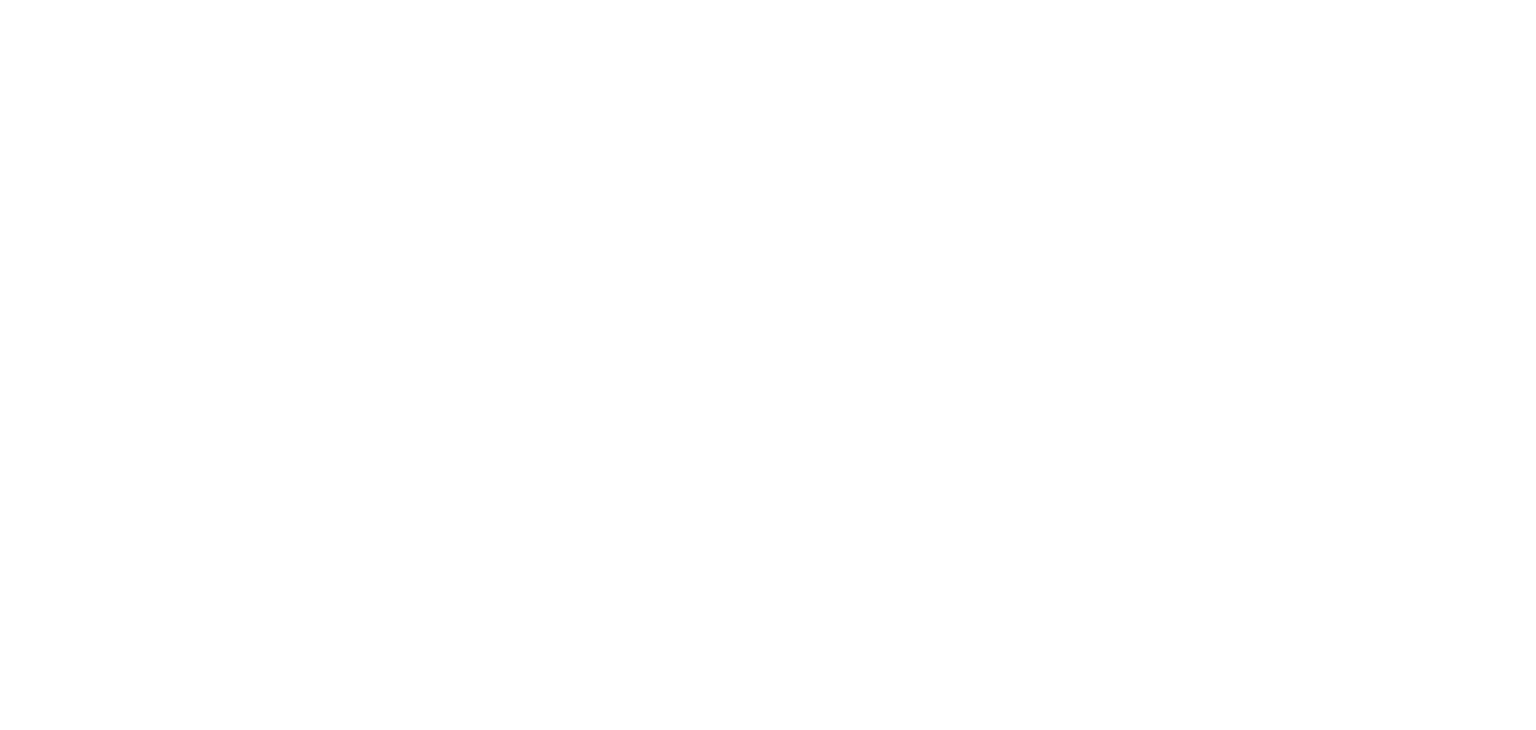 scroll, scrollTop: 0, scrollLeft: 0, axis: both 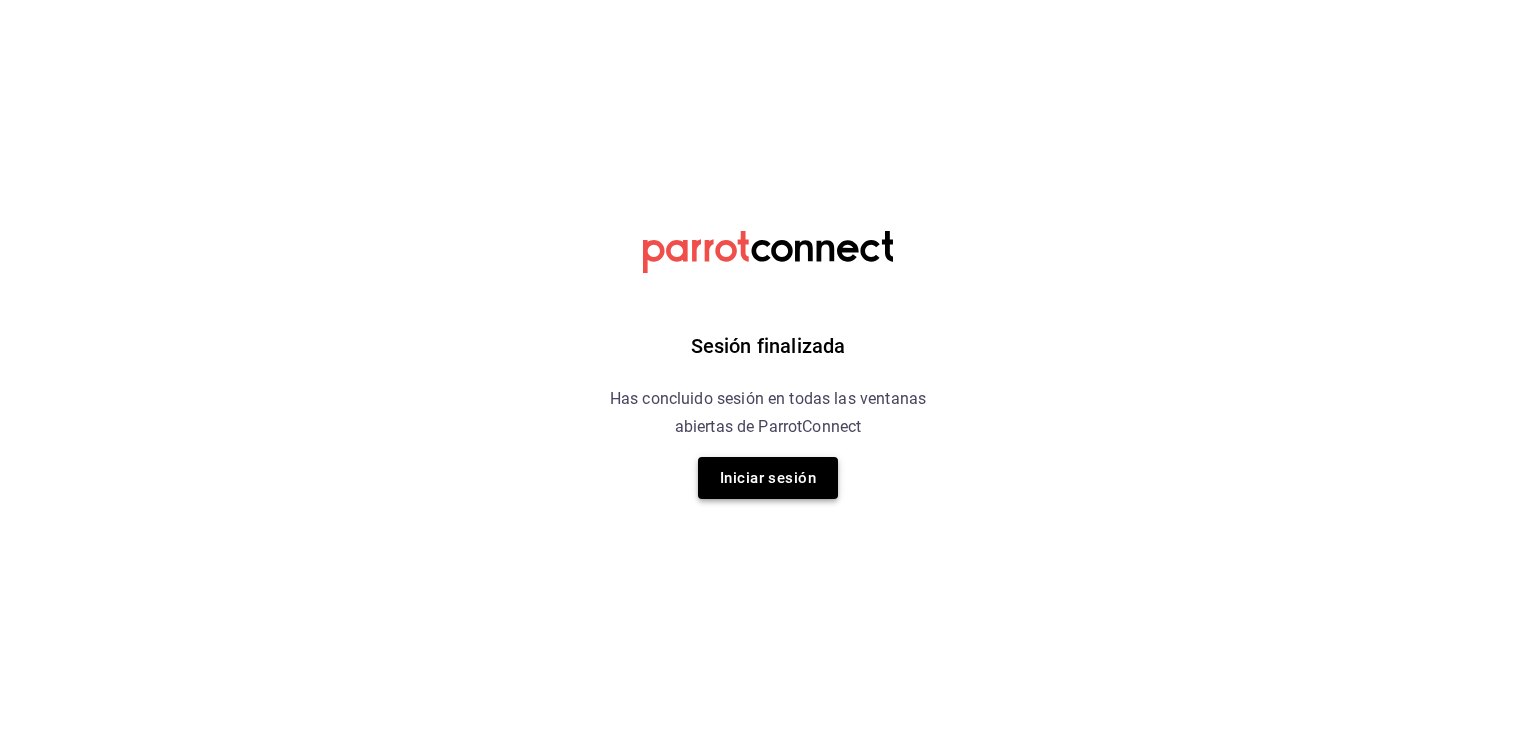 click on "Iniciar sesión" at bounding box center [768, 478] 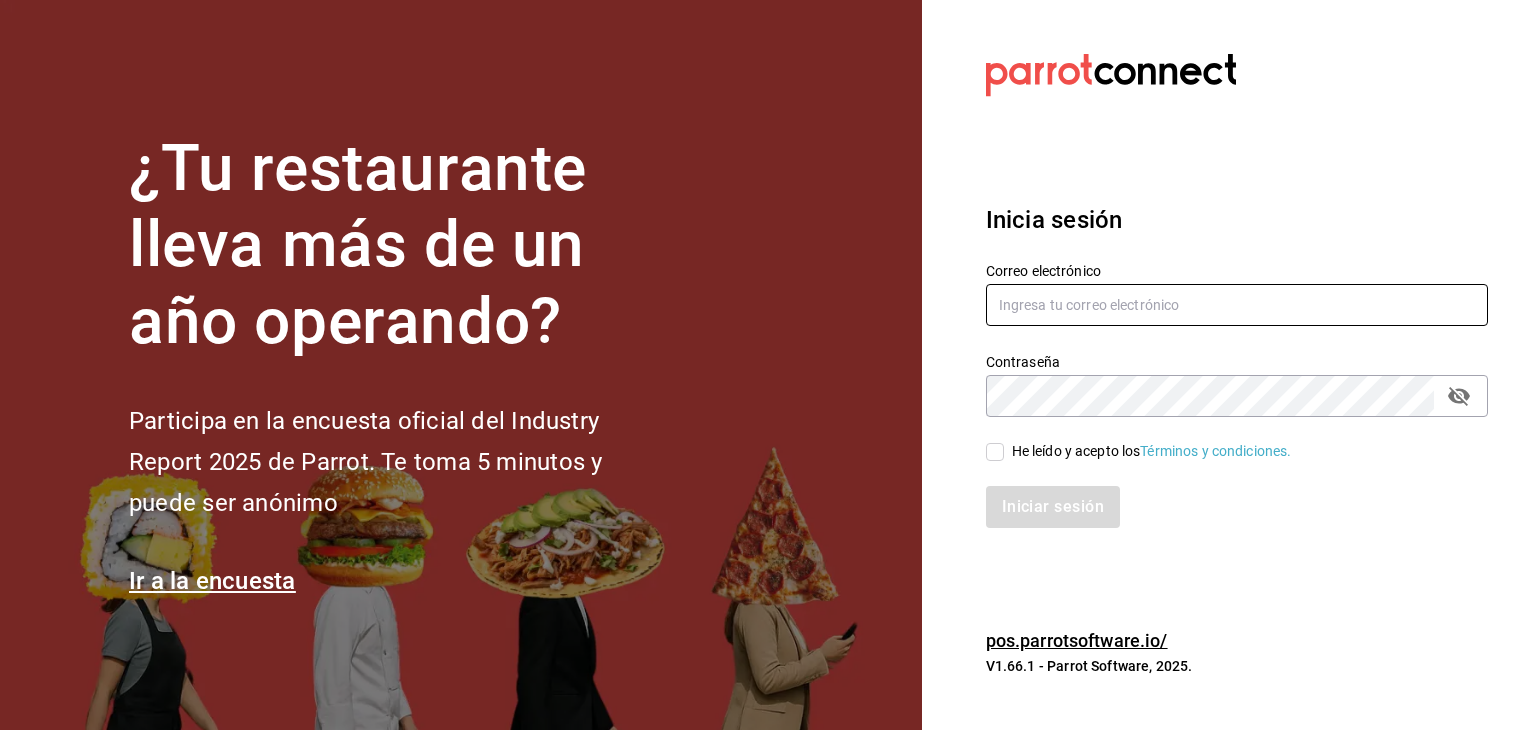 type on "[USERNAME]@[DOMAIN]" 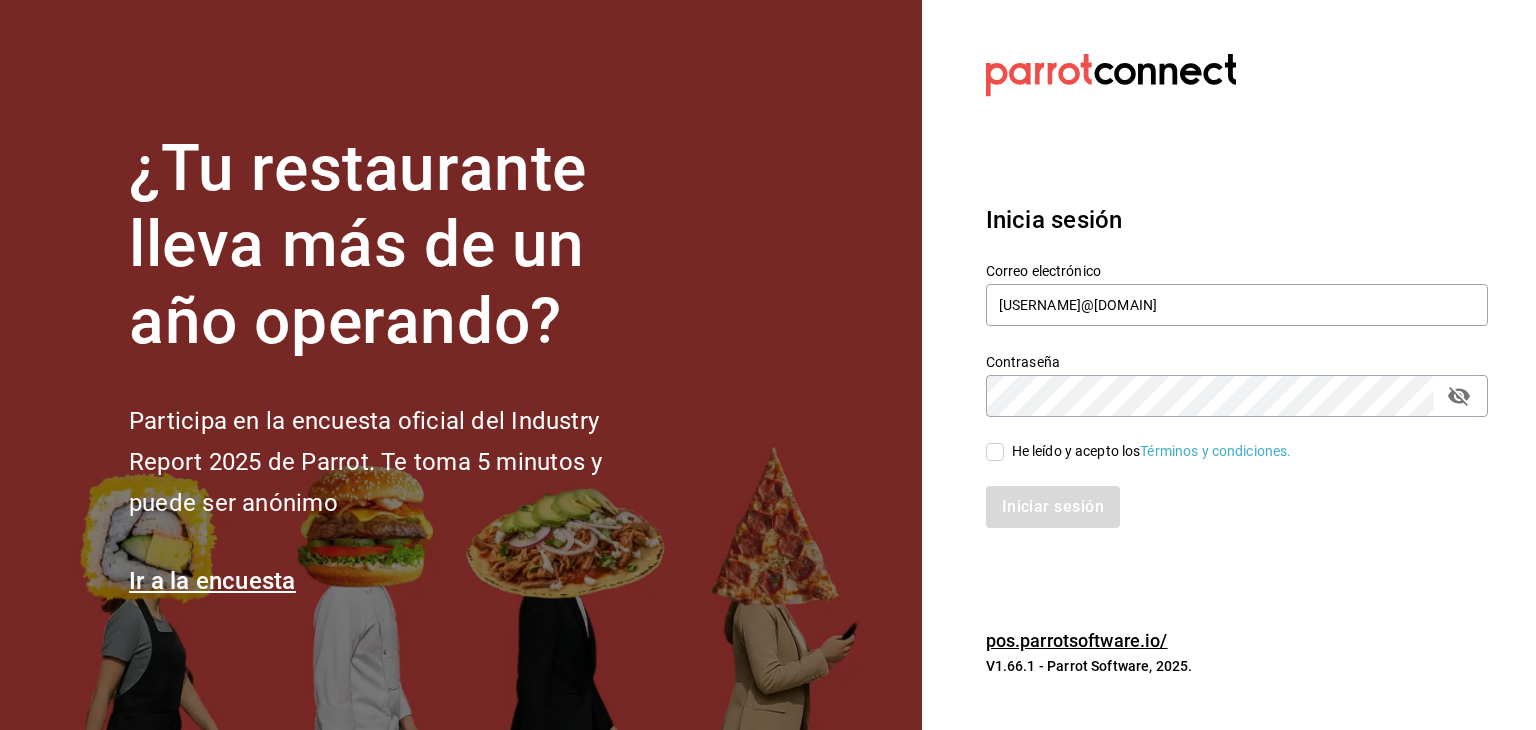 drag, startPoint x: 998, startPoint y: 458, endPoint x: 1000, endPoint y: 469, distance: 11.18034 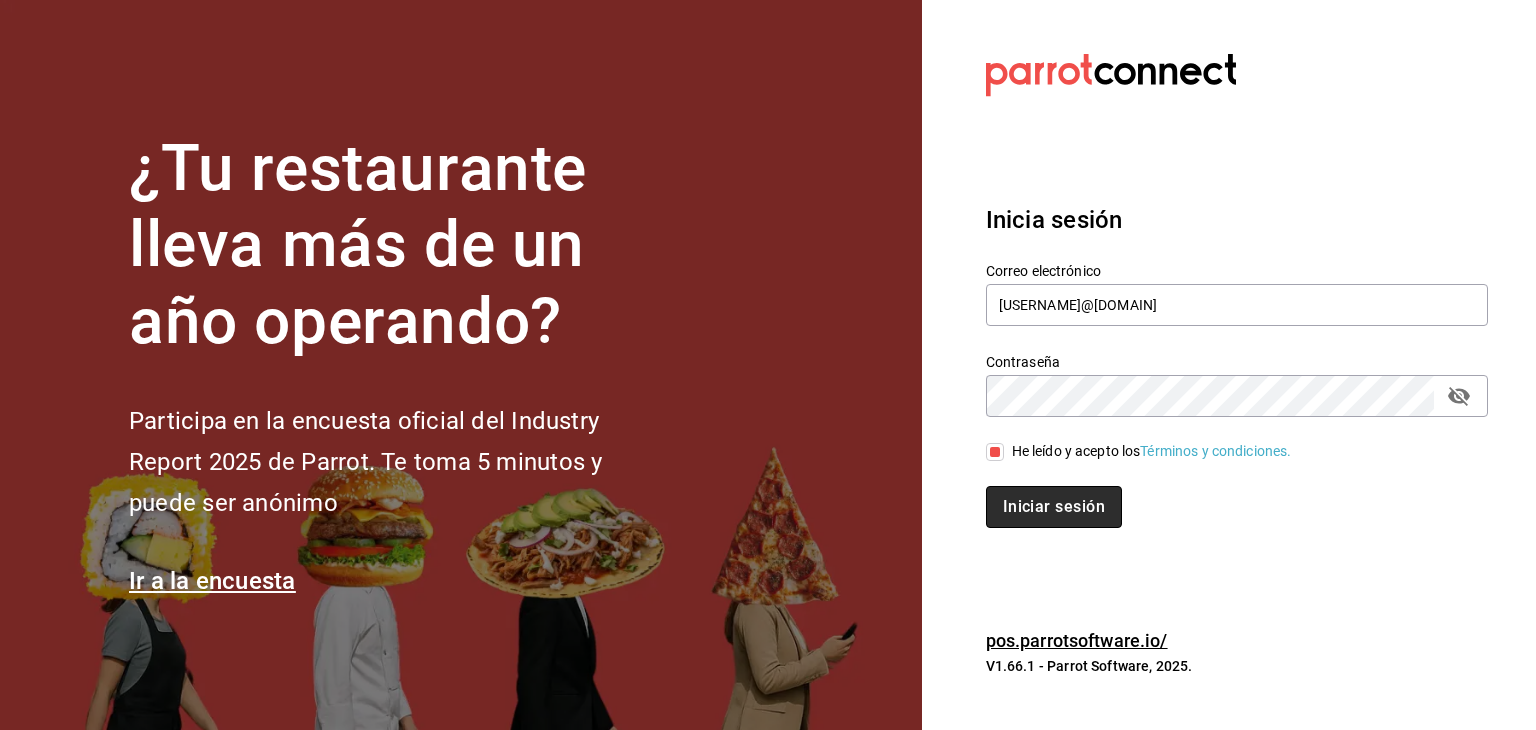 click on "Iniciar sesión" at bounding box center [1054, 507] 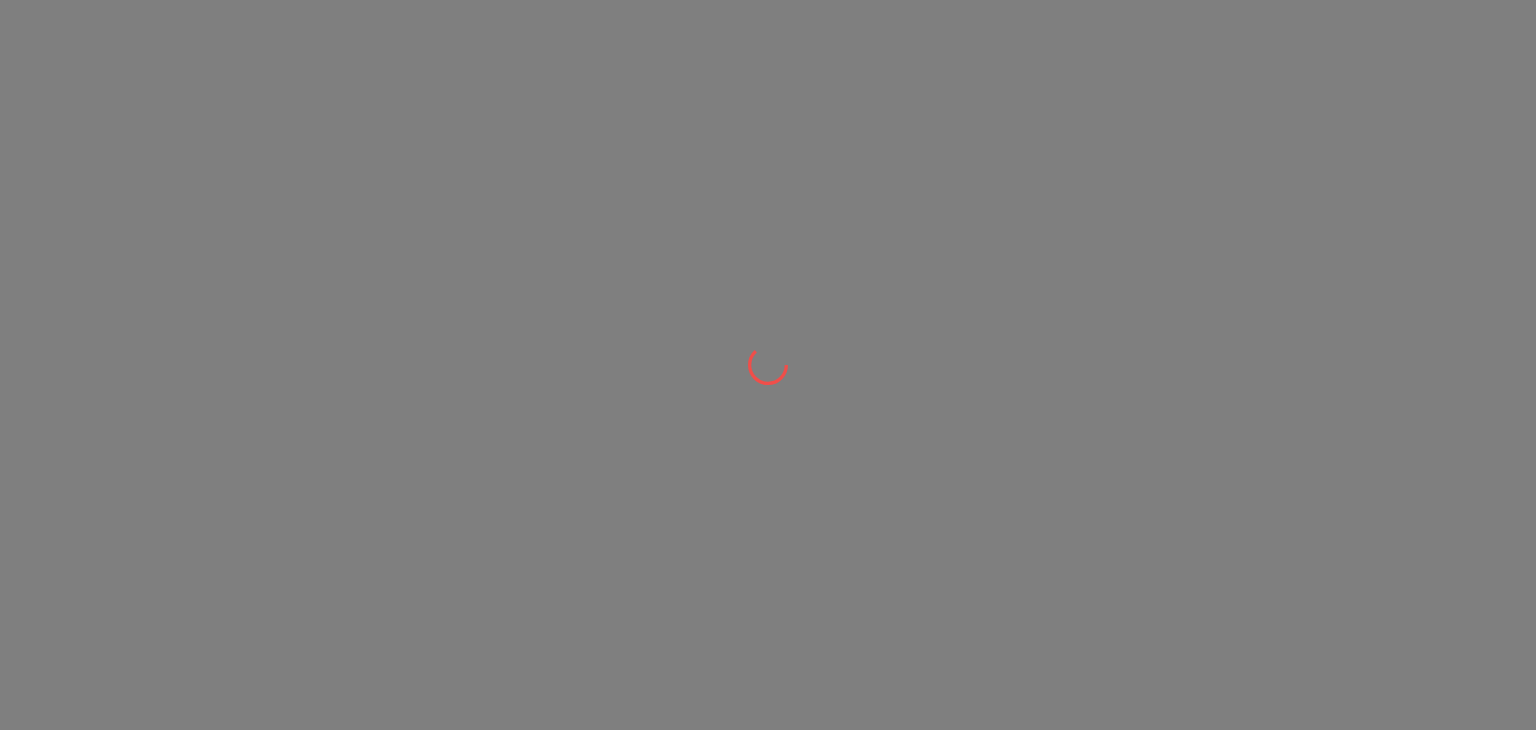 scroll, scrollTop: 0, scrollLeft: 0, axis: both 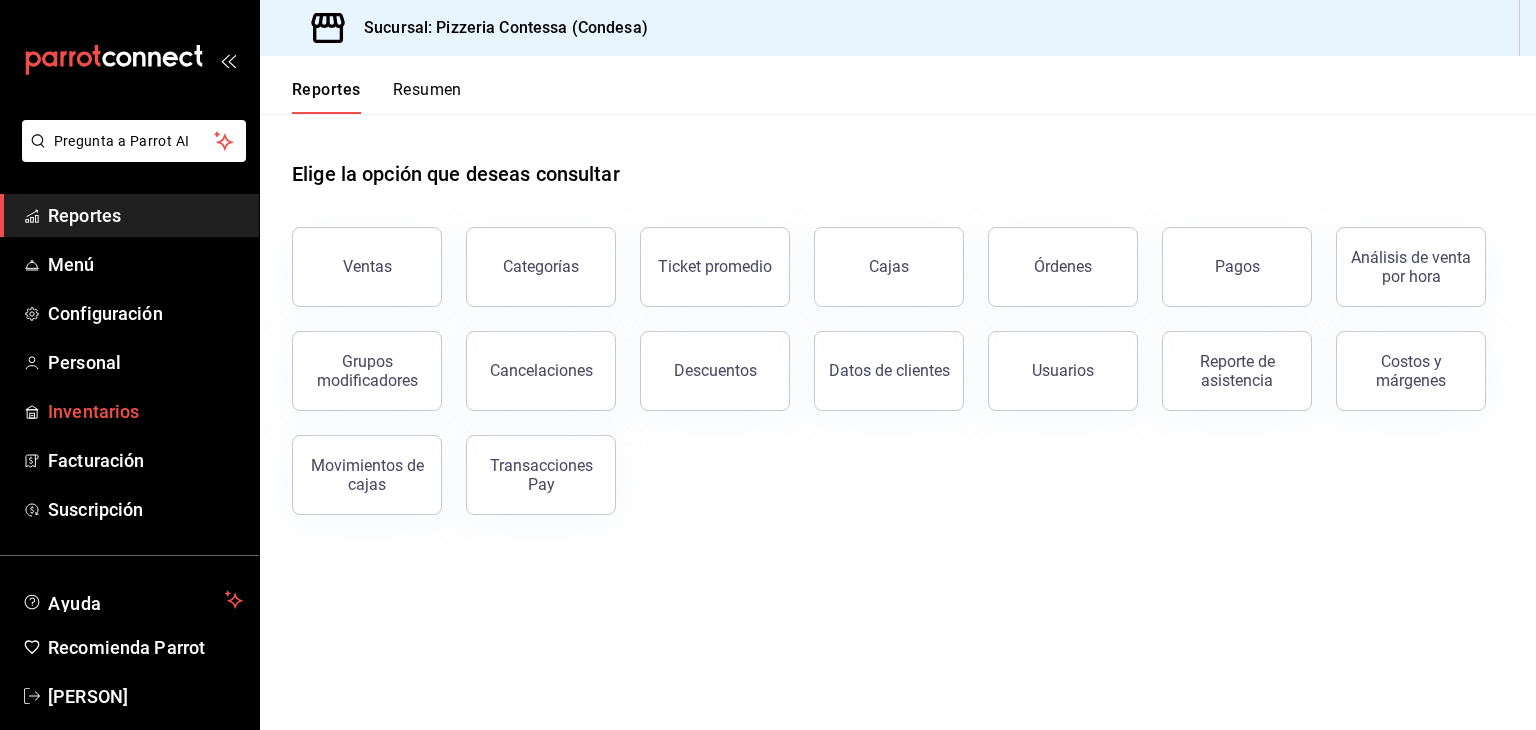 click on "Inventarios" at bounding box center [145, 411] 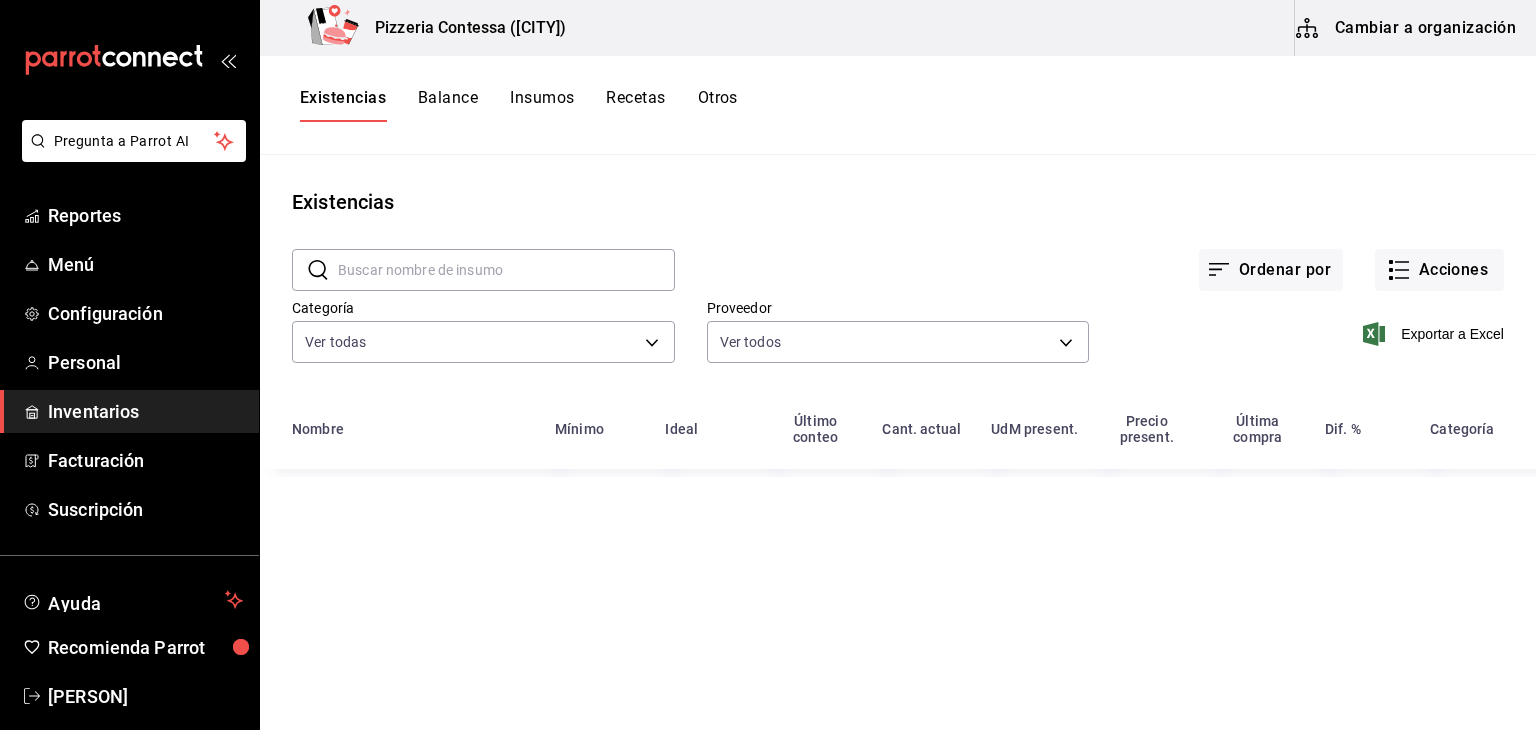 click on "Cambiar a organización" at bounding box center (1407, 28) 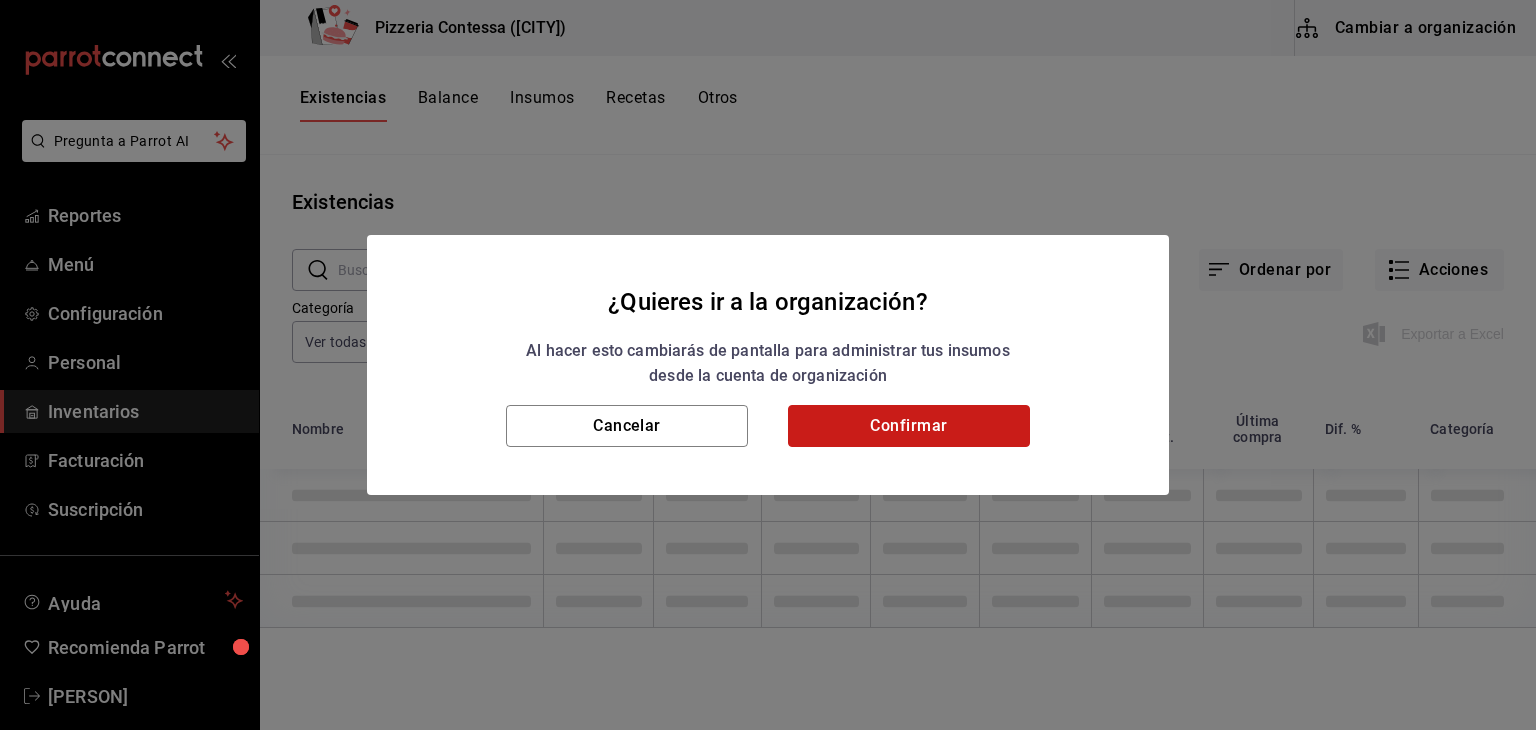 click on "Confirmar" at bounding box center (909, 426) 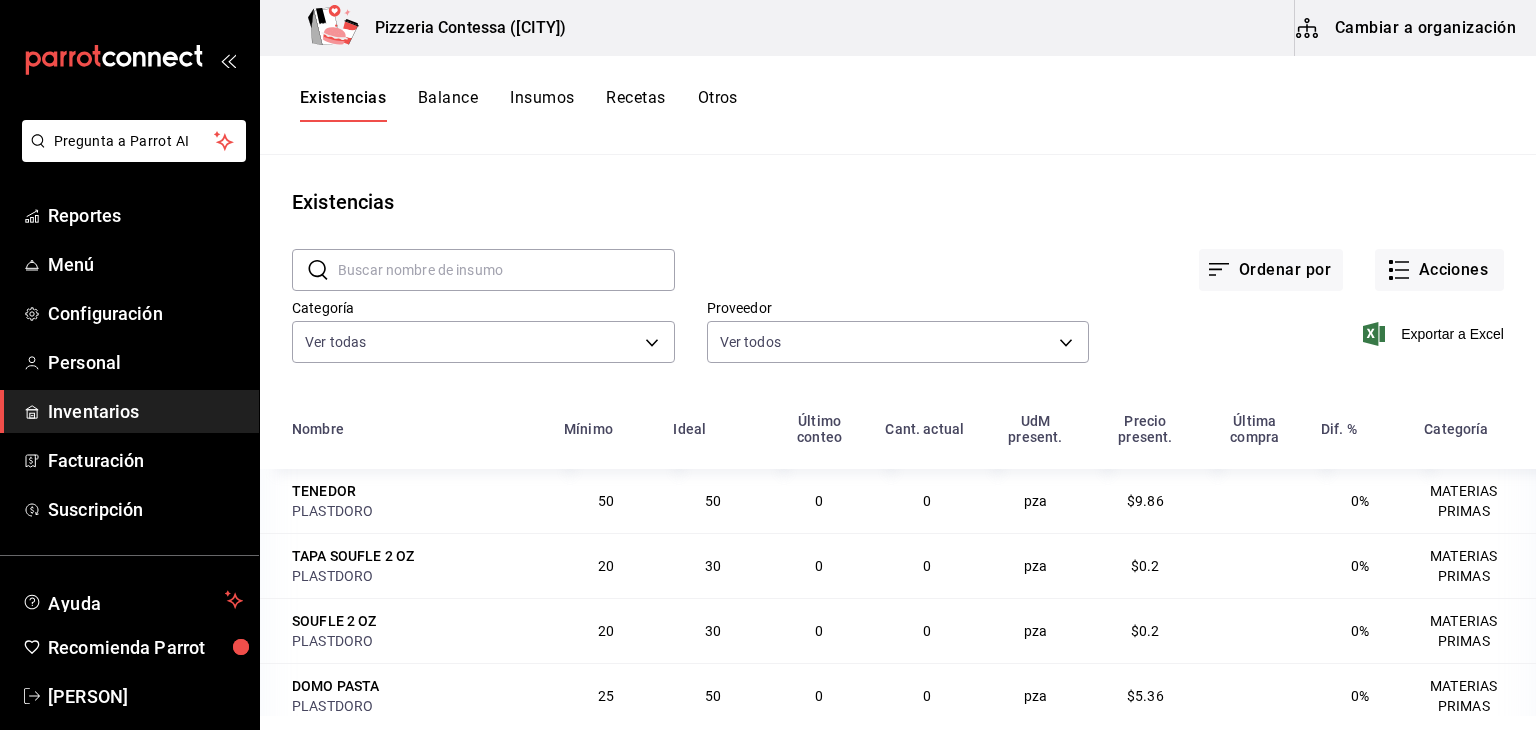 click on "Confirmar" at bounding box center (909, 426) 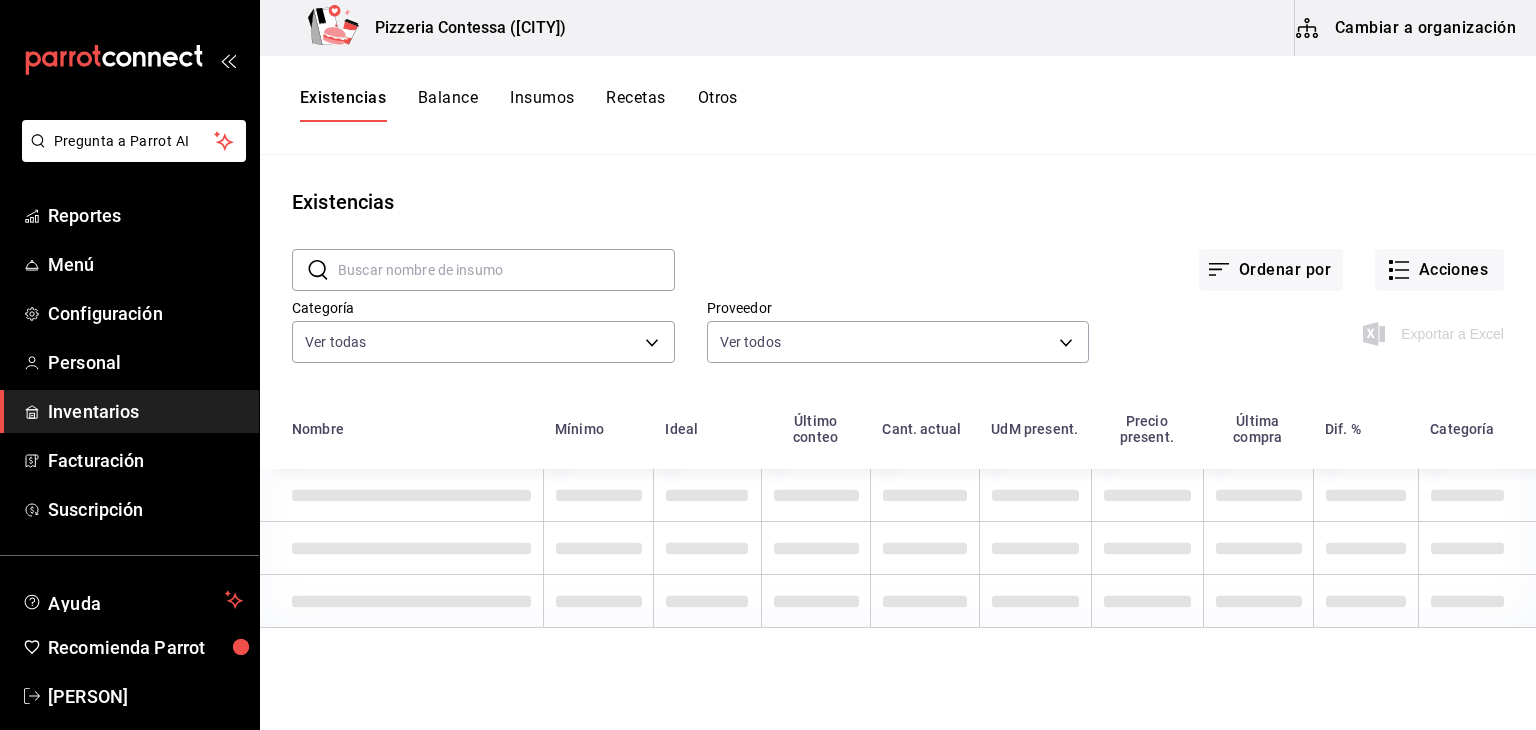 click on "Cambiar a organización" at bounding box center (1407, 28) 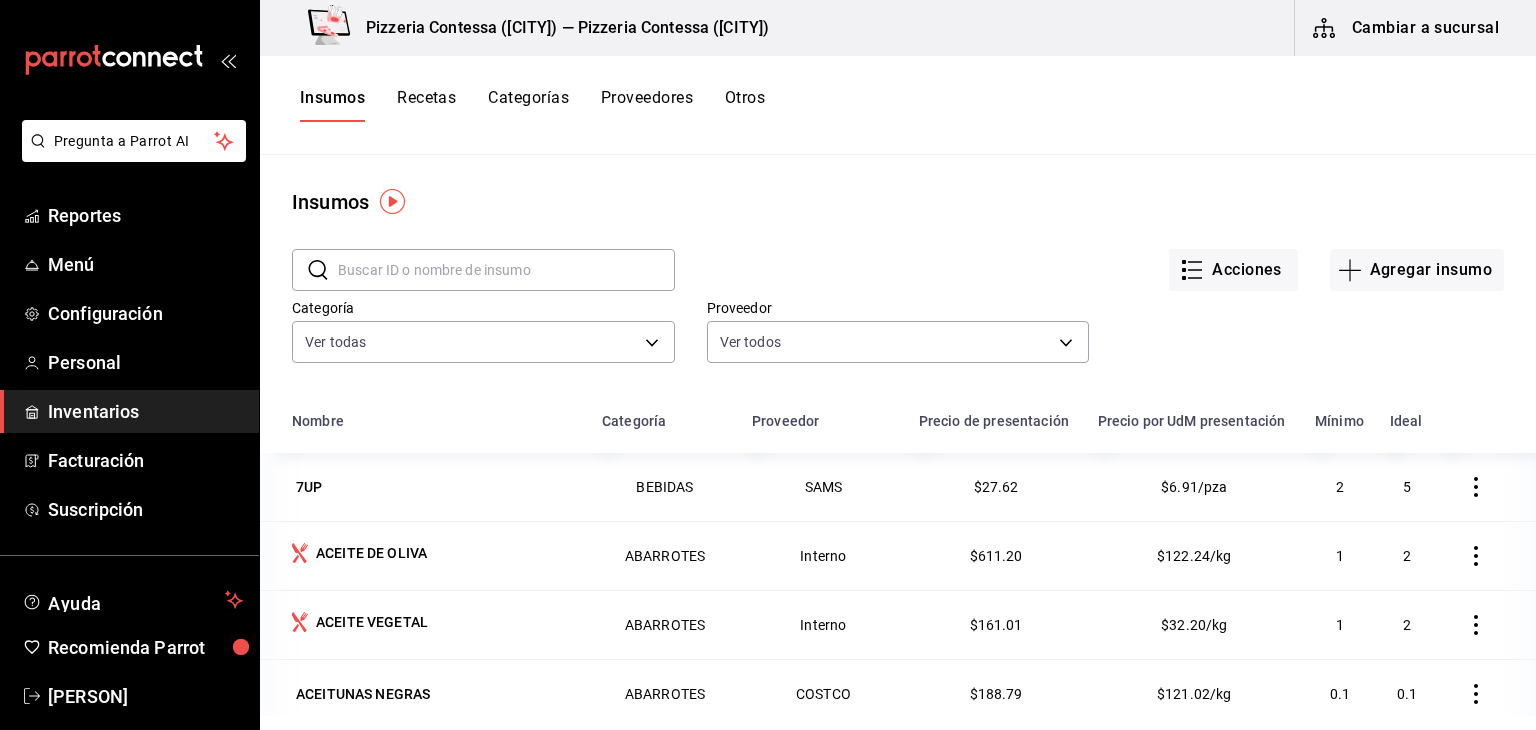 click at bounding box center [506, 270] 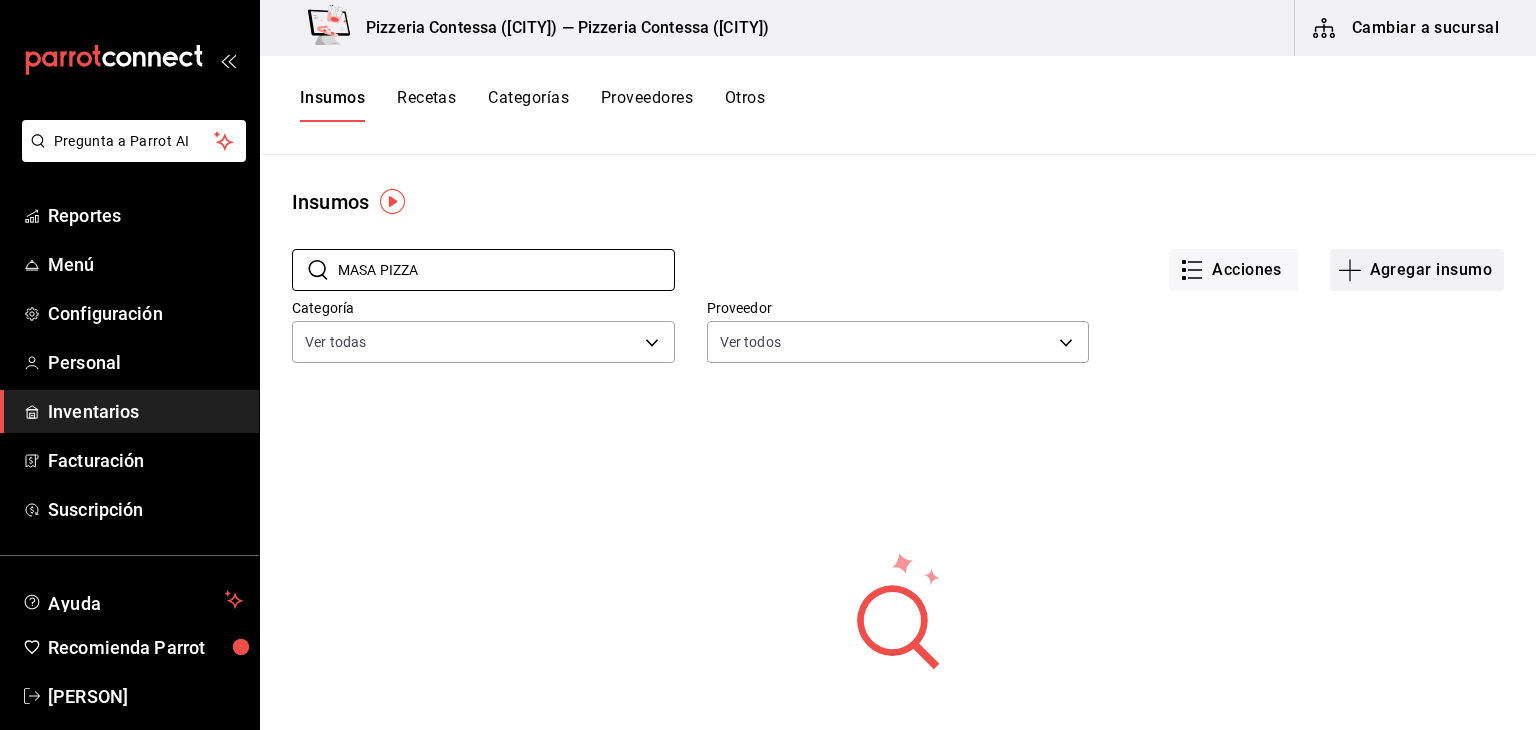 type on "MASA PIZZA" 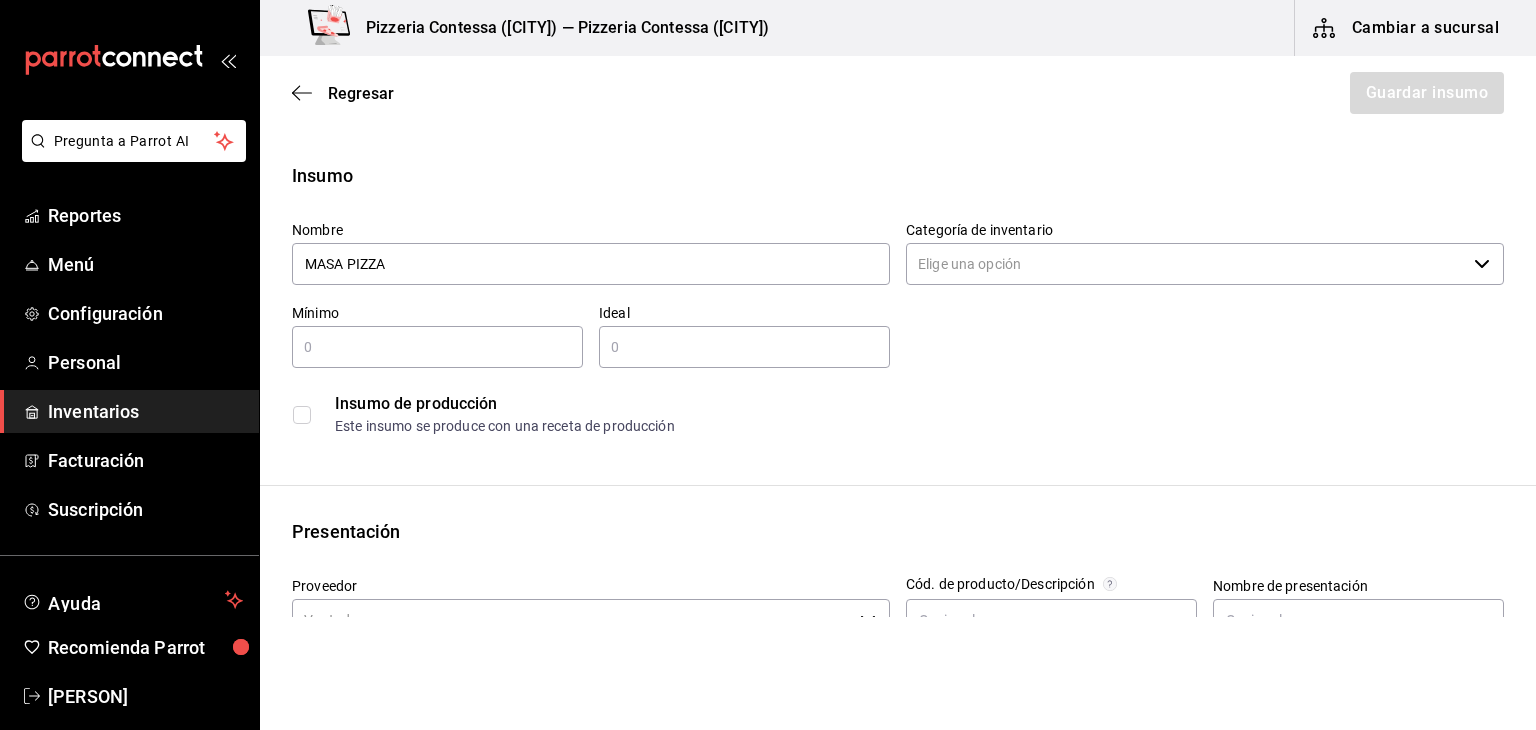 type on "MASA PIZZA" 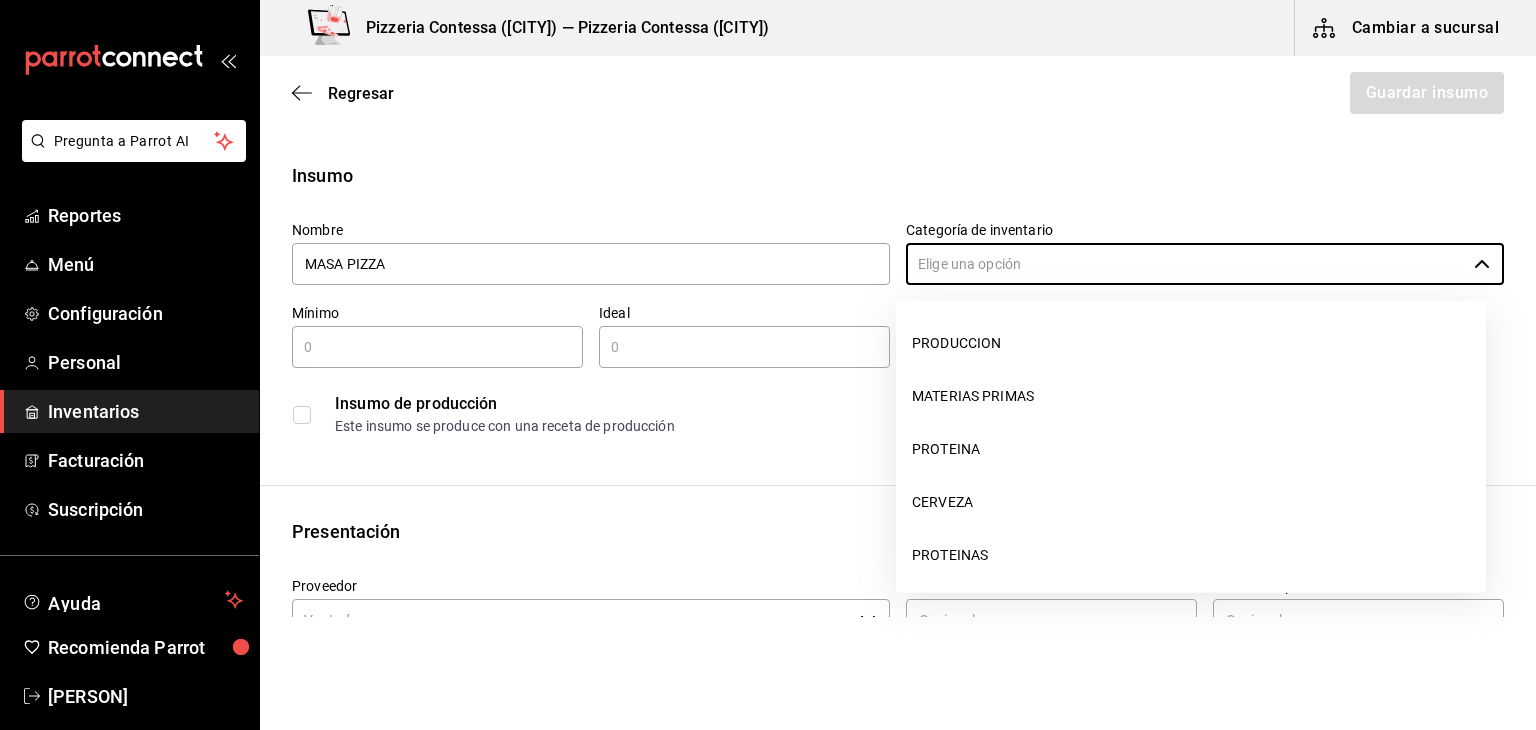 click on "PRODUCCION" at bounding box center (1191, 343) 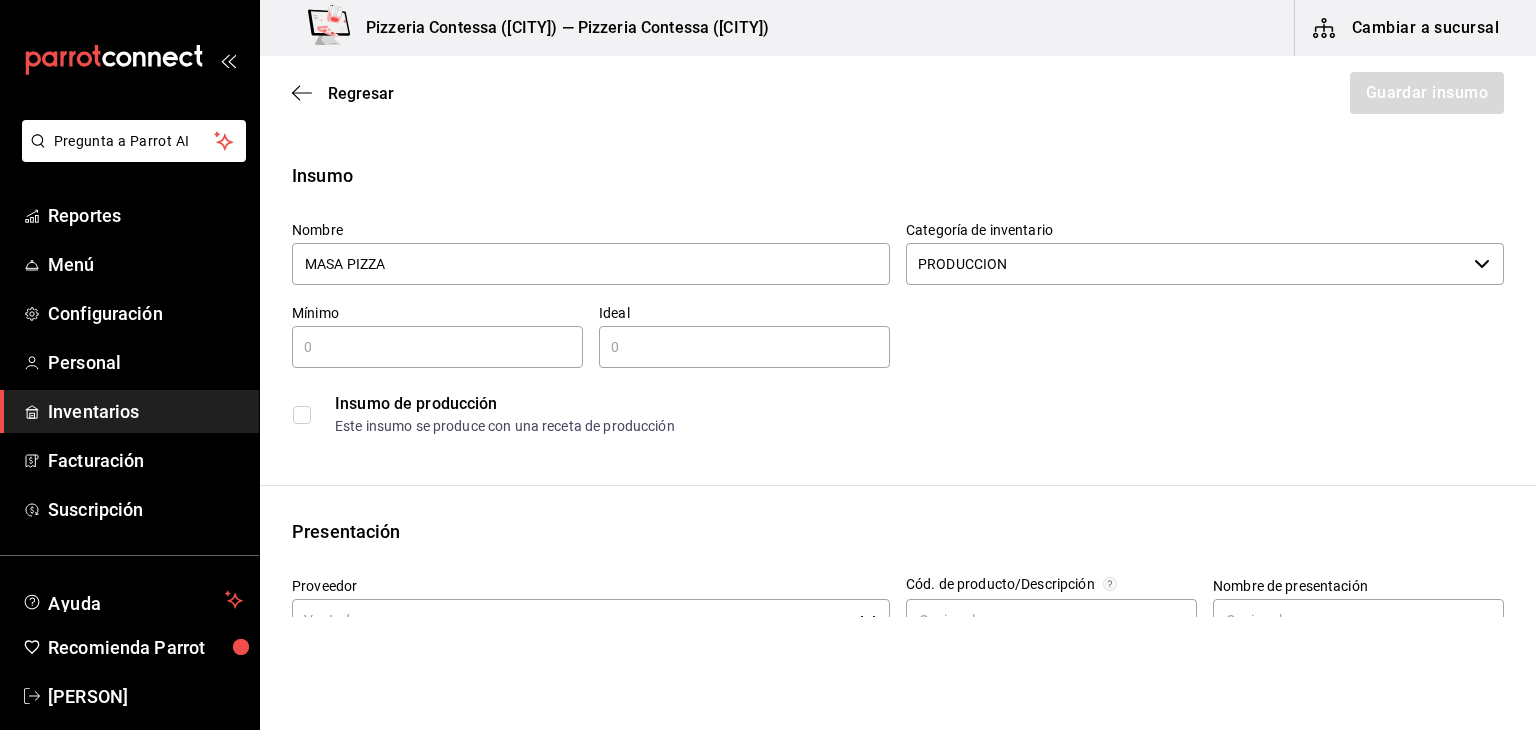 click at bounding box center (437, 347) 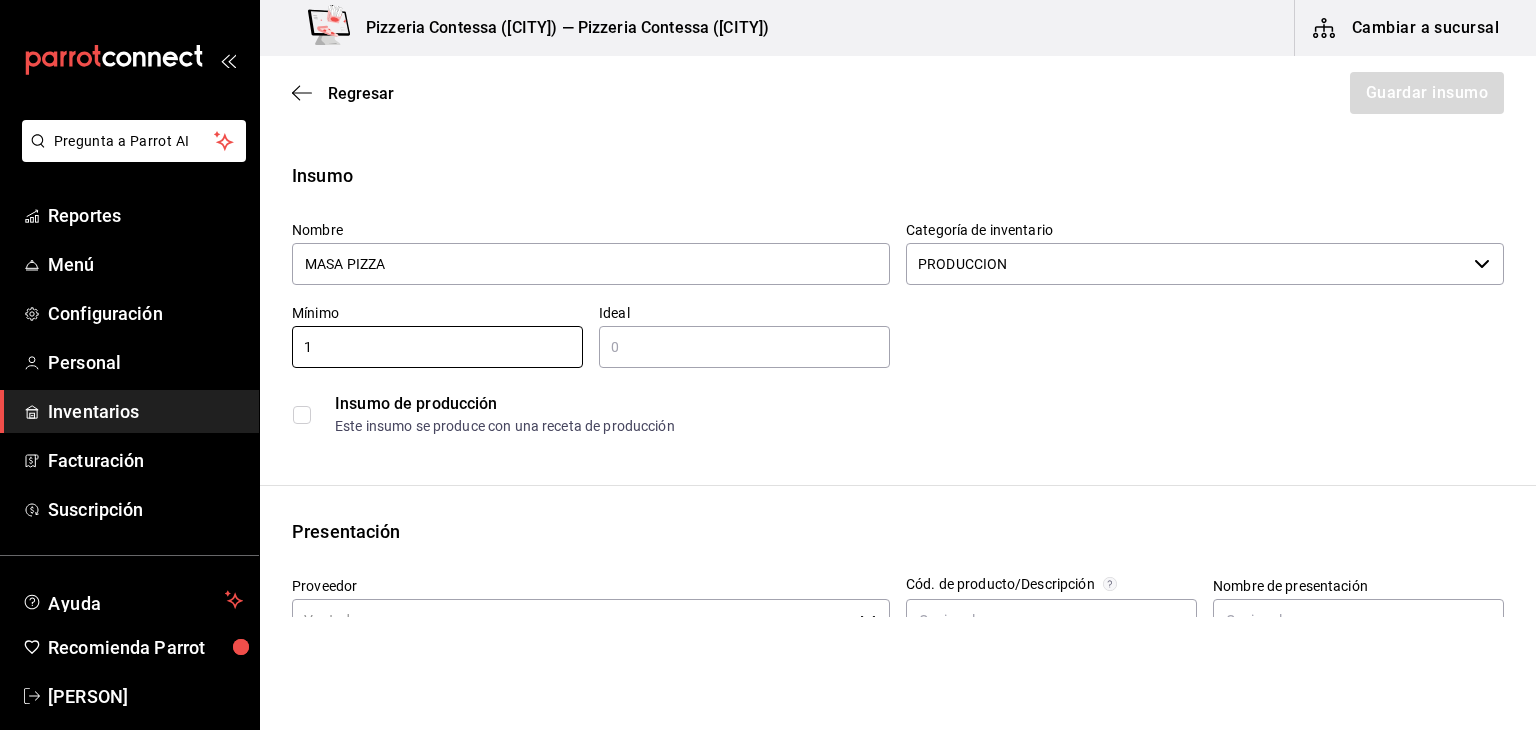 type on "1" 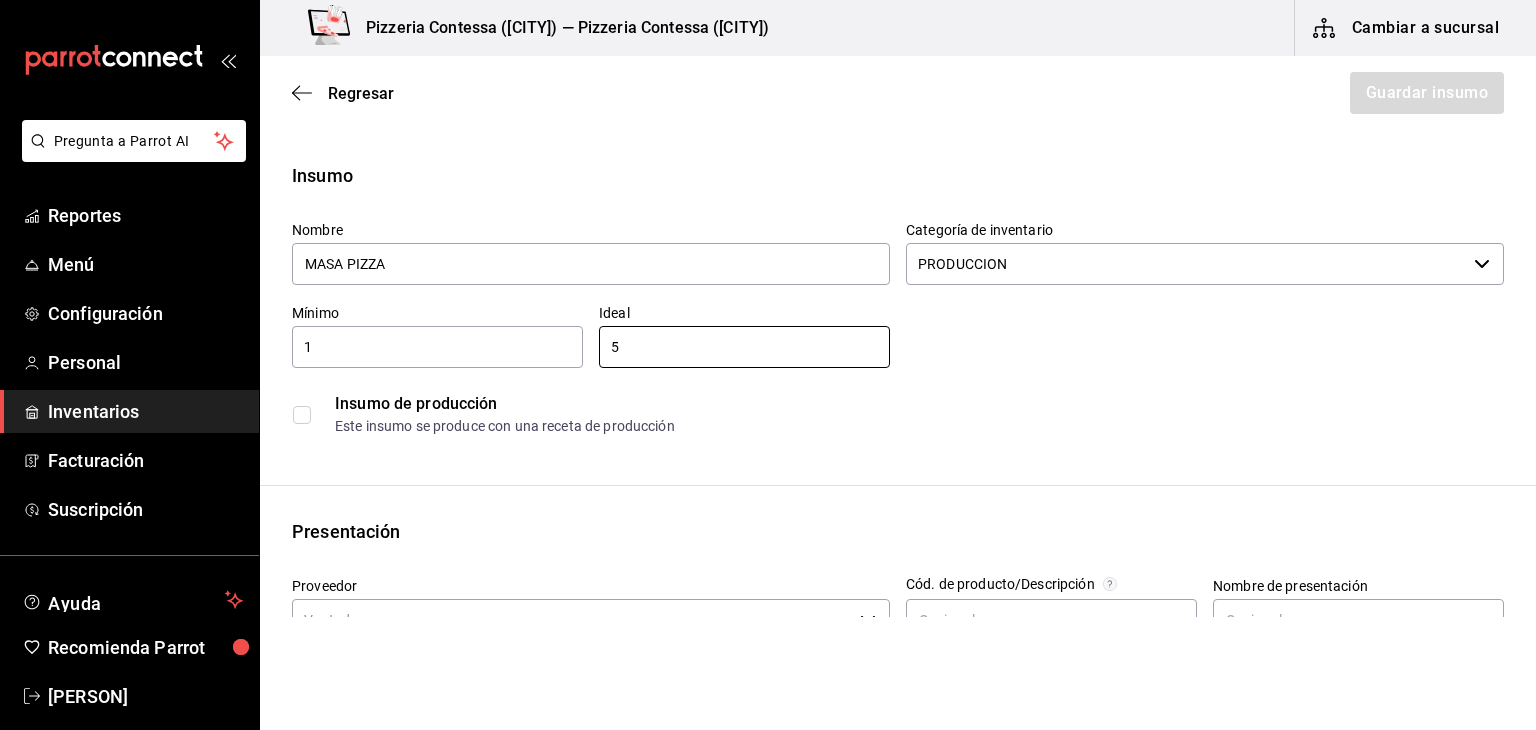 type on "5" 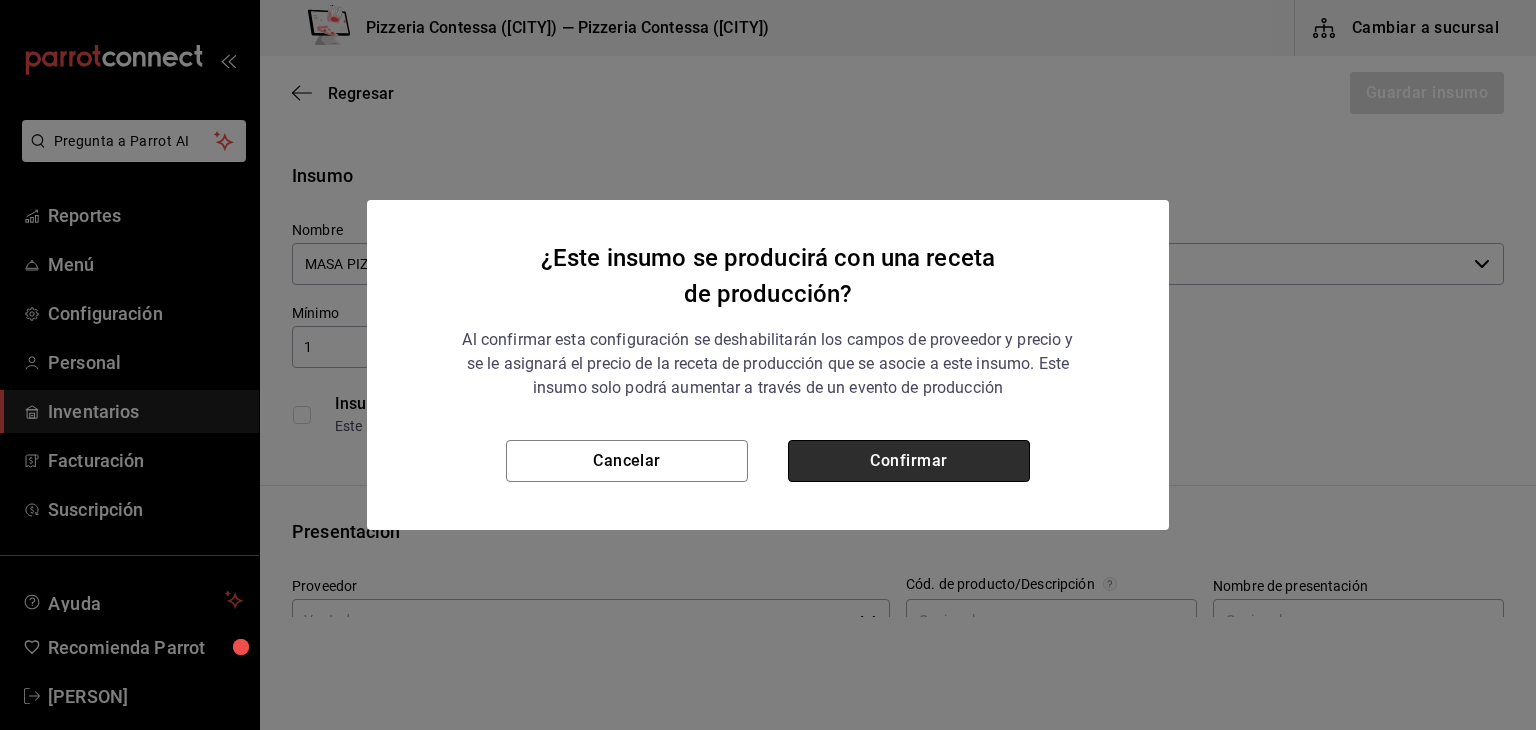 click on "Confirmar" at bounding box center (909, 461) 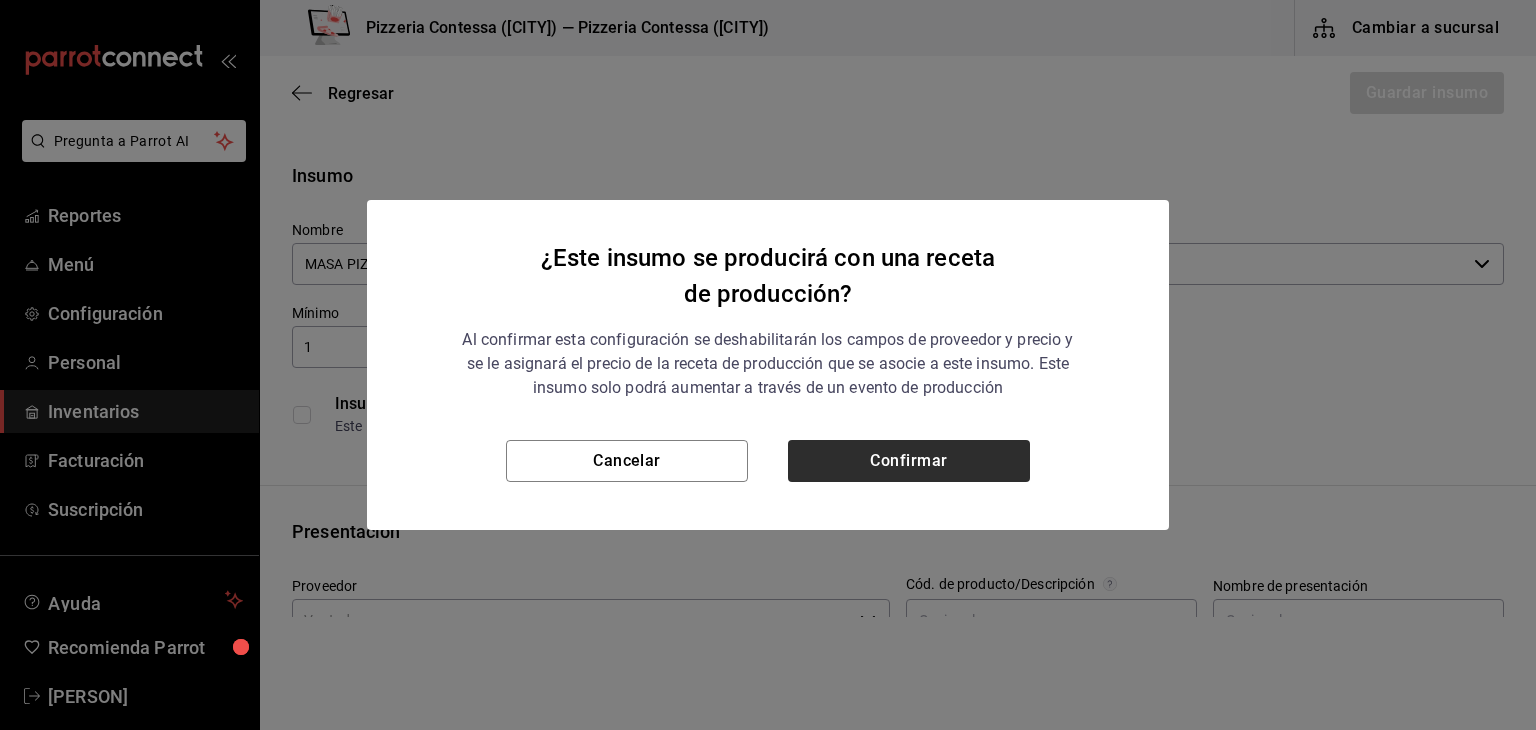 checkbox on "true" 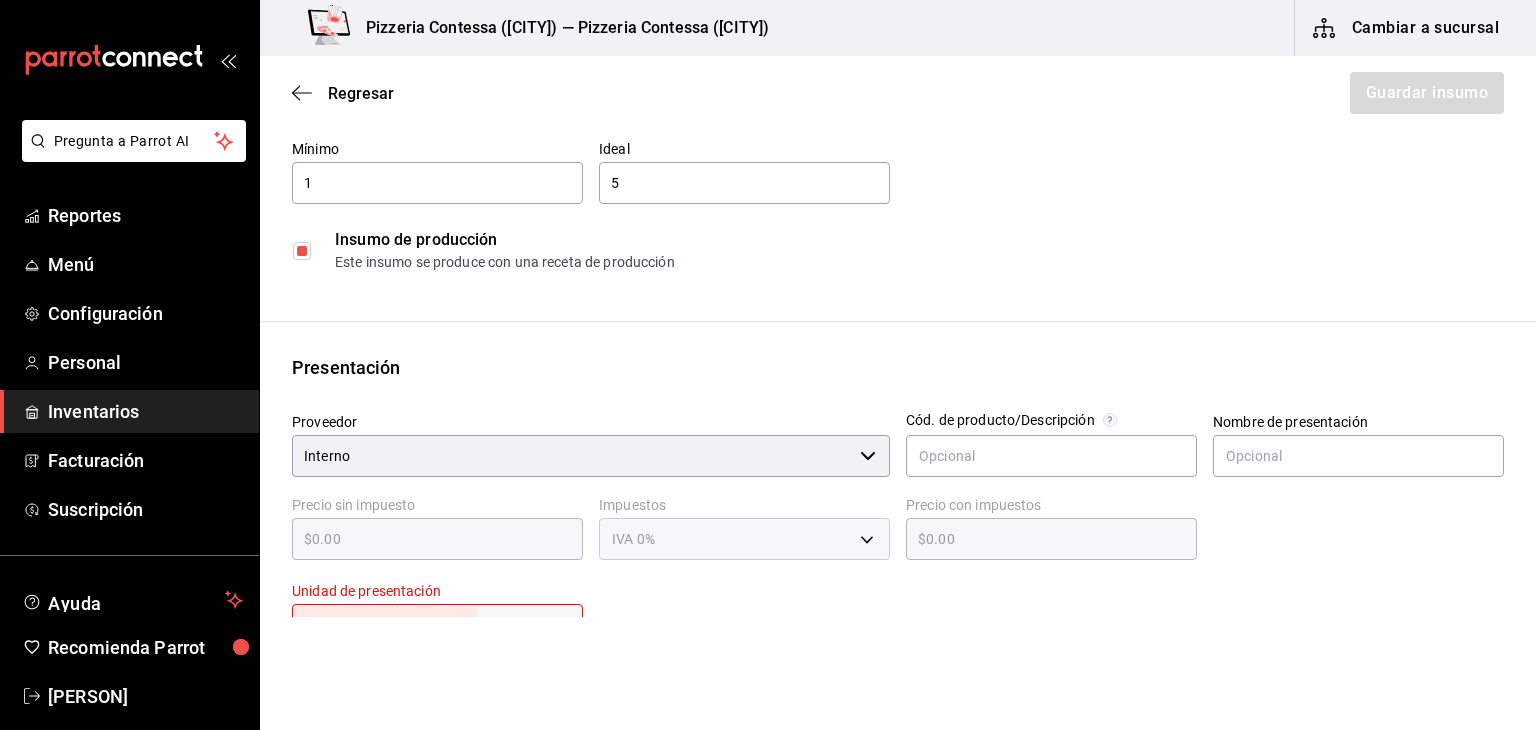 scroll, scrollTop: 200, scrollLeft: 0, axis: vertical 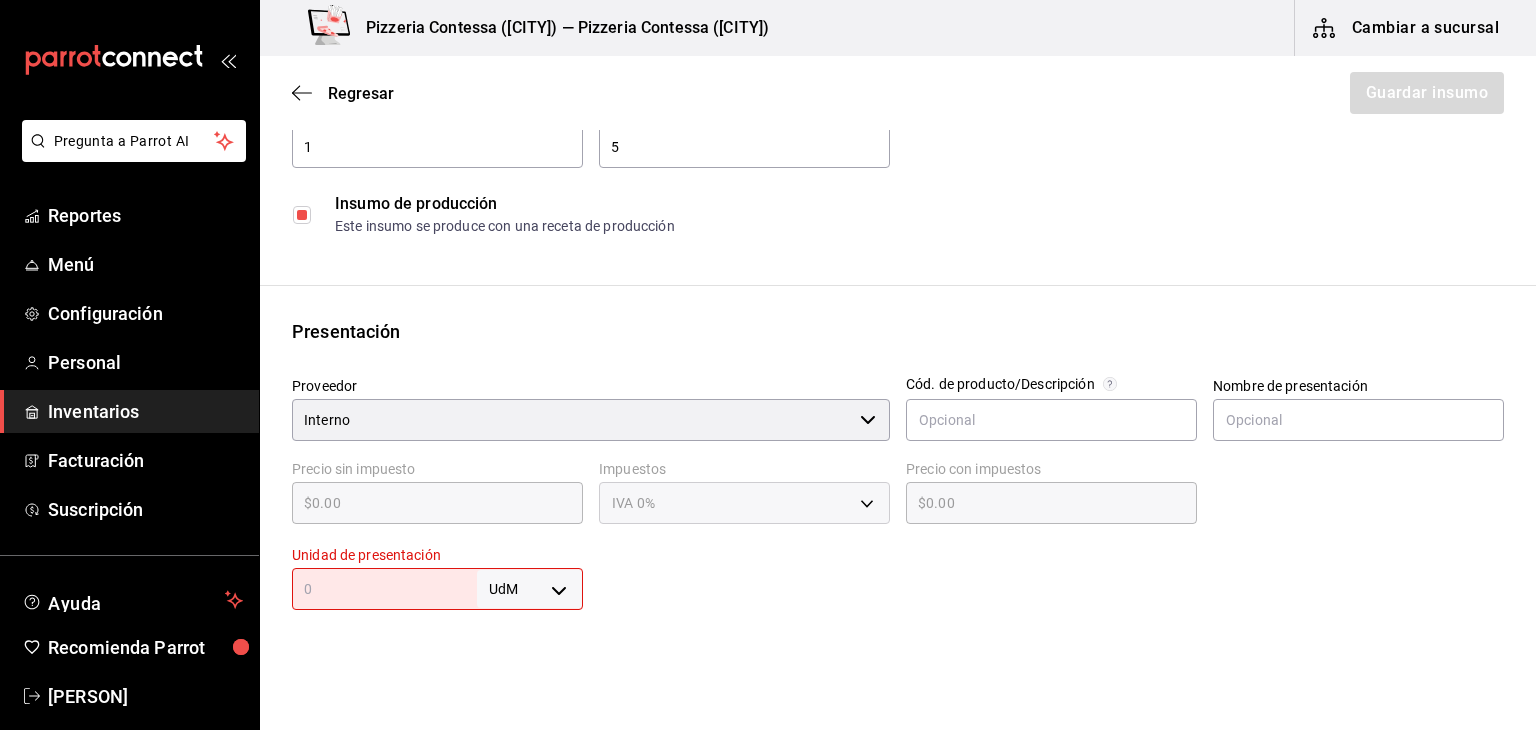 click on "Interno ​" at bounding box center [591, 420] 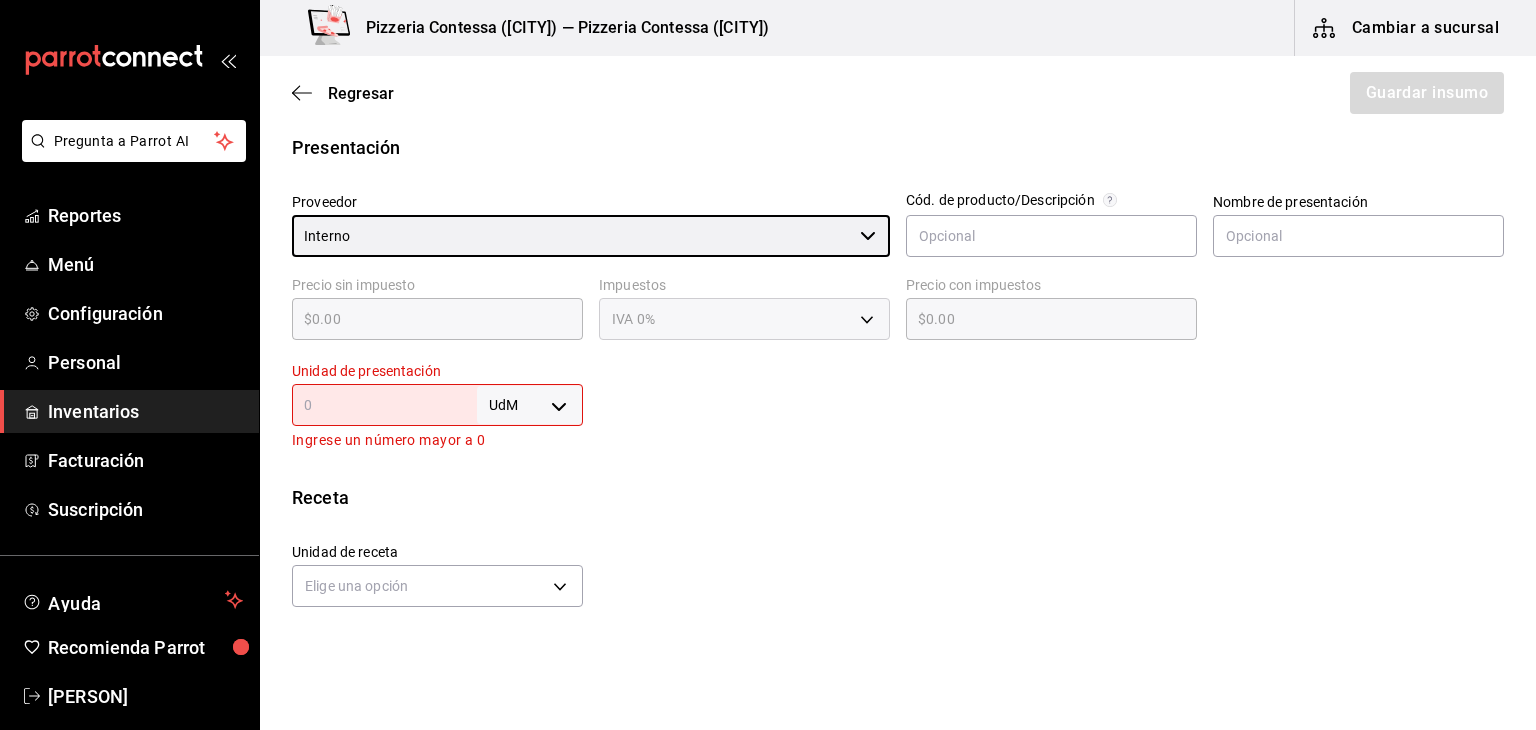 scroll, scrollTop: 400, scrollLeft: 0, axis: vertical 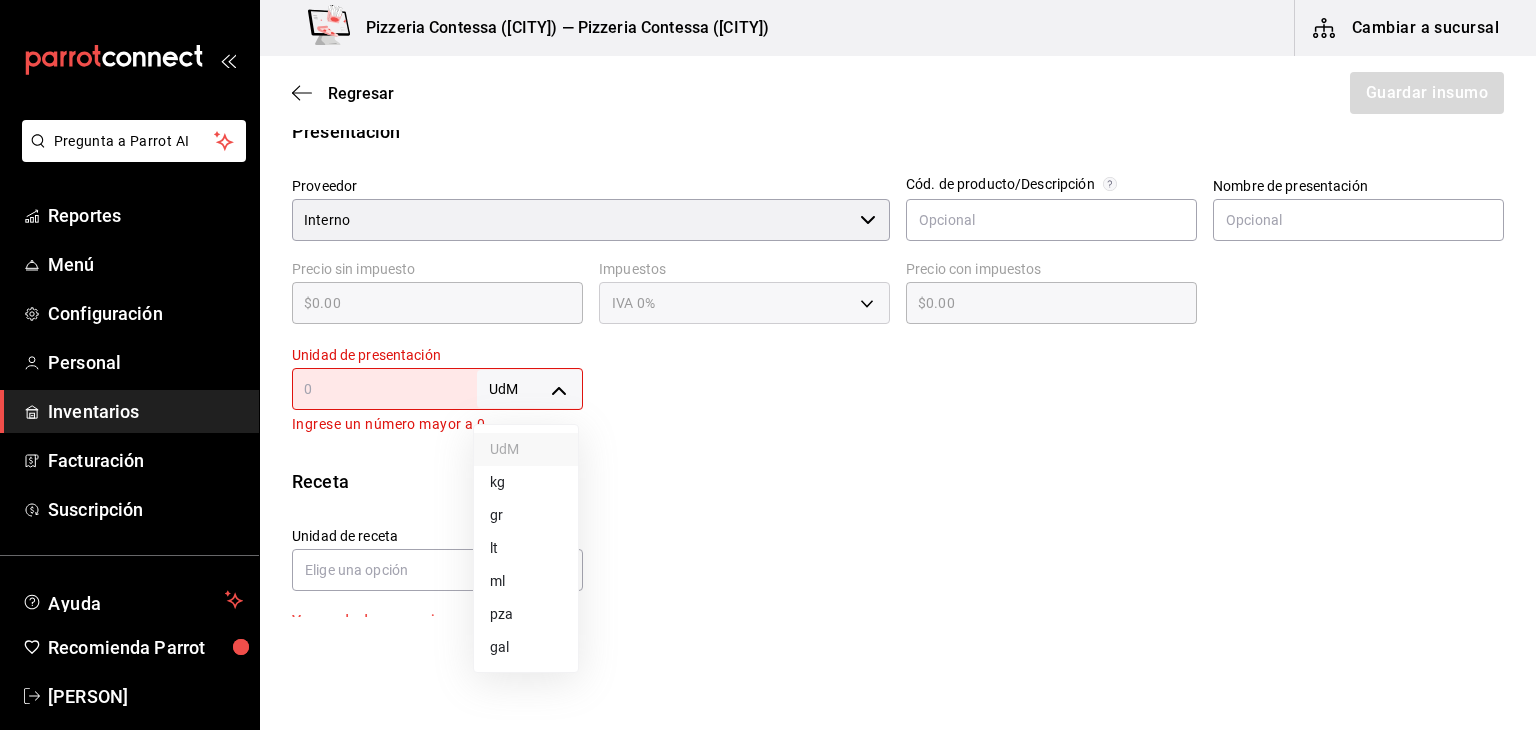 click on "Pregunta a Parrot AI Reportes   Menú   Configuración   Personal   Inventarios   Facturación   Suscripción   Ayuda Recomienda Parrot   [PERSON]   Sugerir nueva función   Pizzeria Contessa ([CITY]) — Pizzeria Contessa ([CITY]) Cambiar a sucursal Regresar Guardar insumo Insumo Nombre MASA PIZZA Categoría de inventario PRODUCCION ​ Mínimo 1 ​ Ideal 5 ​ Insumo de producción Este insumo se produce con una receta de producción Presentación Proveedor Interno ​ Cód. de producto/Descripción Nombre de presentación Precio sin impuesto $0.00 ​ Impuestos IVA 0% Precio con impuestos $0.00 ​ Unidad de presentación UdM ​ Ingrese un número mayor a 0 Receta Unidad de receta Elige una opción Factor de conversión ​ Ver ayuda de conversiones Unidades de conteo GANA 1 MES GRATIS EN TU SUSCRIPCIÓN AQUÍ Ver video tutorial Ir a video Pregunta a Parrot AI Reportes   Menú   Configuración   Personal   Inventarios   Facturación   Suscripción   Ayuda Recomienda Parrot   [PERSON]     kg" at bounding box center [768, 308] 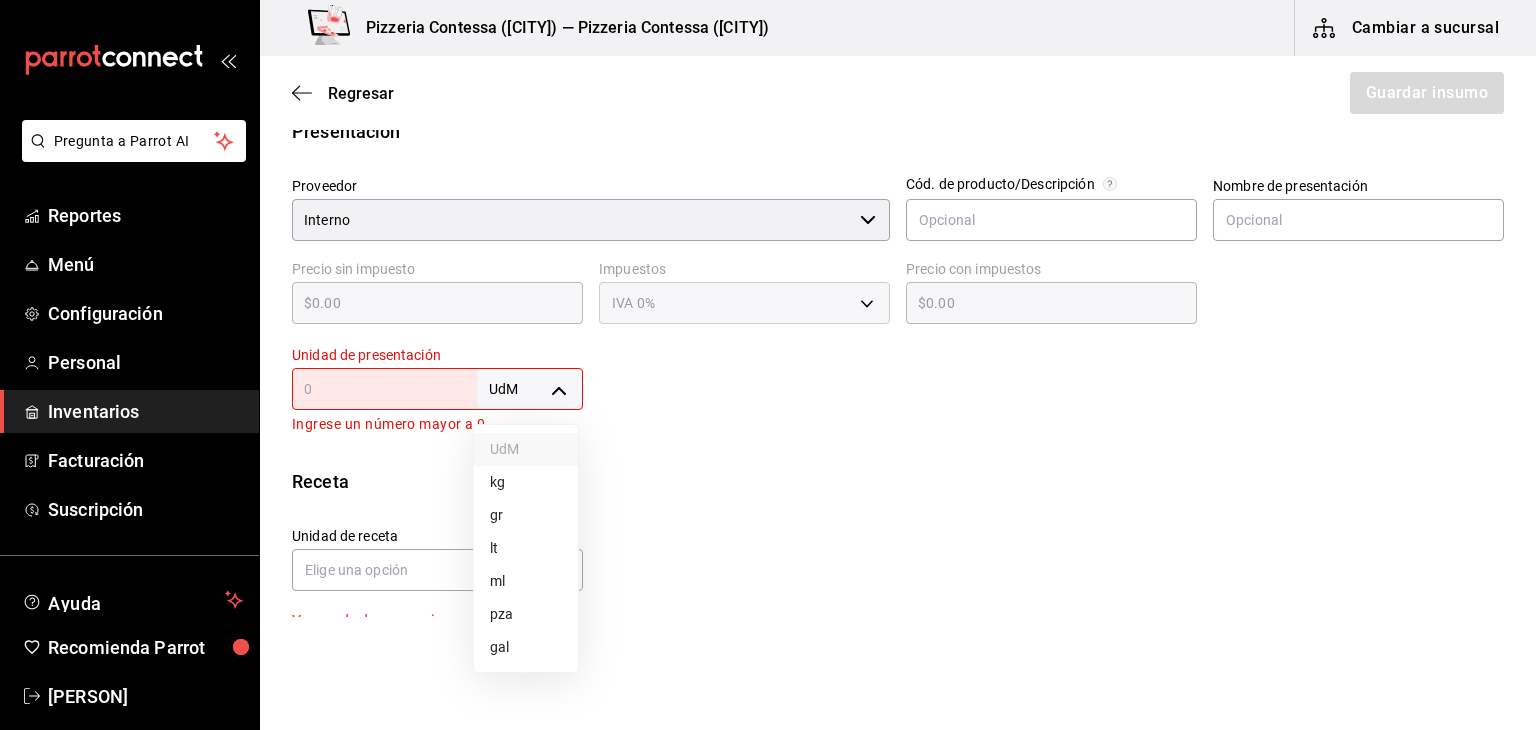type on "GRAM" 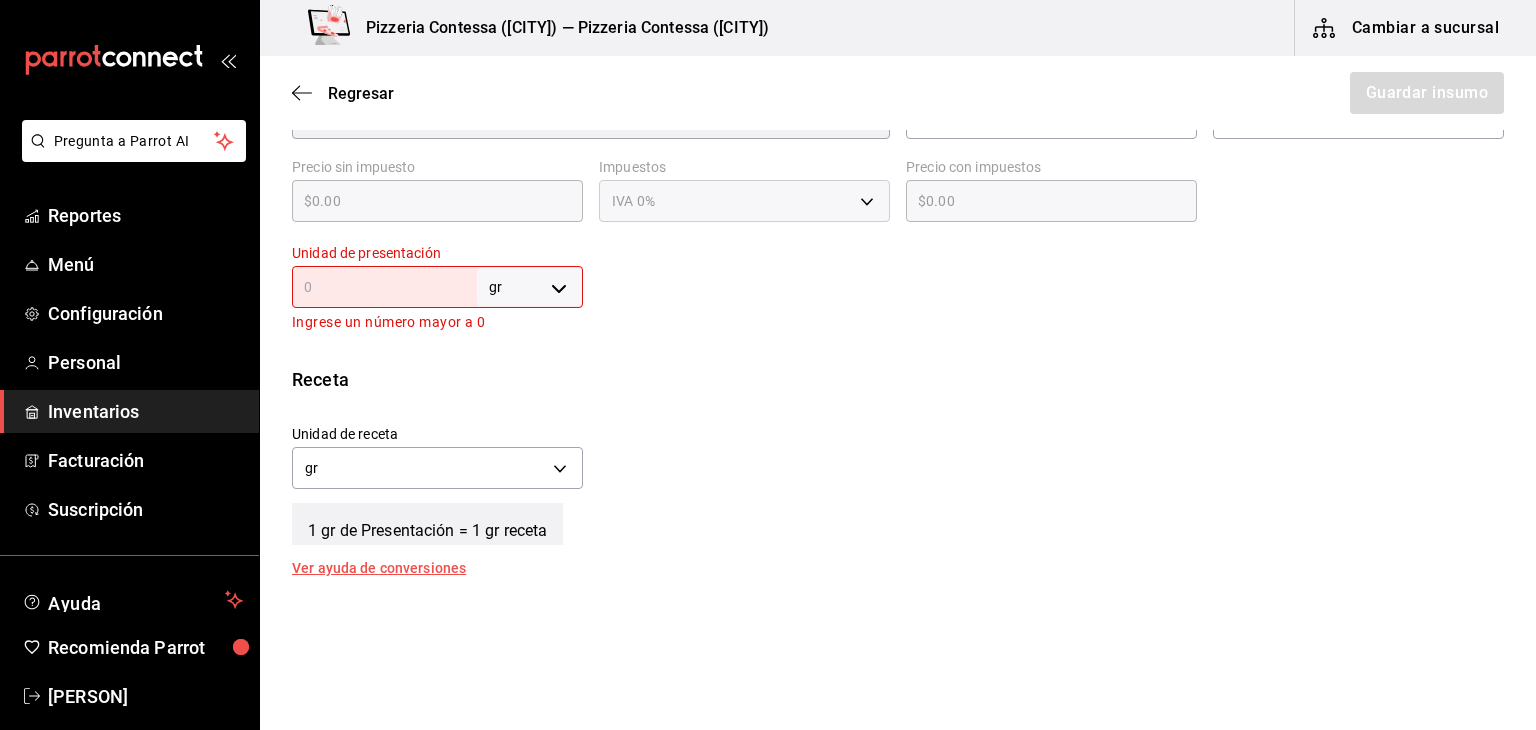 scroll, scrollTop: 476, scrollLeft: 0, axis: vertical 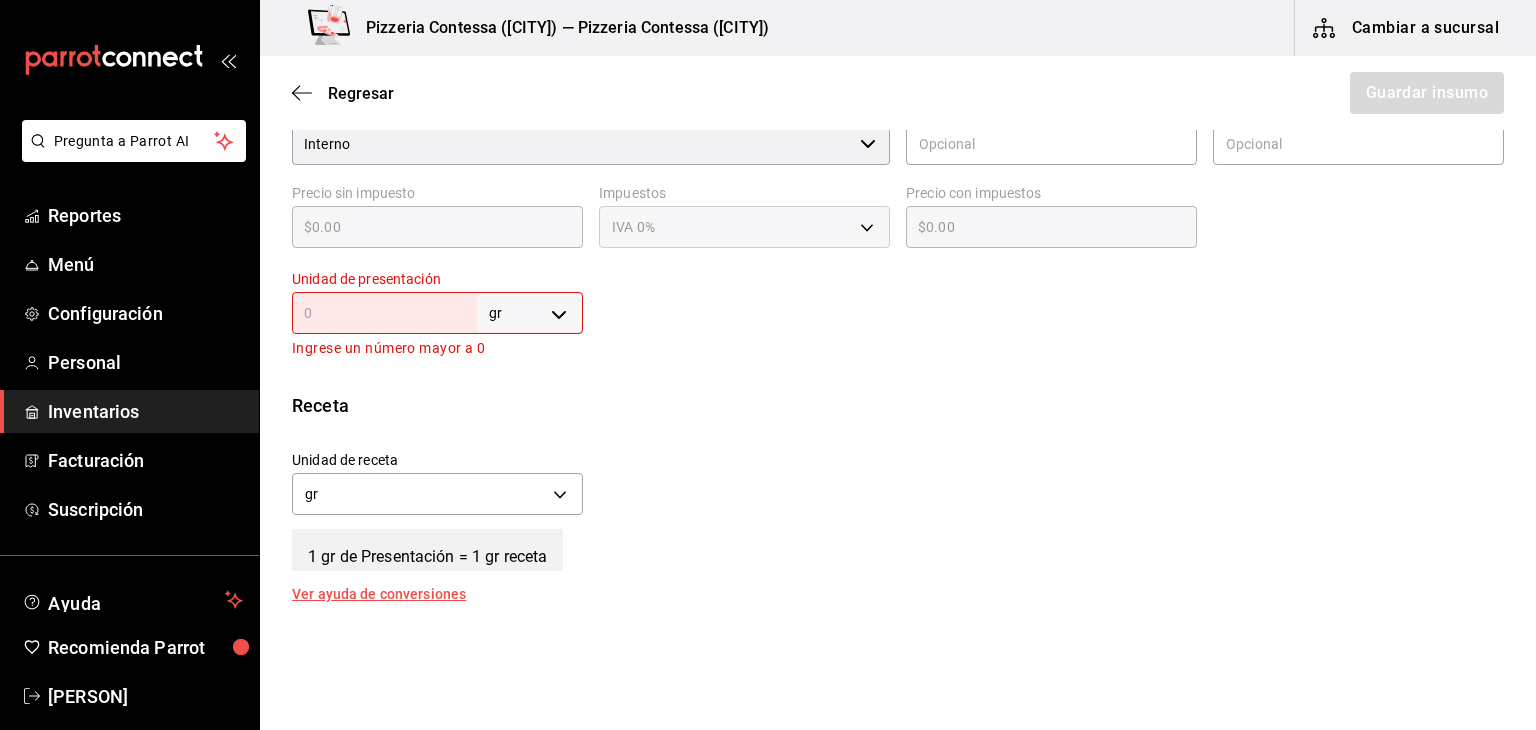 click at bounding box center (384, 313) 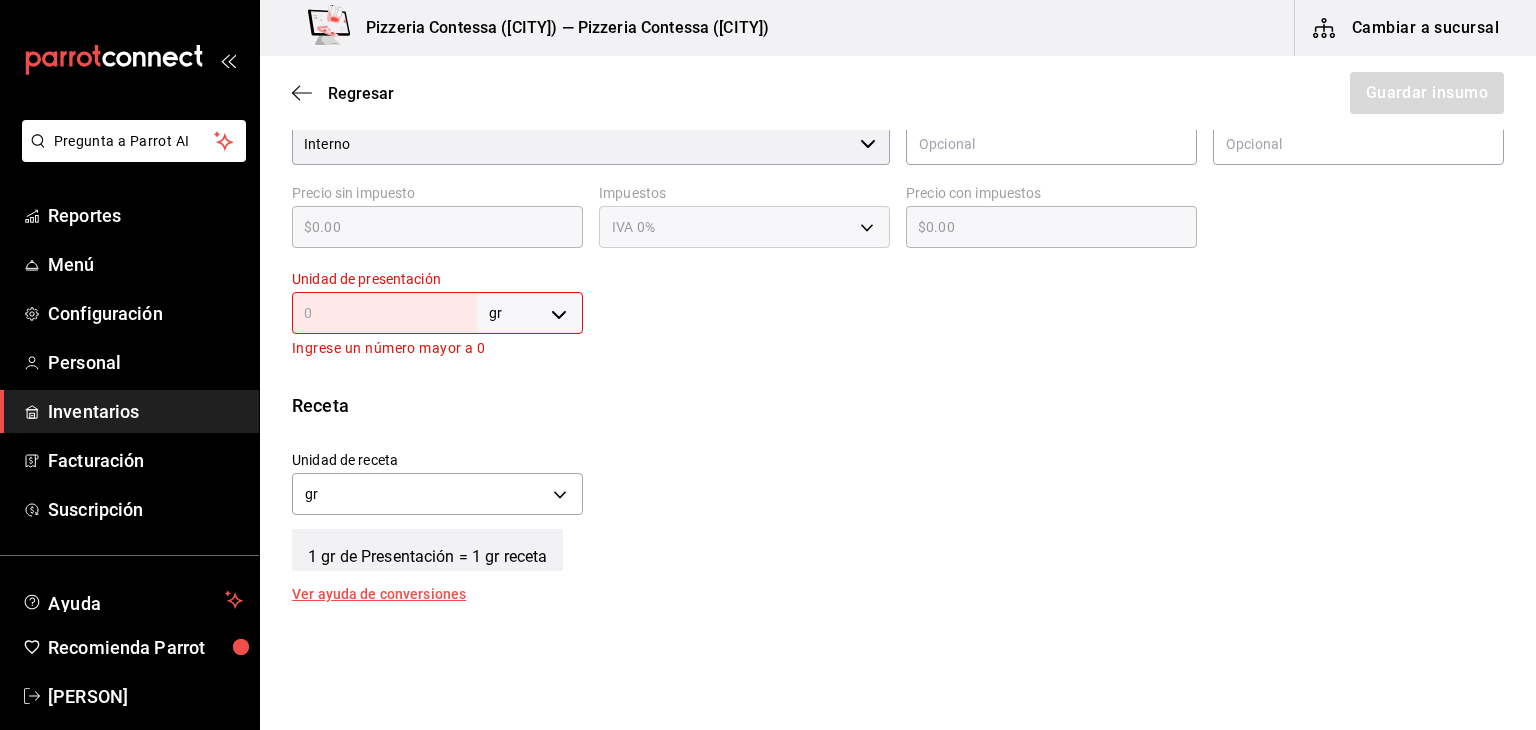 click on "Receta" at bounding box center [898, 405] 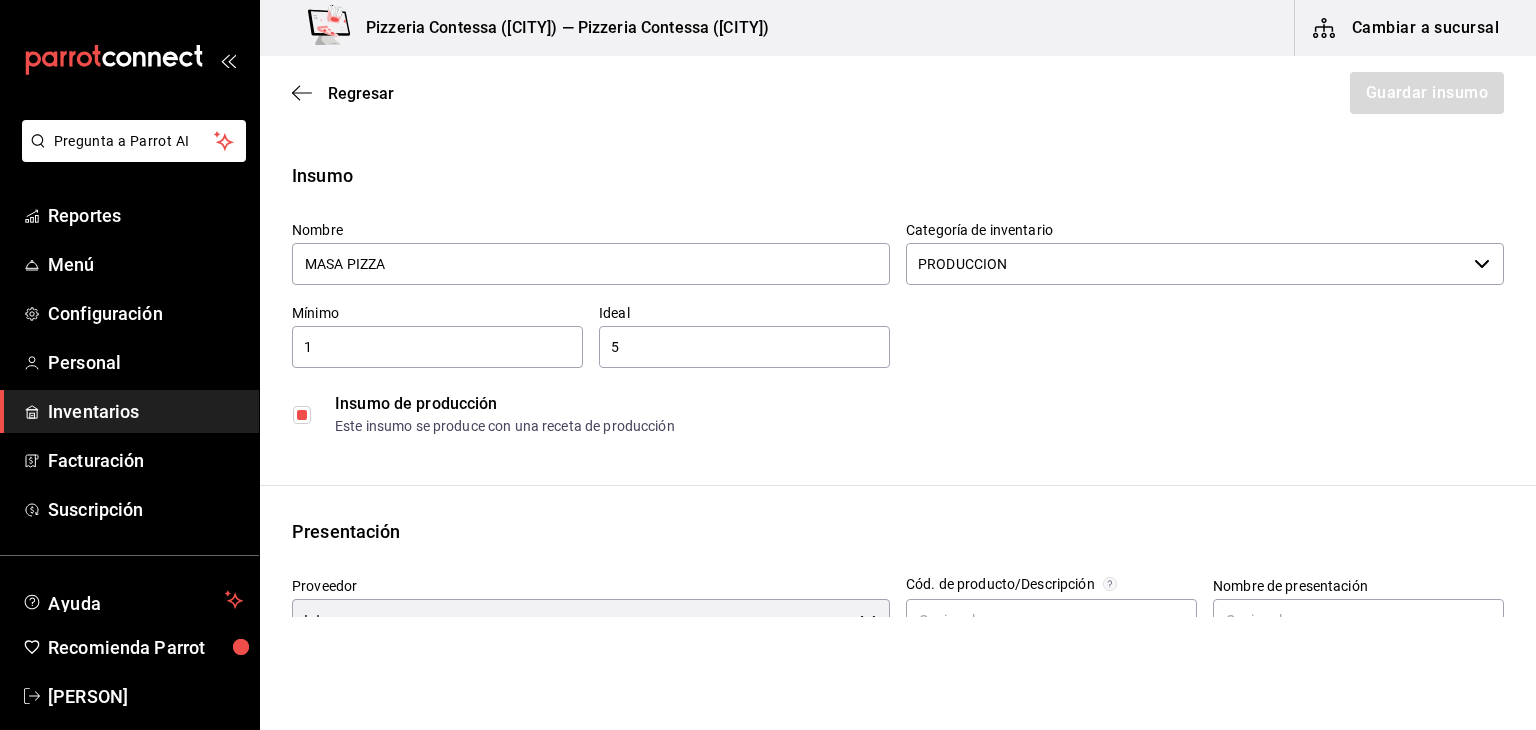 scroll, scrollTop: 0, scrollLeft: 0, axis: both 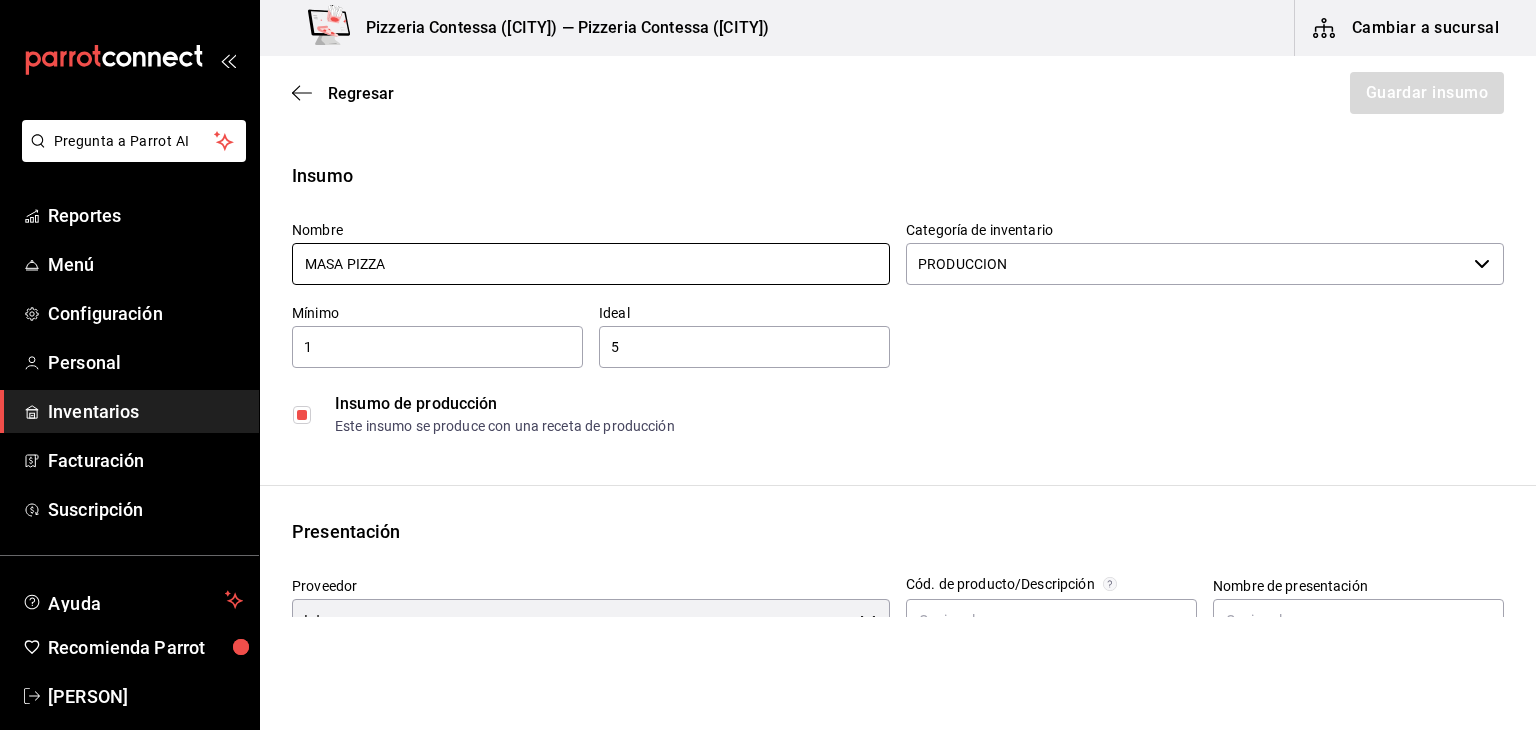 click on "MASA PIZZA" at bounding box center (591, 264) 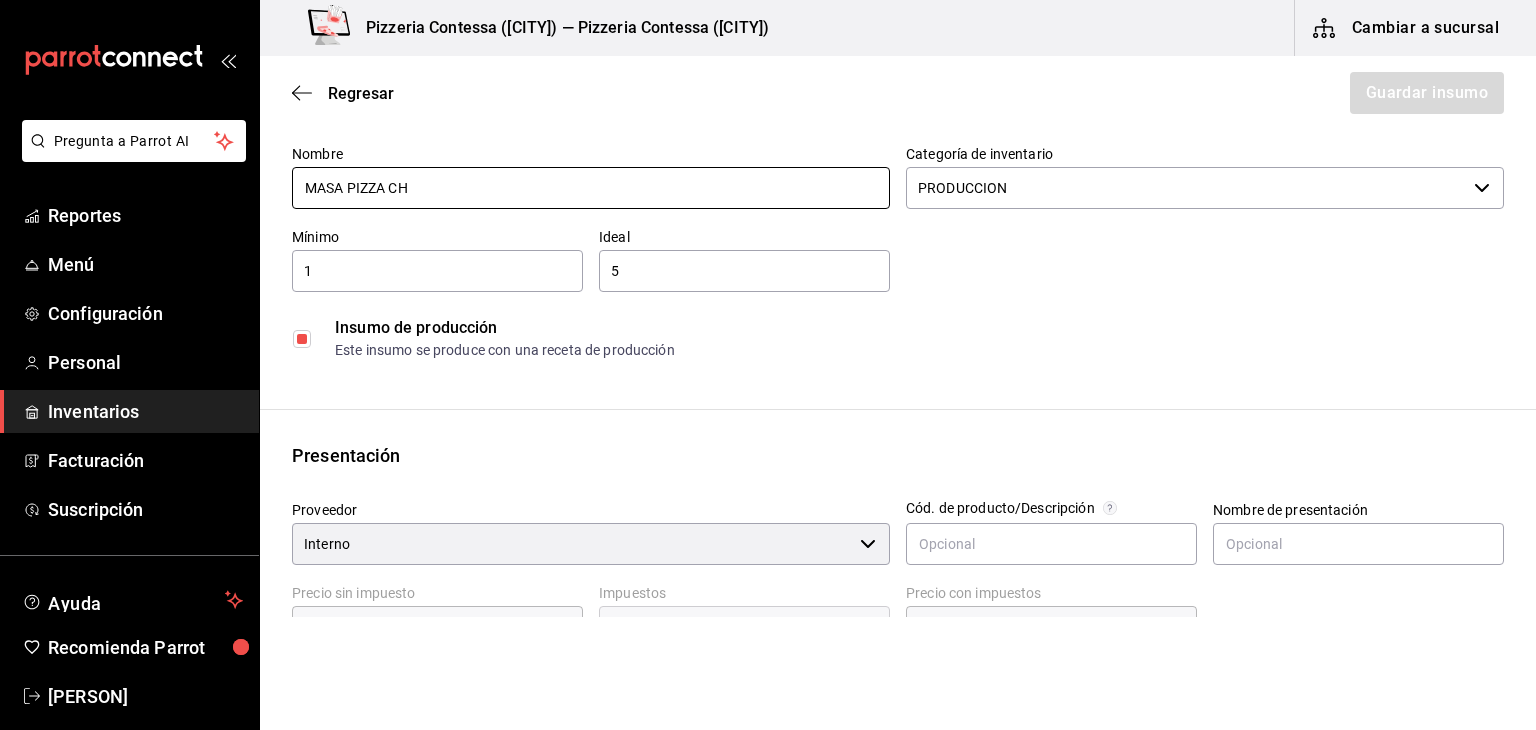 scroll, scrollTop: 76, scrollLeft: 0, axis: vertical 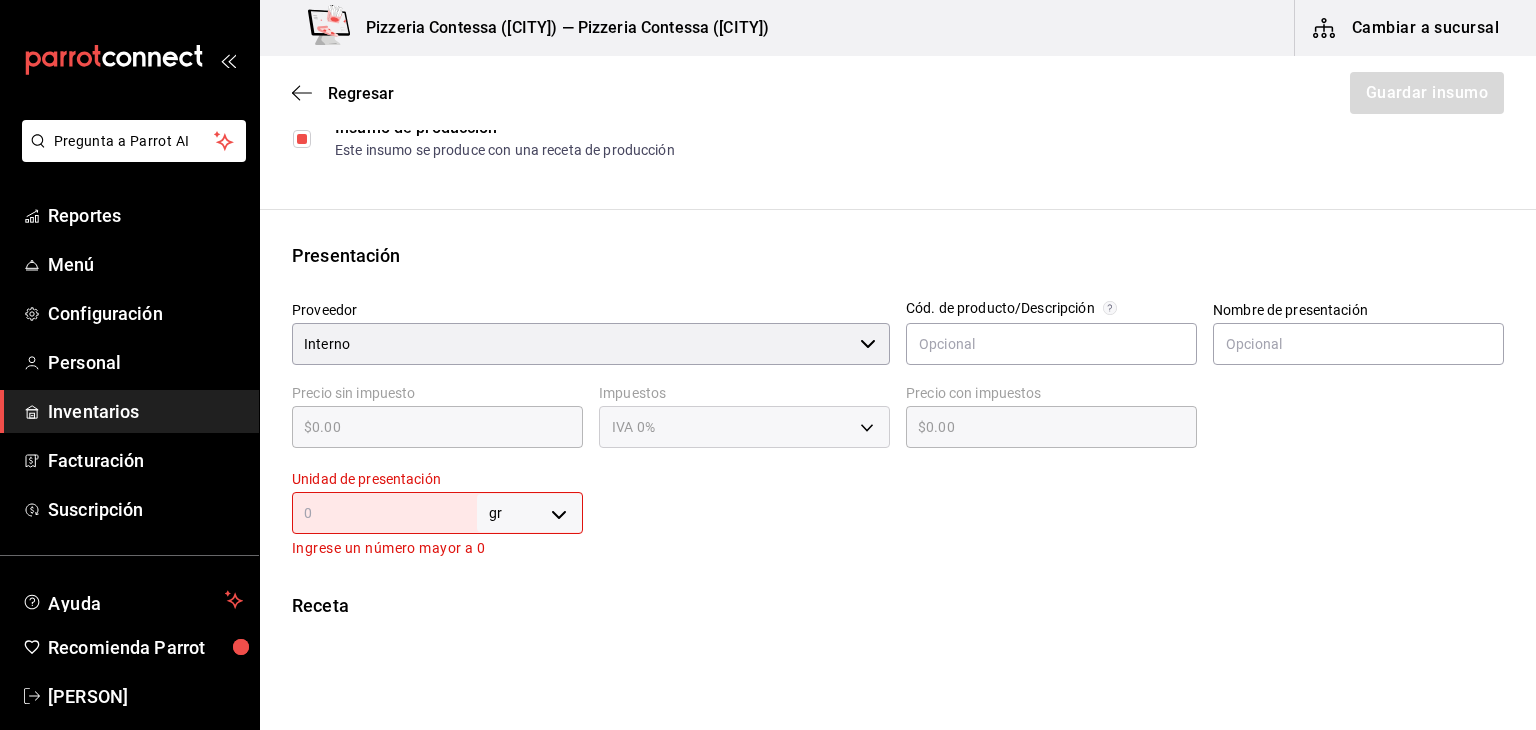 click at bounding box center (384, 513) 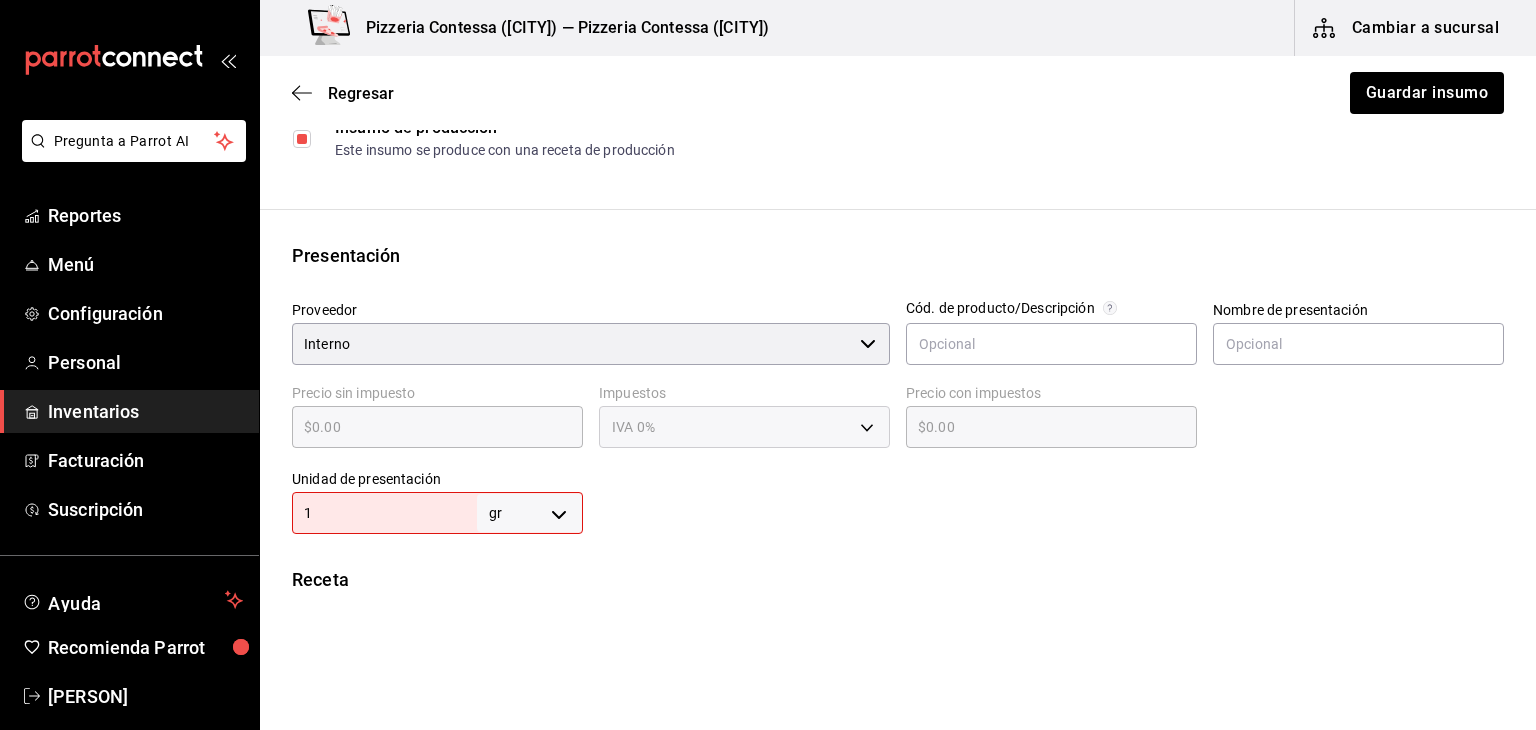 type on "13" 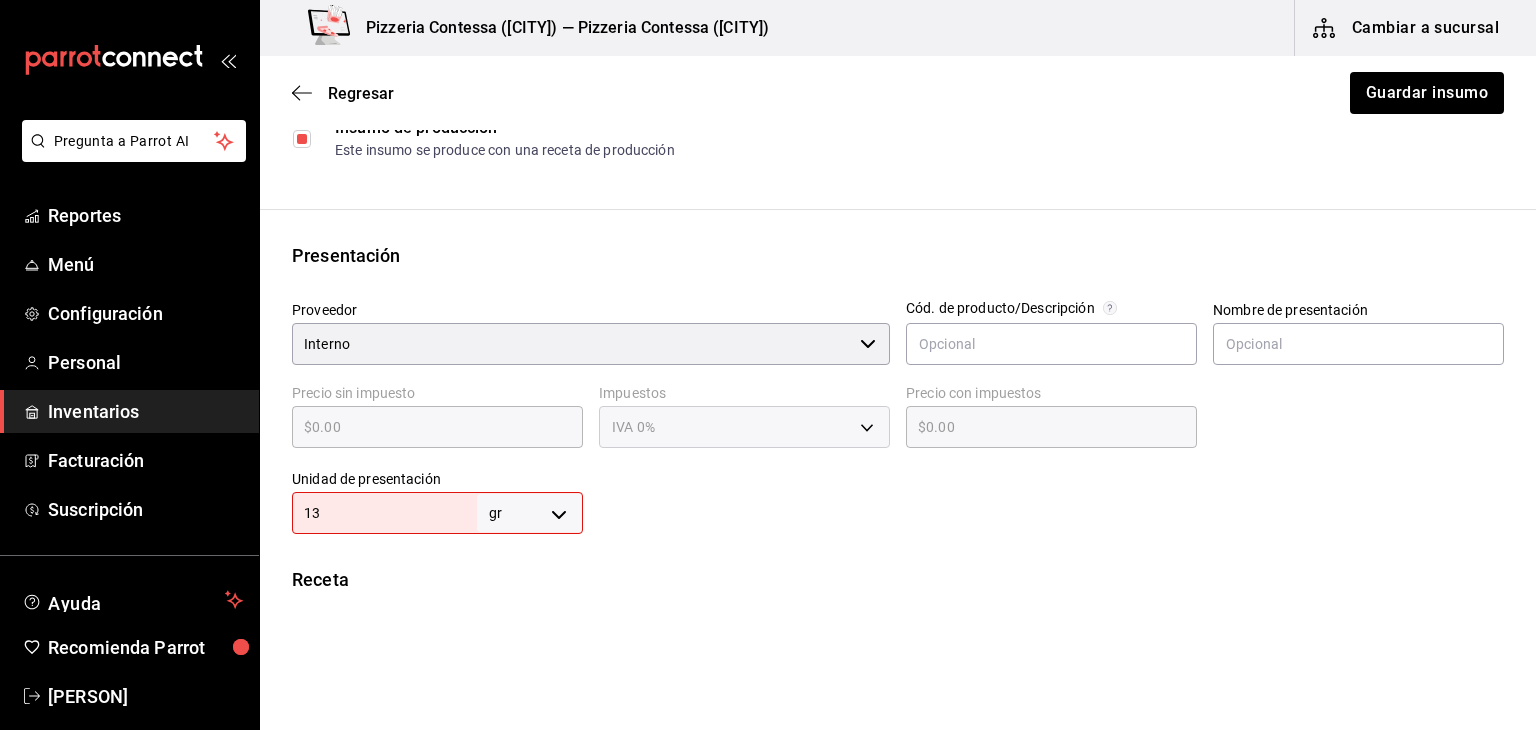 type on "13" 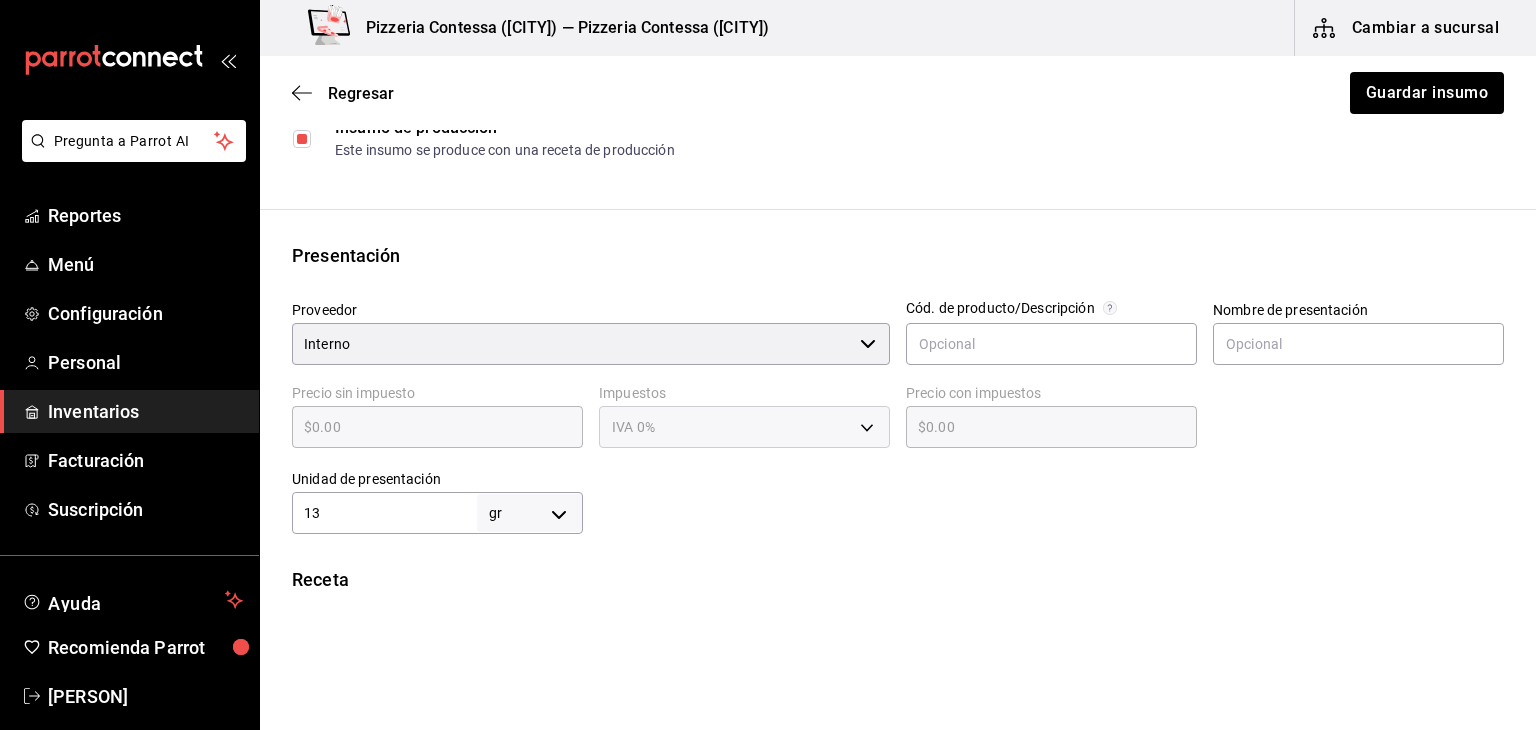 type on "130" 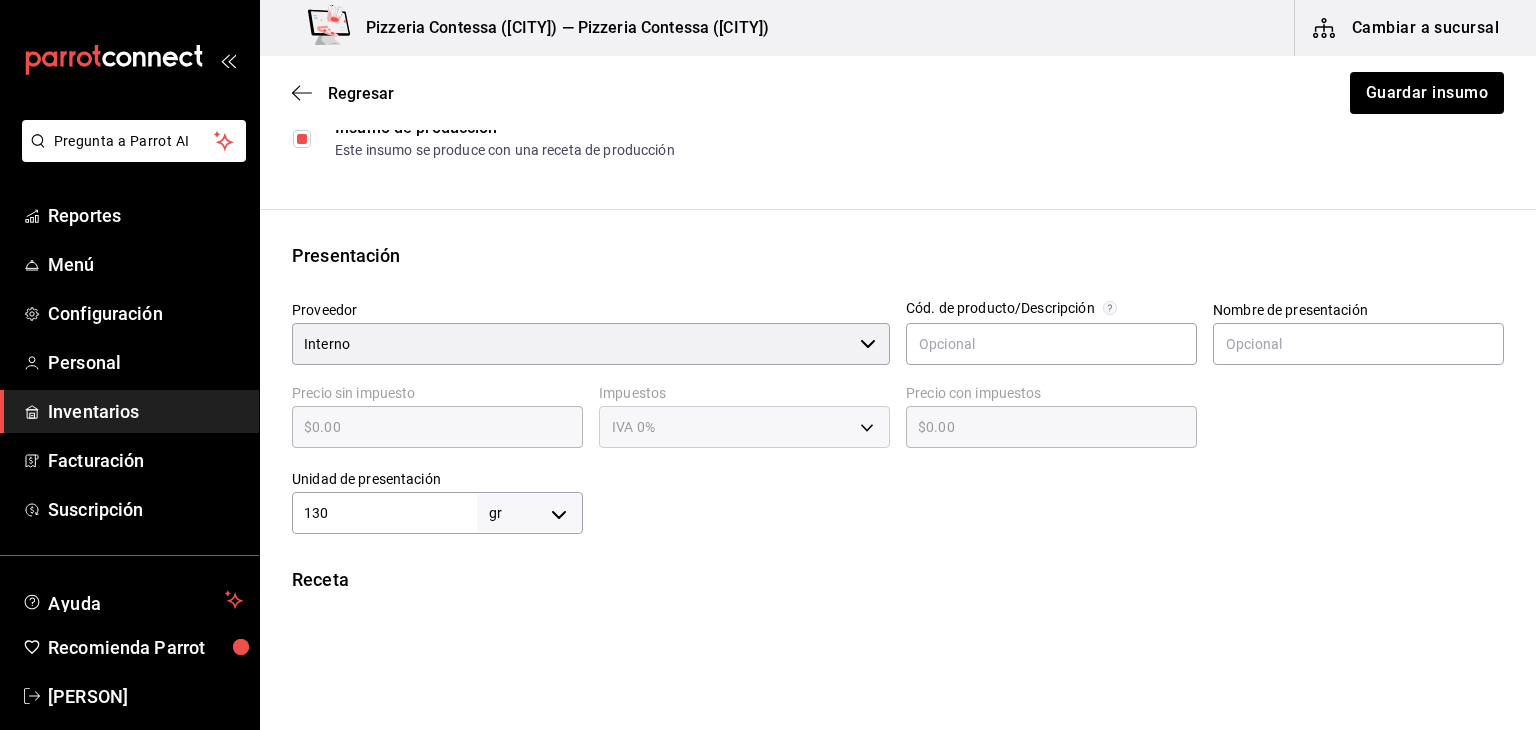 type on "130" 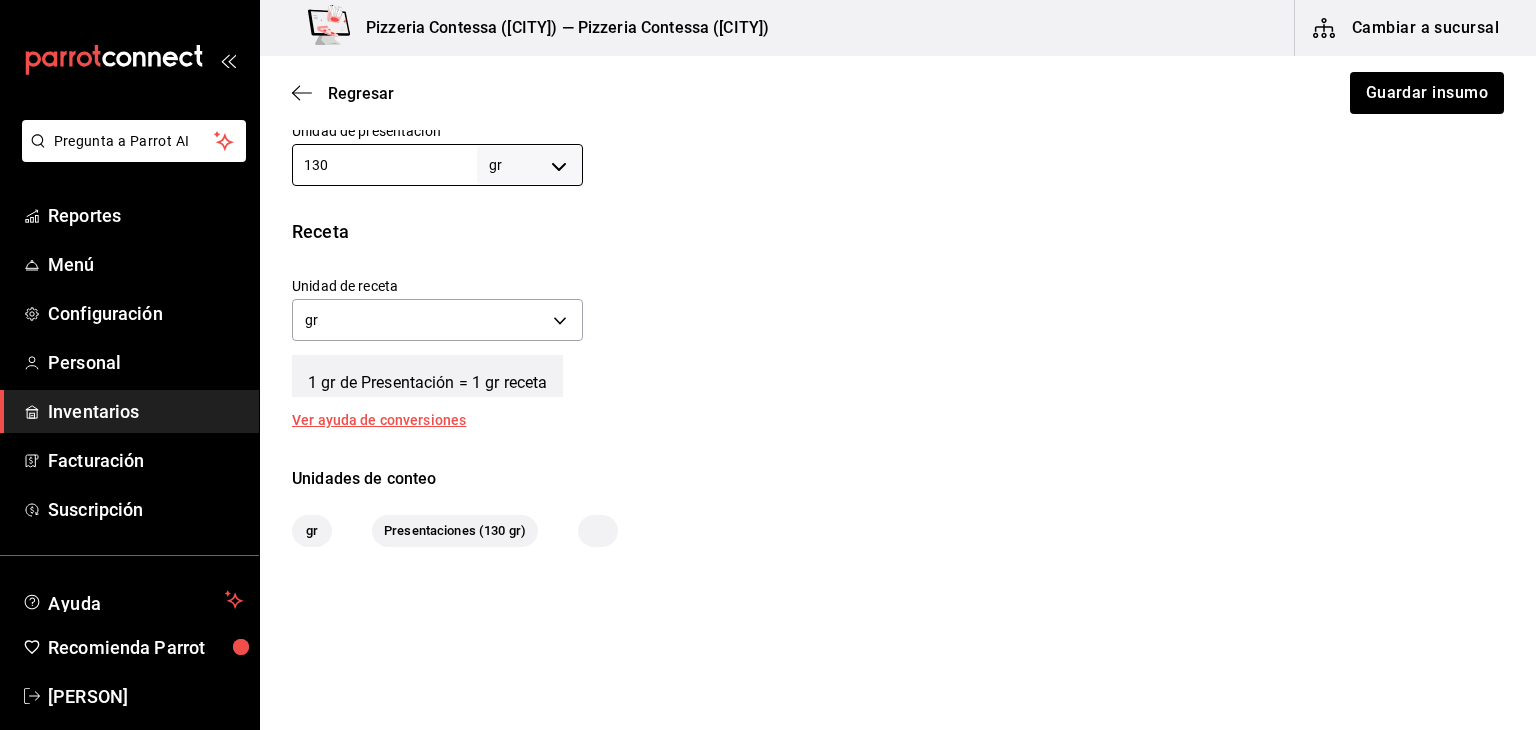scroll, scrollTop: 650, scrollLeft: 0, axis: vertical 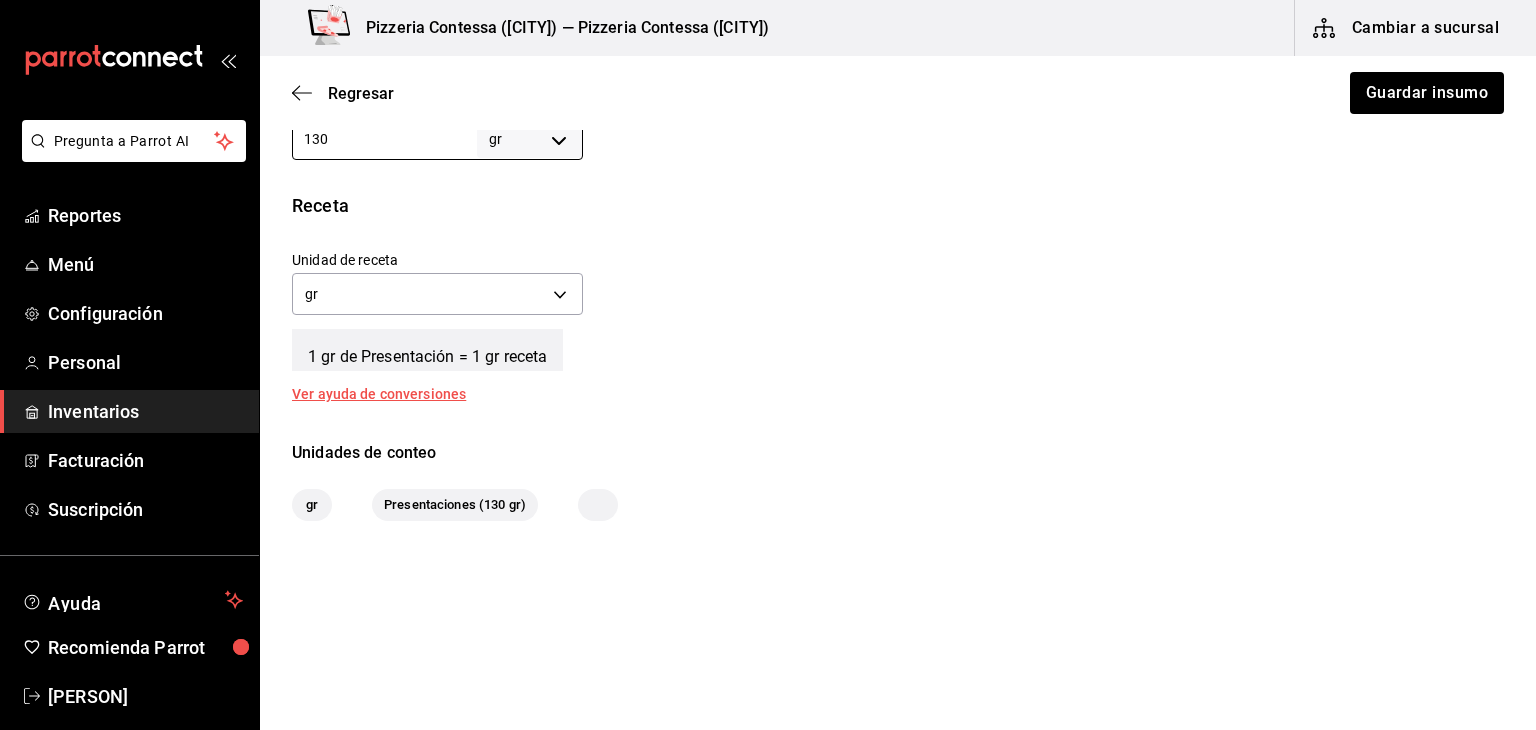 type on "130" 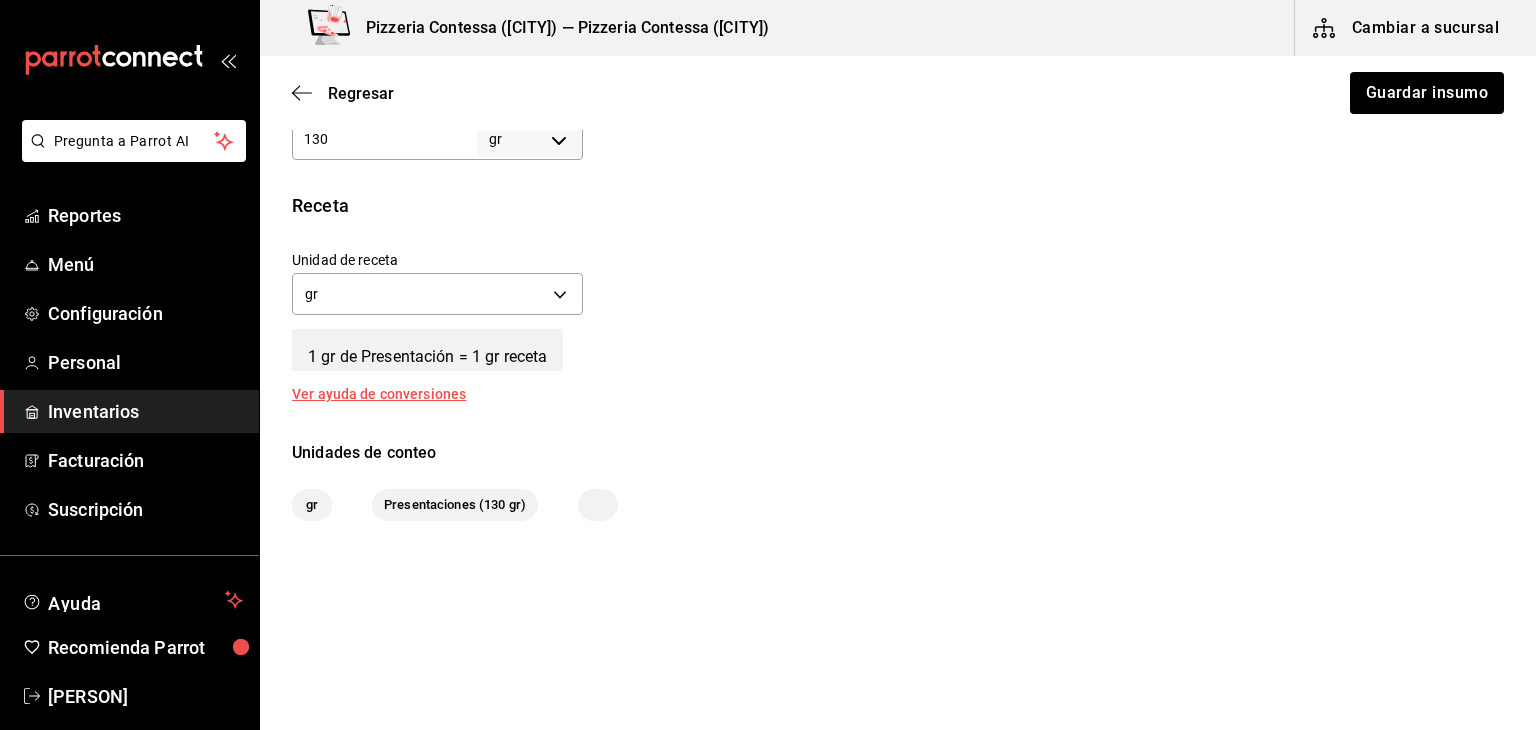 click on "Unidades de conteo" at bounding box center [898, 453] 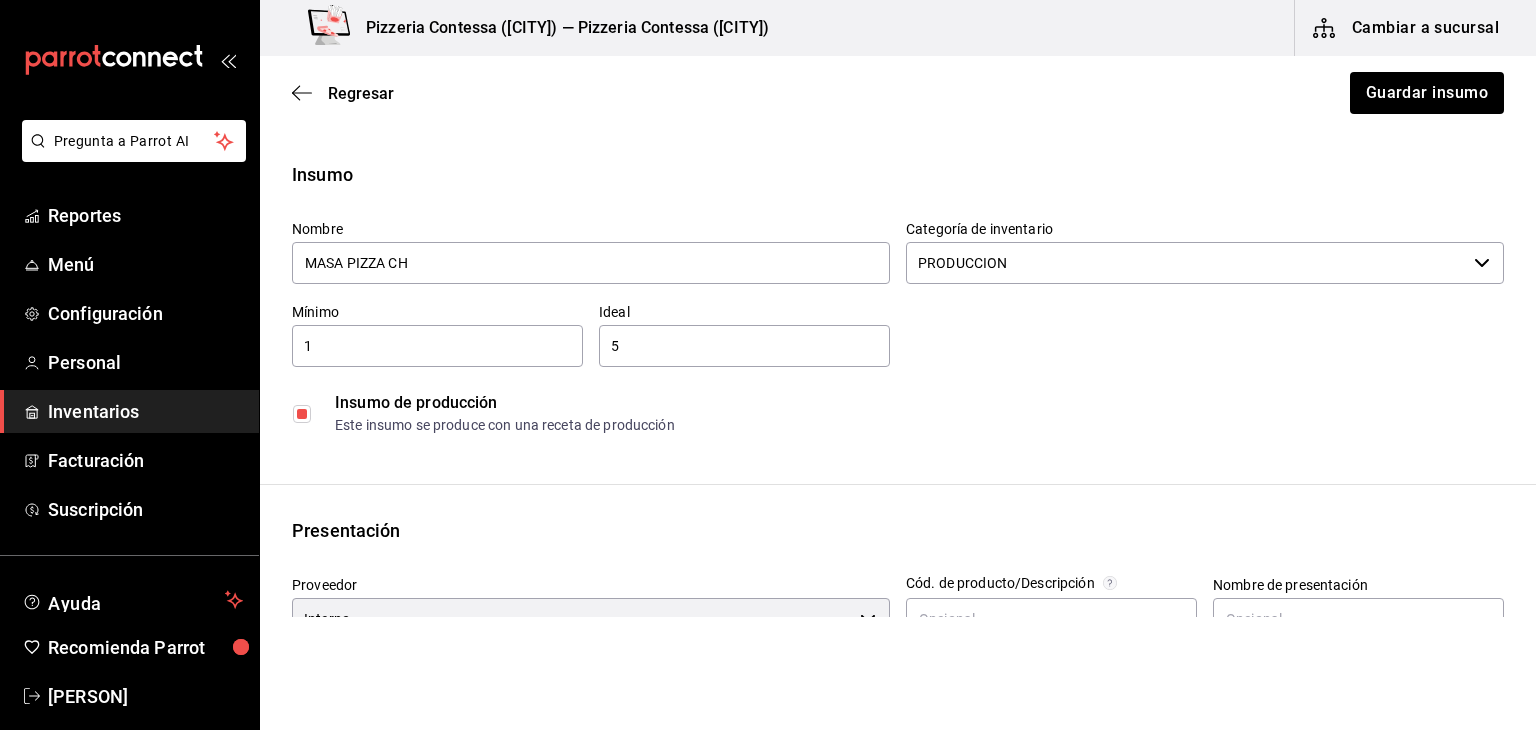 scroll, scrollTop: 0, scrollLeft: 0, axis: both 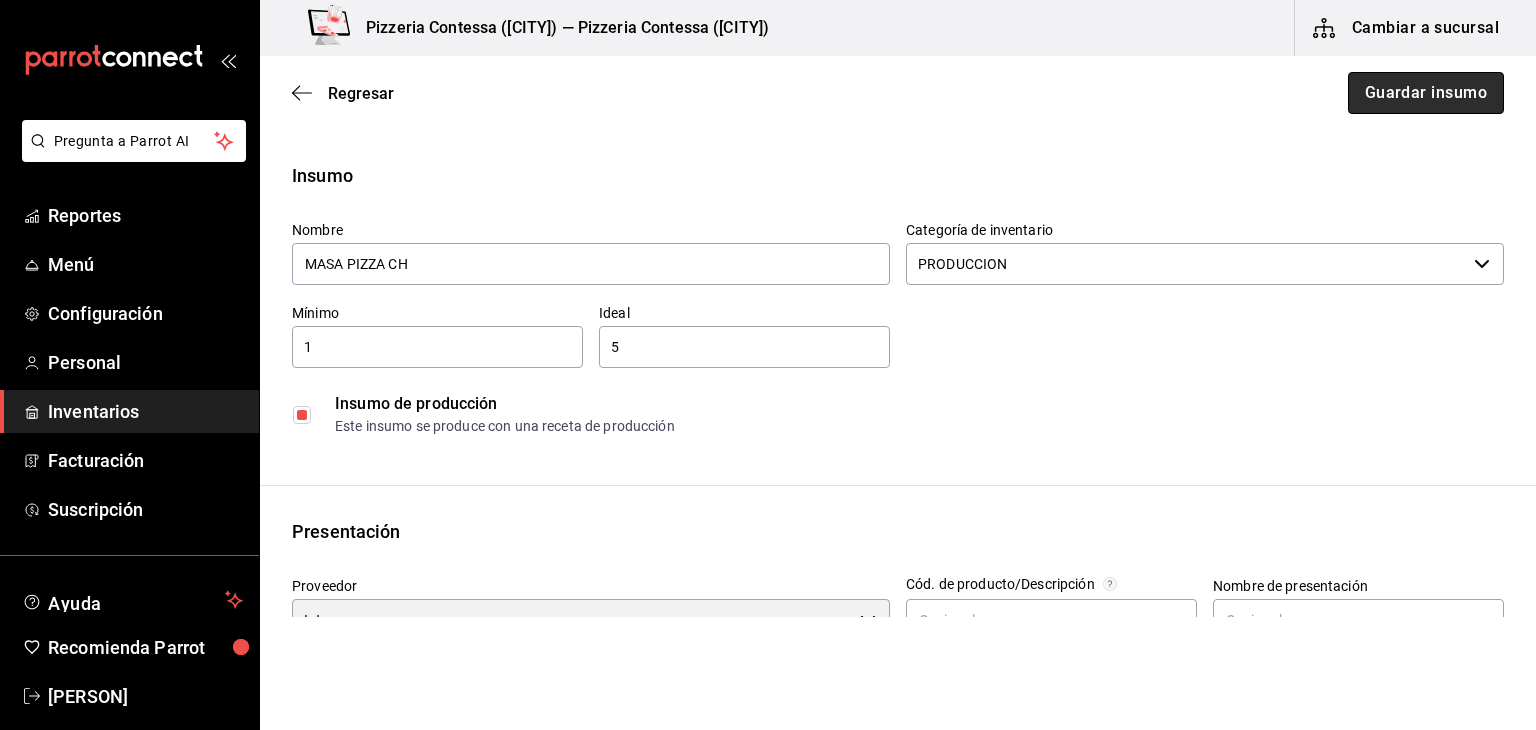 click on "Guardar insumo" at bounding box center (1426, 93) 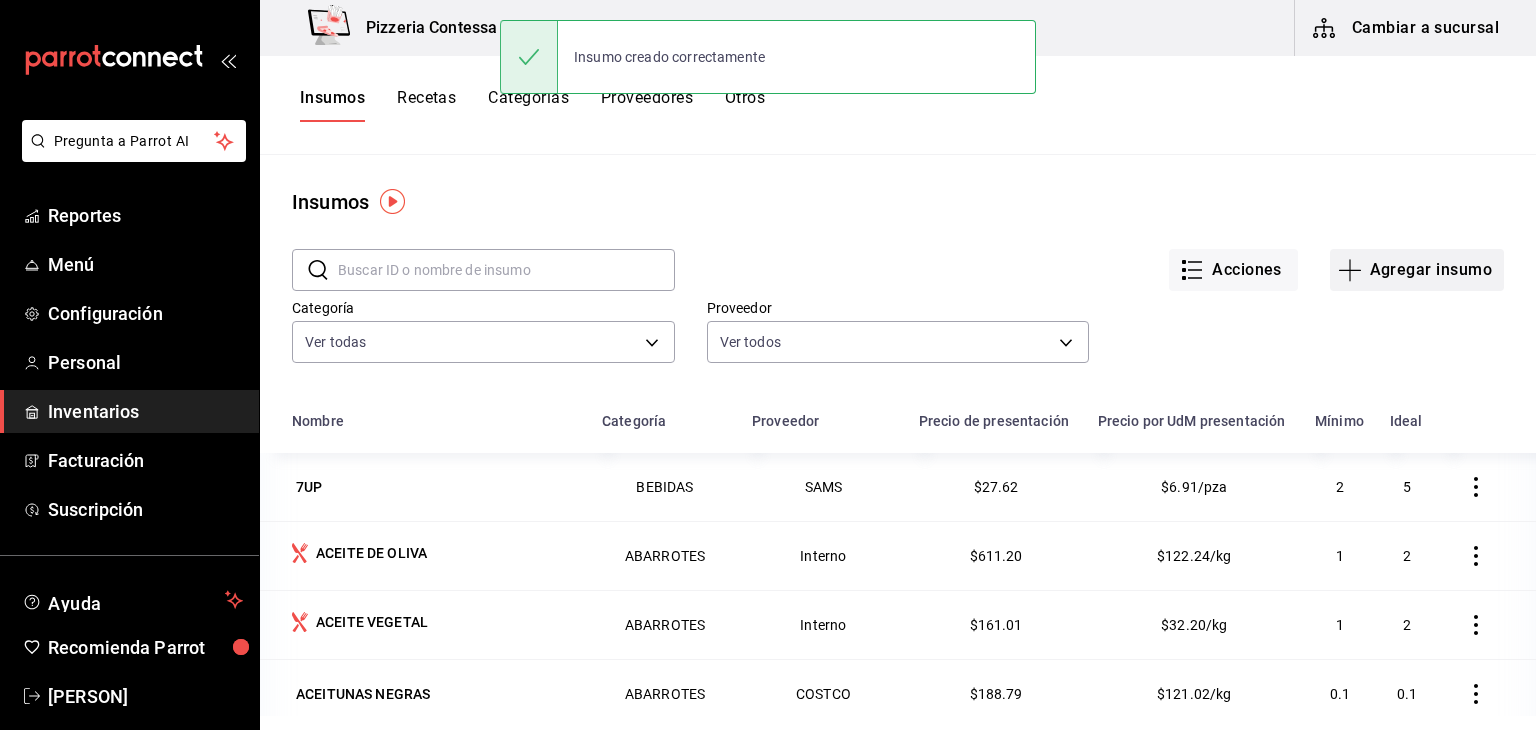 click on "Agregar insumo" at bounding box center (1417, 270) 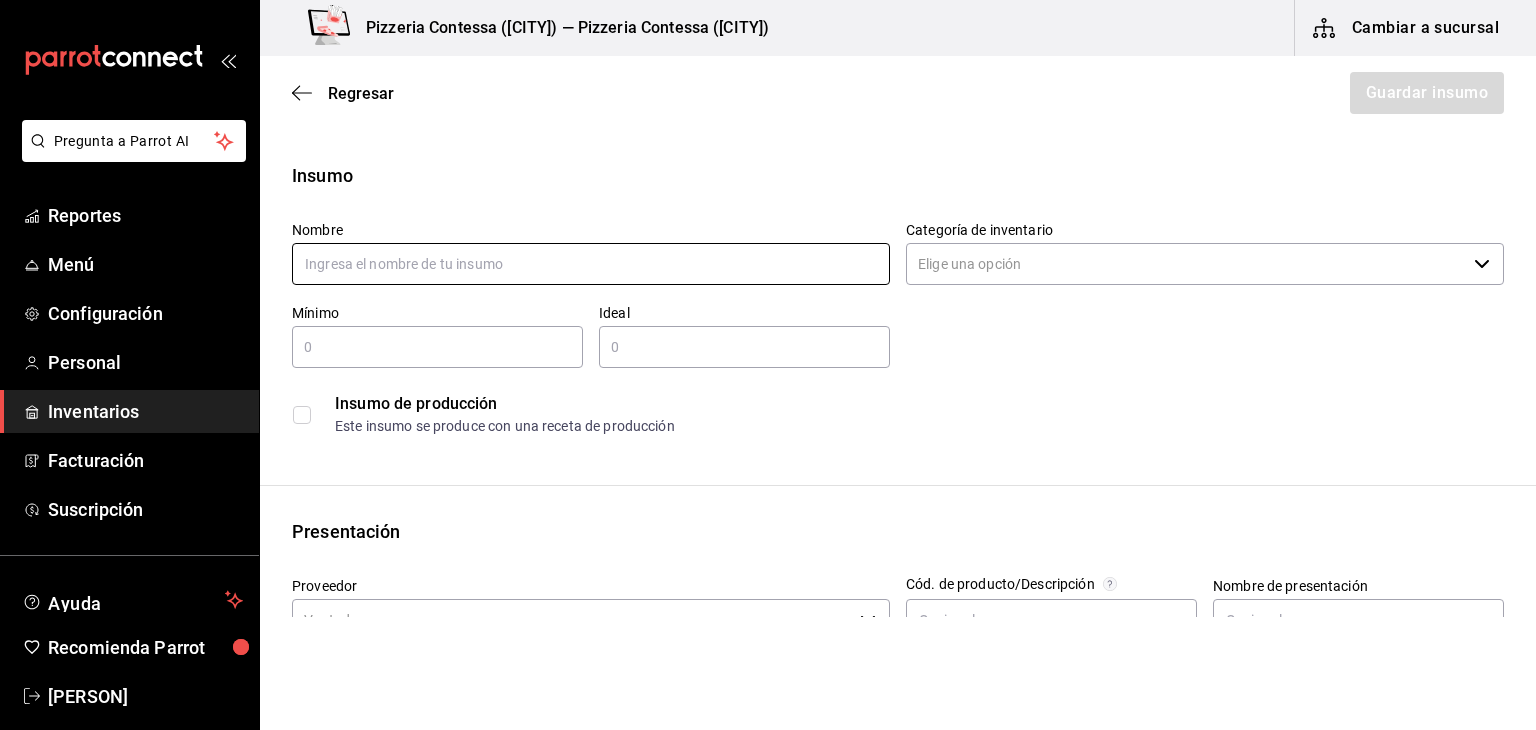 click at bounding box center (591, 264) 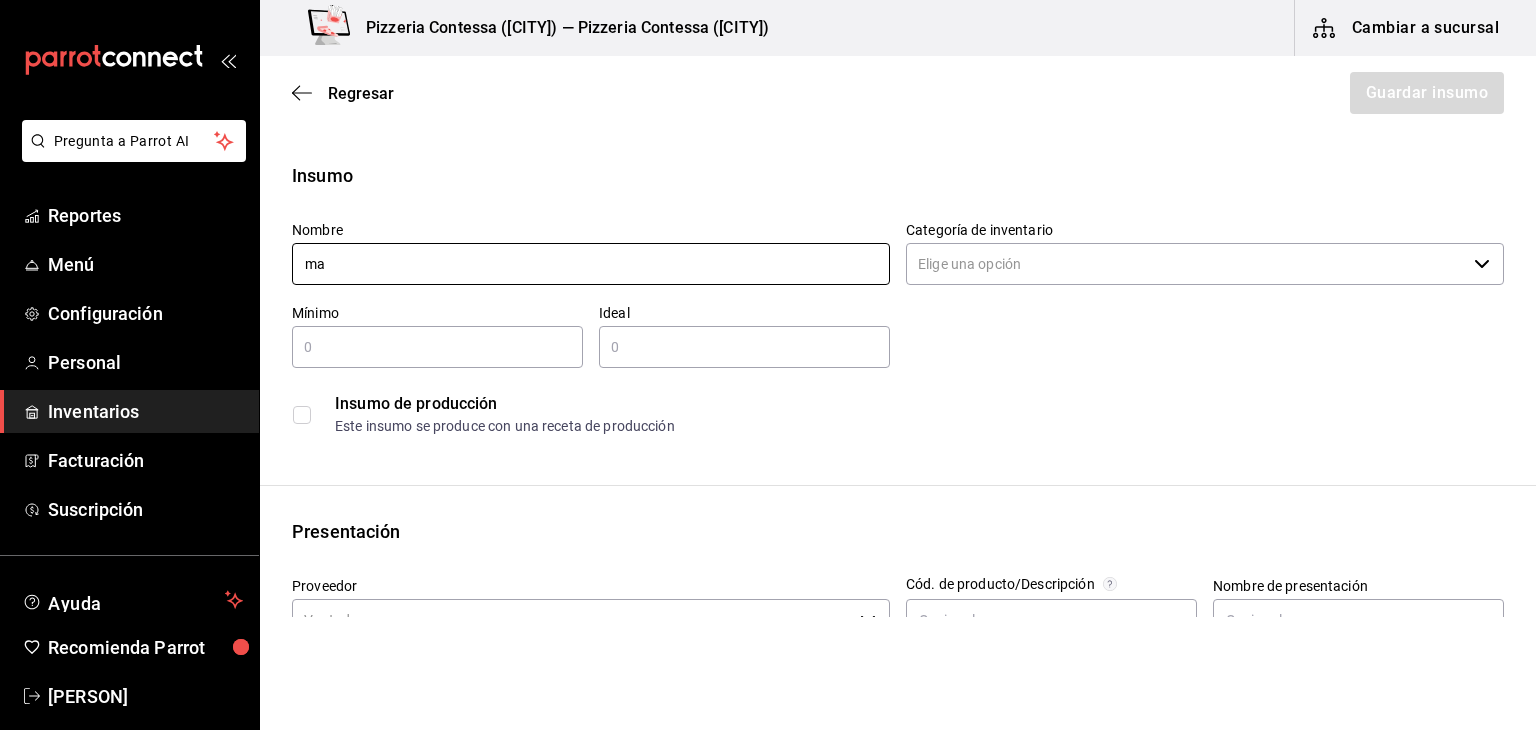 type on "m" 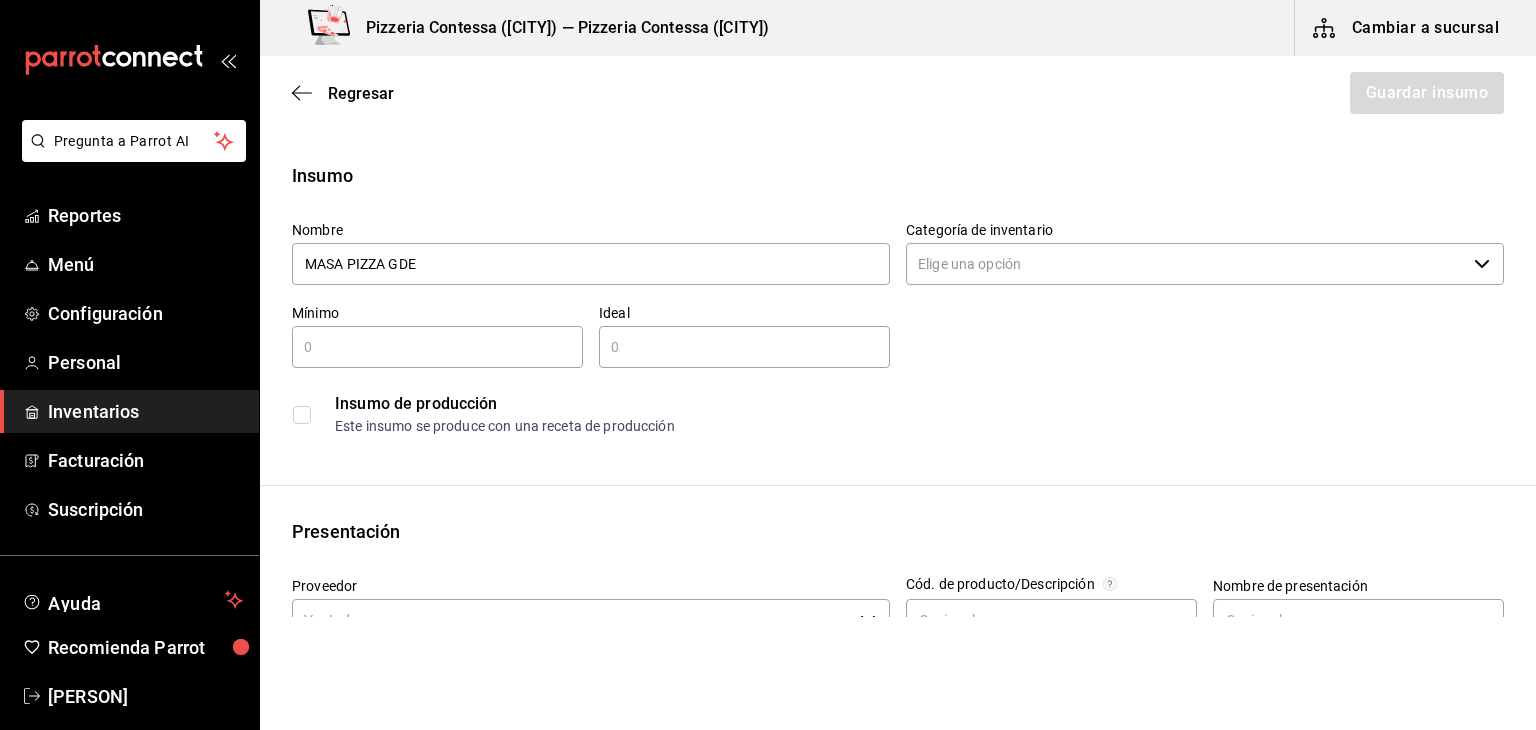 type on "MASA PIZZA GDE" 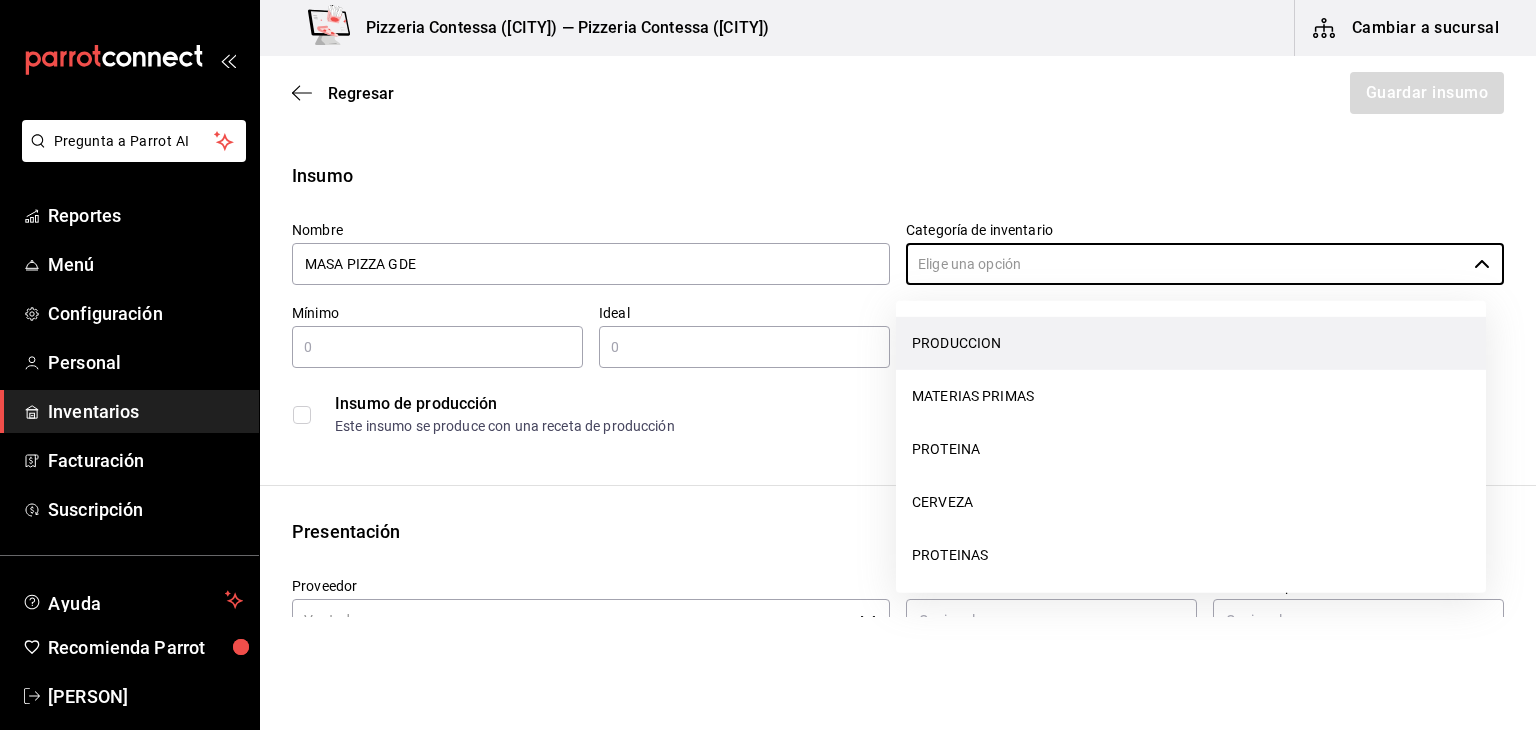 click on "PRODUCCION" at bounding box center [1191, 343] 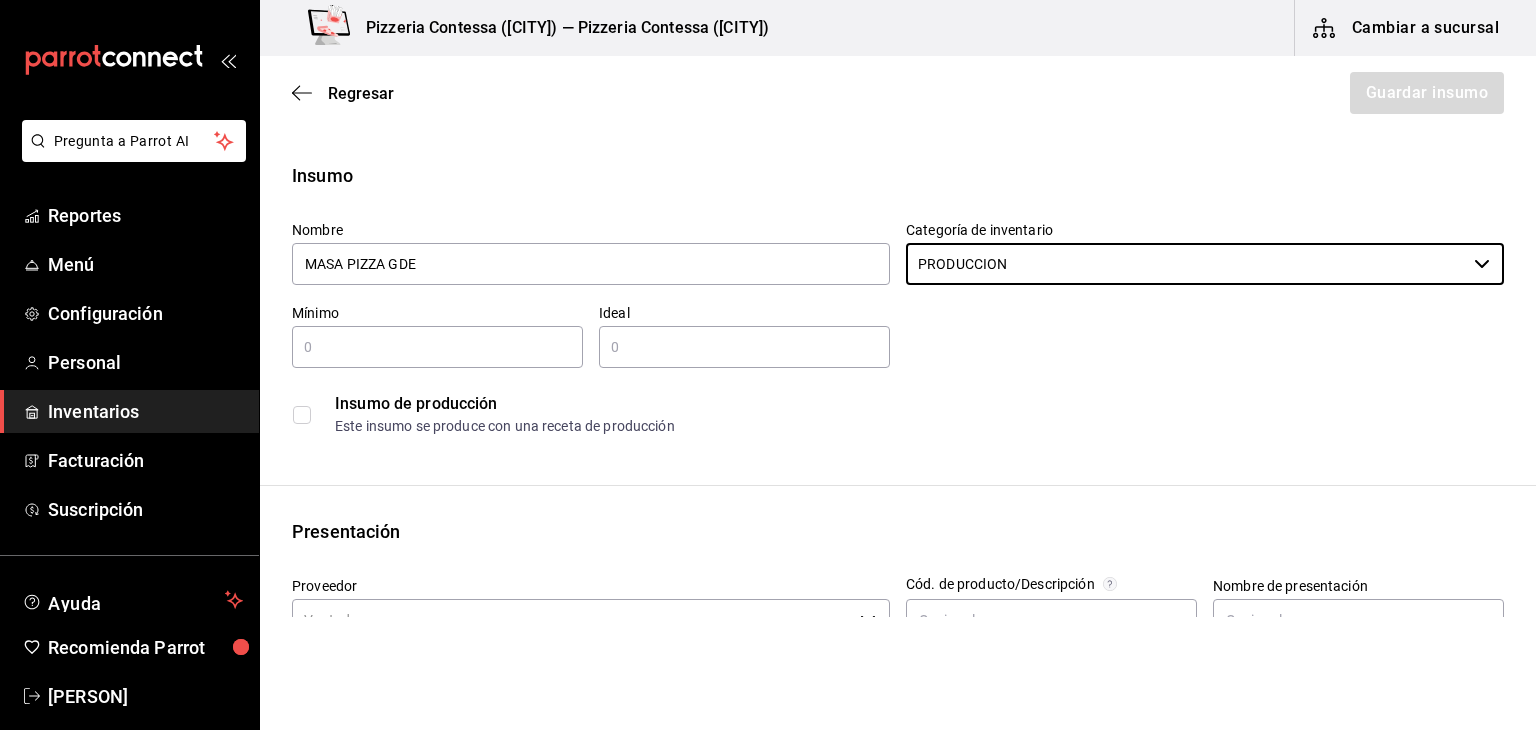click at bounding box center [437, 347] 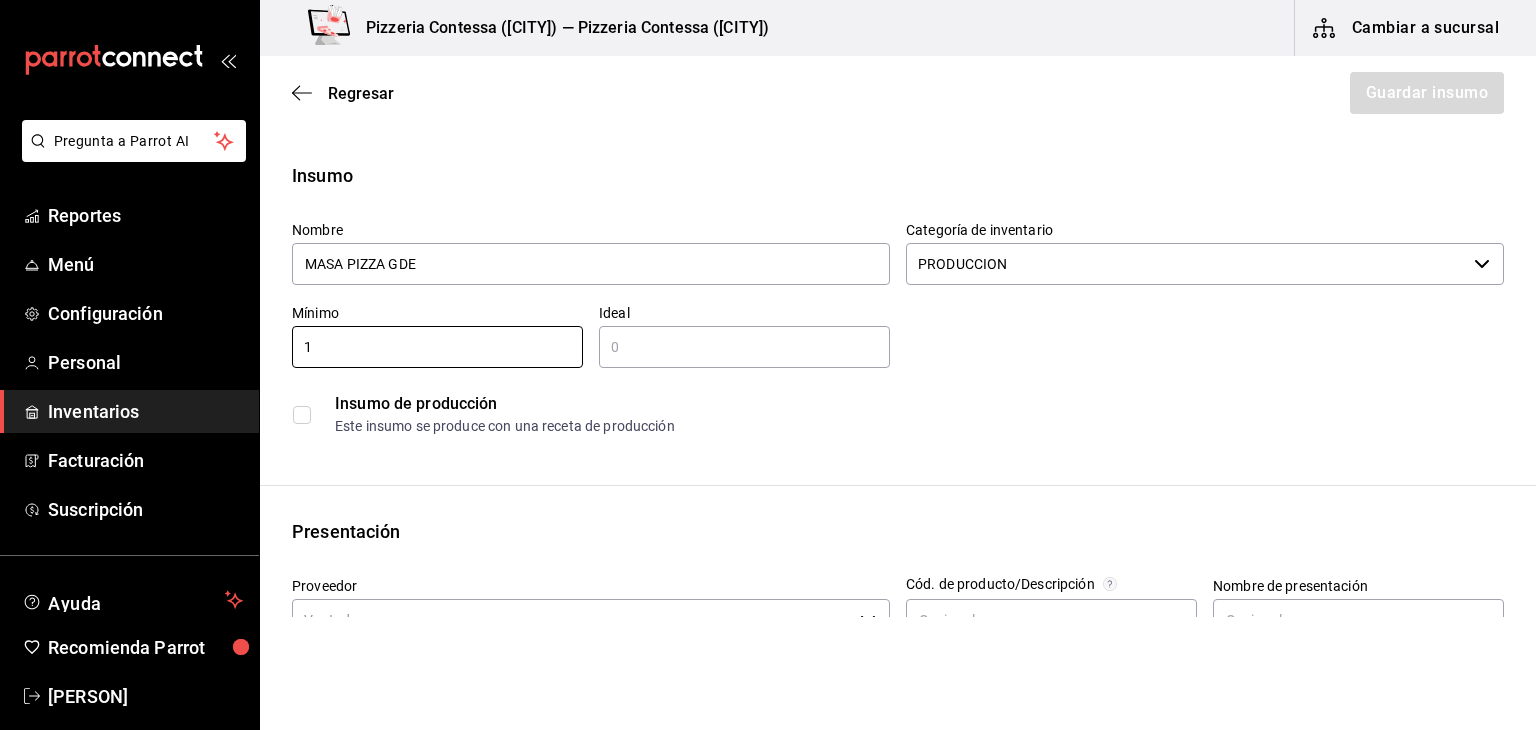 type on "1" 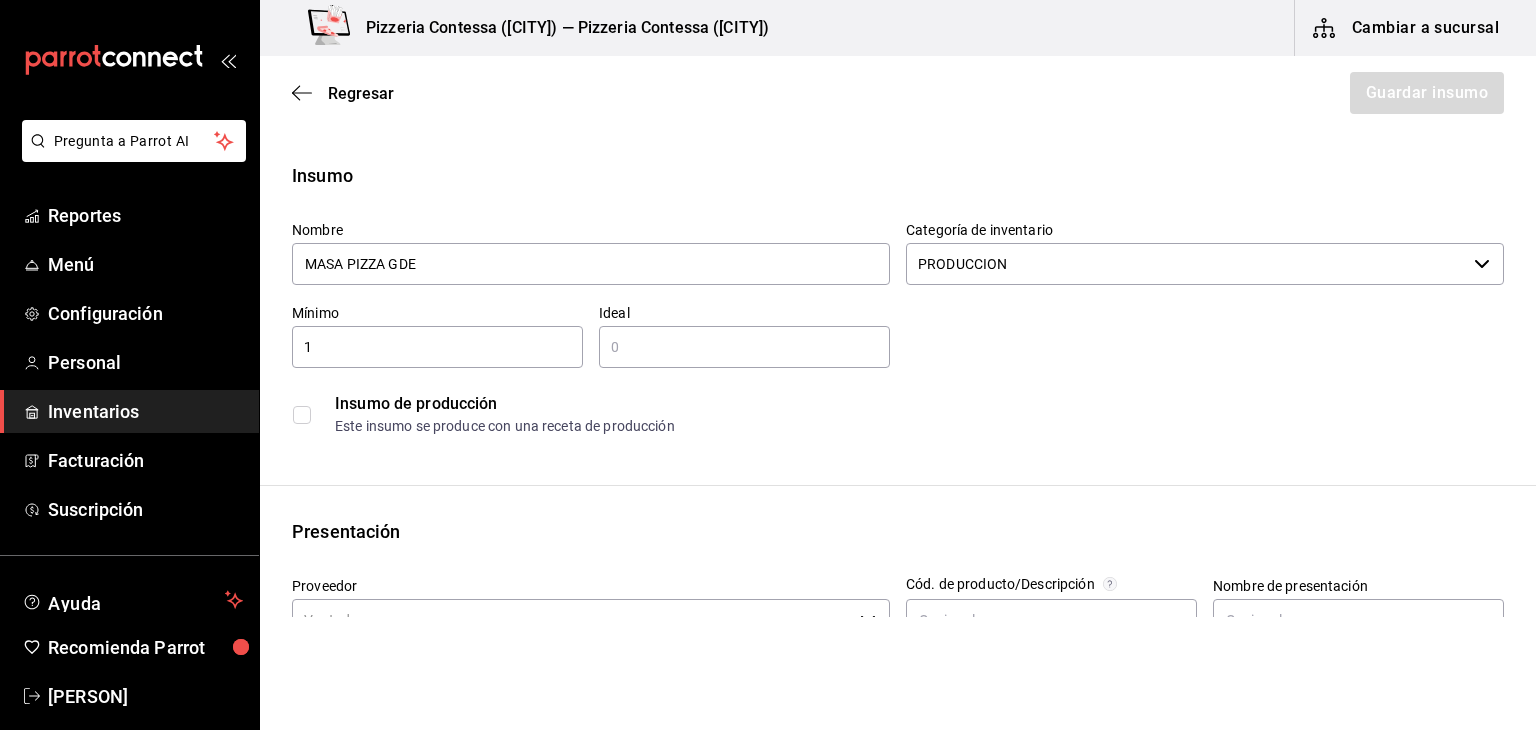 click at bounding box center (744, 347) 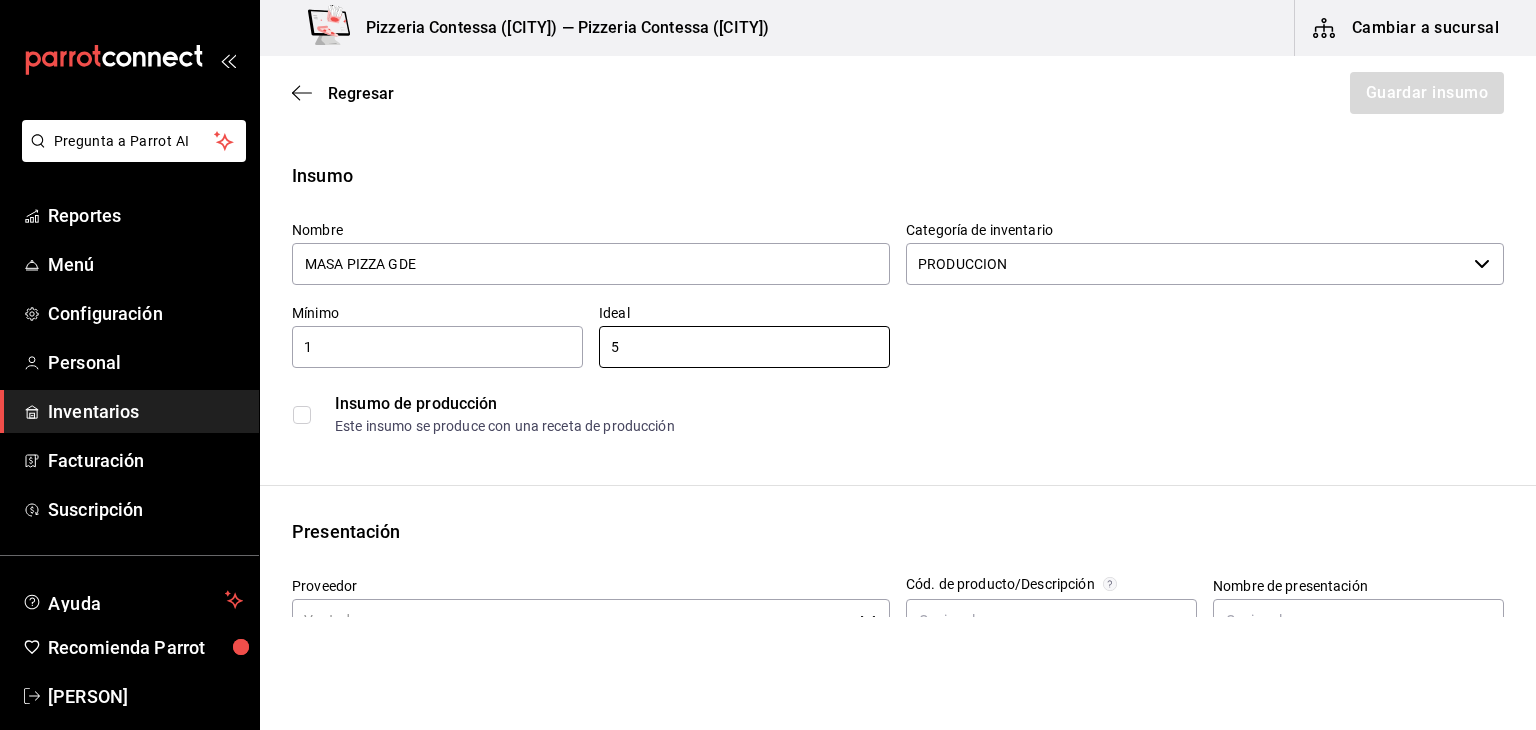 type on "5" 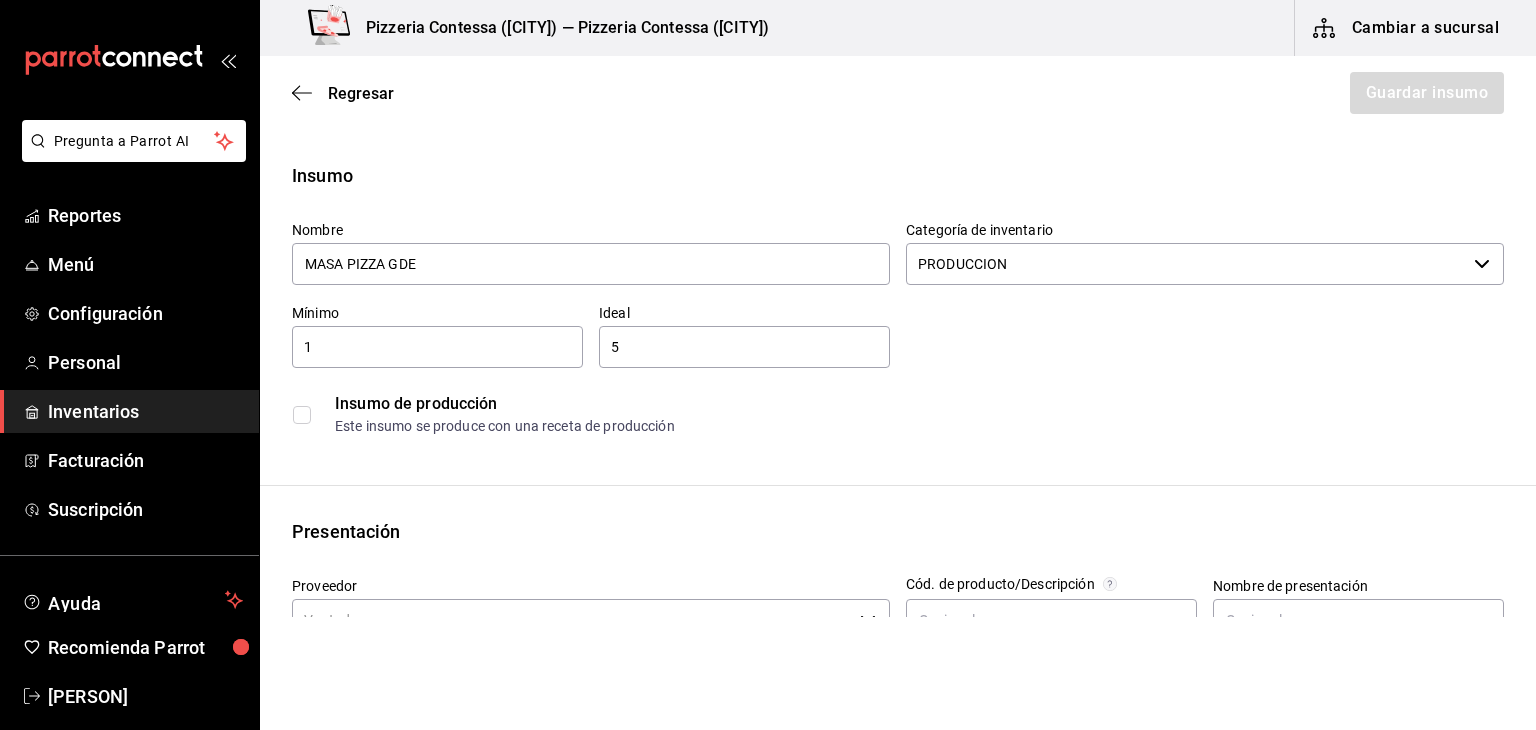 click at bounding box center (302, 415) 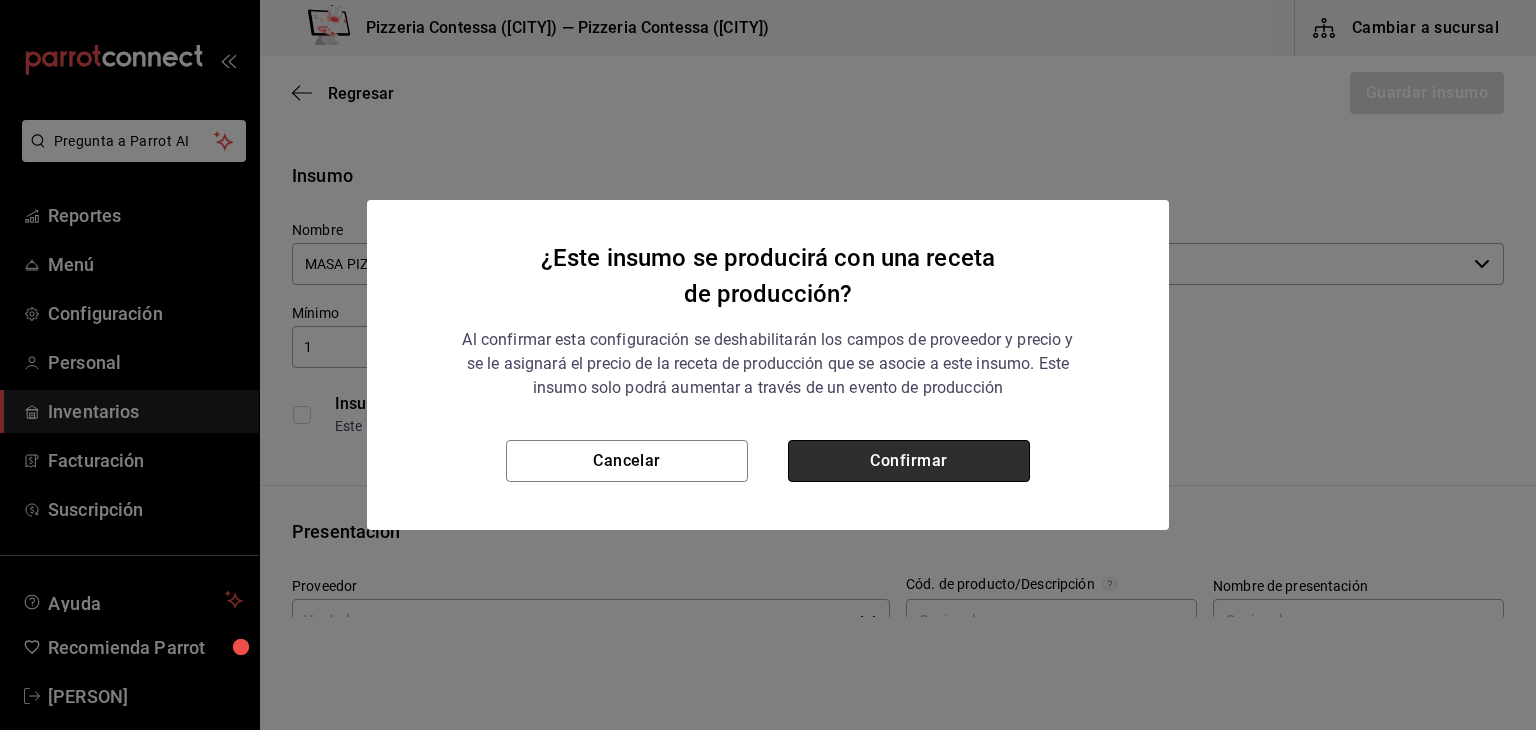 click on "Confirmar" at bounding box center [909, 461] 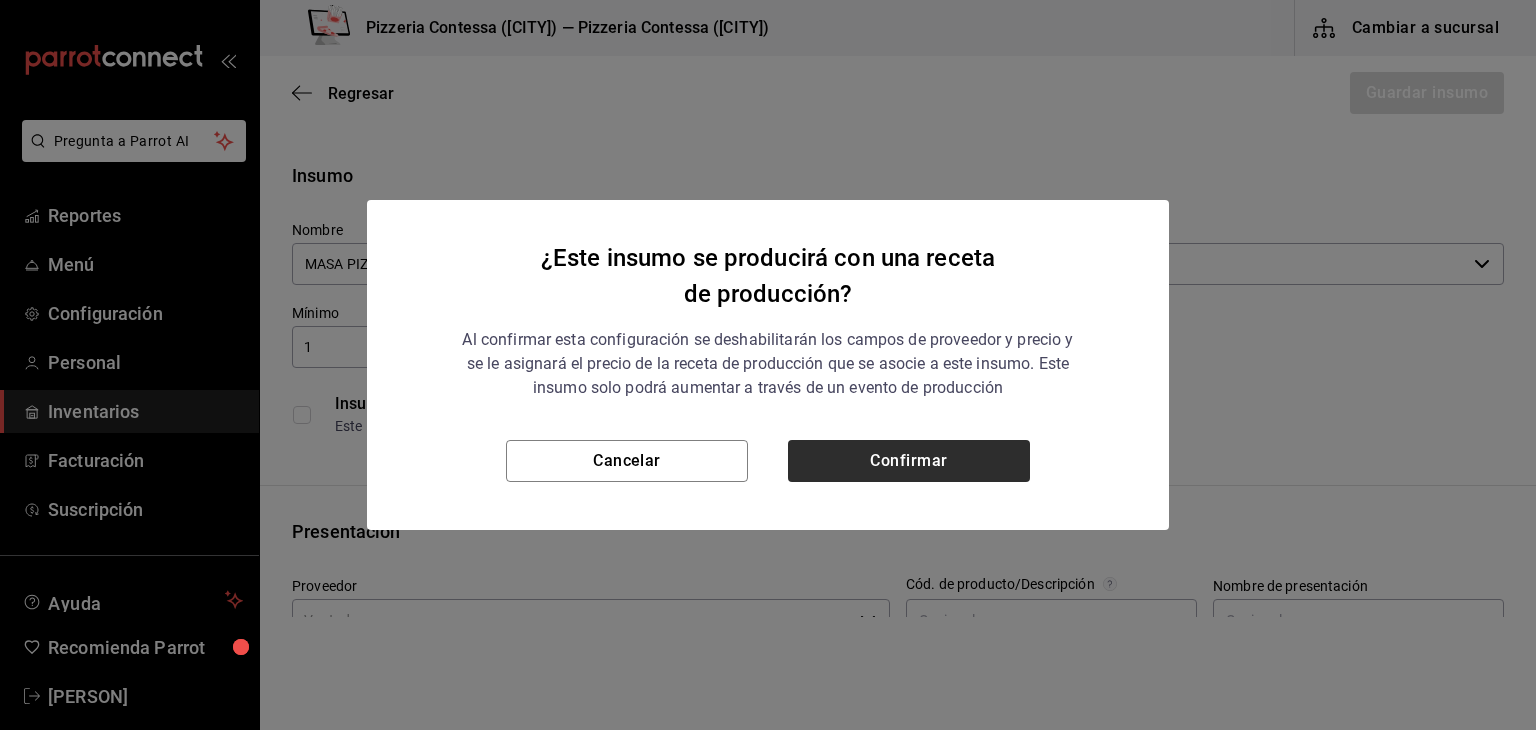 checkbox on "true" 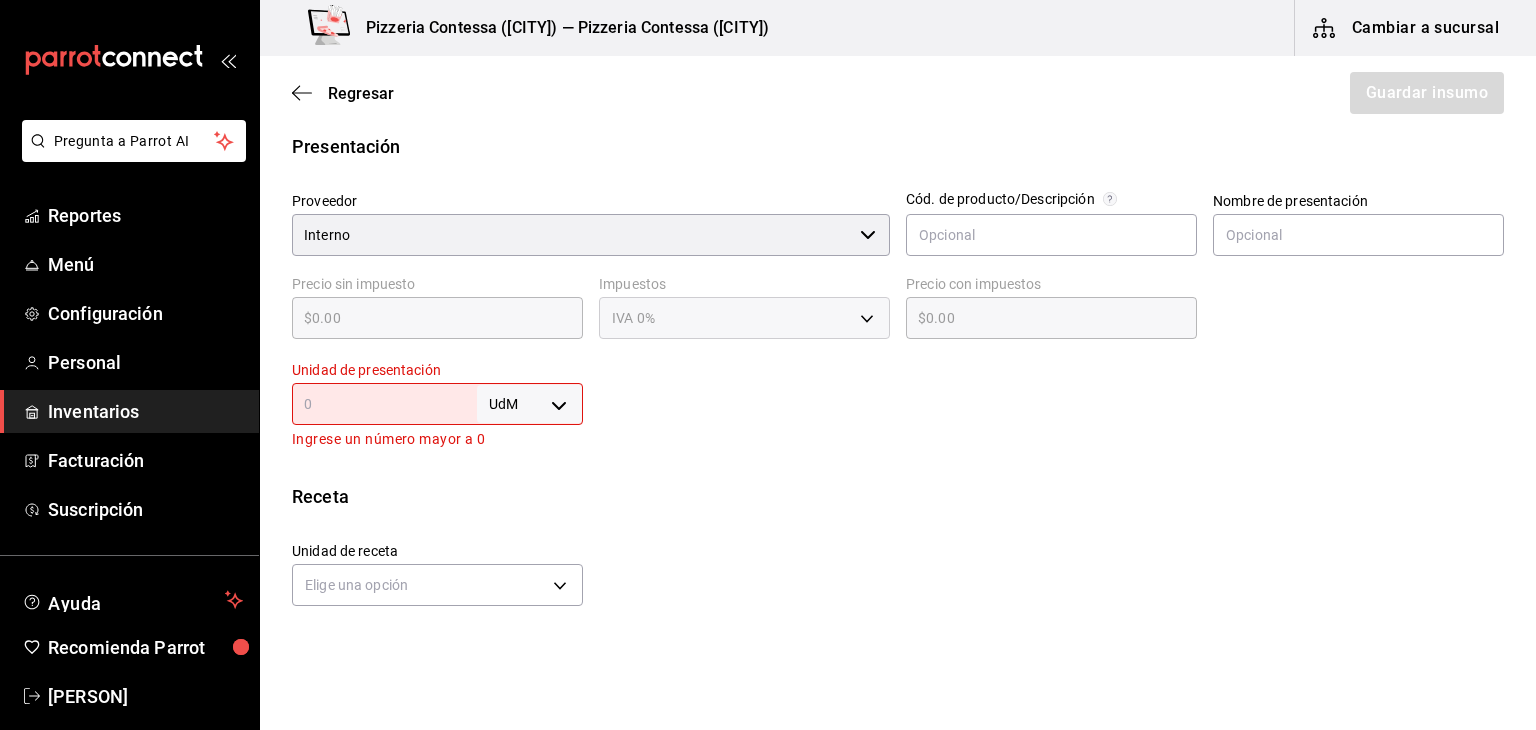 scroll, scrollTop: 400, scrollLeft: 0, axis: vertical 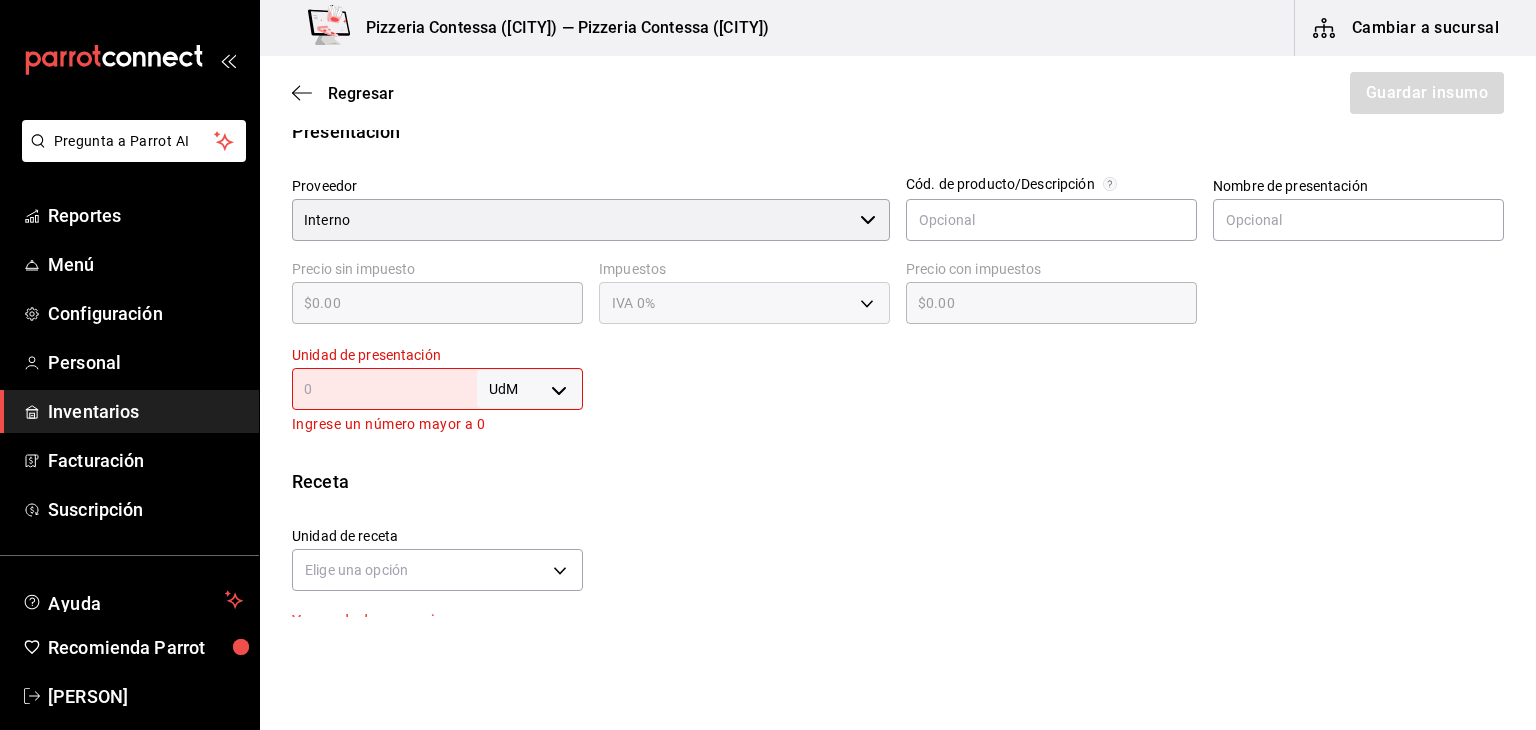 click on "UdM ​" at bounding box center (437, 389) 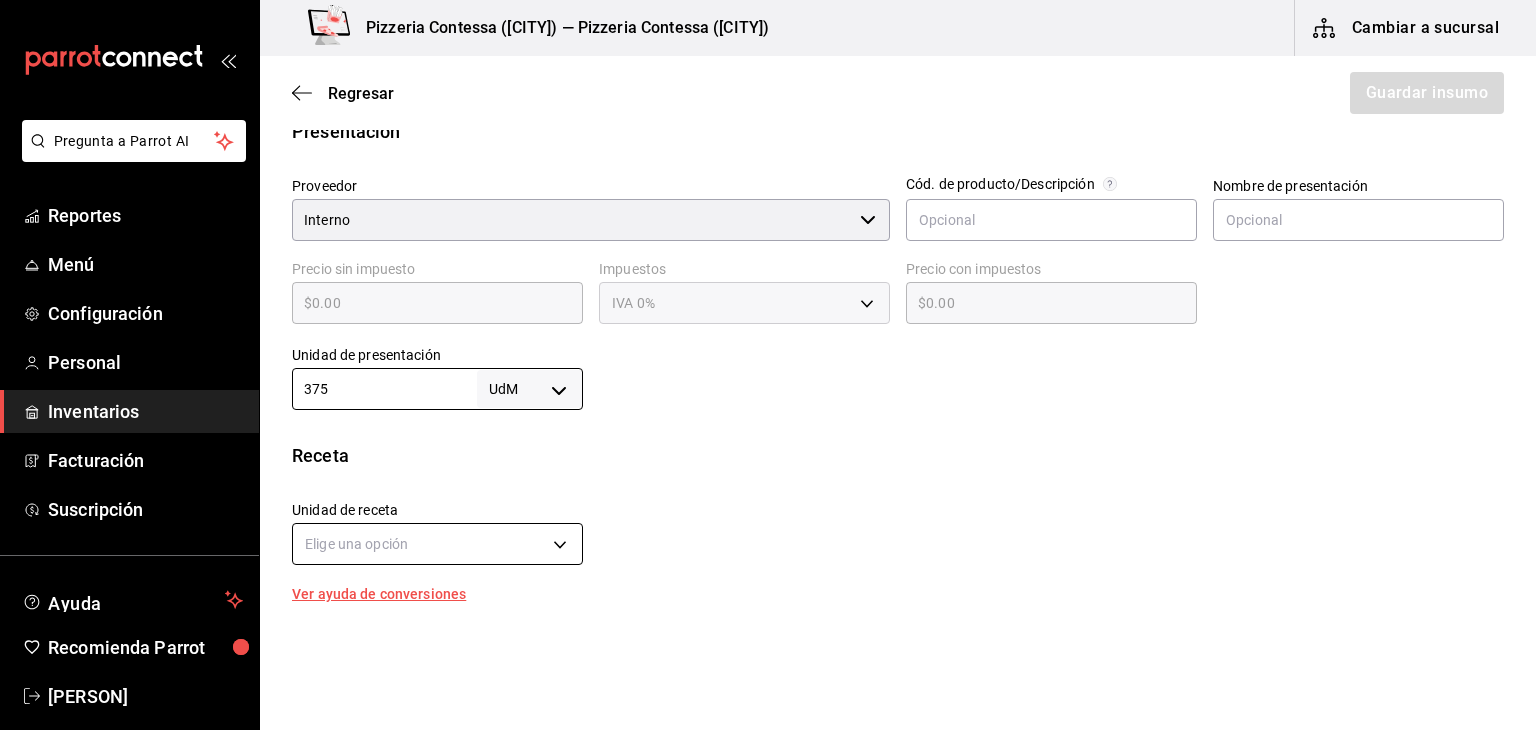 type on "375" 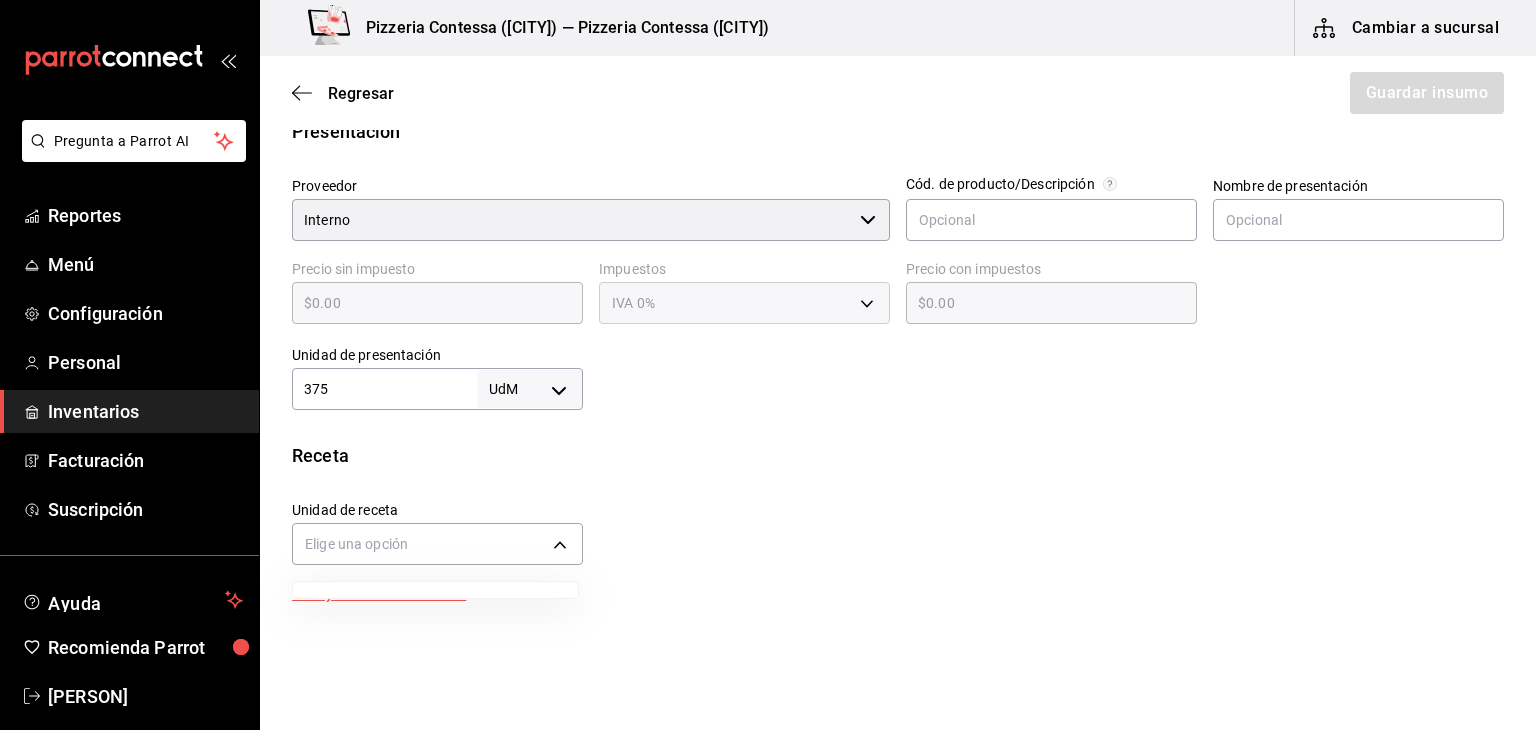 click at bounding box center [768, 365] 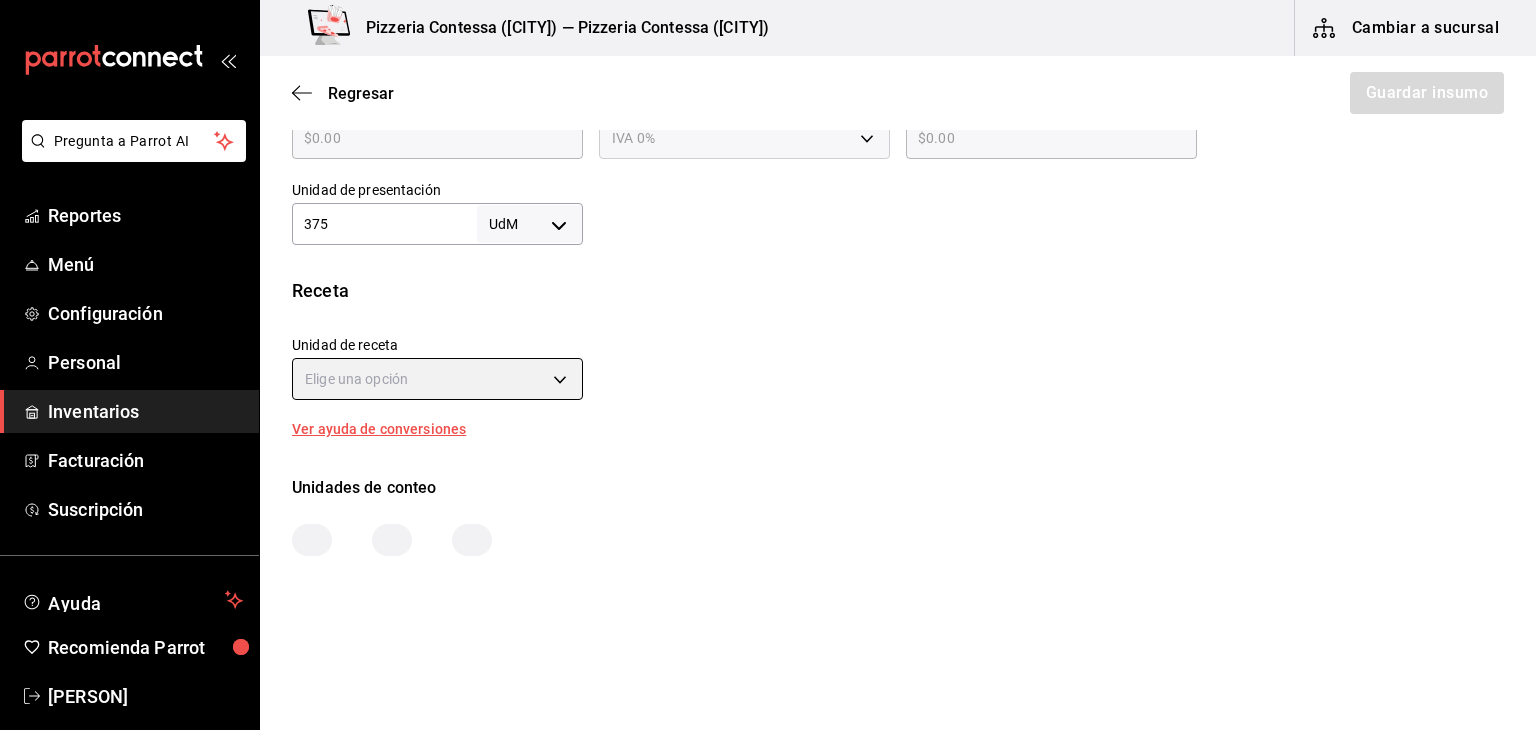 scroll, scrollTop: 600, scrollLeft: 0, axis: vertical 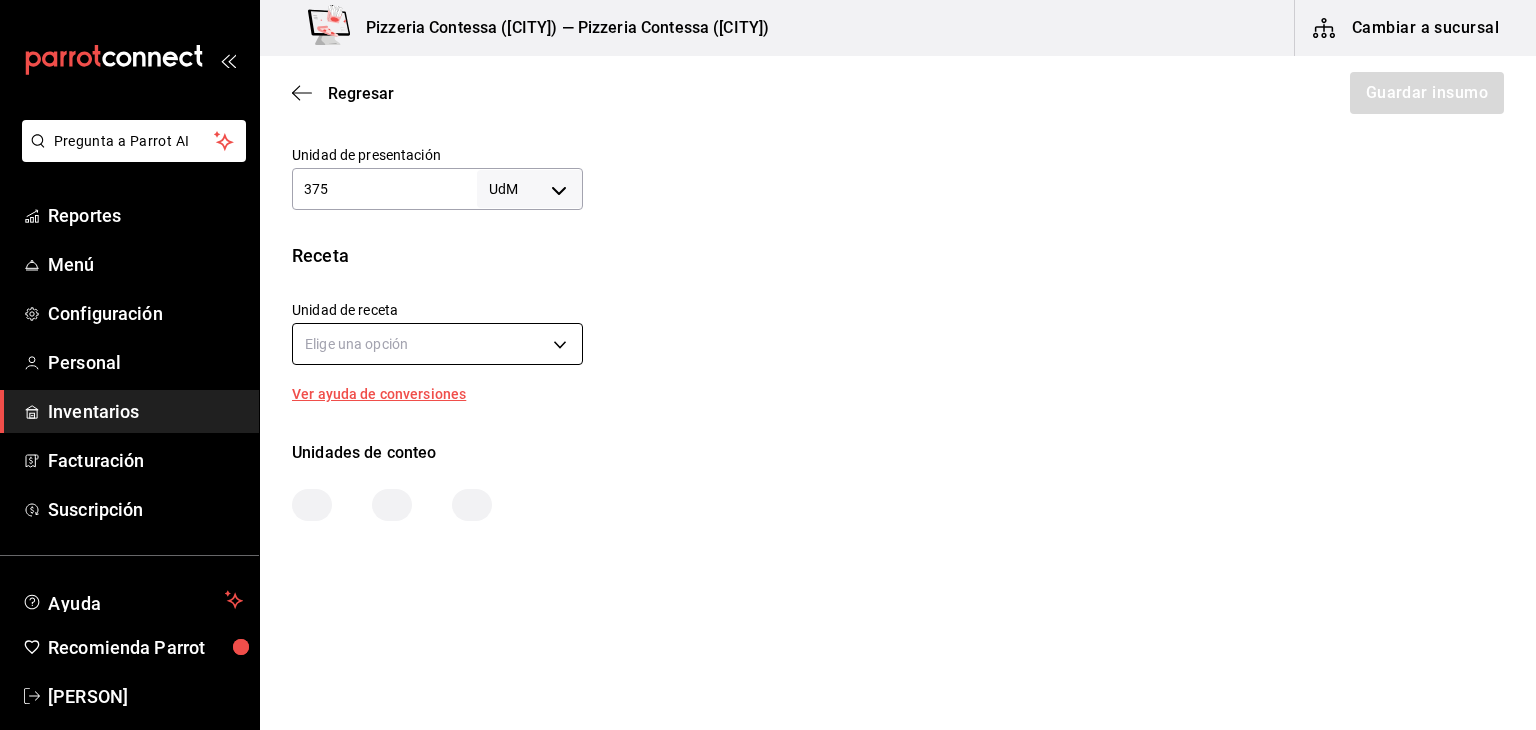 click on "Pregunta a Parrot AI Reportes   Menú   Configuración   Personal   Inventarios   Facturación   Suscripción   Ayuda Recomienda Parrot   [PERSON]   Sugerir nueva función   Pizzeria Contessa ([CITY]) — Pizzeria Contessa ([CITY]) Cambiar a sucursal Regresar Guardar insumo Insumo Nombre MASA PIZZA GDE Categoría de inventario PRODUCCION ​ Mínimo 1 ​ Ideal 5 ​ Insumo de producción Este insumo se produce con una receta de producción Presentación Proveedor Interno ​ Cód. de producto/Descripción Nombre de presentación Precio sin impuesto $0.00 ​ Impuestos IVA 0% Precio con impuestos $0.00 ​ Unidad de presentación 375 UdM ​ Receta Unidad de receta Elige una opción Factor de conversión ​ Ver ayuda de conversiones Unidades de conteo GANA 1 MES GRATIS EN TU SUSCRIPCIÓN AQUÍ Pregunta a Parrot AI Reportes   Menú   Configuración   Personal   Inventarios   Facturación   Suscripción   Ayuda Recomienda Parrot   [PERSON]   Sugerir nueva función   Visitar centro de ayuda" at bounding box center [768, 308] 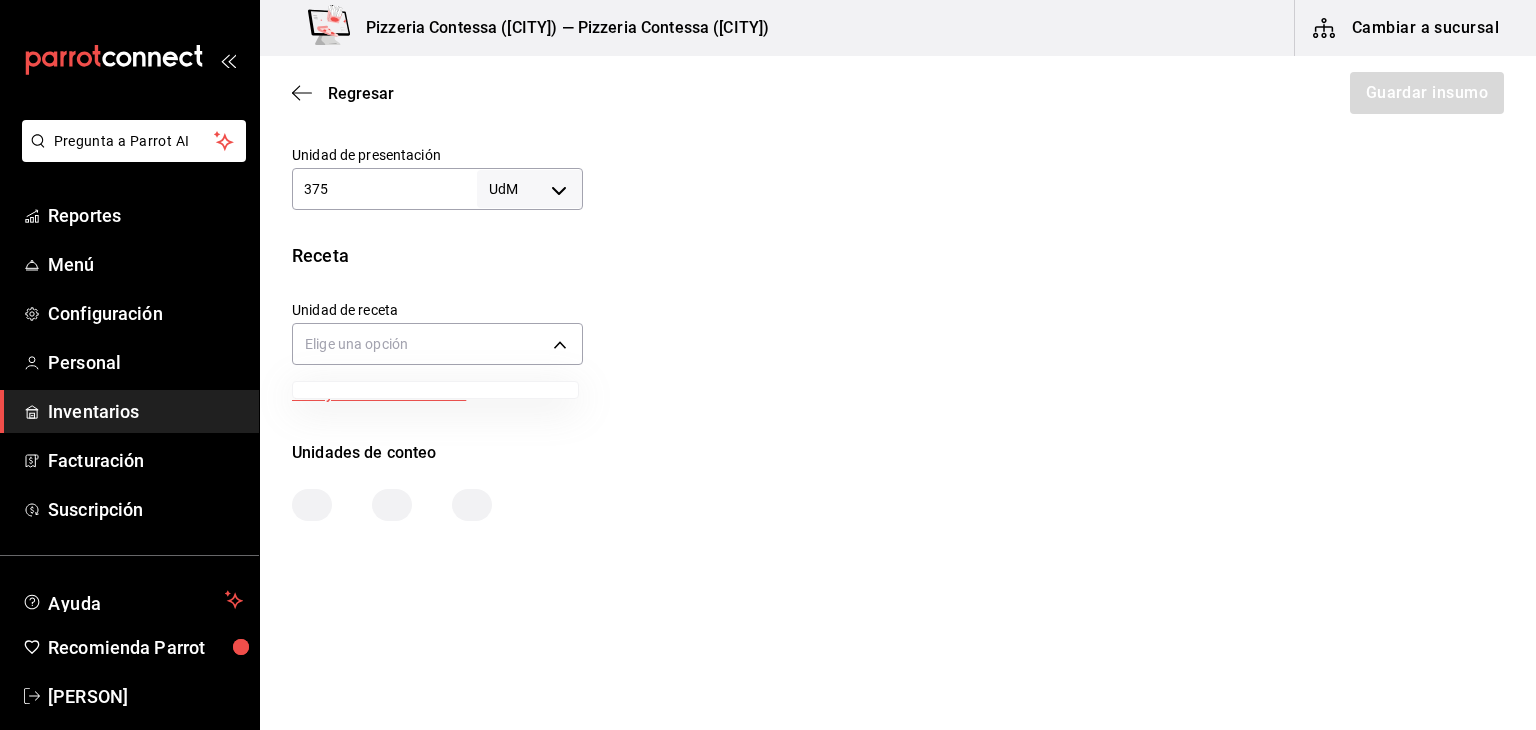 click at bounding box center [768, 365] 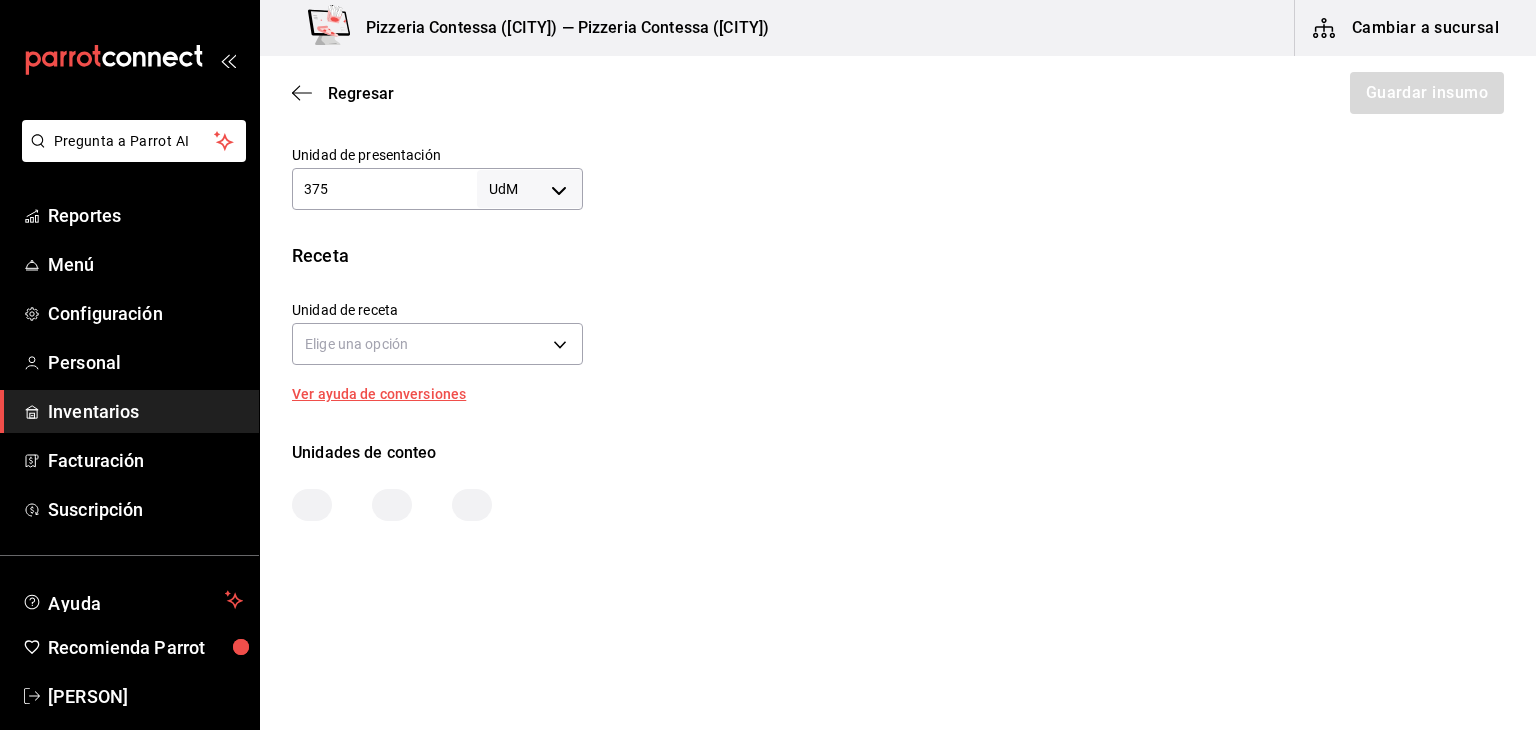 click on "Pregunta a Parrot AI Reportes   Menú   Configuración   Personal   Inventarios   Facturación   Suscripción   Ayuda Recomienda Parrot   [PERSON]   Sugerir nueva función   Pizzeria Contessa ([CITY]) — Pizzeria Contessa ([CITY]) Cambiar a sucursal Regresar Guardar insumo Insumo Nombre MASA PIZZA GDE Categoría de inventario PRODUCCION ​ Mínimo 1 ​ Ideal 5 ​ Insumo de producción Este insumo se produce con una receta de producción Presentación Proveedor Interno ​ Cód. de producto/Descripción Nombre de presentación Precio sin impuesto $0.00 ​ Impuestos IVA 0% Precio con impuestos $0.00 ​ Unidad de presentación 375 UdM ​ Receta Unidad de receta Elige una opción Factor de conversión ​ Ver ayuda de conversiones Unidades de conteo GANA 1 MES GRATIS EN TU SUSCRIPCIÓN AQUÍ Pregunta a Parrot AI Reportes   Menú   Configuración   Personal   Inventarios   Facturación   Suscripción   Ayuda Recomienda Parrot   [PERSON]   Sugerir nueva función   Visitar centro de ayuda" at bounding box center [768, 308] 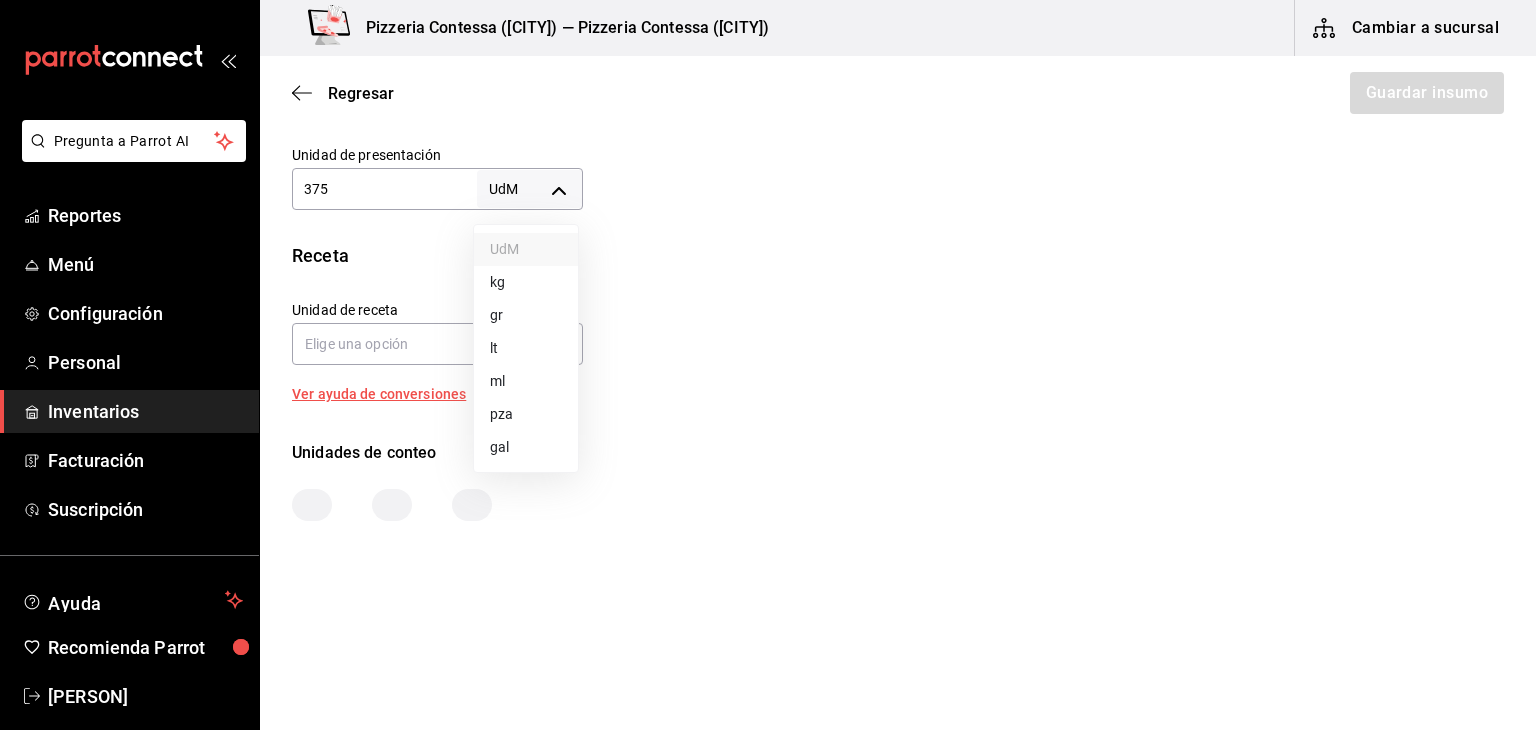click on "gr" at bounding box center (526, 315) 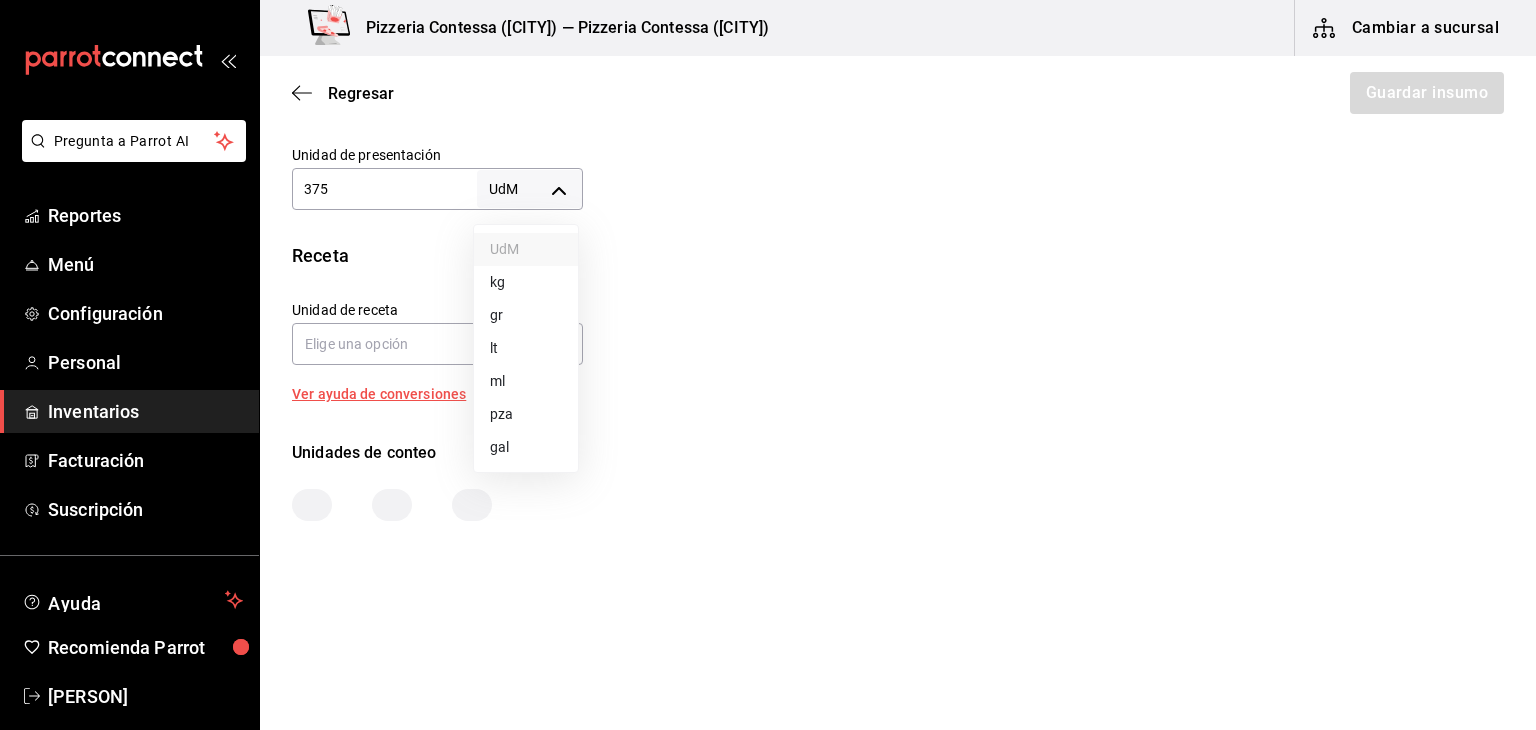 type on "GRAM" 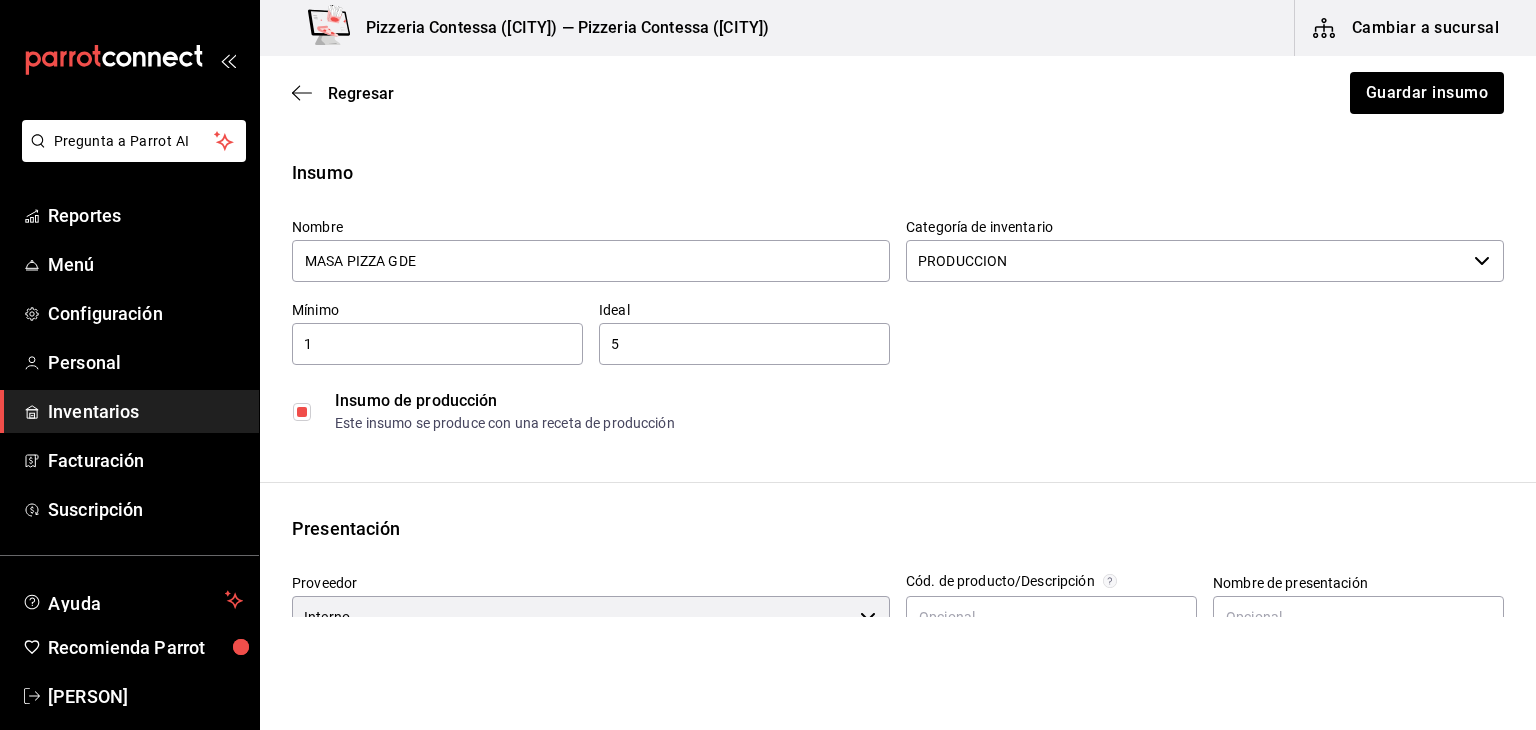 scroll, scrollTop: 0, scrollLeft: 0, axis: both 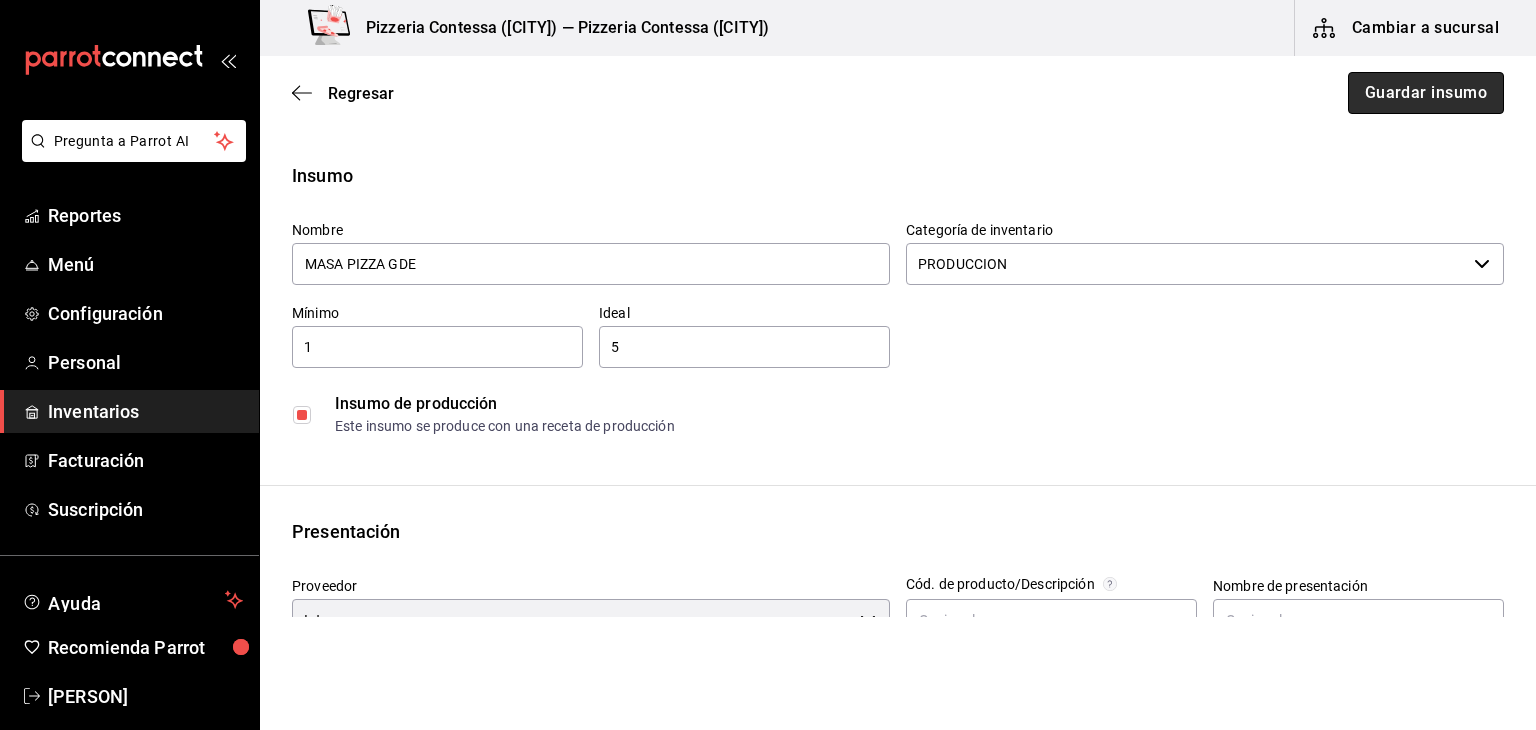 click on "Guardar insumo" at bounding box center (1426, 93) 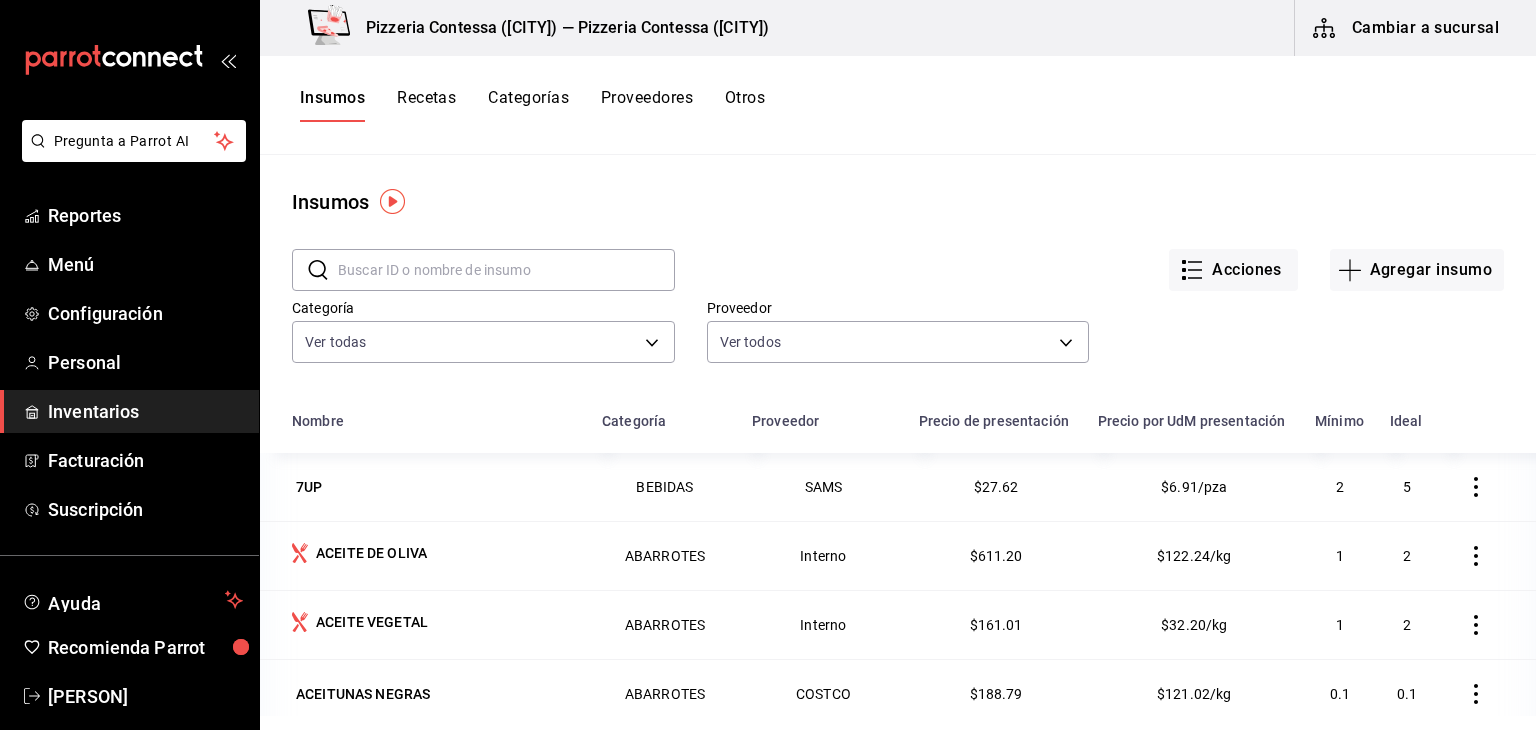 click at bounding box center (506, 270) 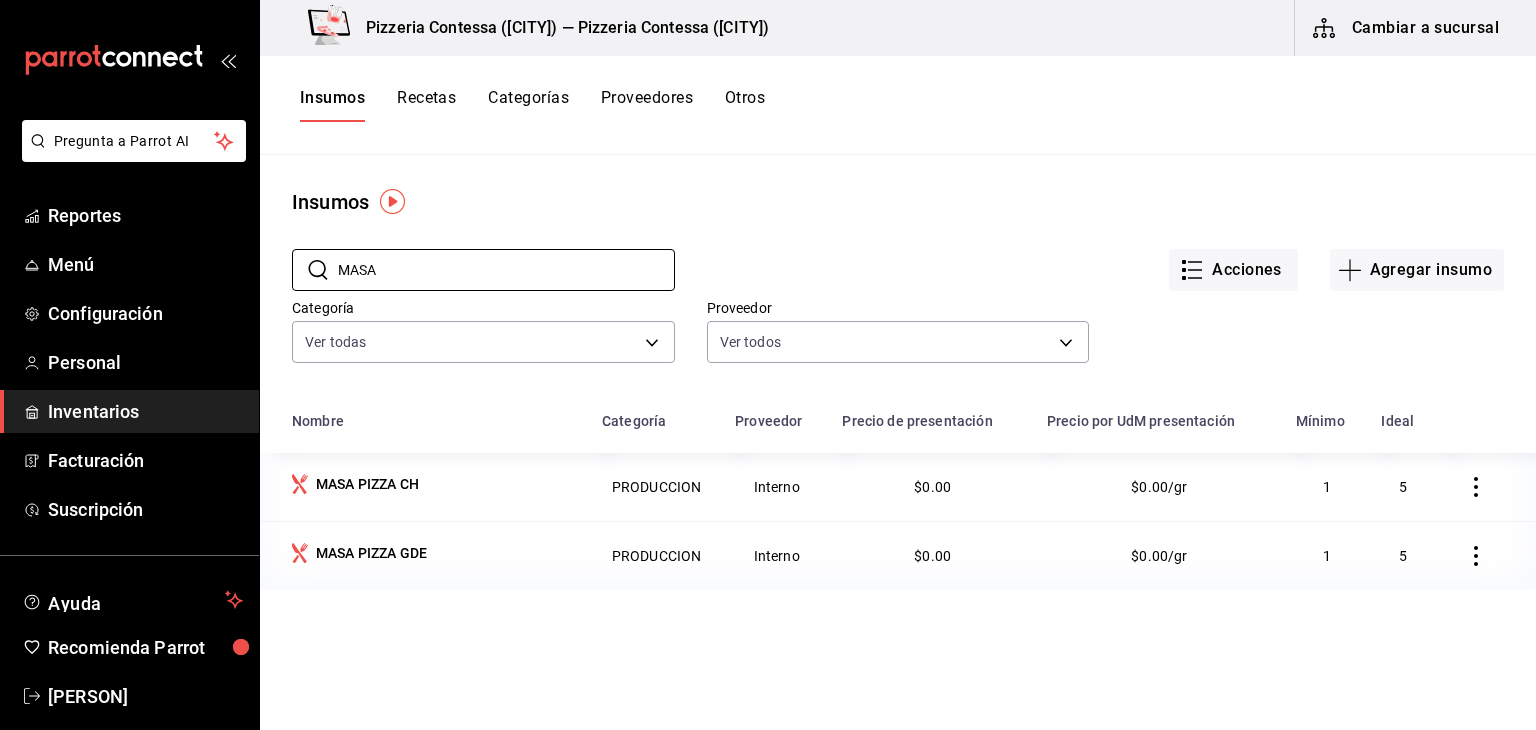 type on "MASA" 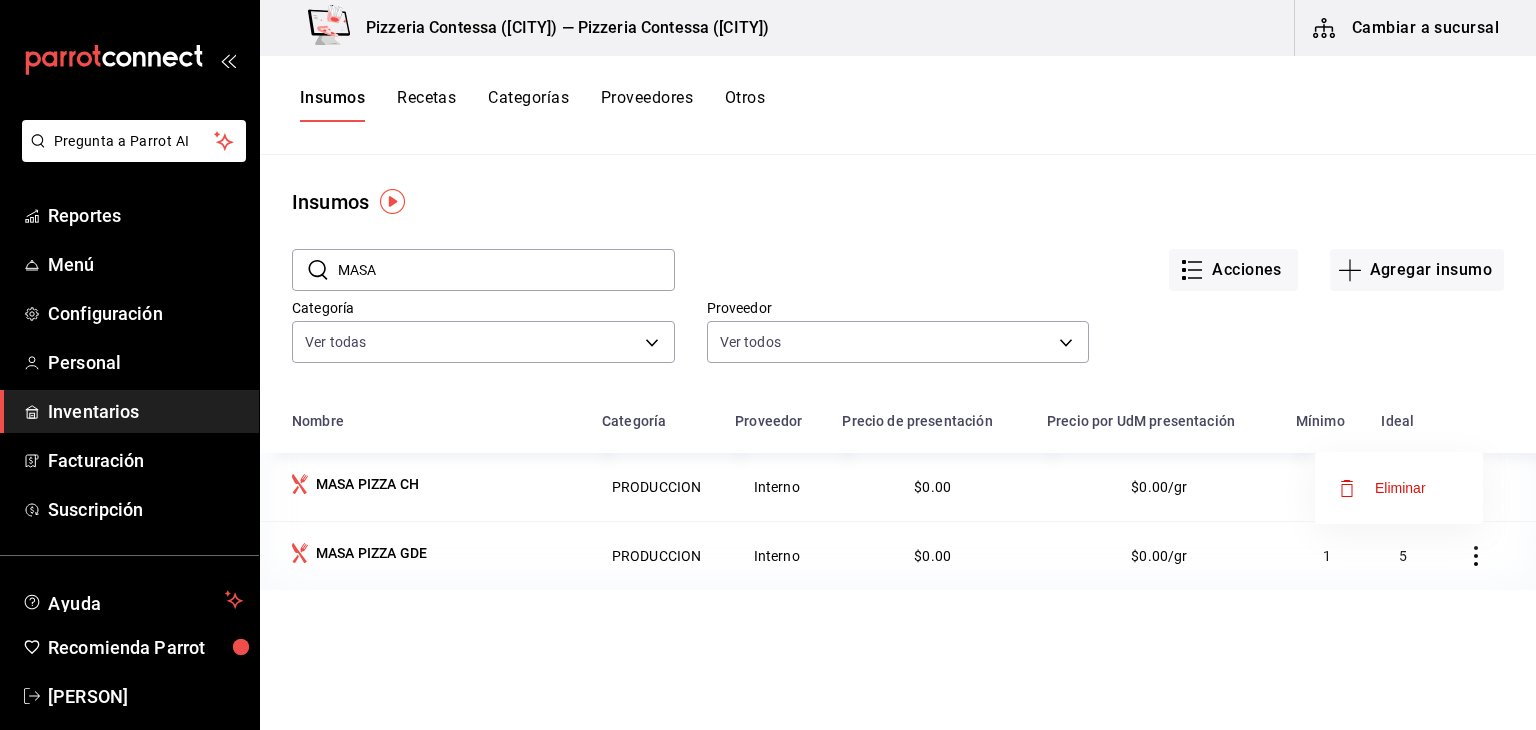 click on "Eliminar" at bounding box center (1400, 488) 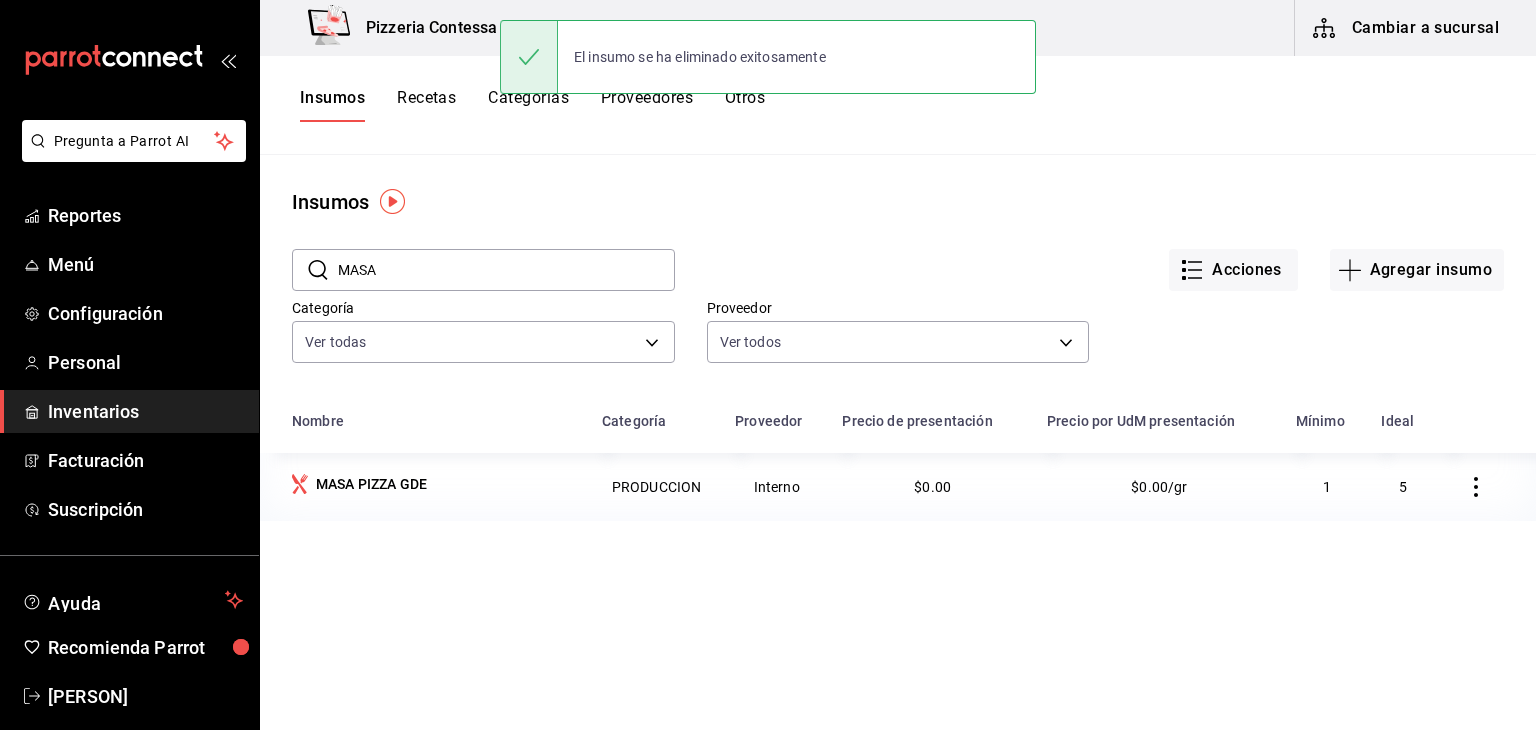 click 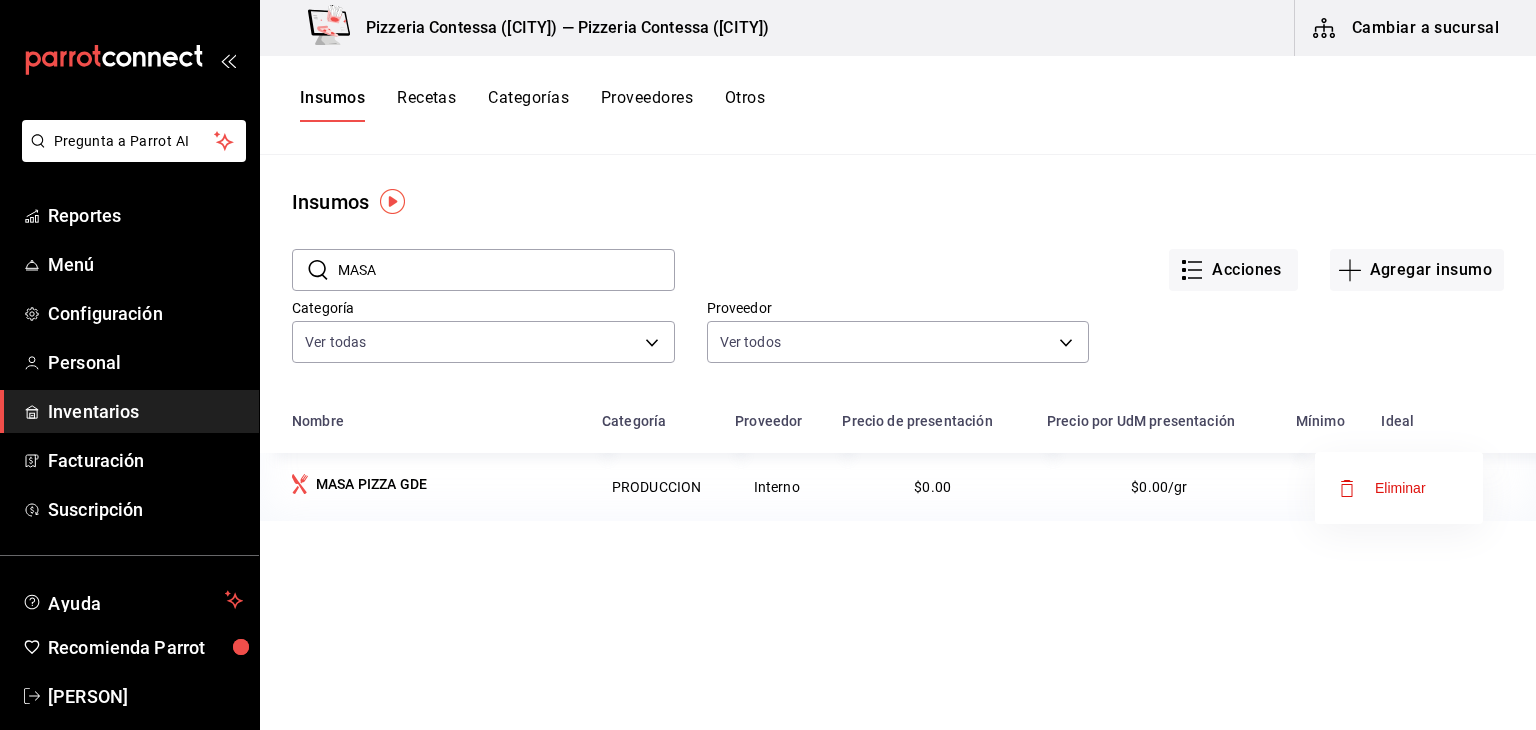 click on "Eliminar" at bounding box center [1400, 488] 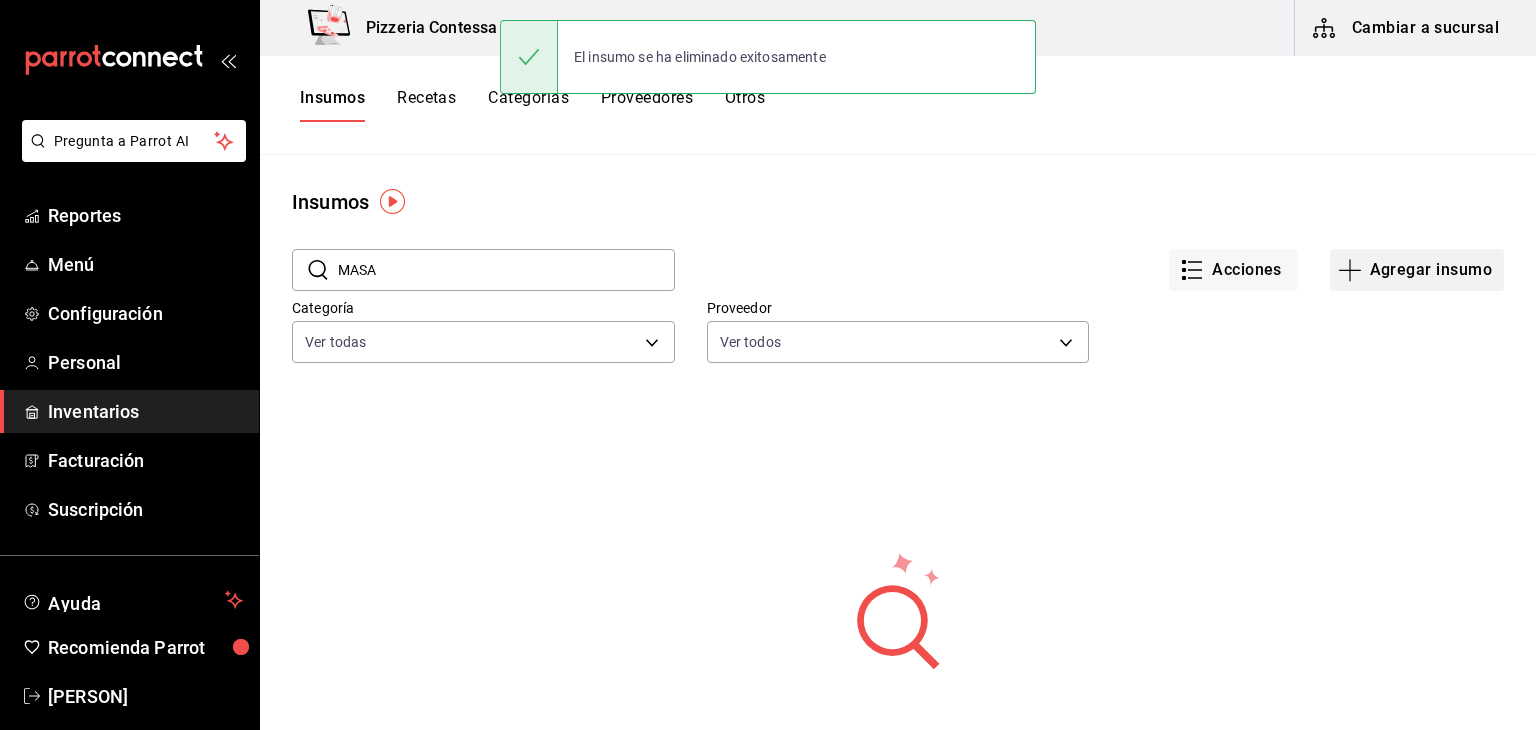 click on "Agregar insumo" at bounding box center [1417, 270] 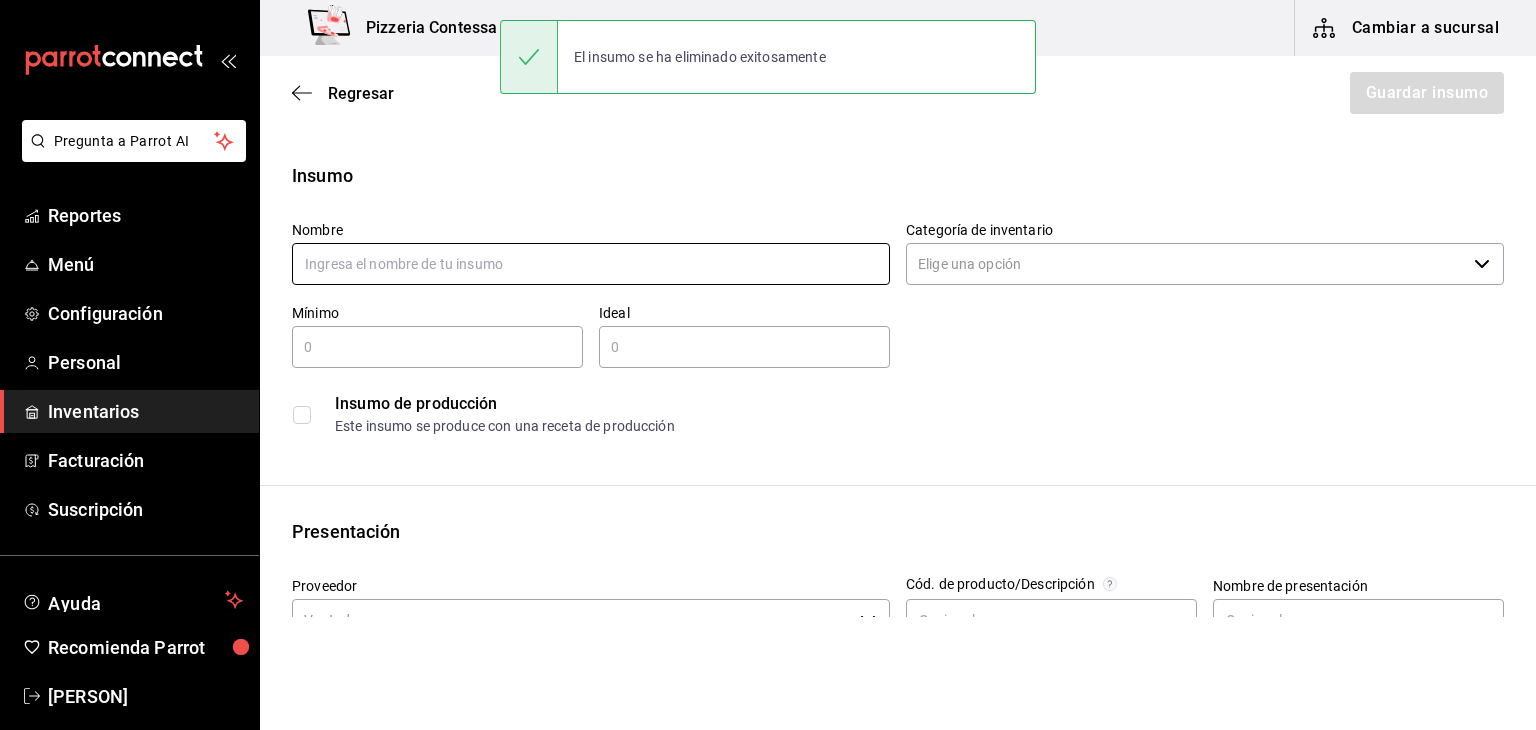 click at bounding box center (591, 264) 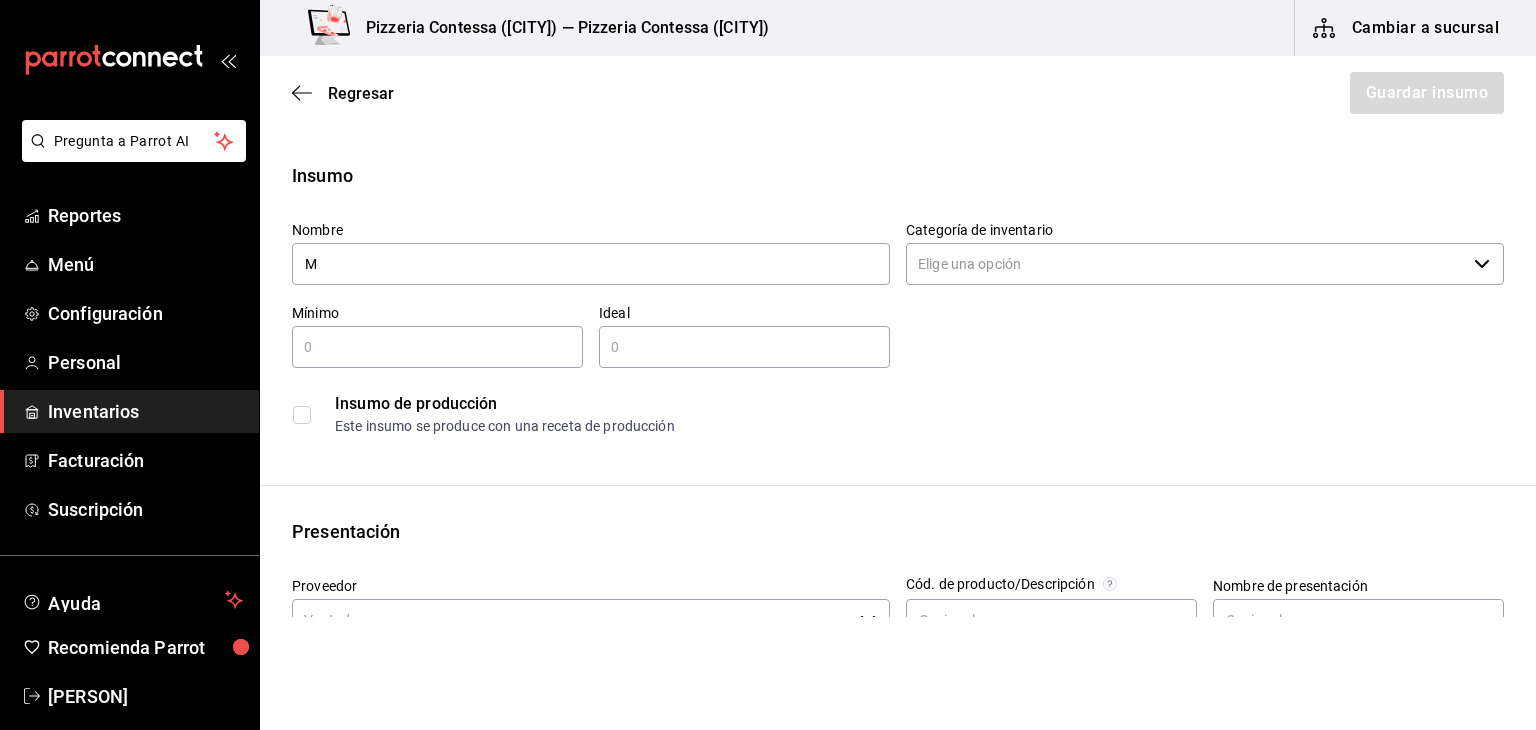 type on "MASA PIZZA" 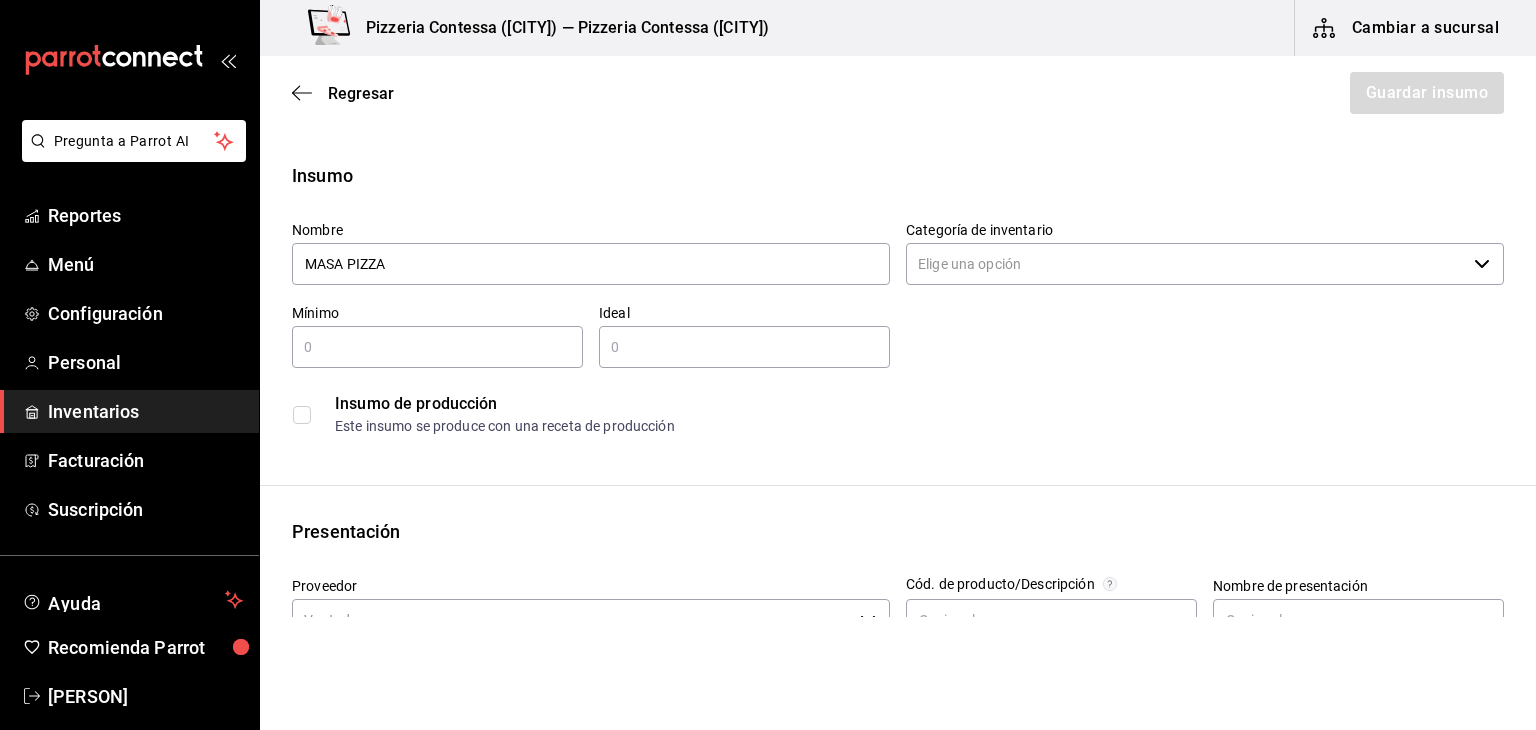 click on "Categoría de inventario" at bounding box center (1186, 264) 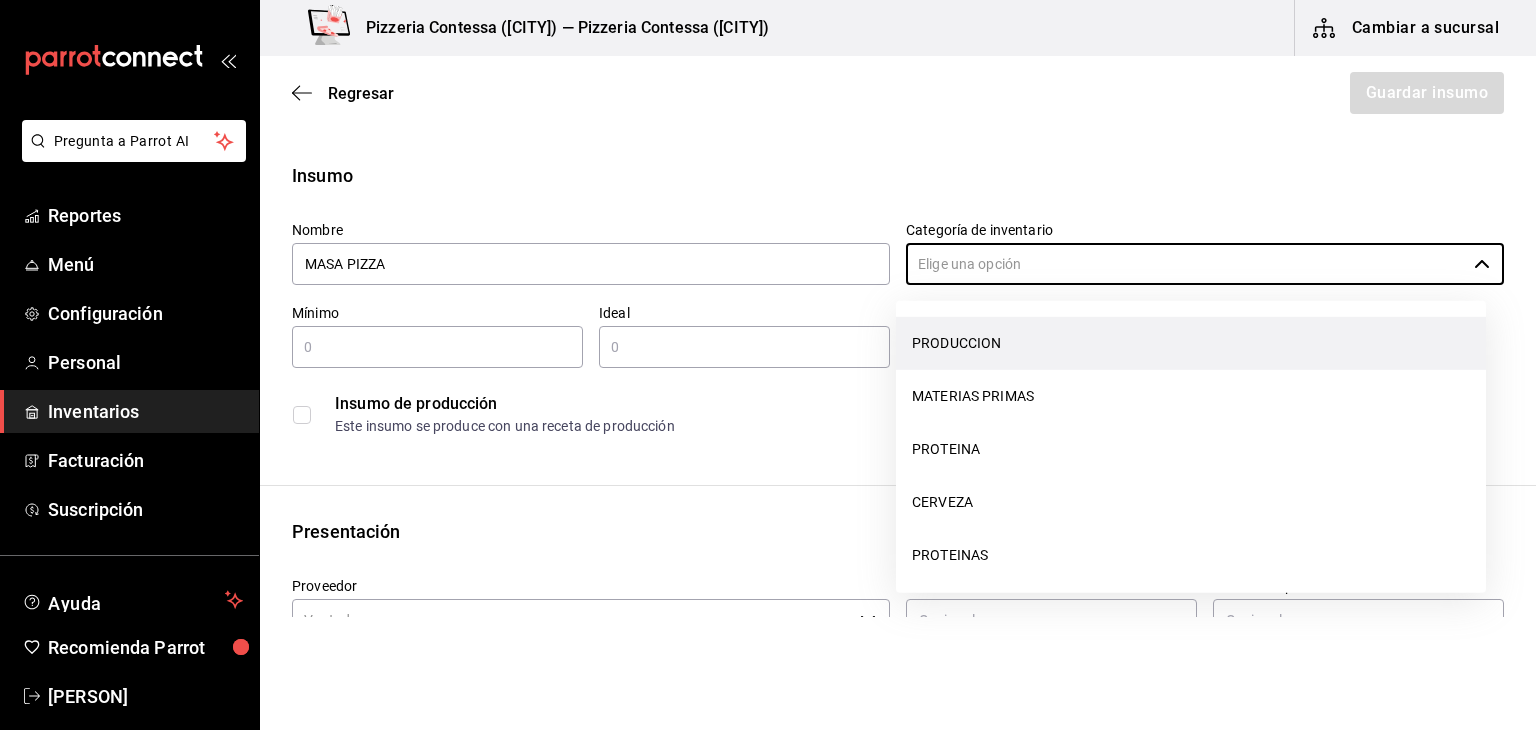 click on "PRODUCCION" at bounding box center [1191, 343] 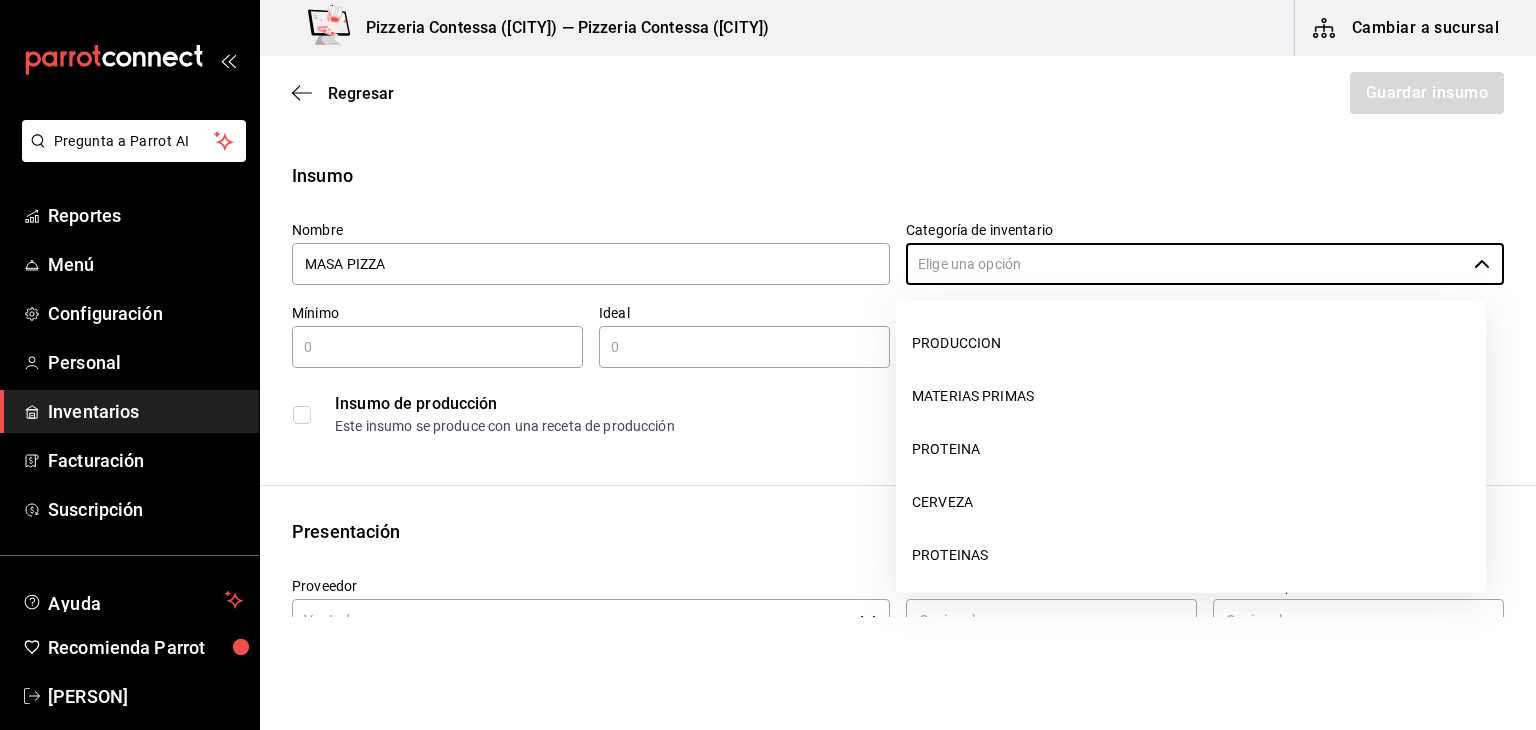 type on "PRODUCCION" 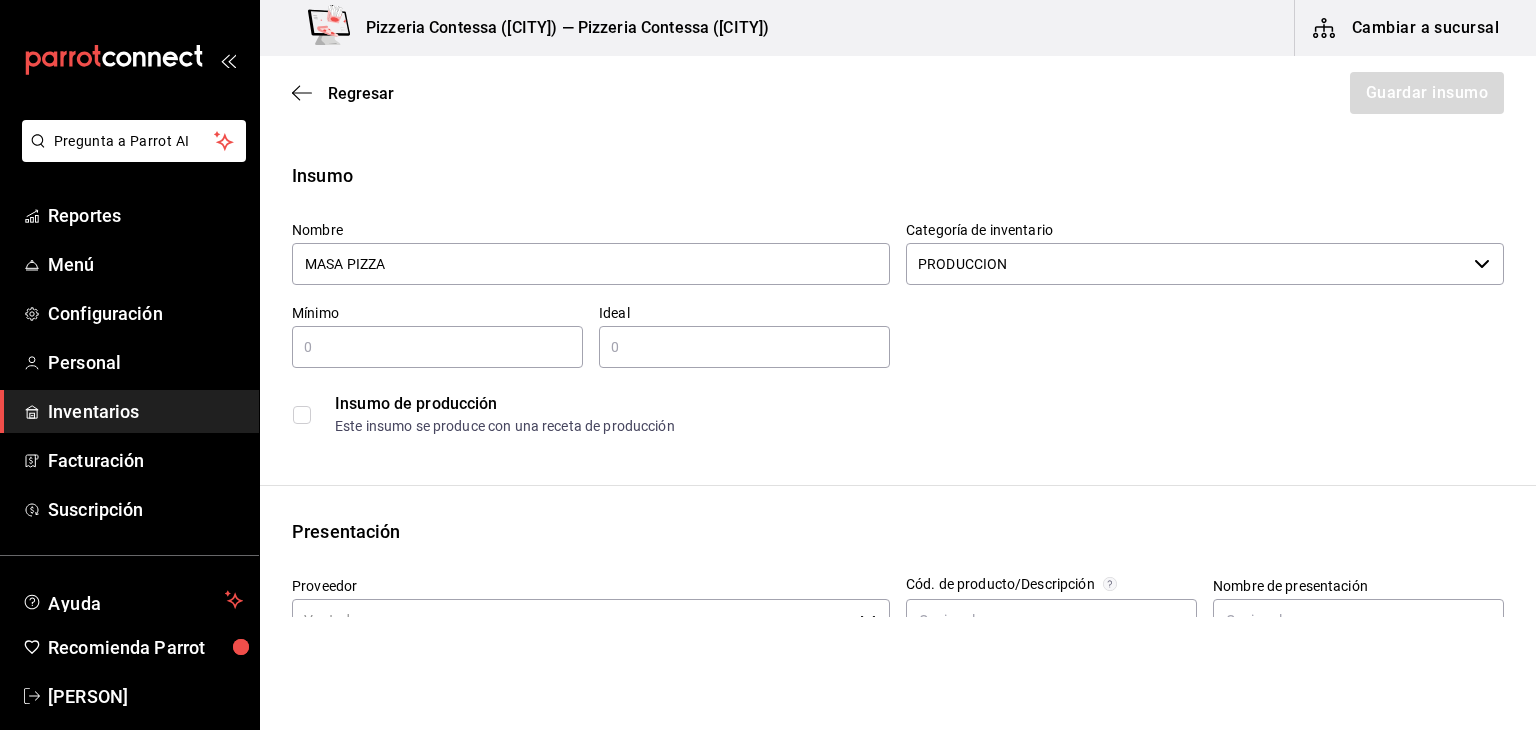 click at bounding box center (437, 347) 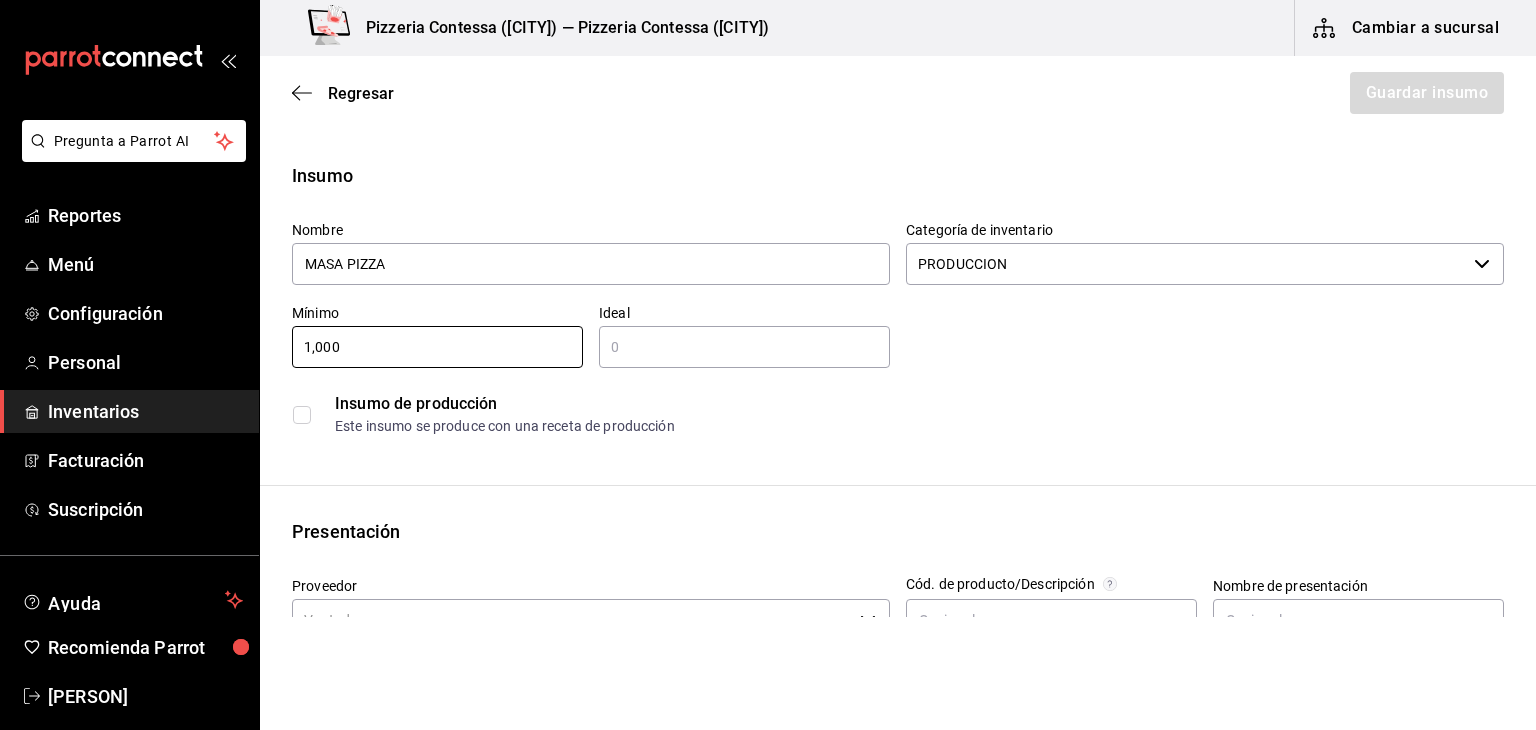 type on "1,000" 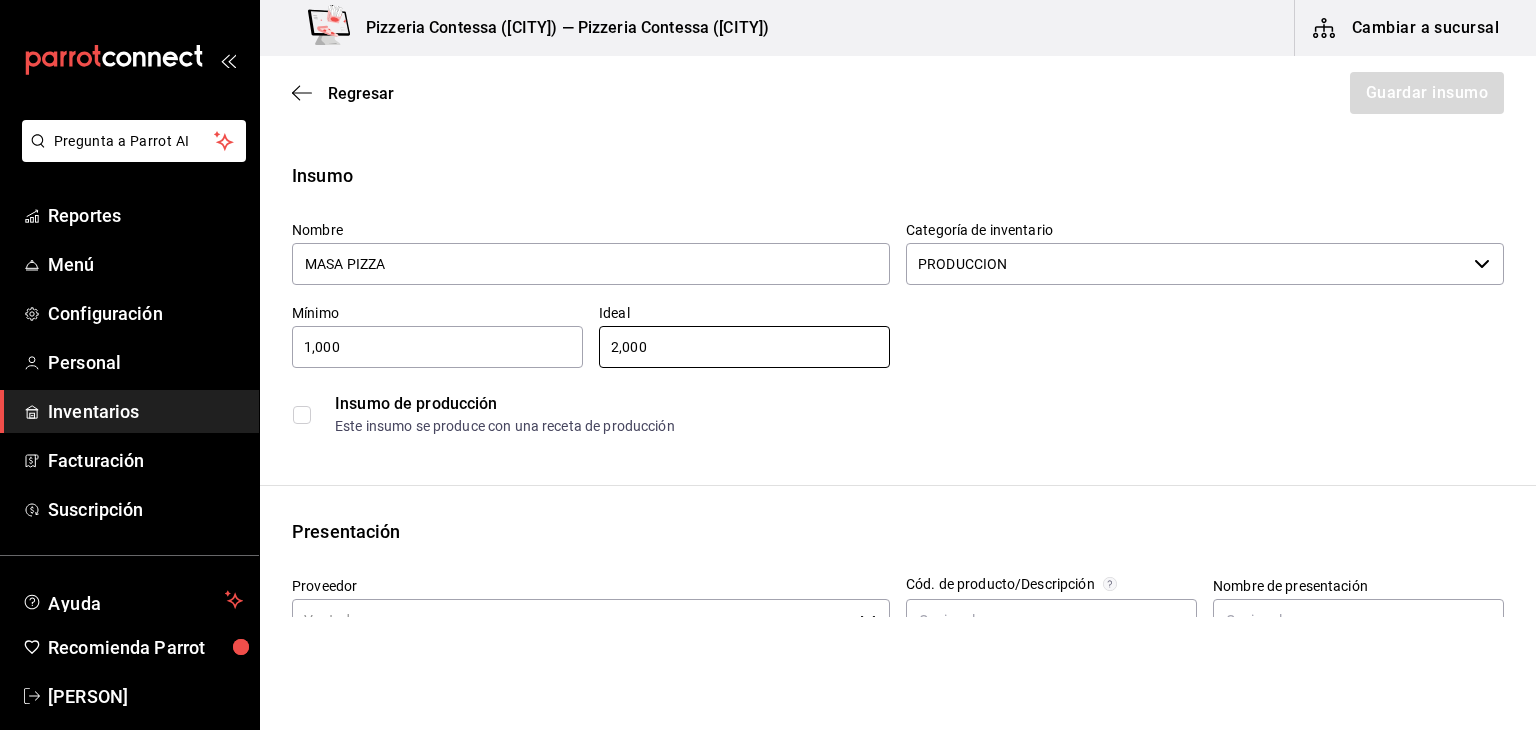 type on "2,000" 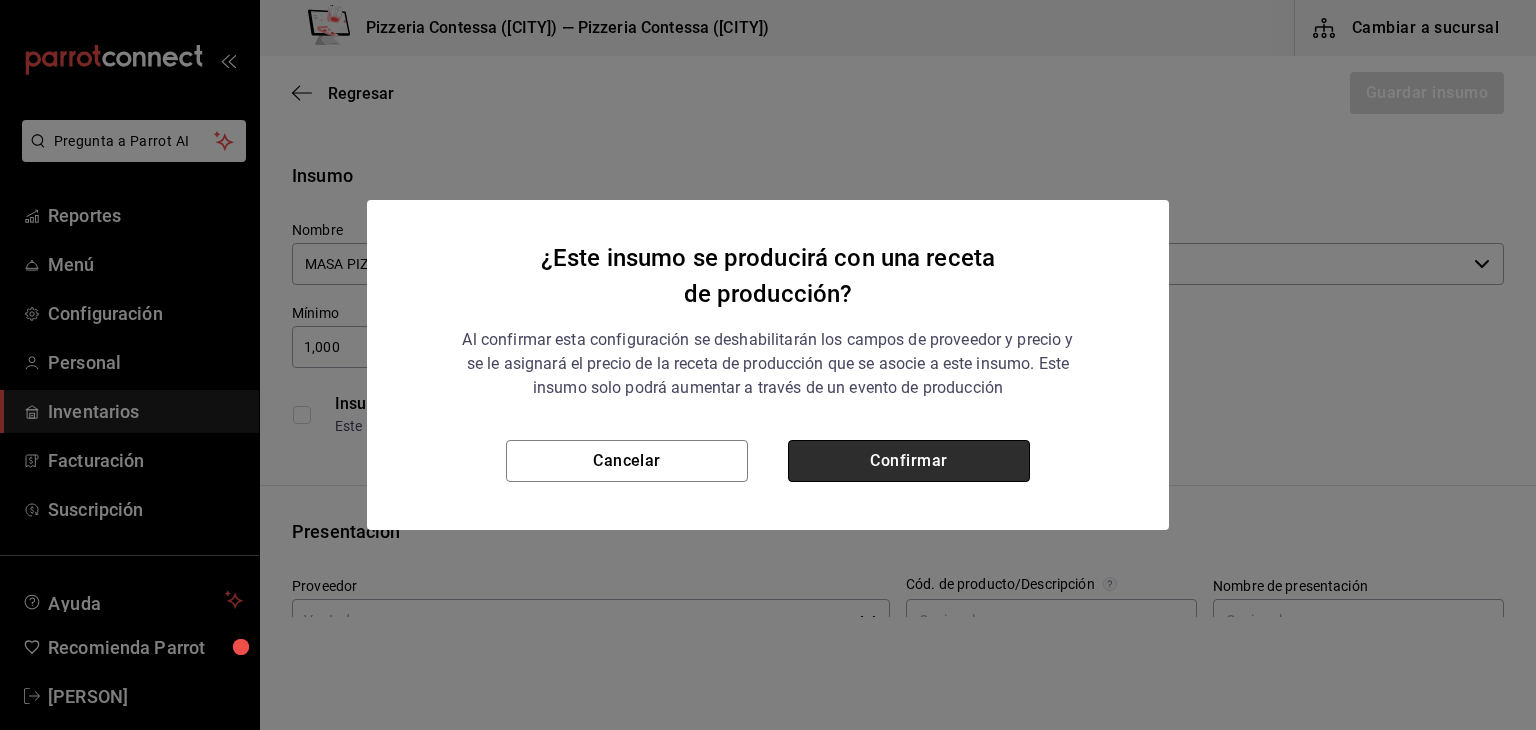 click on "Confirmar" at bounding box center (909, 461) 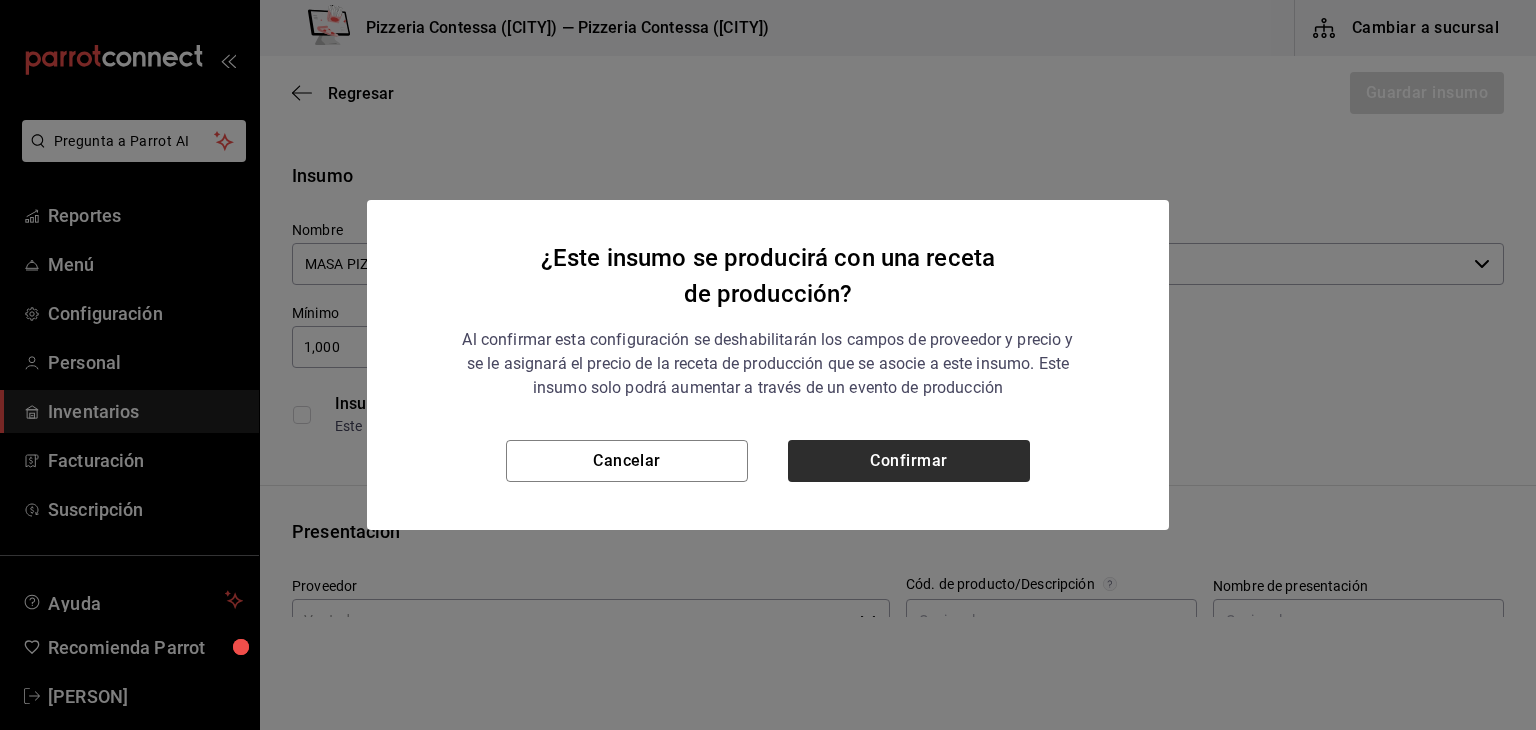 checkbox on "true" 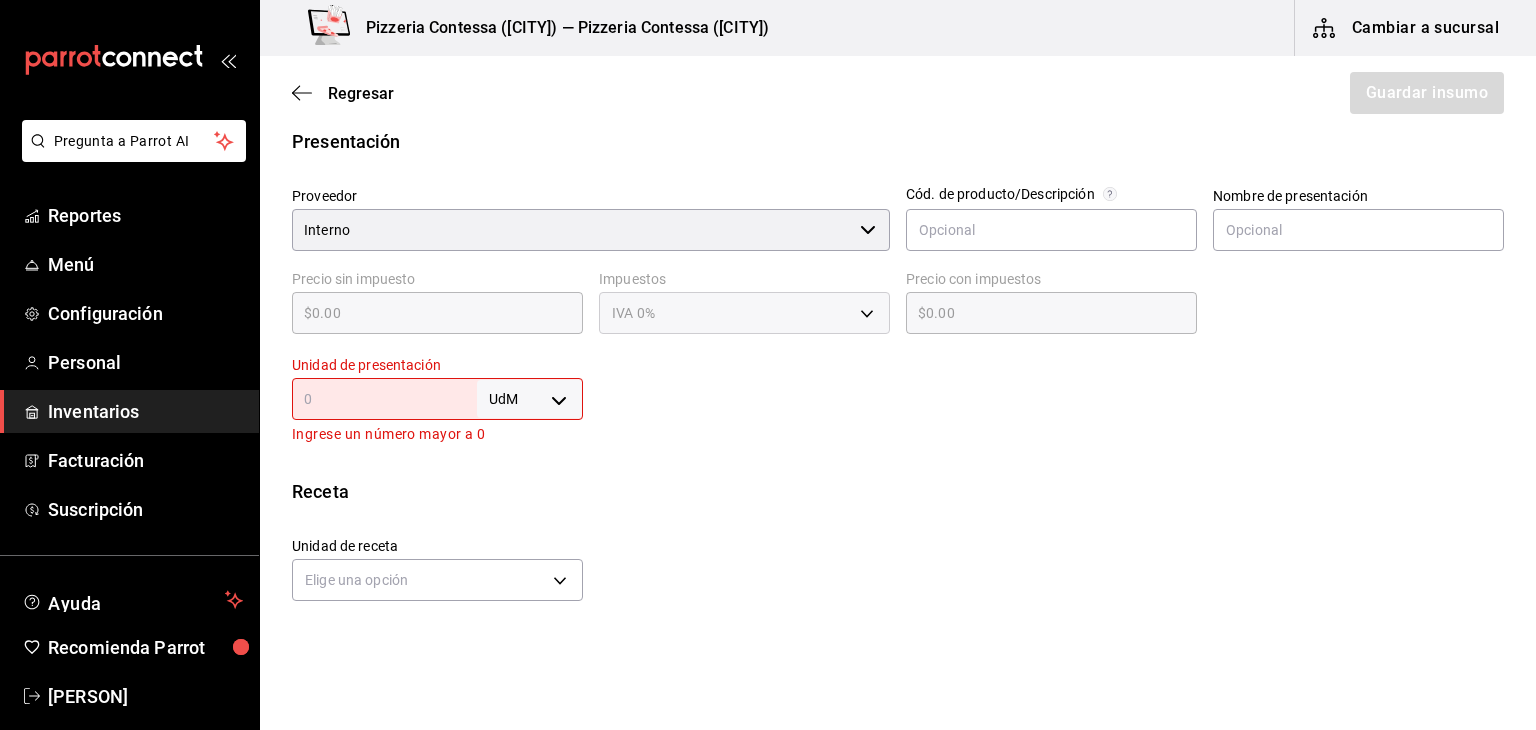 scroll, scrollTop: 400, scrollLeft: 0, axis: vertical 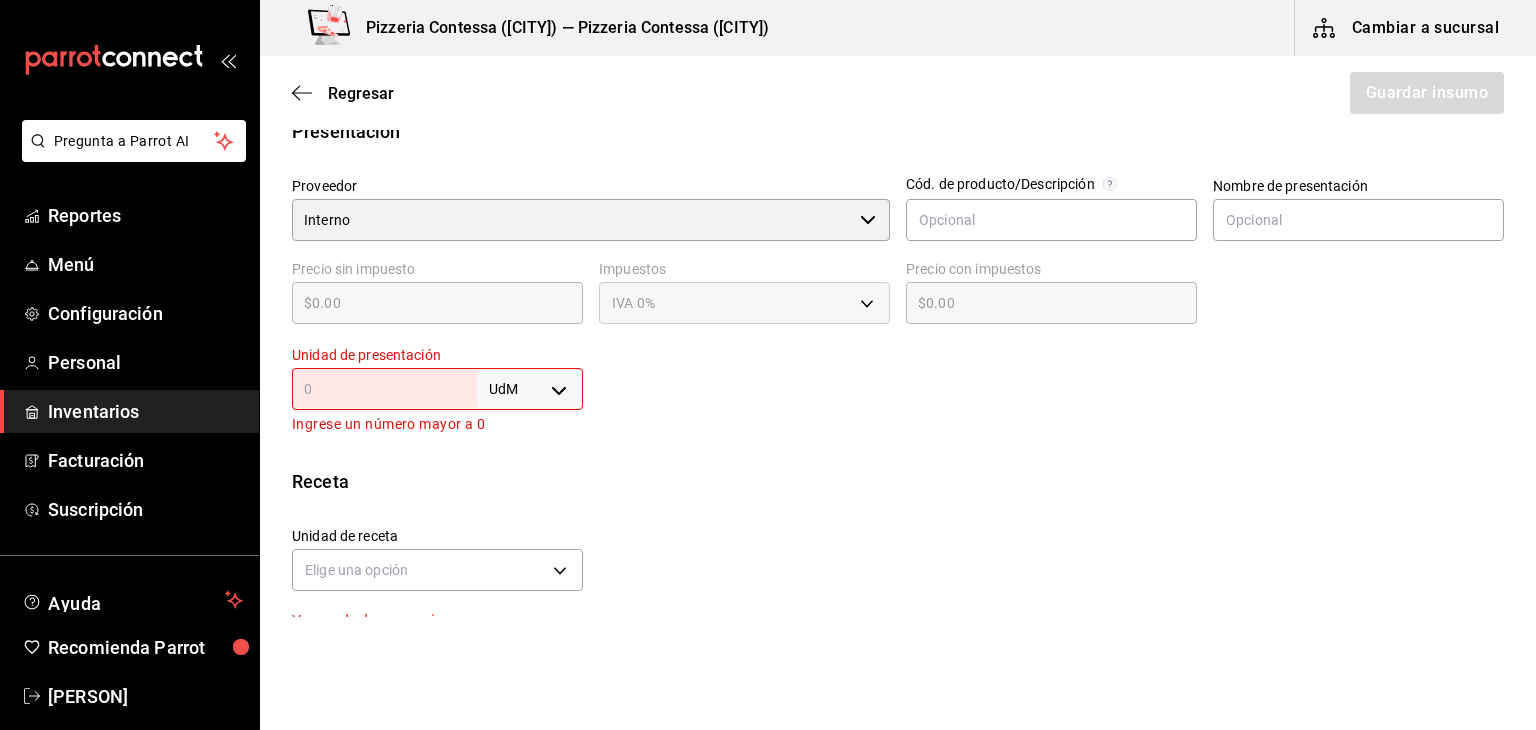 click at bounding box center [384, 389] 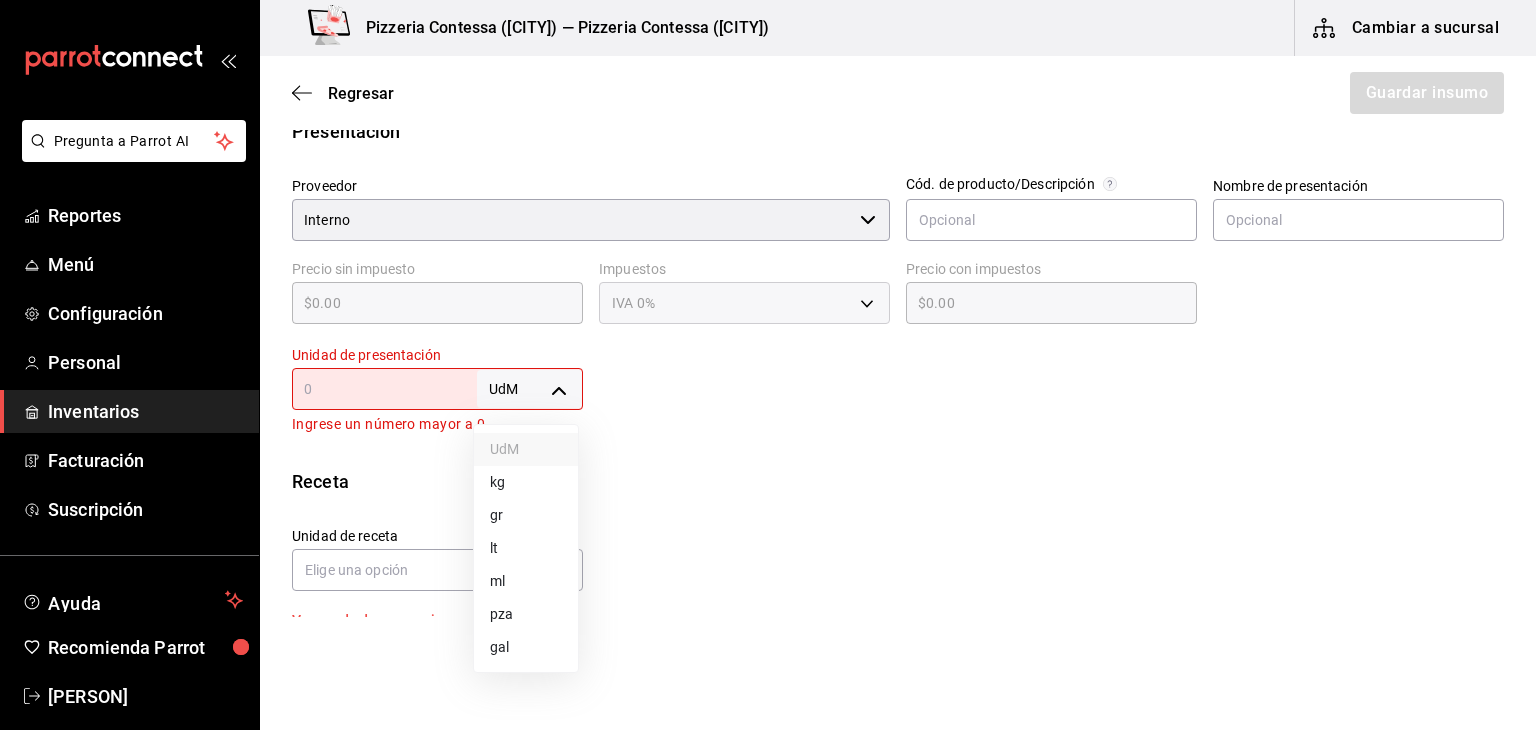 click on "gr" at bounding box center [526, 515] 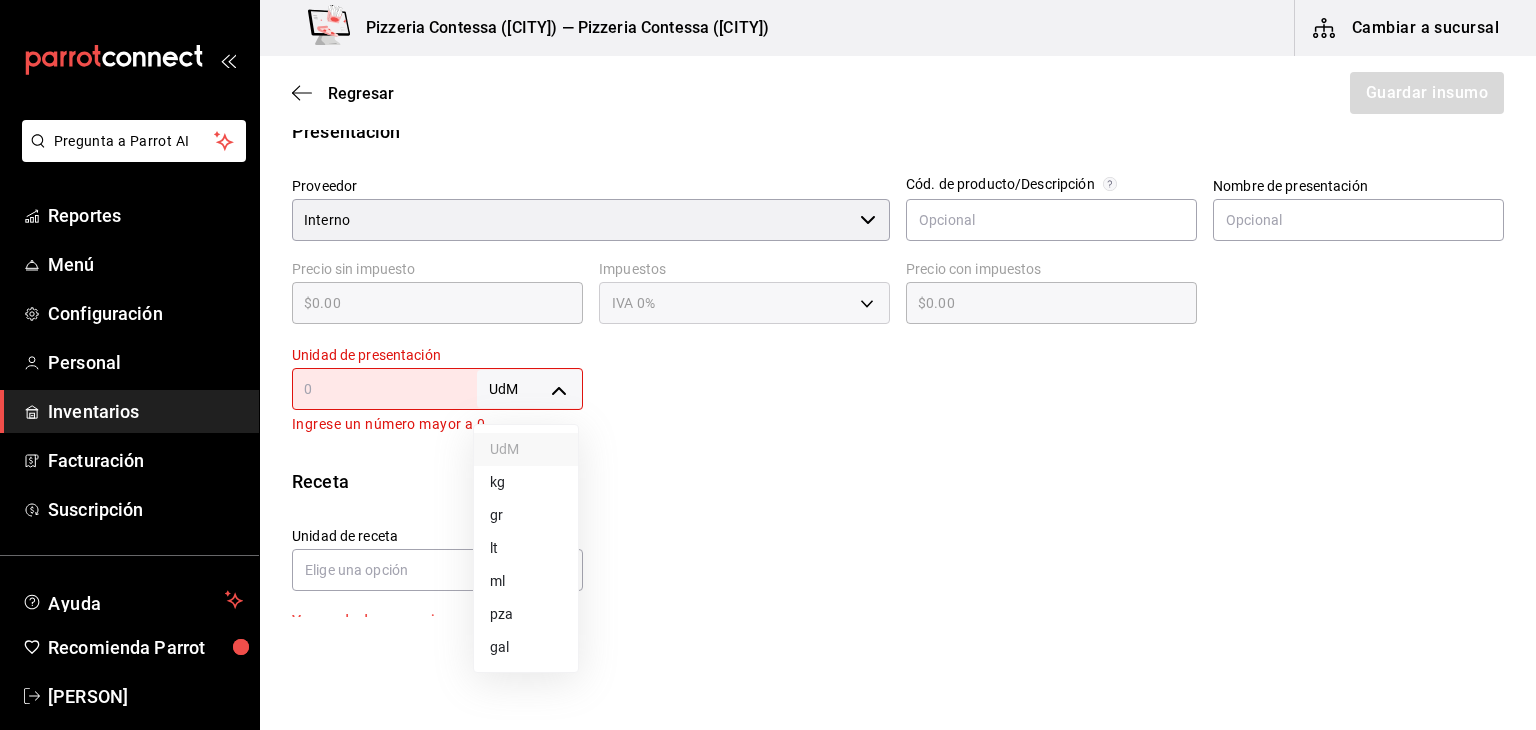 type on "GRAM" 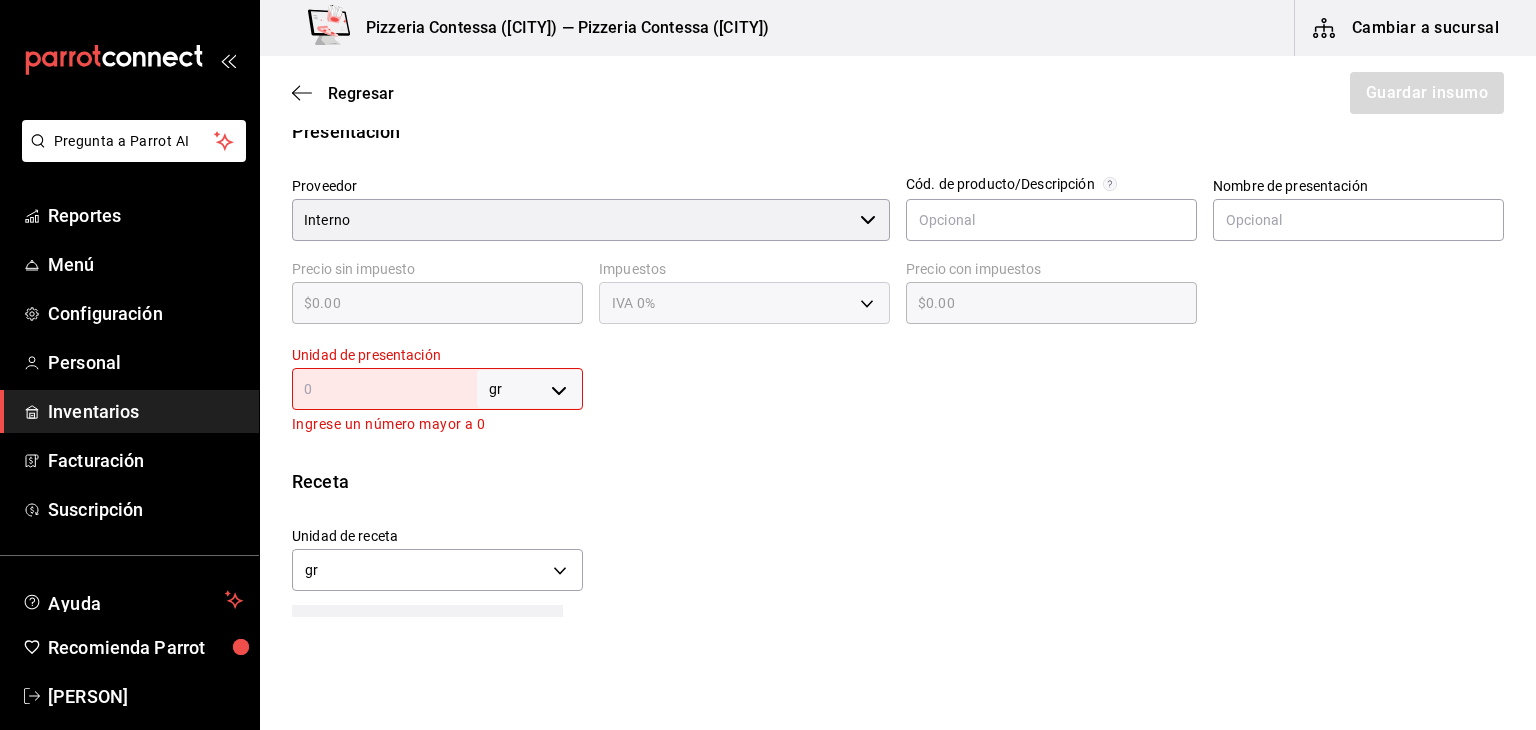 click at bounding box center [384, 389] 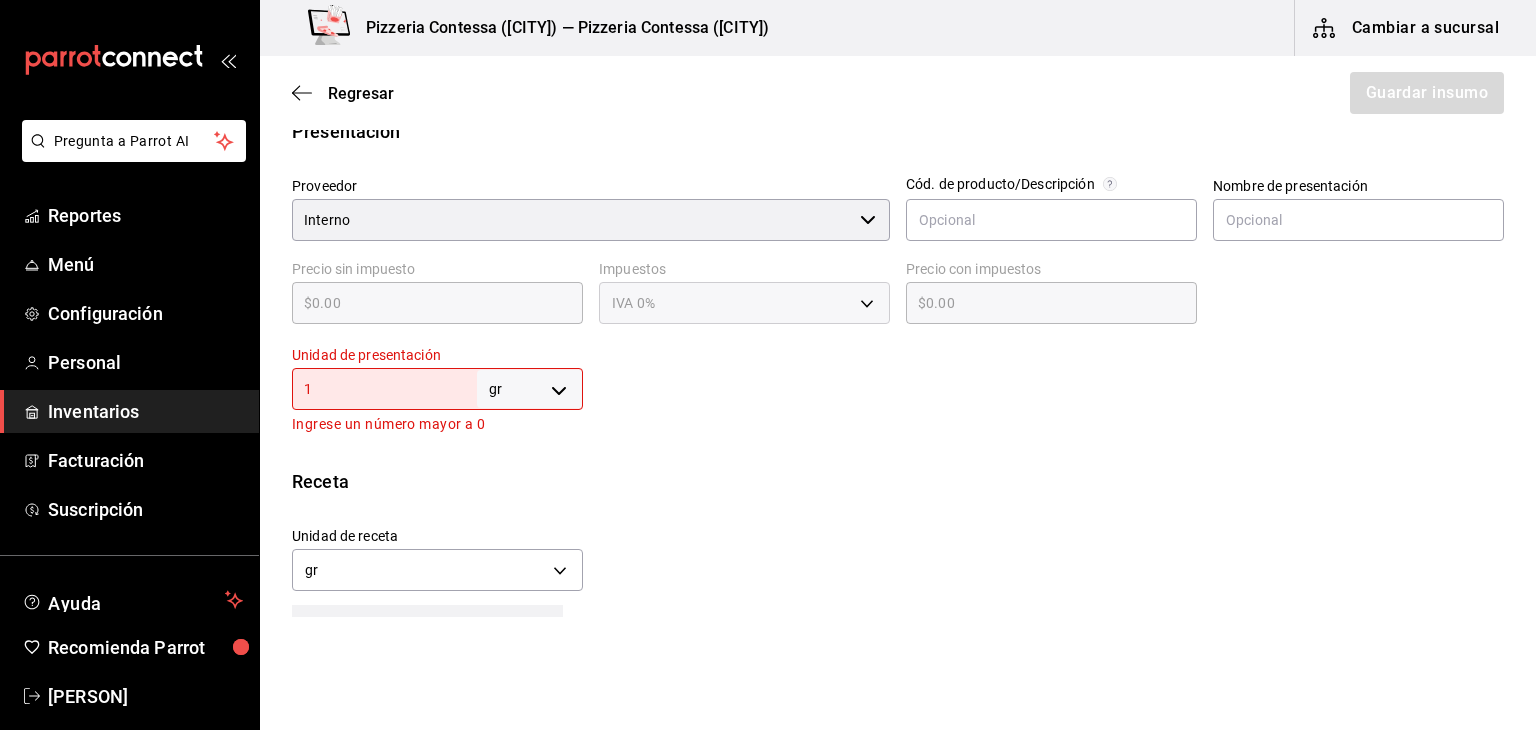 type on "1" 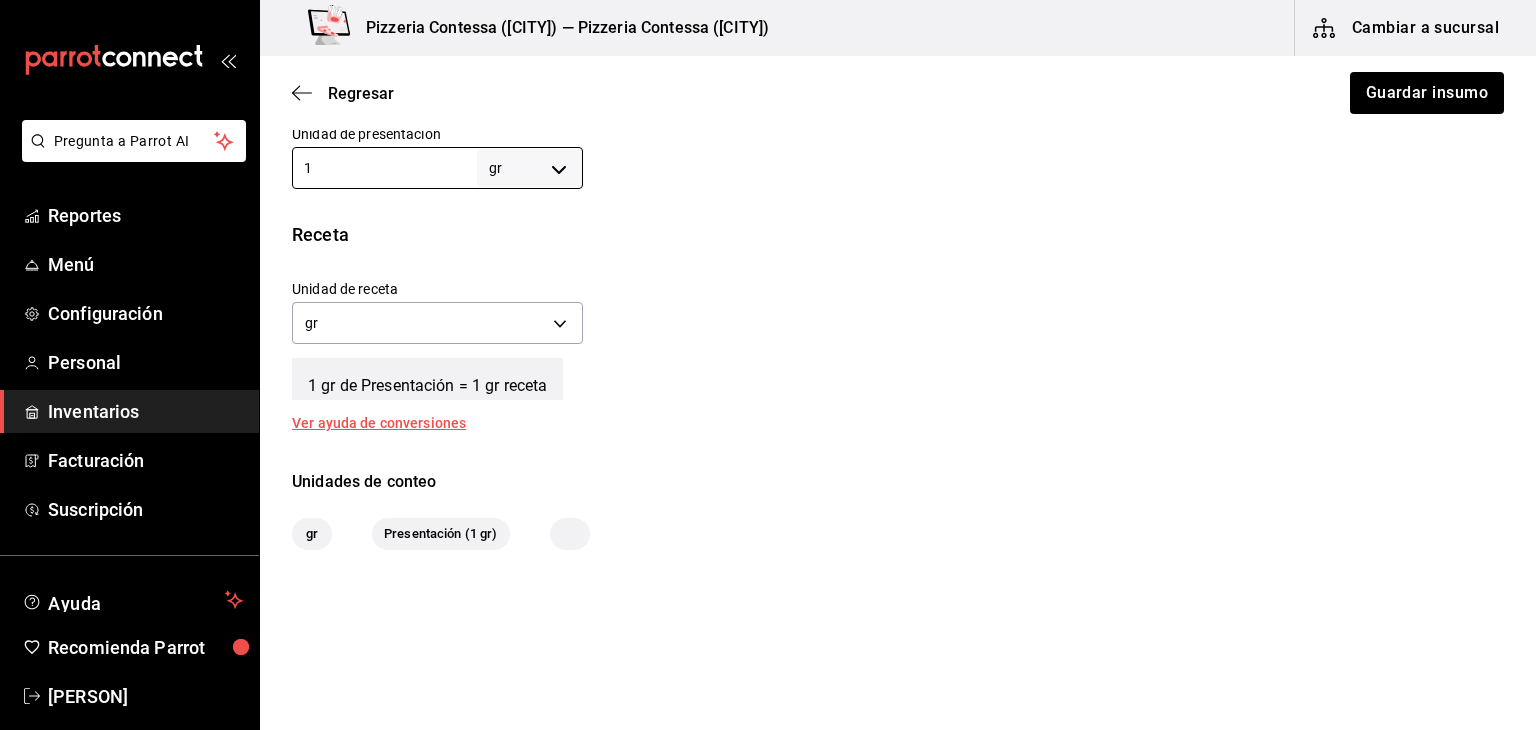 scroll, scrollTop: 650, scrollLeft: 0, axis: vertical 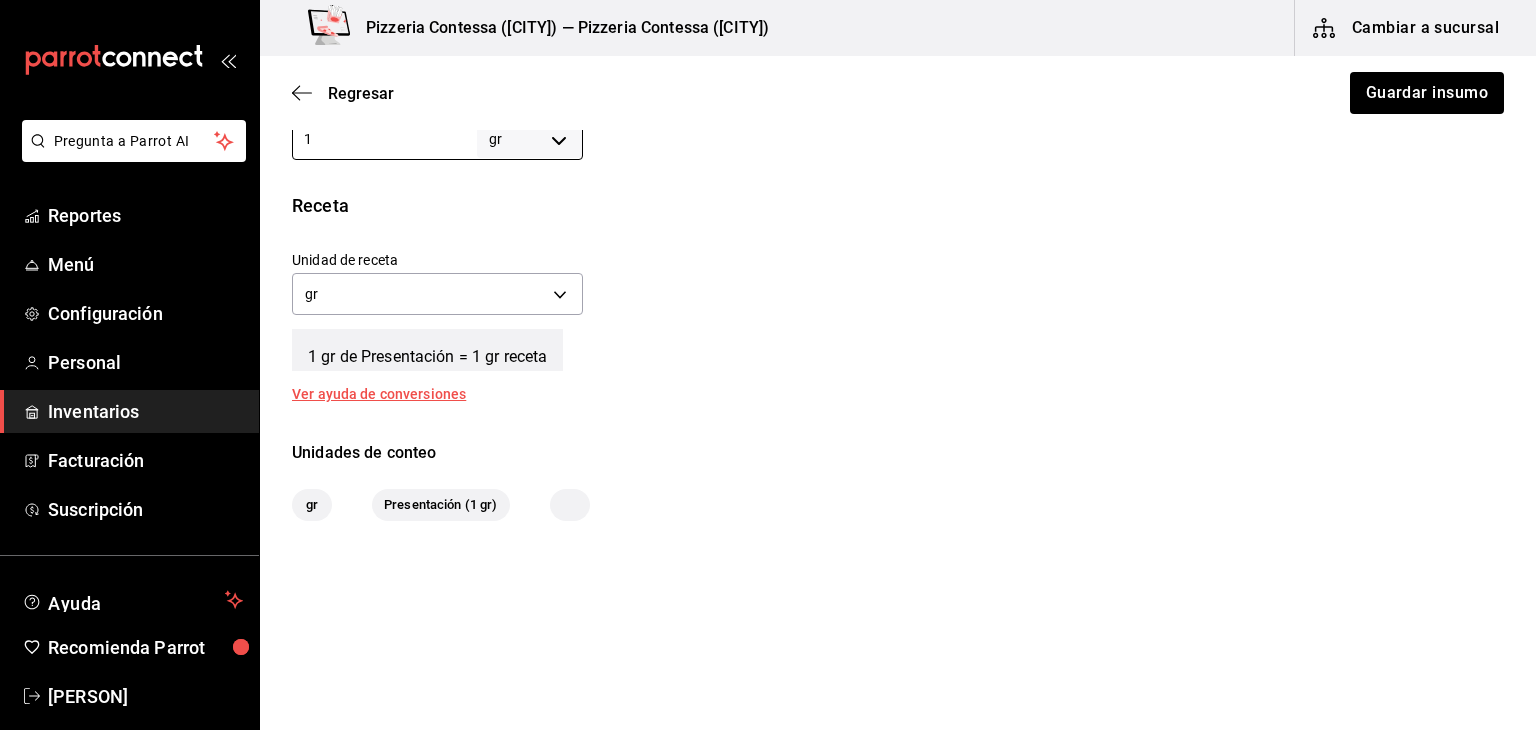 type on "1" 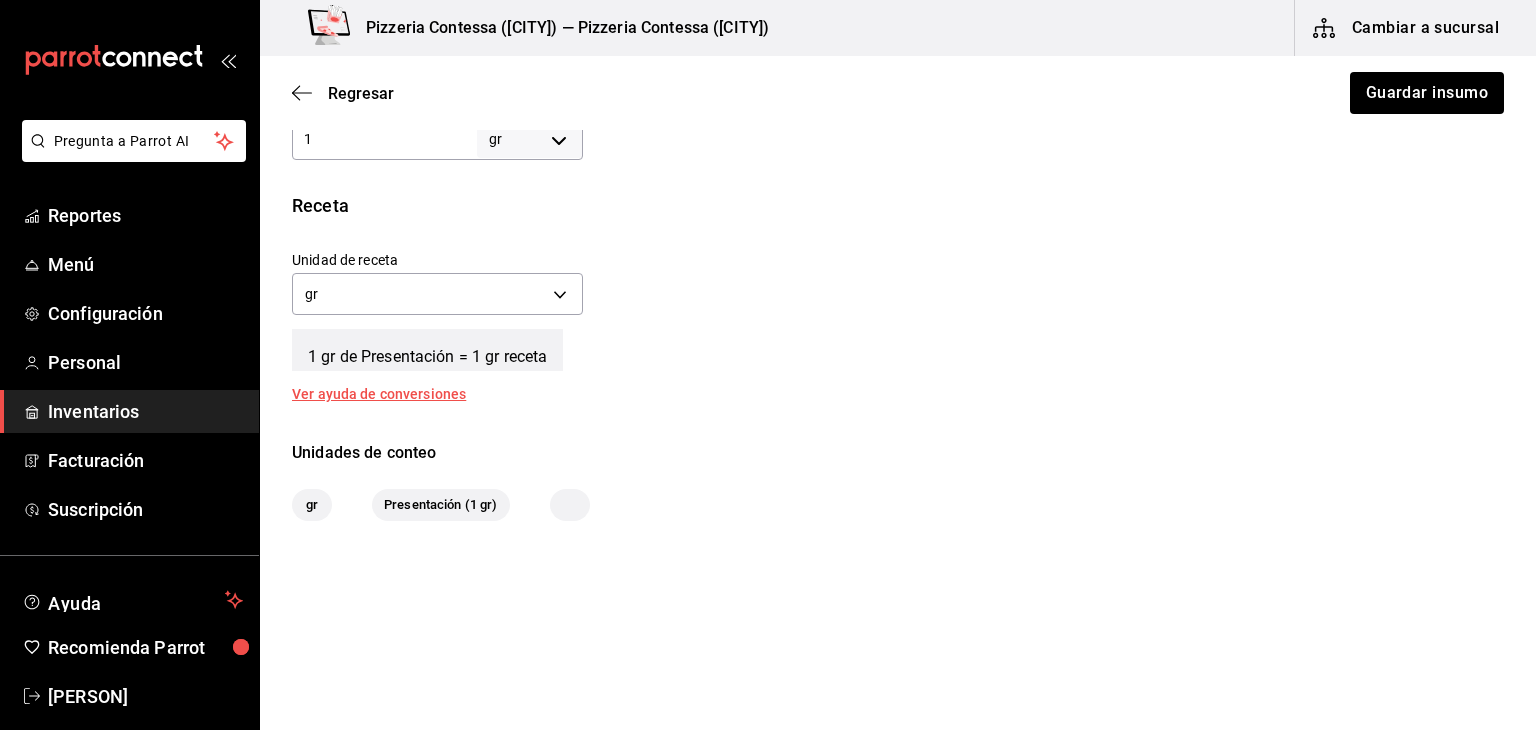 click on "Unidades de conteo" at bounding box center [898, 453] 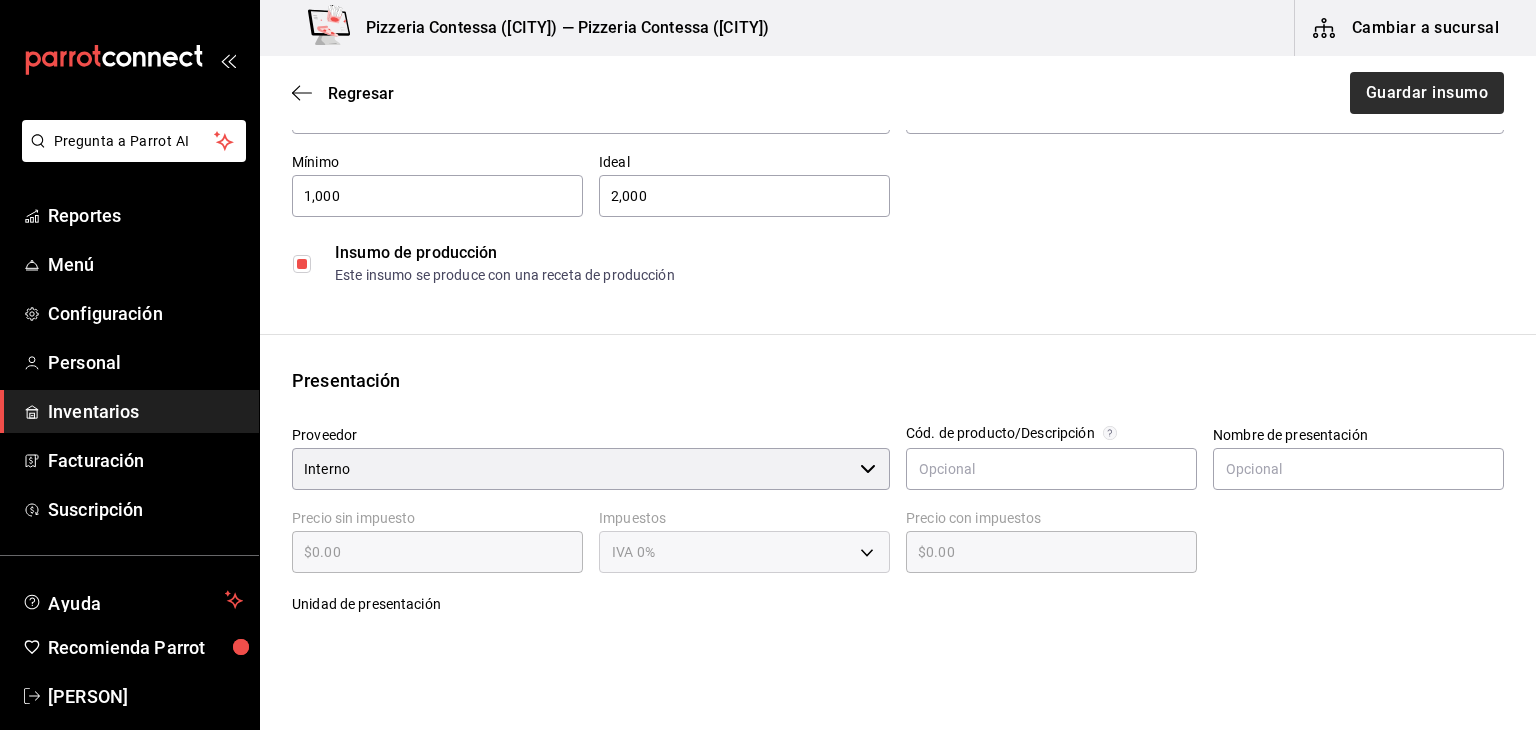 scroll, scrollTop: 150, scrollLeft: 0, axis: vertical 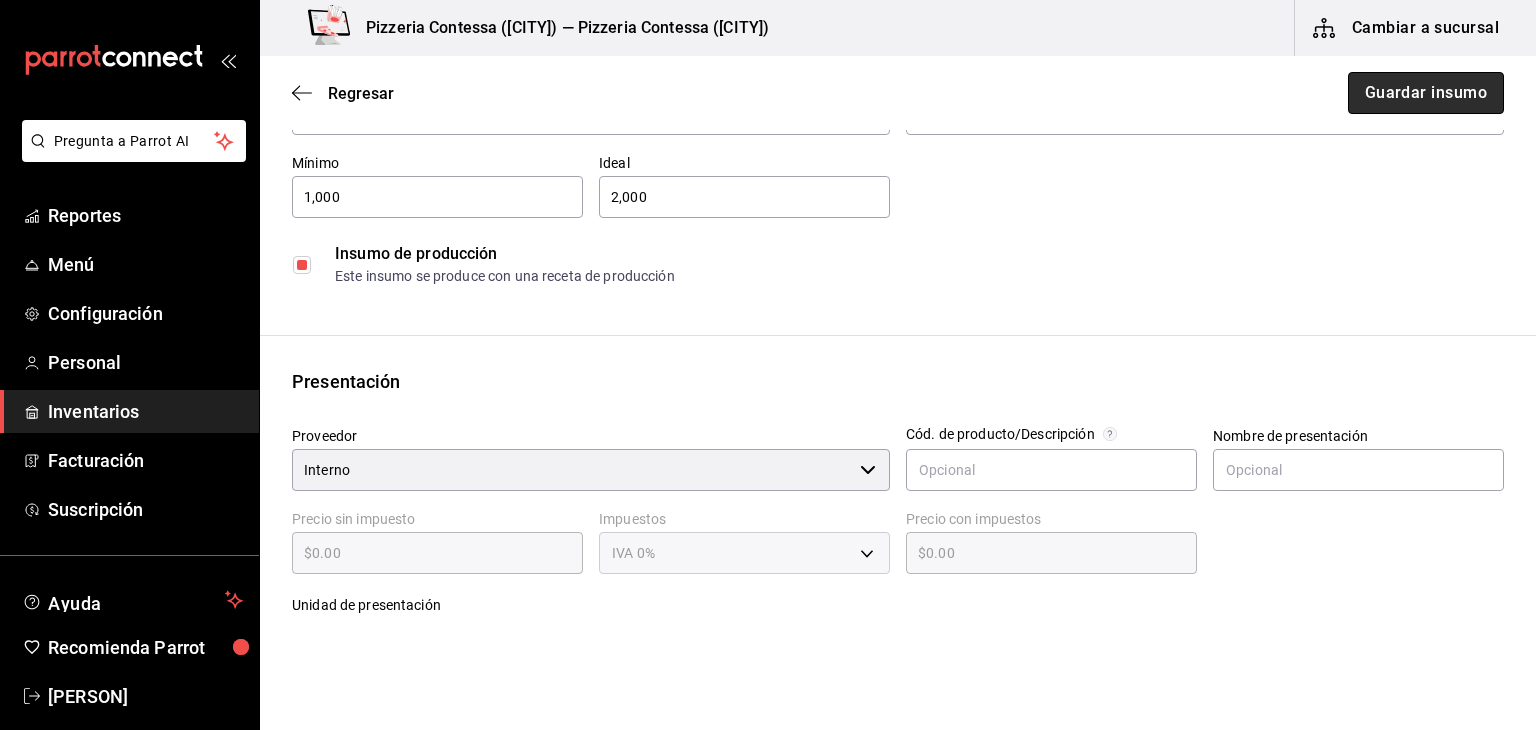 click on "Guardar insumo" at bounding box center [1426, 93] 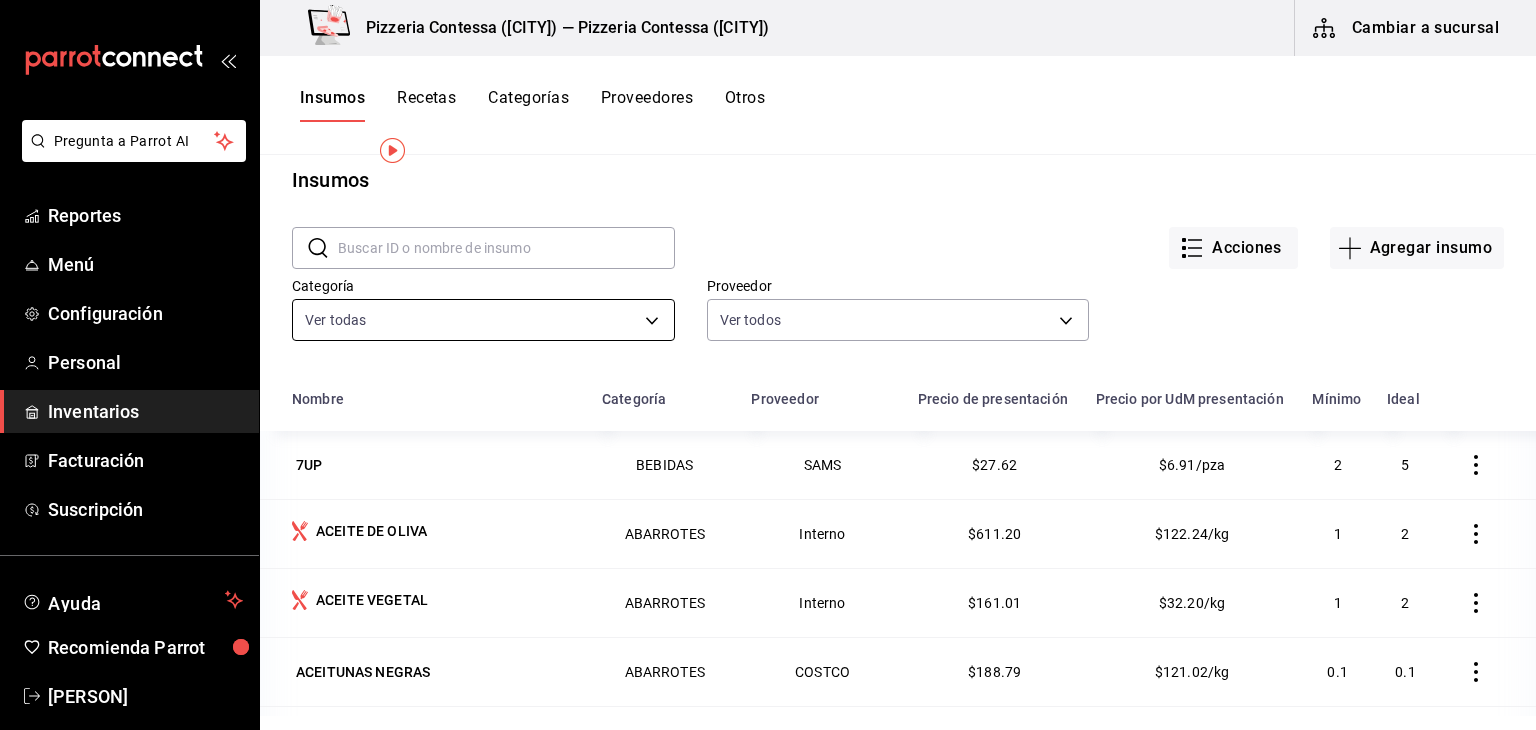 scroll, scrollTop: 0, scrollLeft: 0, axis: both 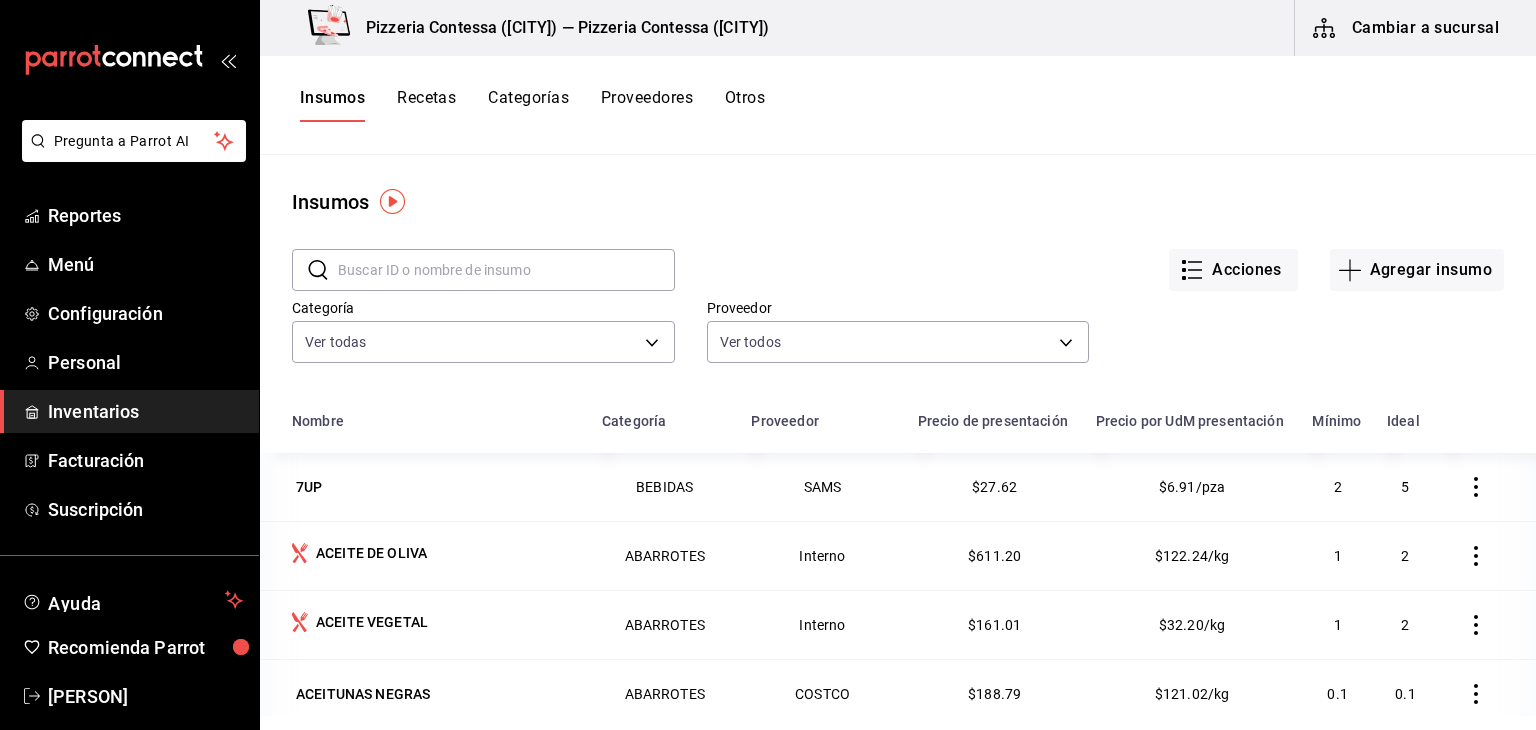 click at bounding box center (506, 270) 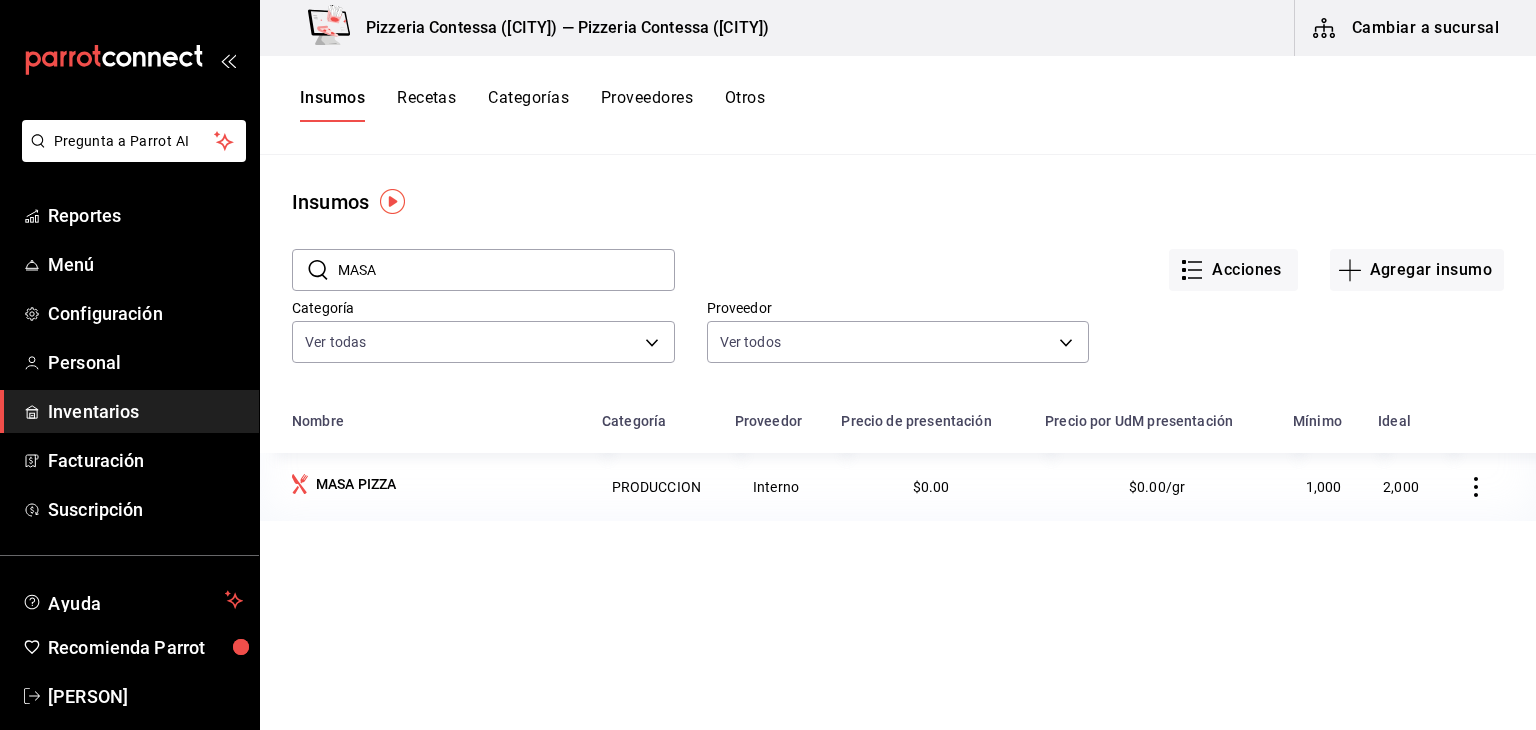 drag, startPoint x: 387, startPoint y: 282, endPoint x: 344, endPoint y: 282, distance: 43 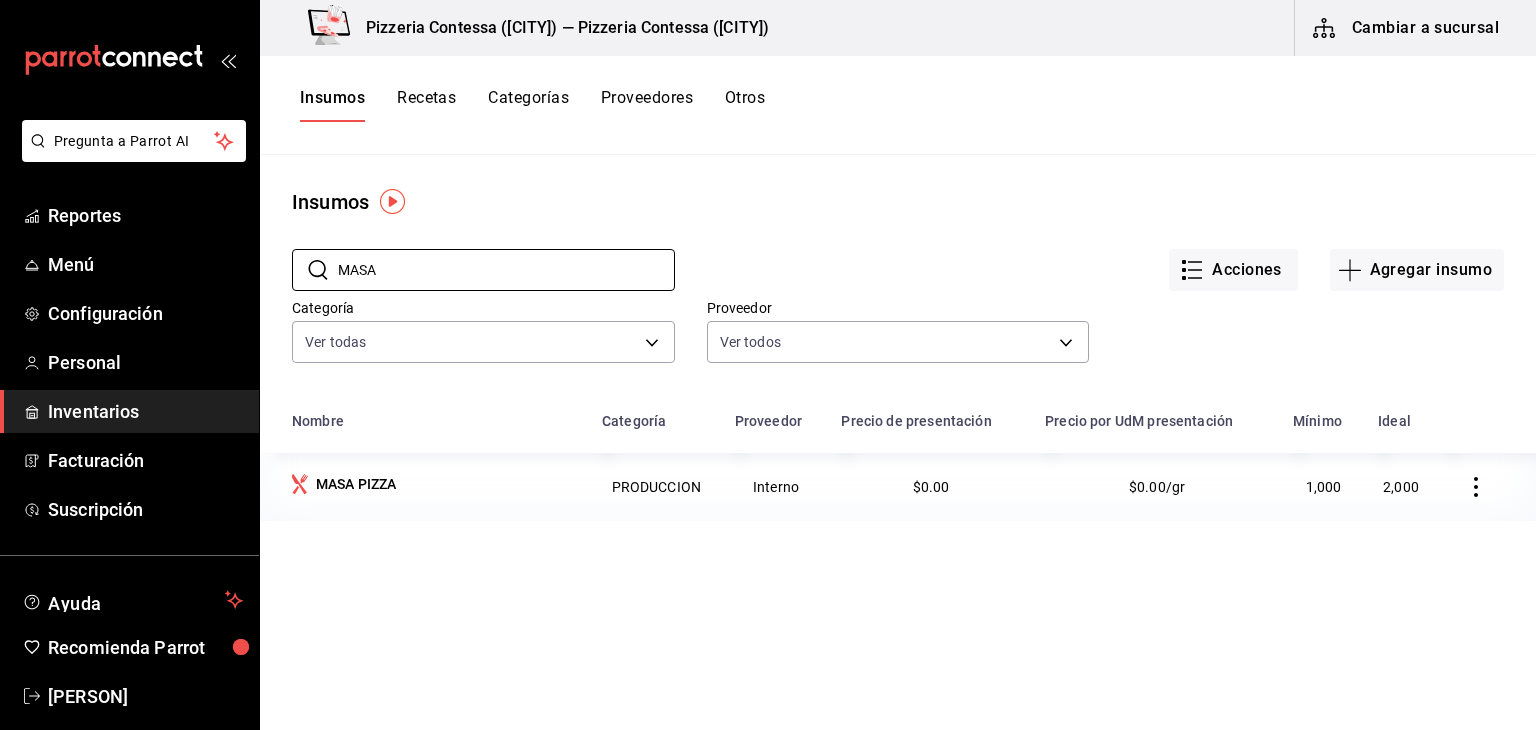 type on "MASA" 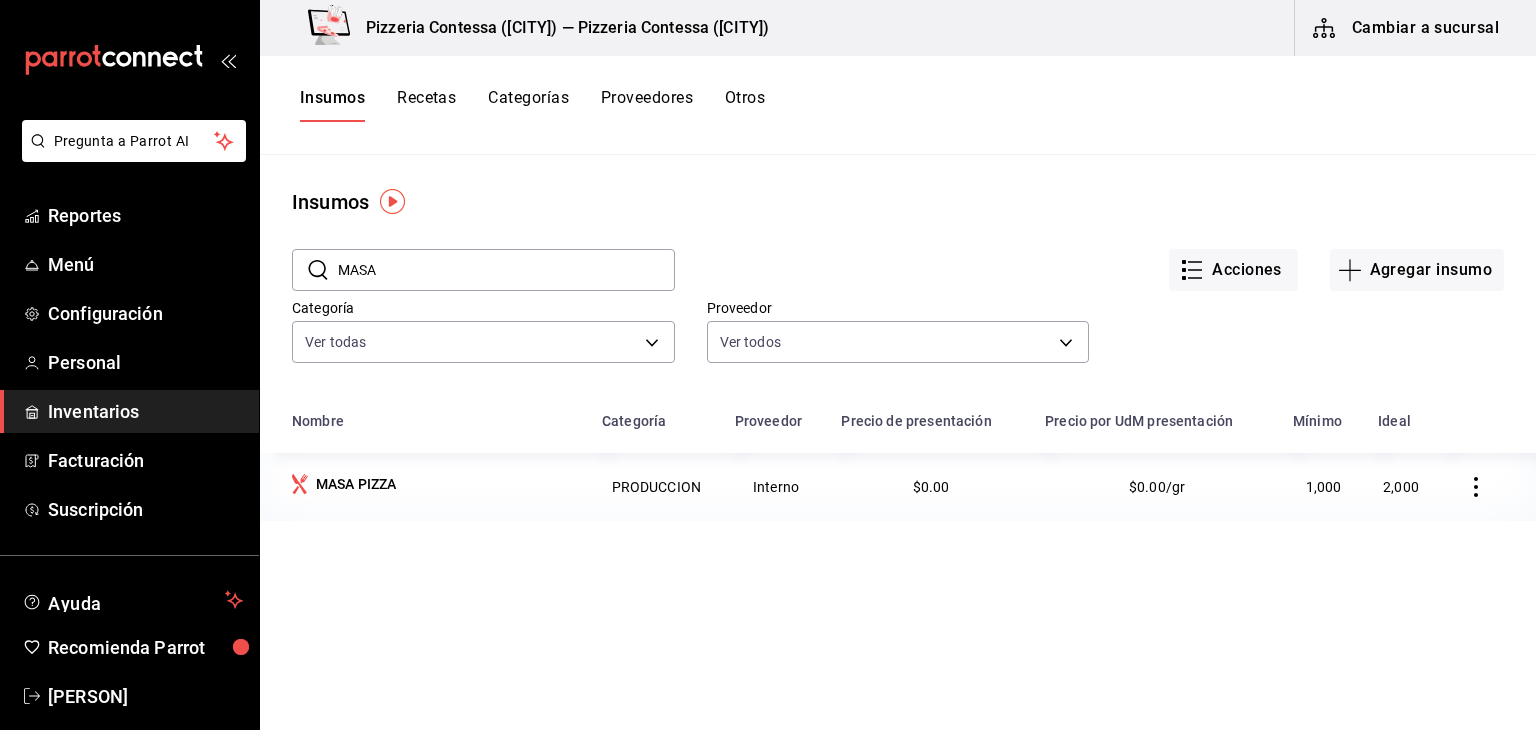 click on "Recetas" at bounding box center [426, 105] 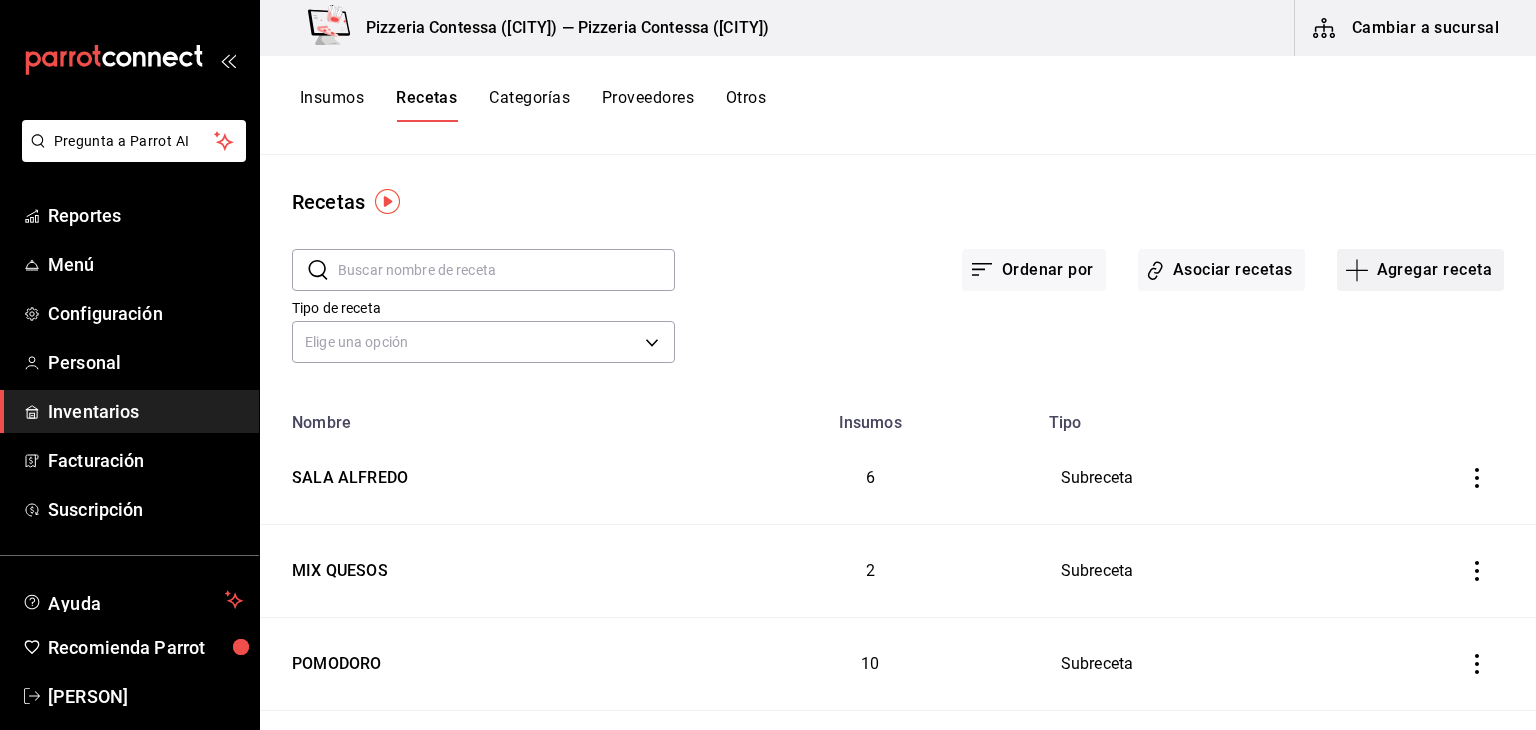 click on "Agregar receta" at bounding box center (1420, 270) 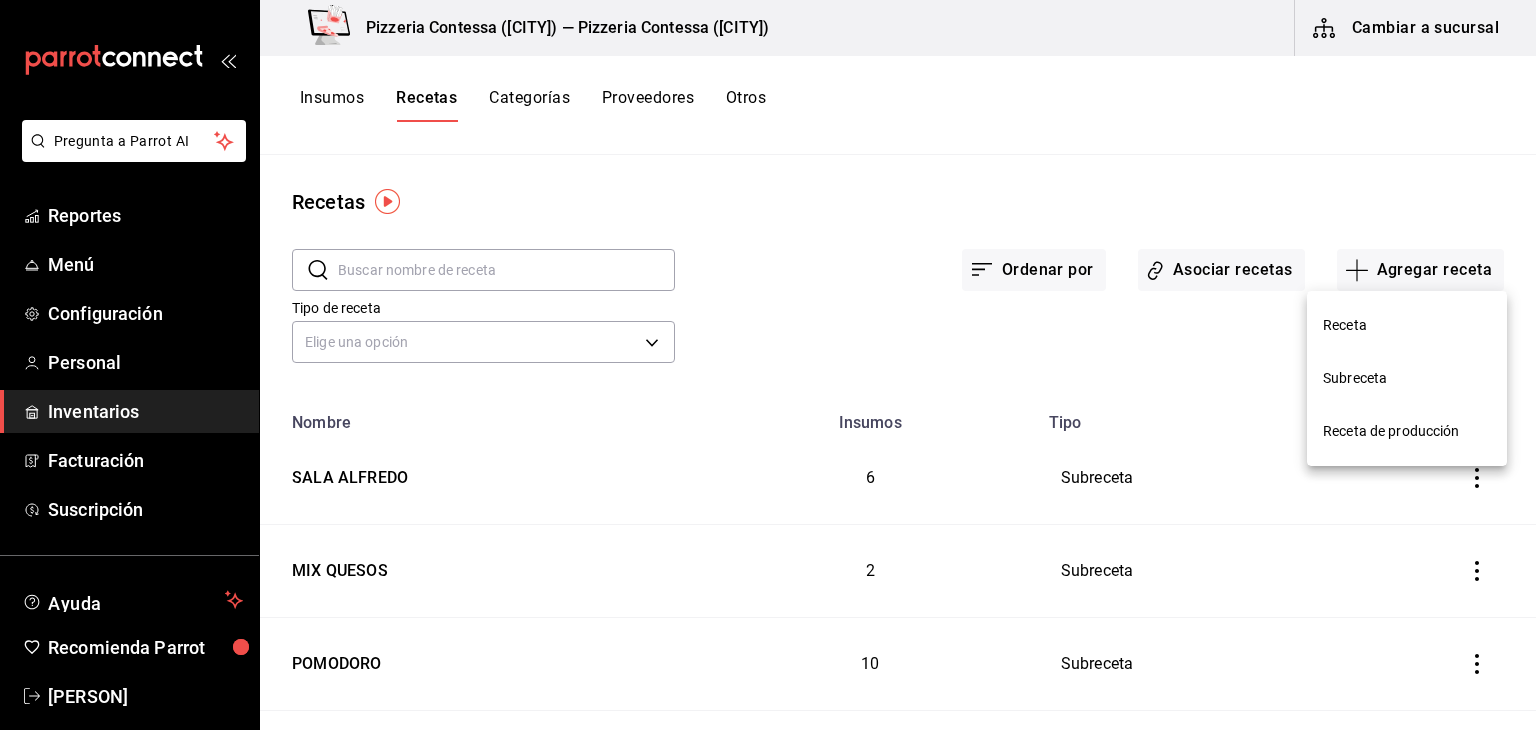 click on "Receta de producción" at bounding box center (1407, 431) 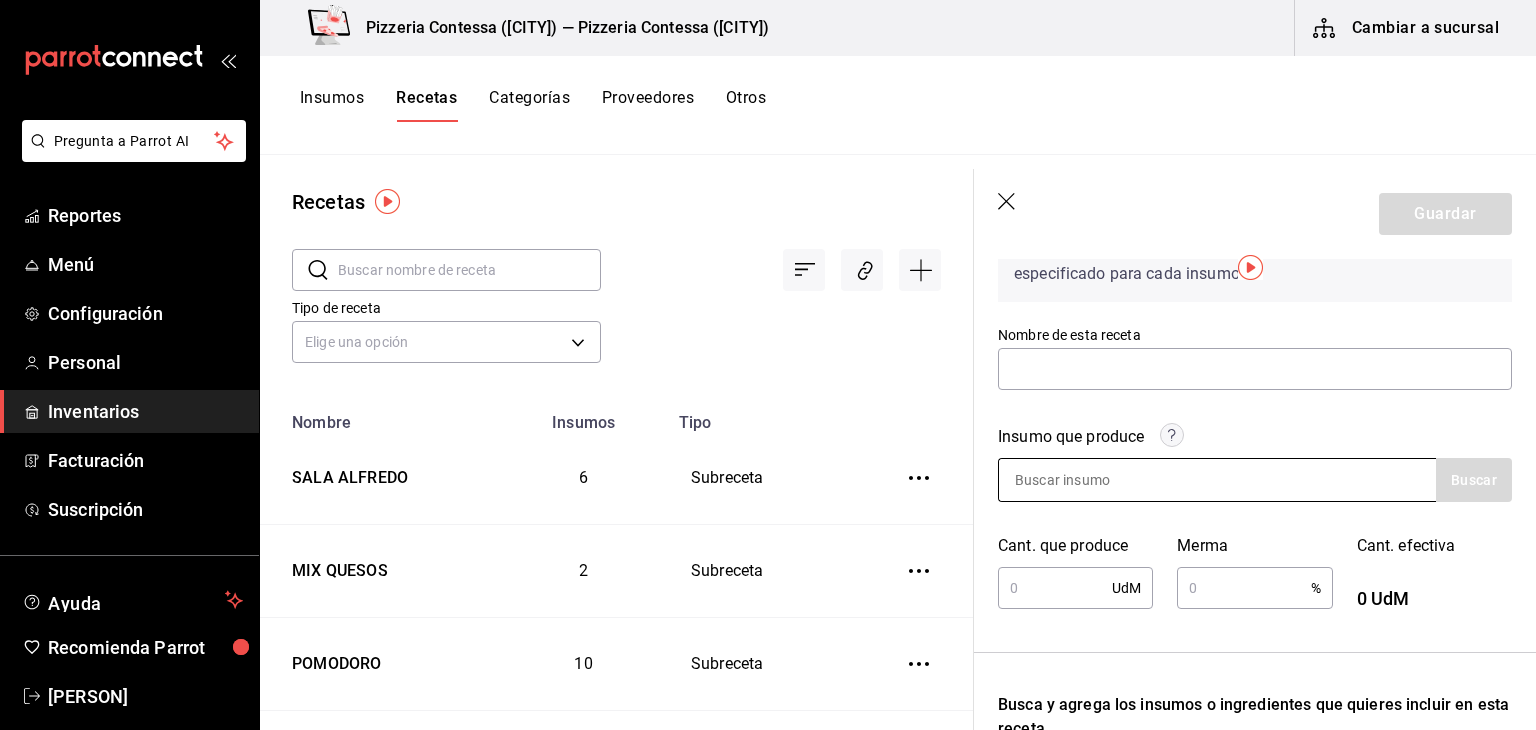 scroll, scrollTop: 200, scrollLeft: 0, axis: vertical 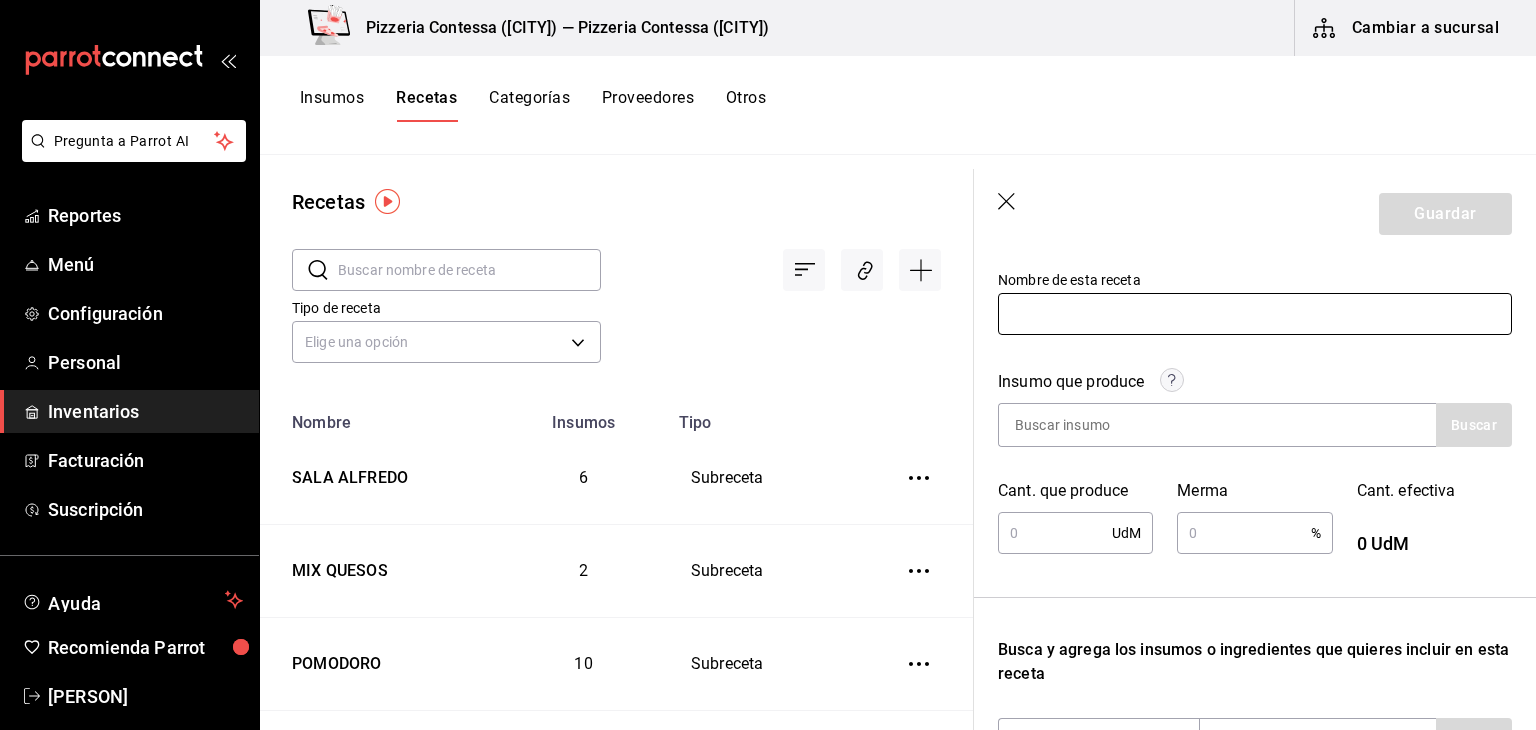 click at bounding box center [1255, 314] 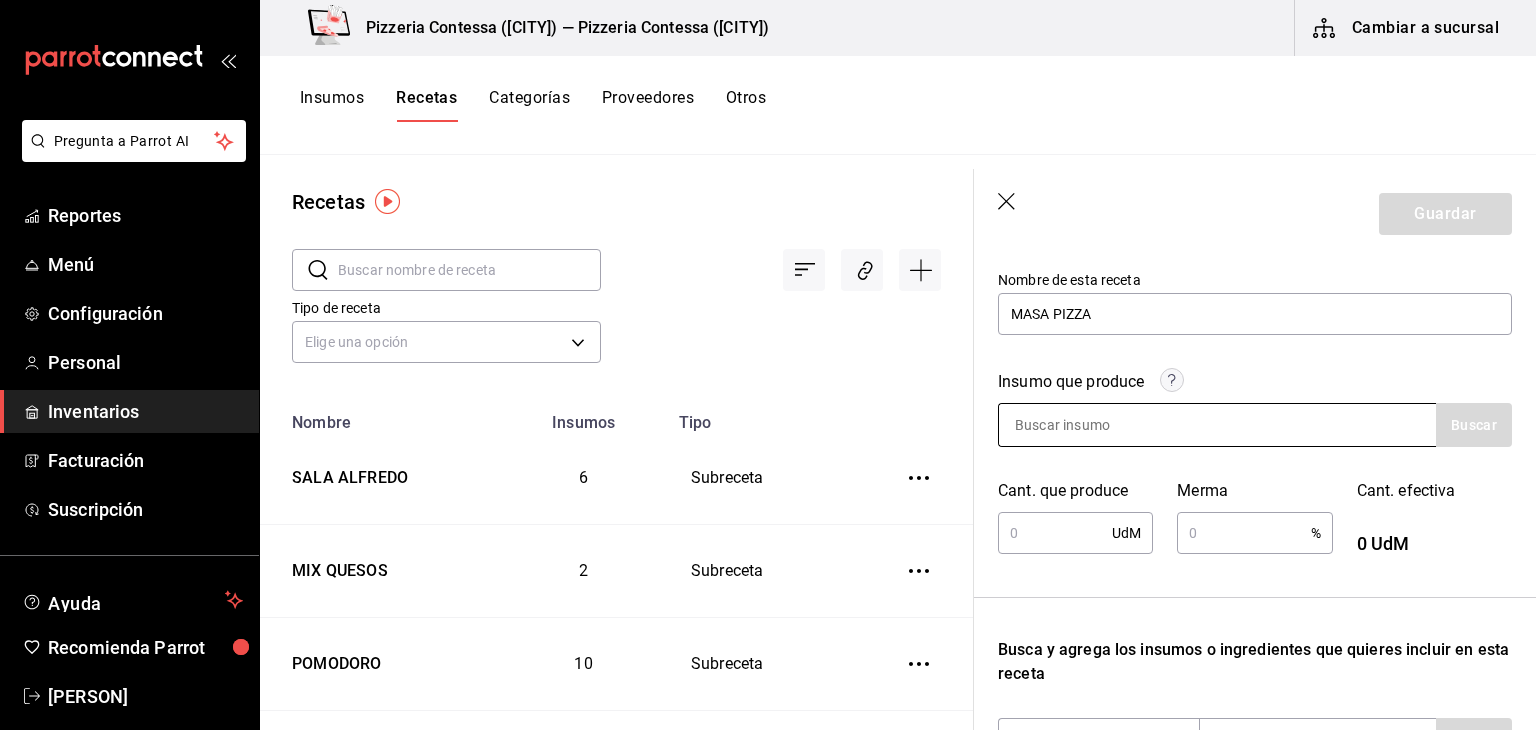 click at bounding box center (1099, 425) 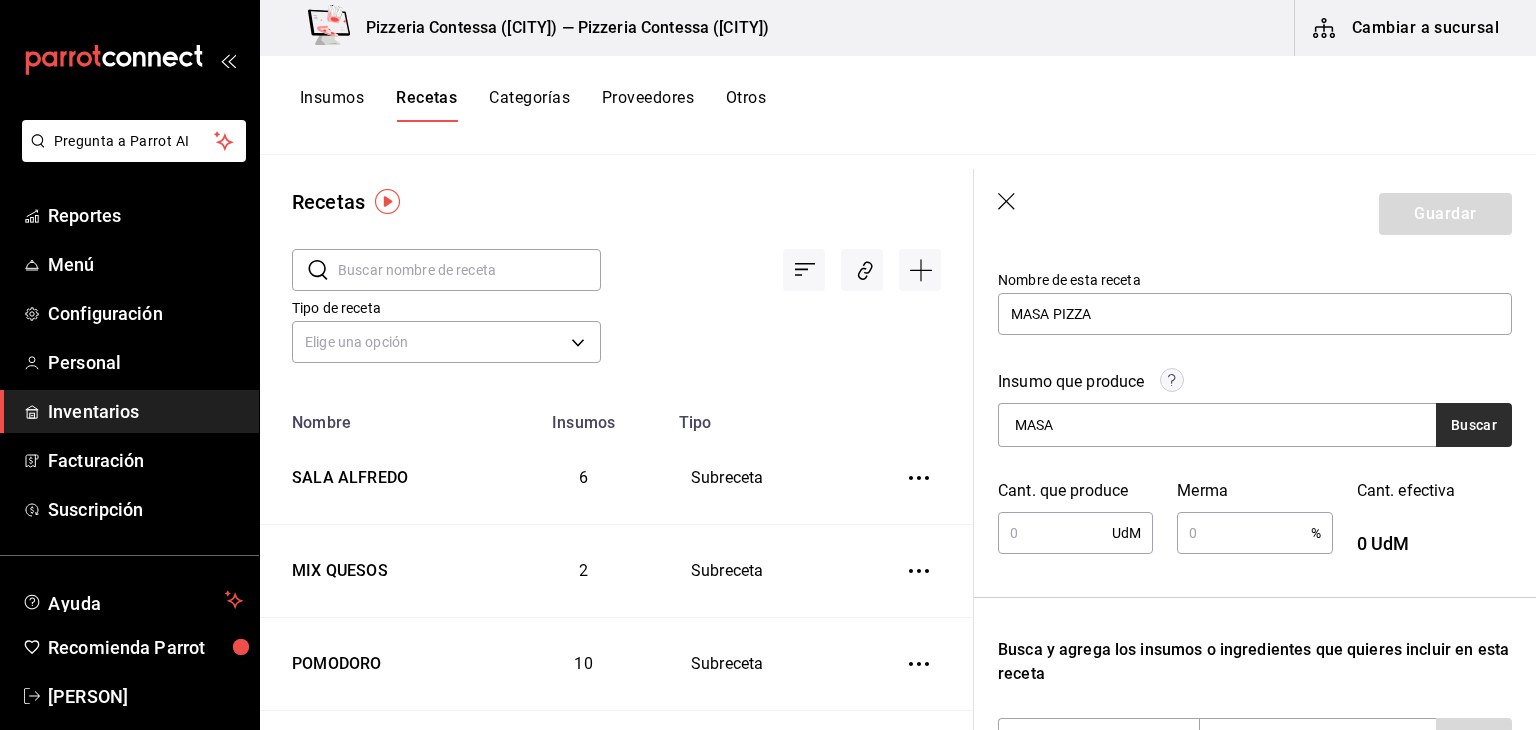 type on "MASA" 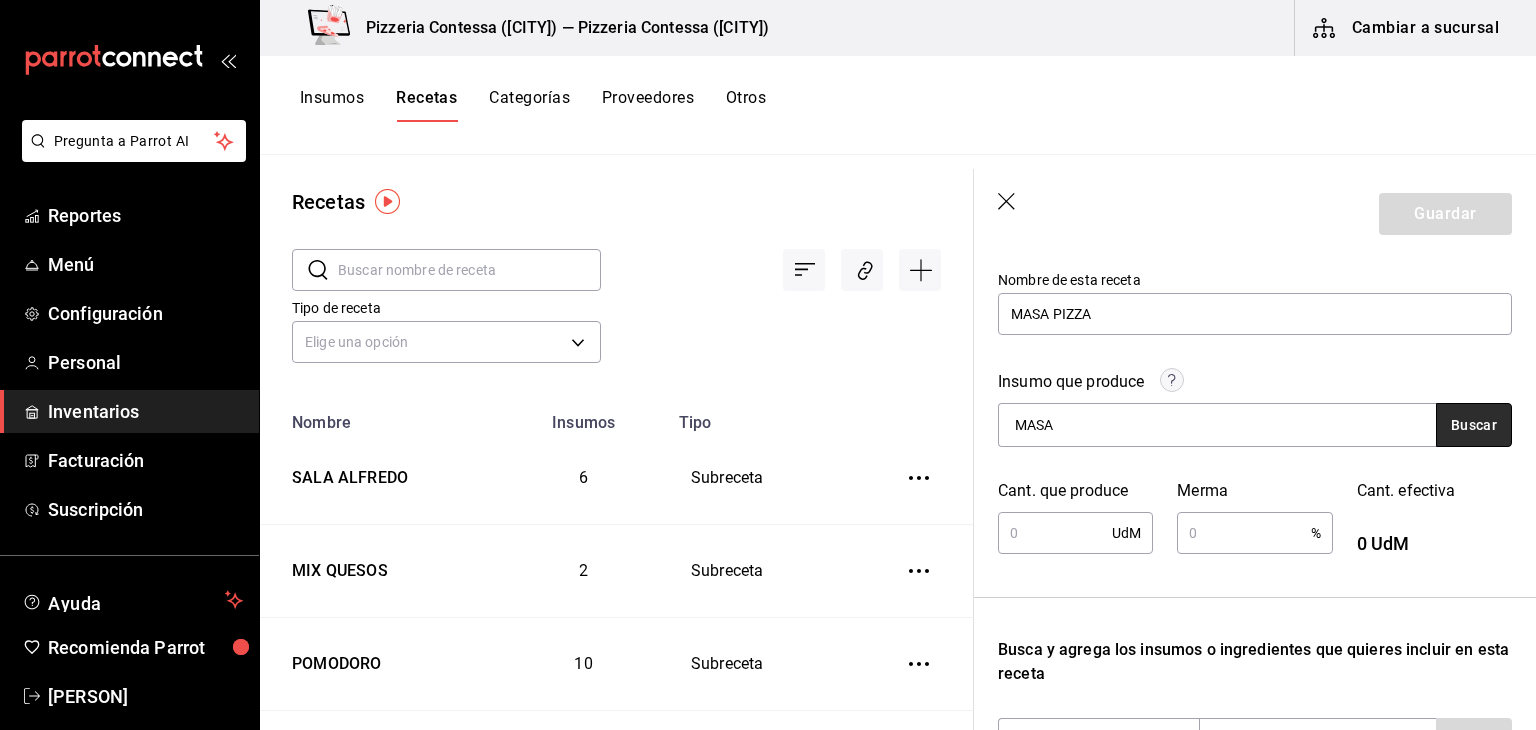 click on "Buscar" at bounding box center (1474, 425) 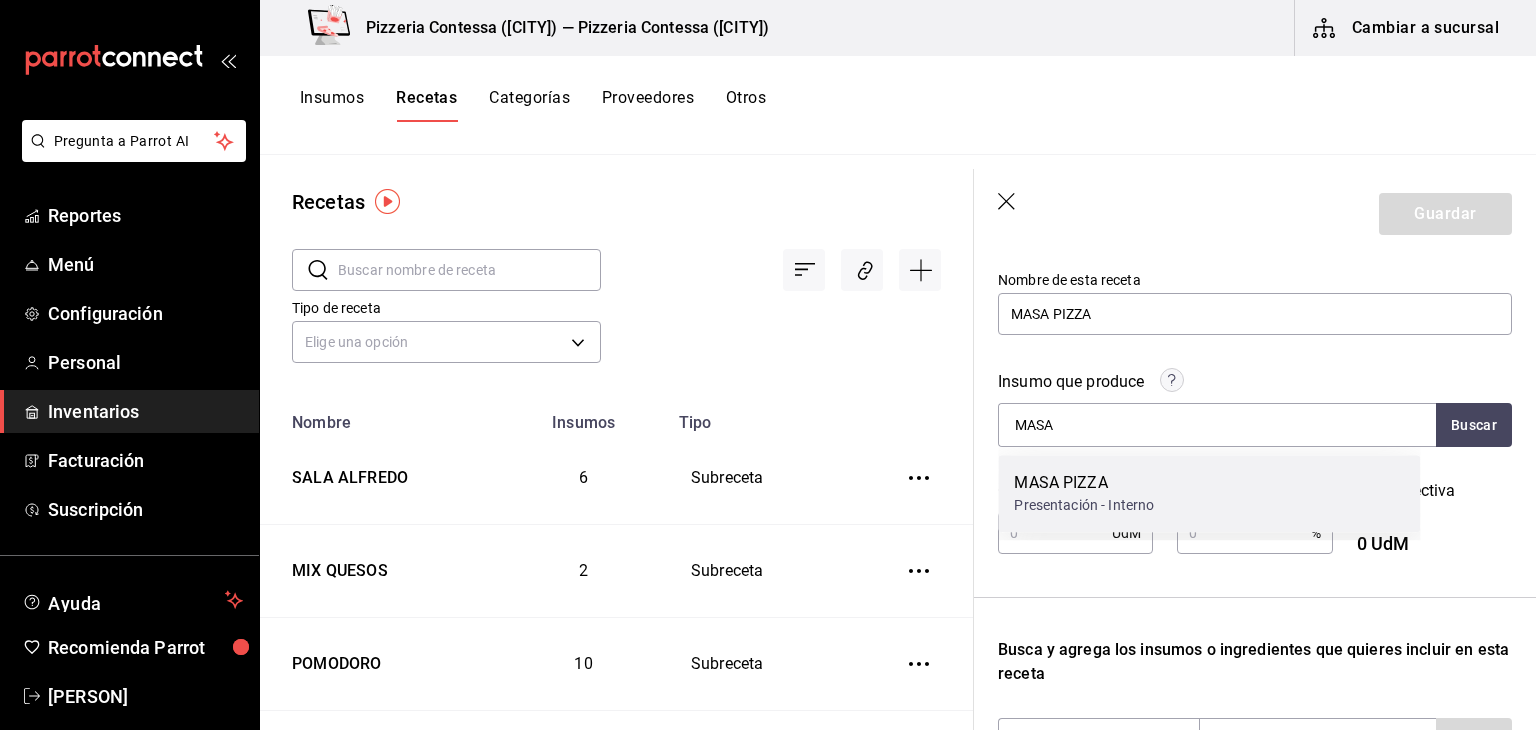 click on "MASA PIZZA" at bounding box center [1084, 483] 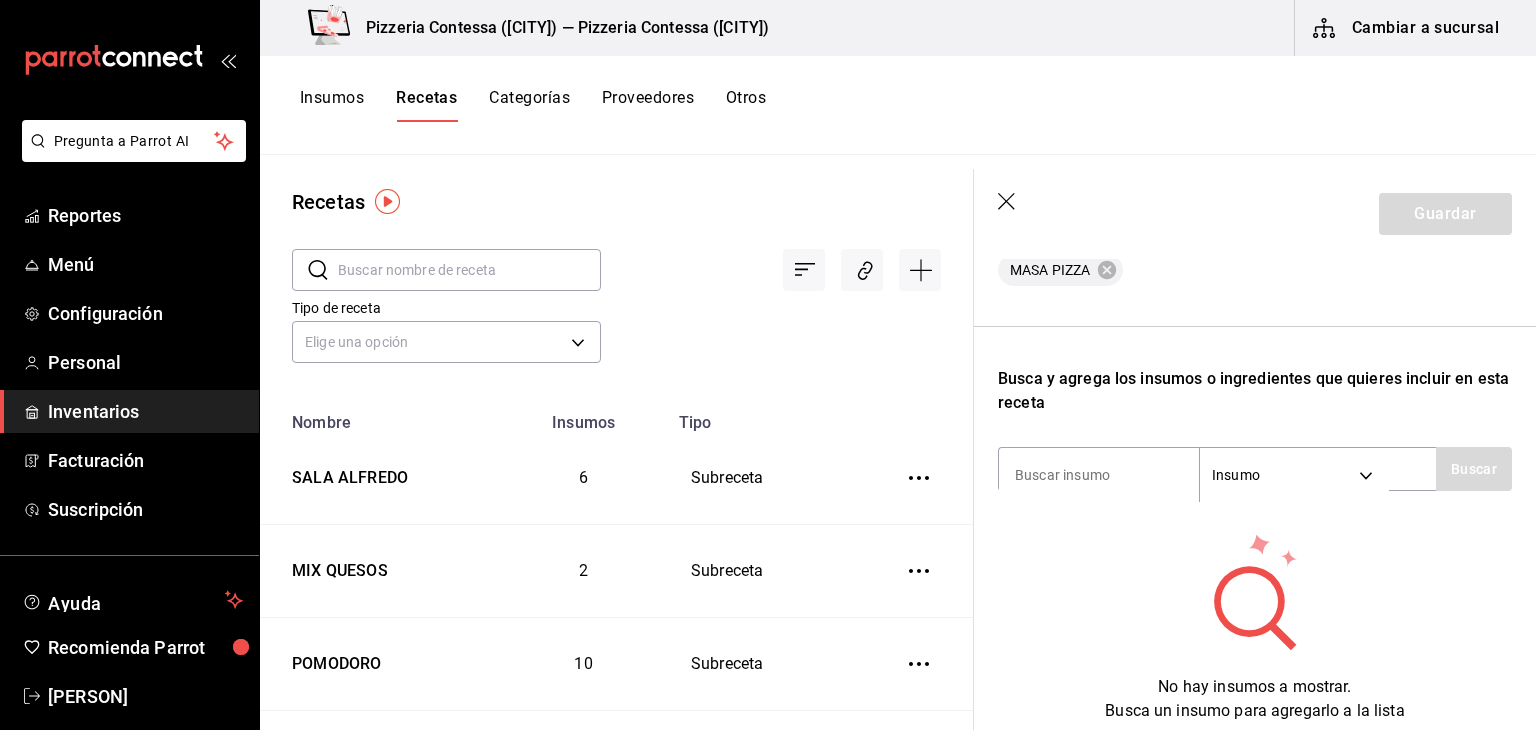 scroll, scrollTop: 300, scrollLeft: 0, axis: vertical 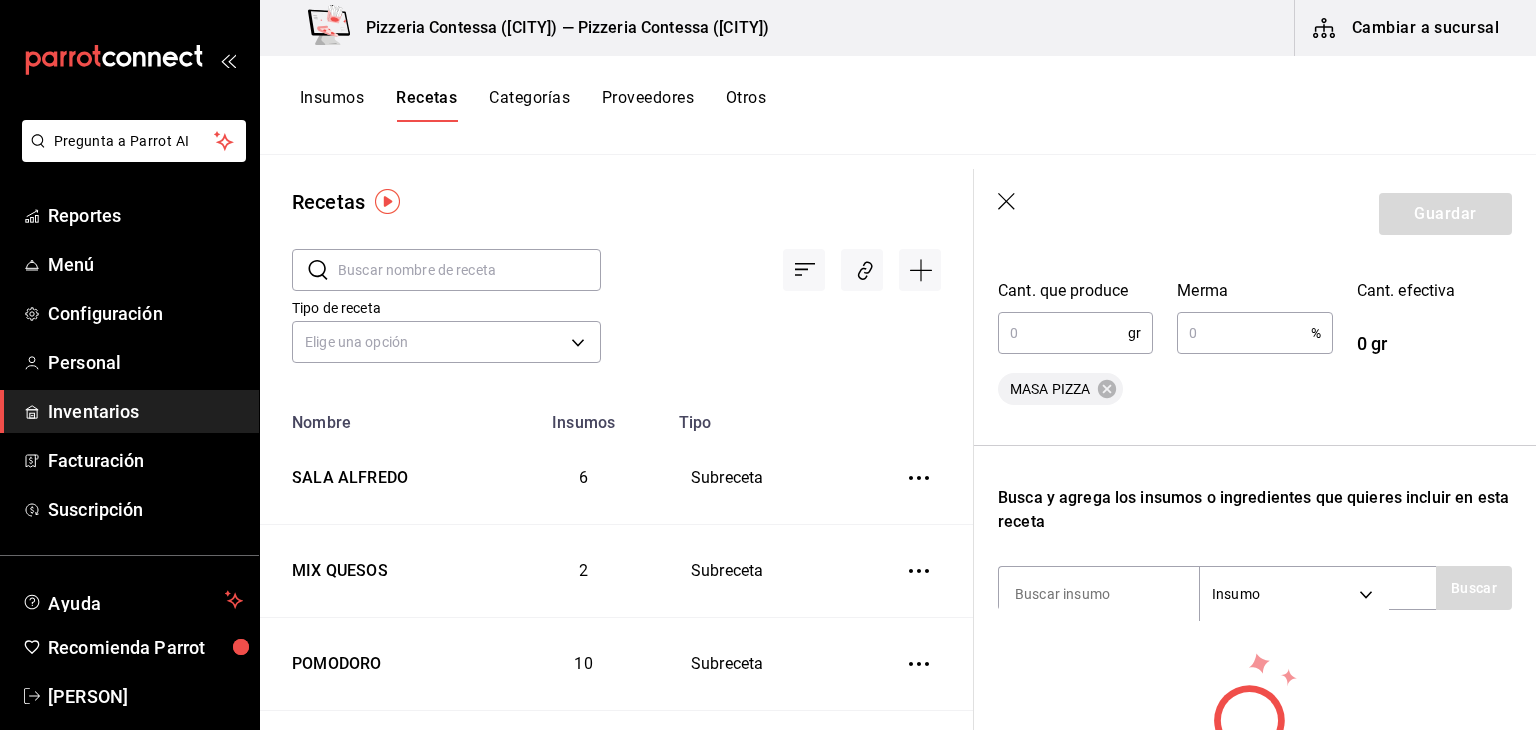 click at bounding box center (1063, 333) 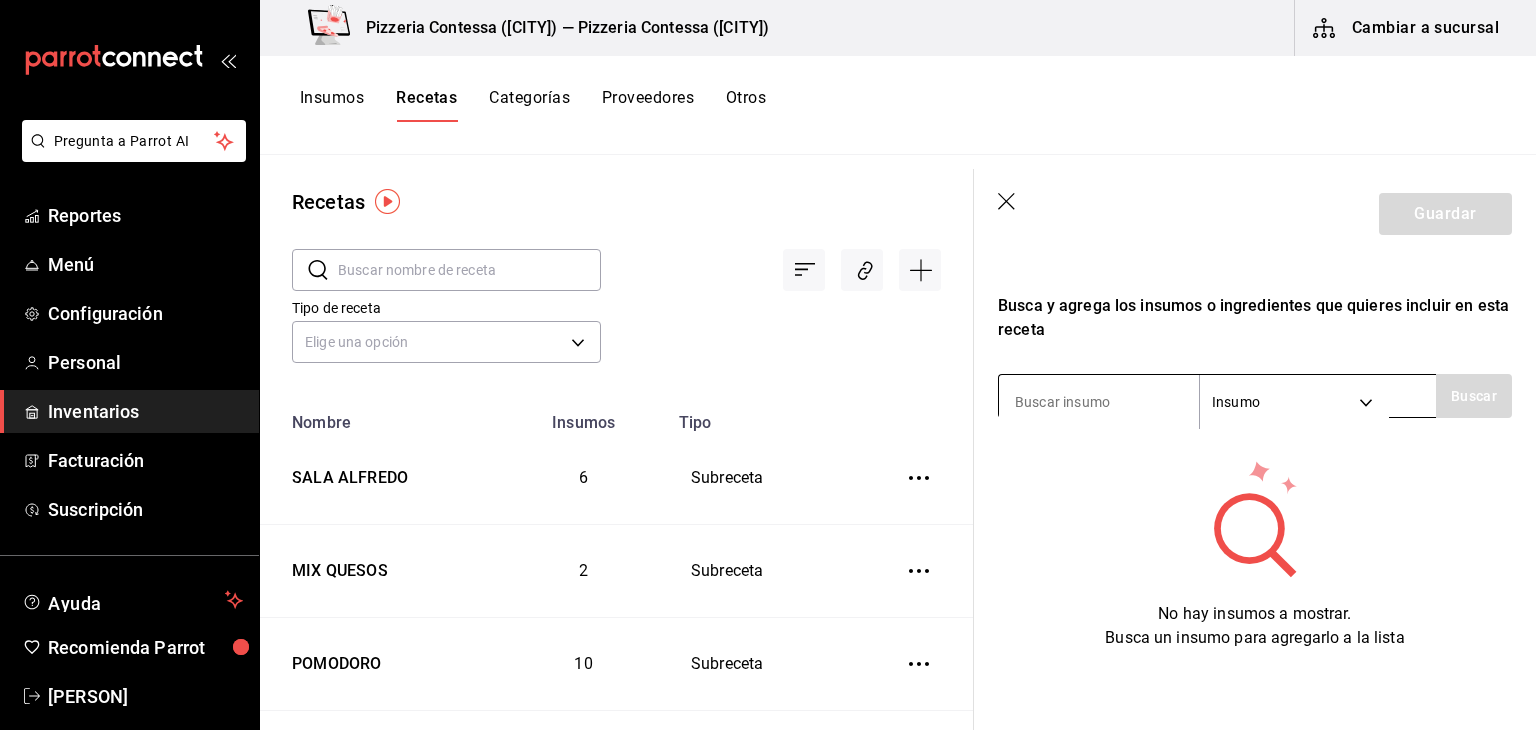 scroll, scrollTop: 600, scrollLeft: 0, axis: vertical 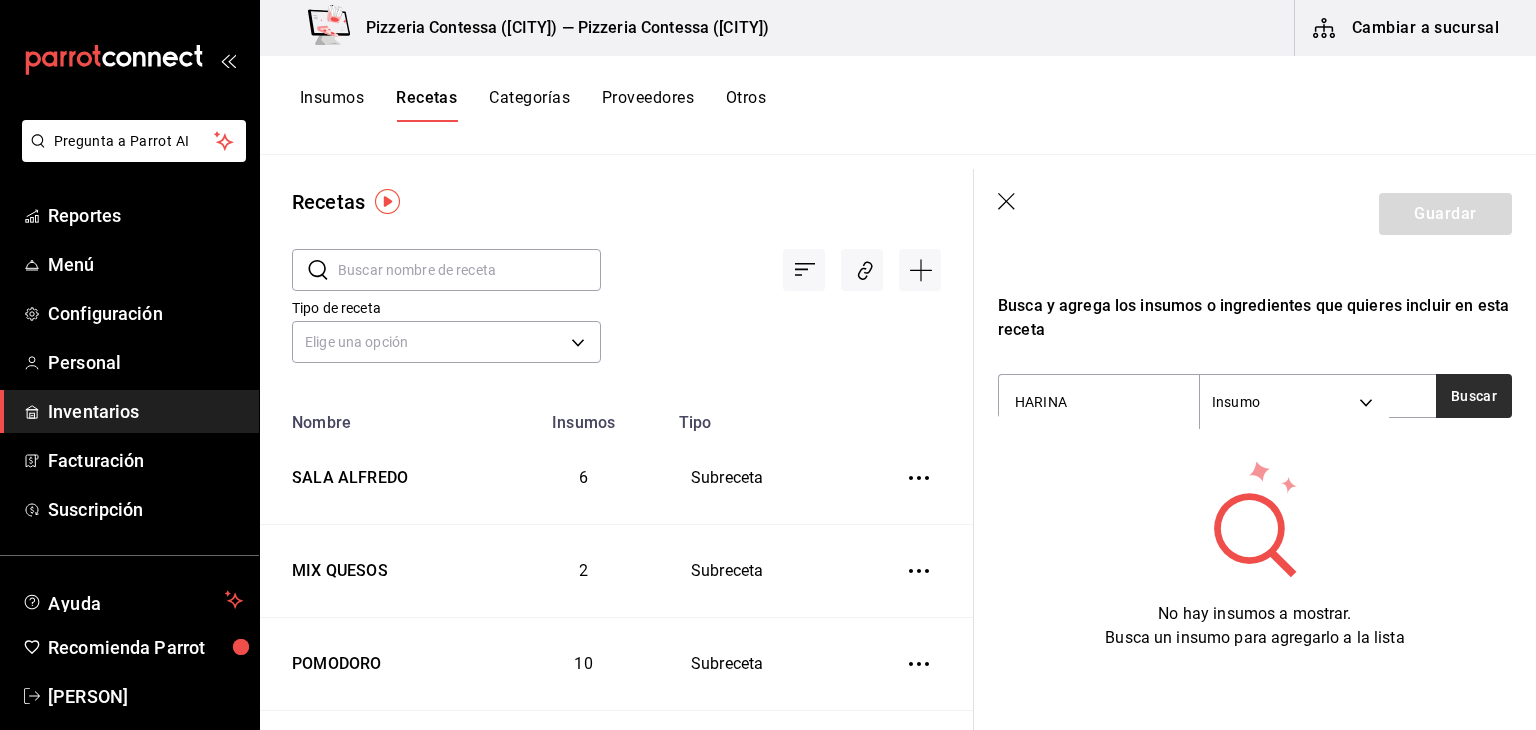 type on "HARINA" 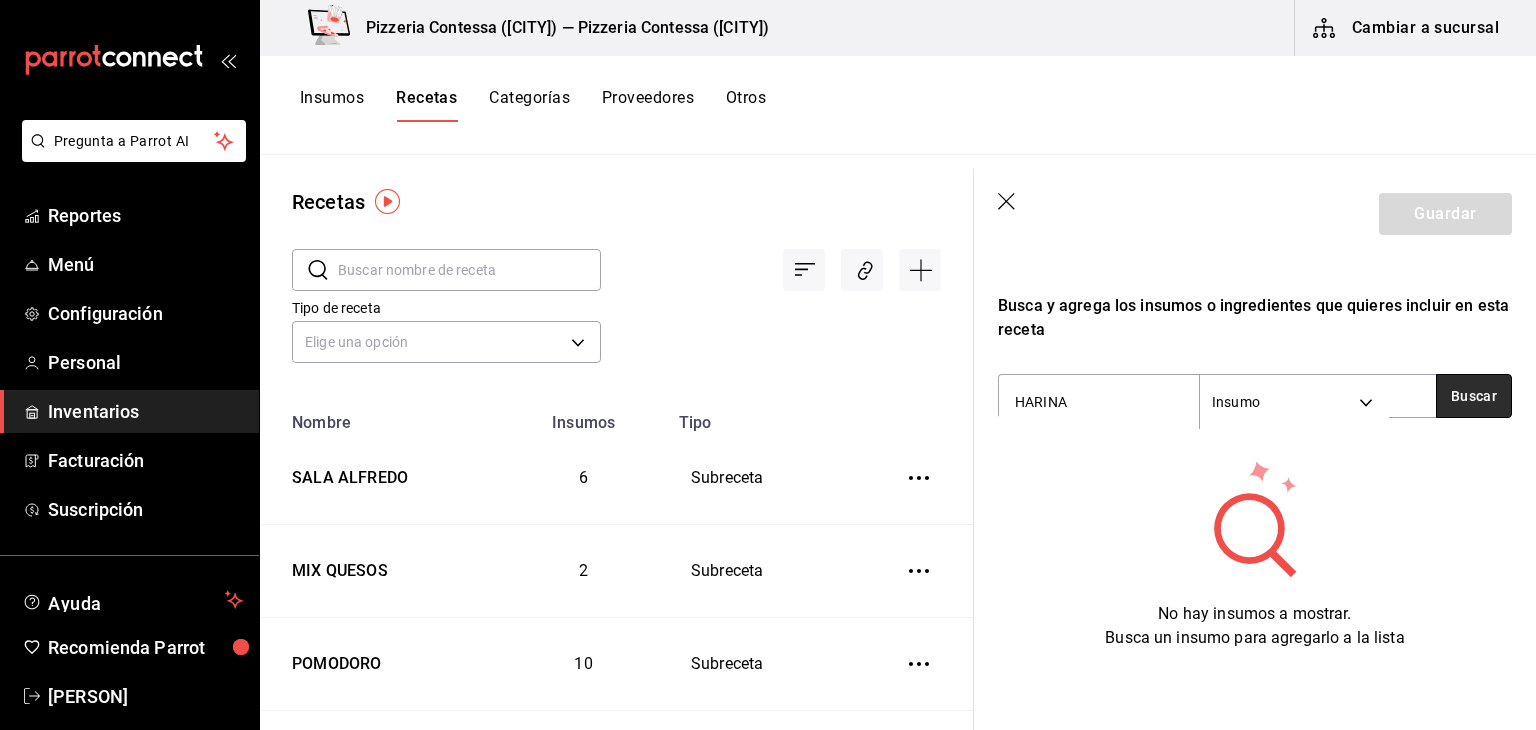click on "Buscar" at bounding box center (1474, 396) 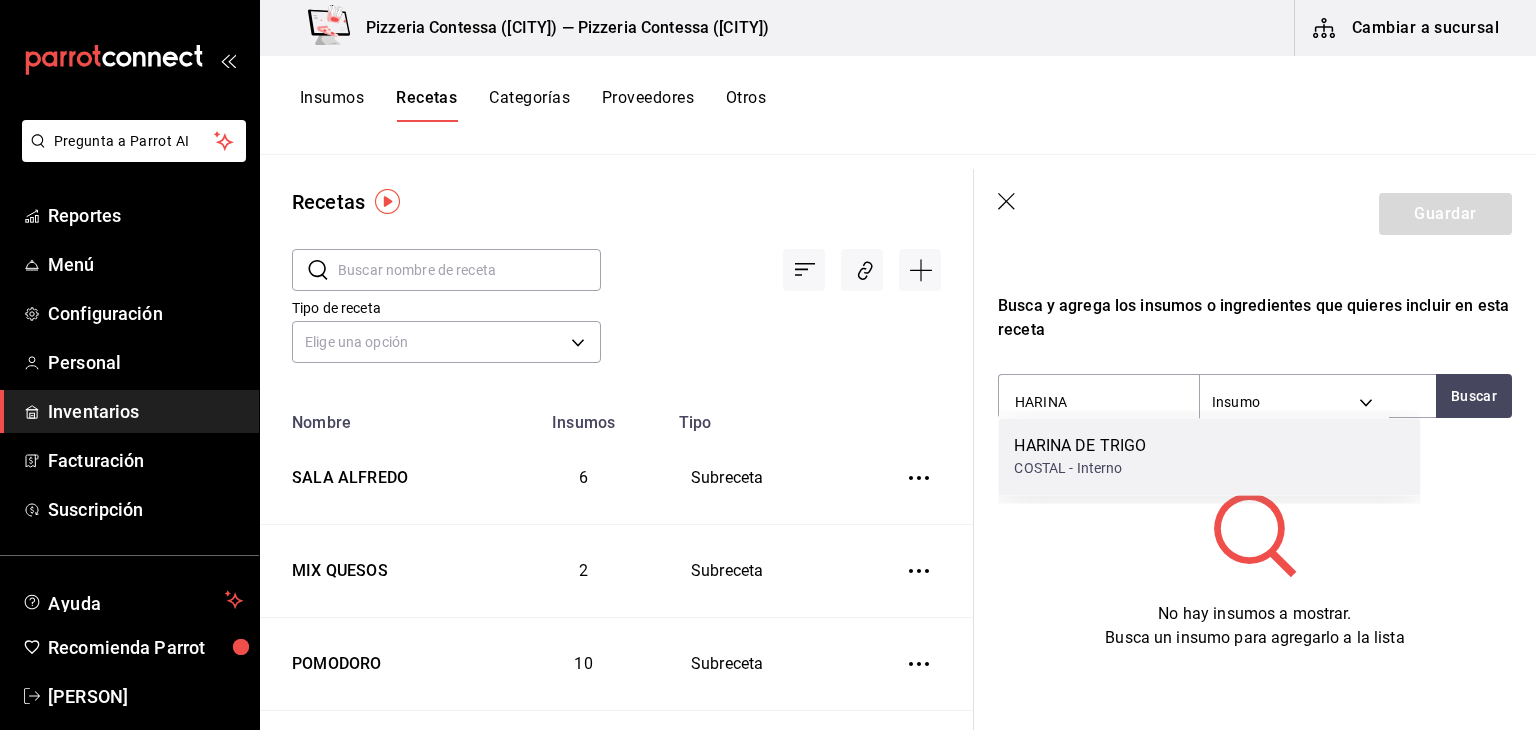 click on "COSTAL - Interno" at bounding box center (1080, 468) 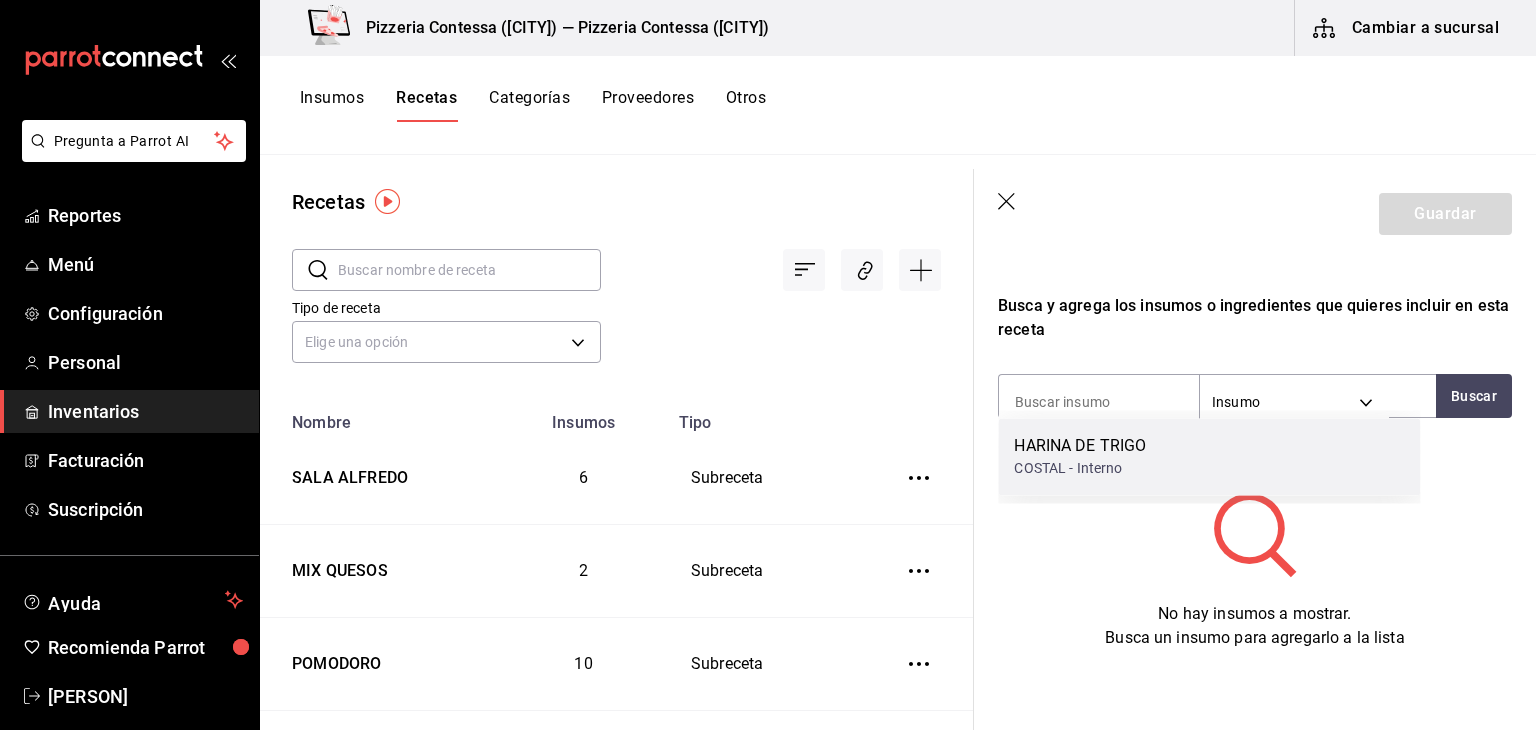 scroll, scrollTop: 576, scrollLeft: 0, axis: vertical 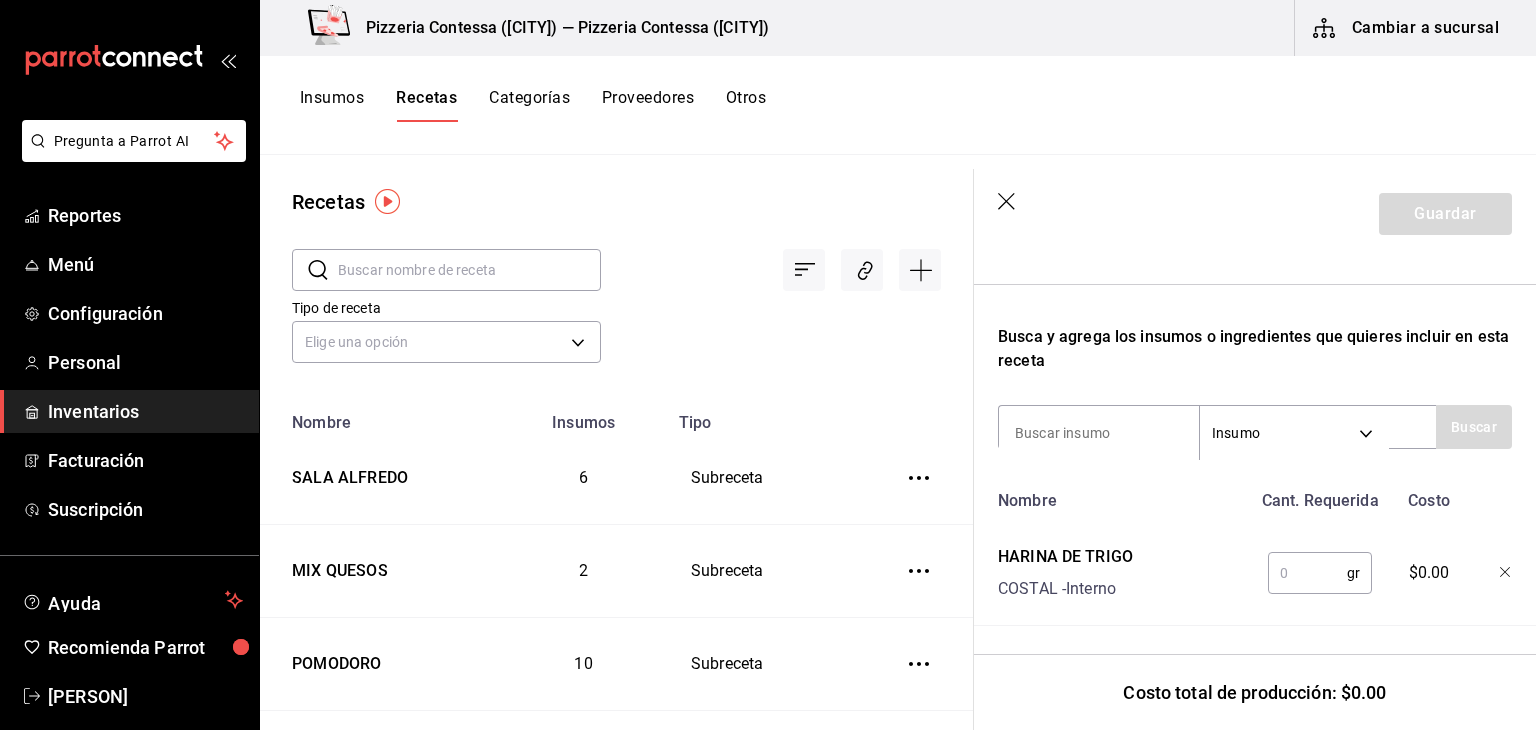 click at bounding box center [1307, 573] 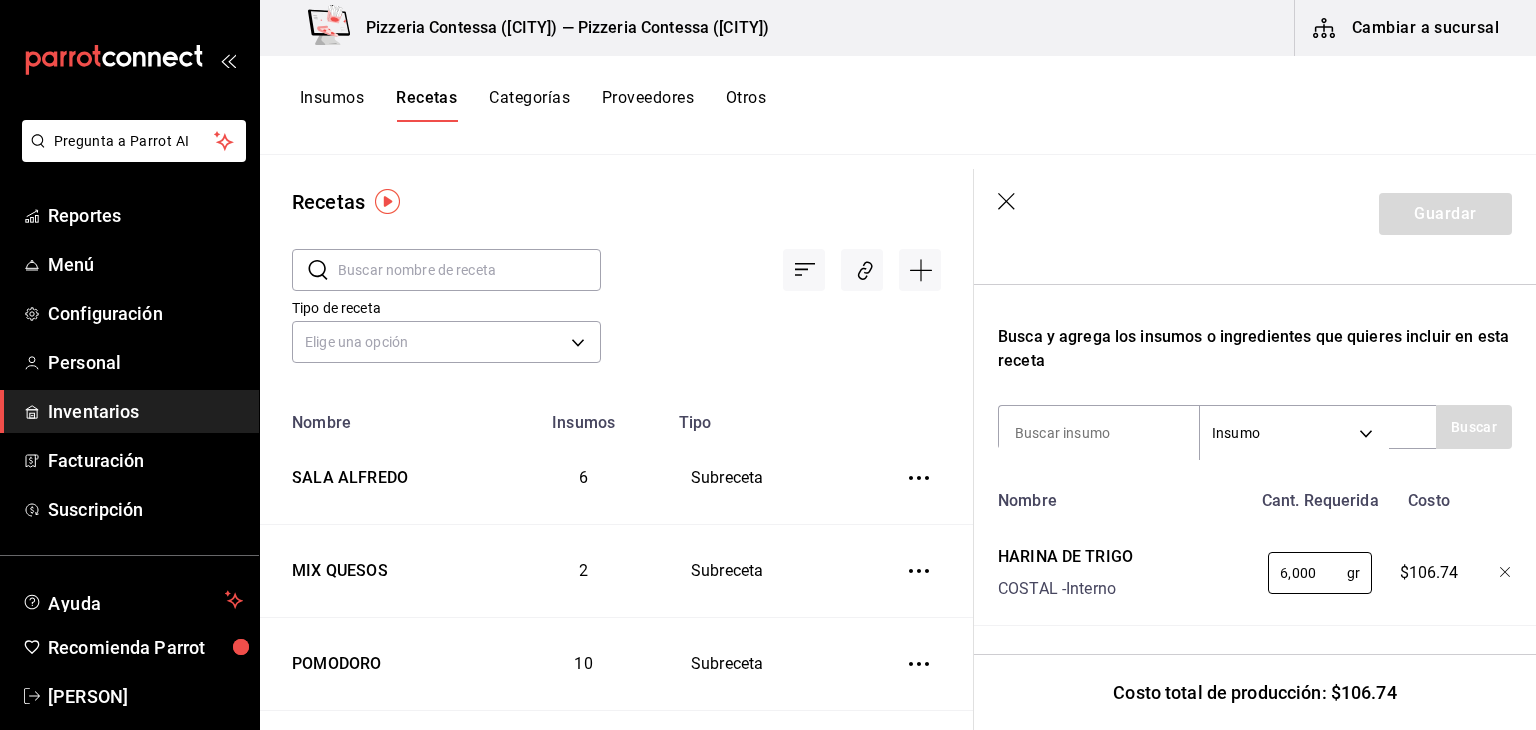 type on "6,000" 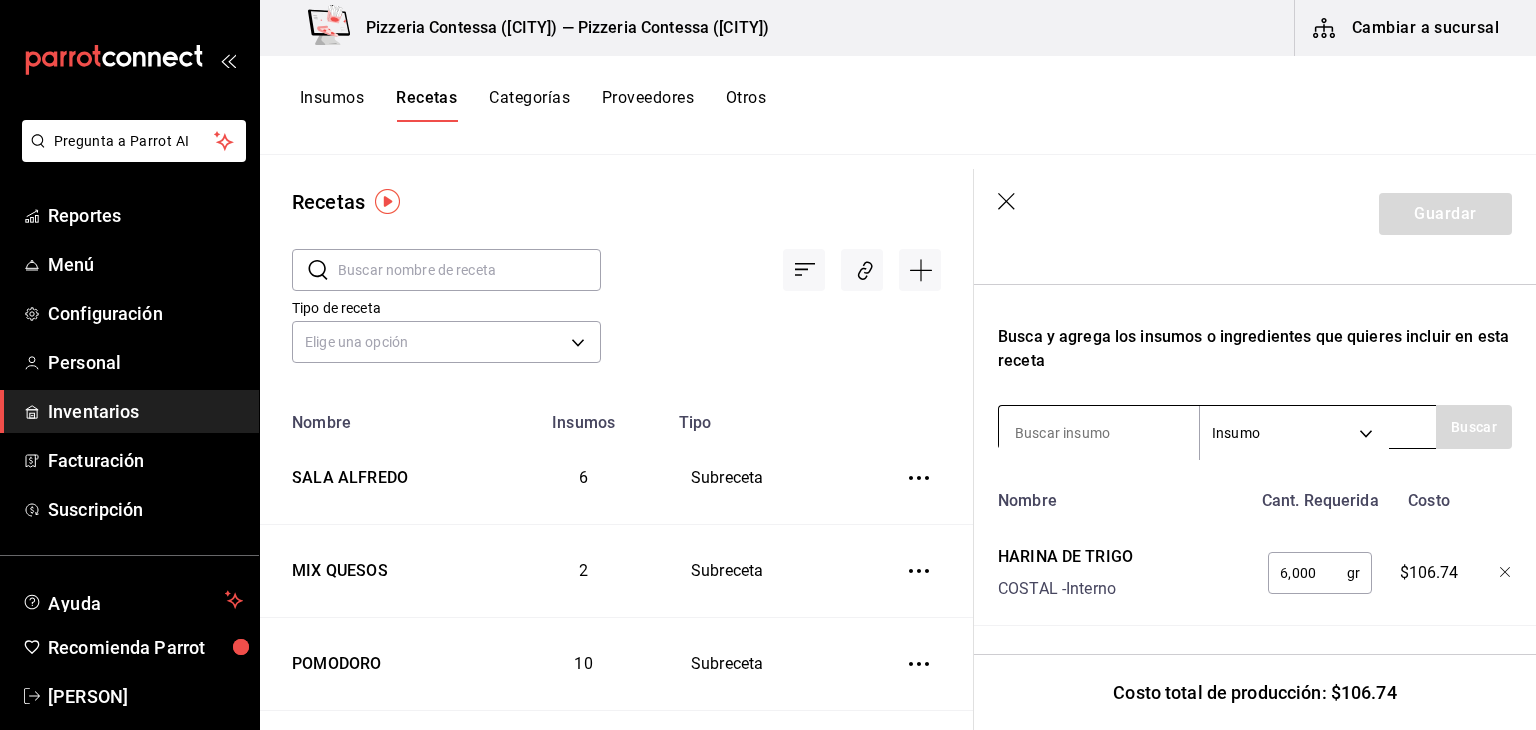 click at bounding box center [1099, 433] 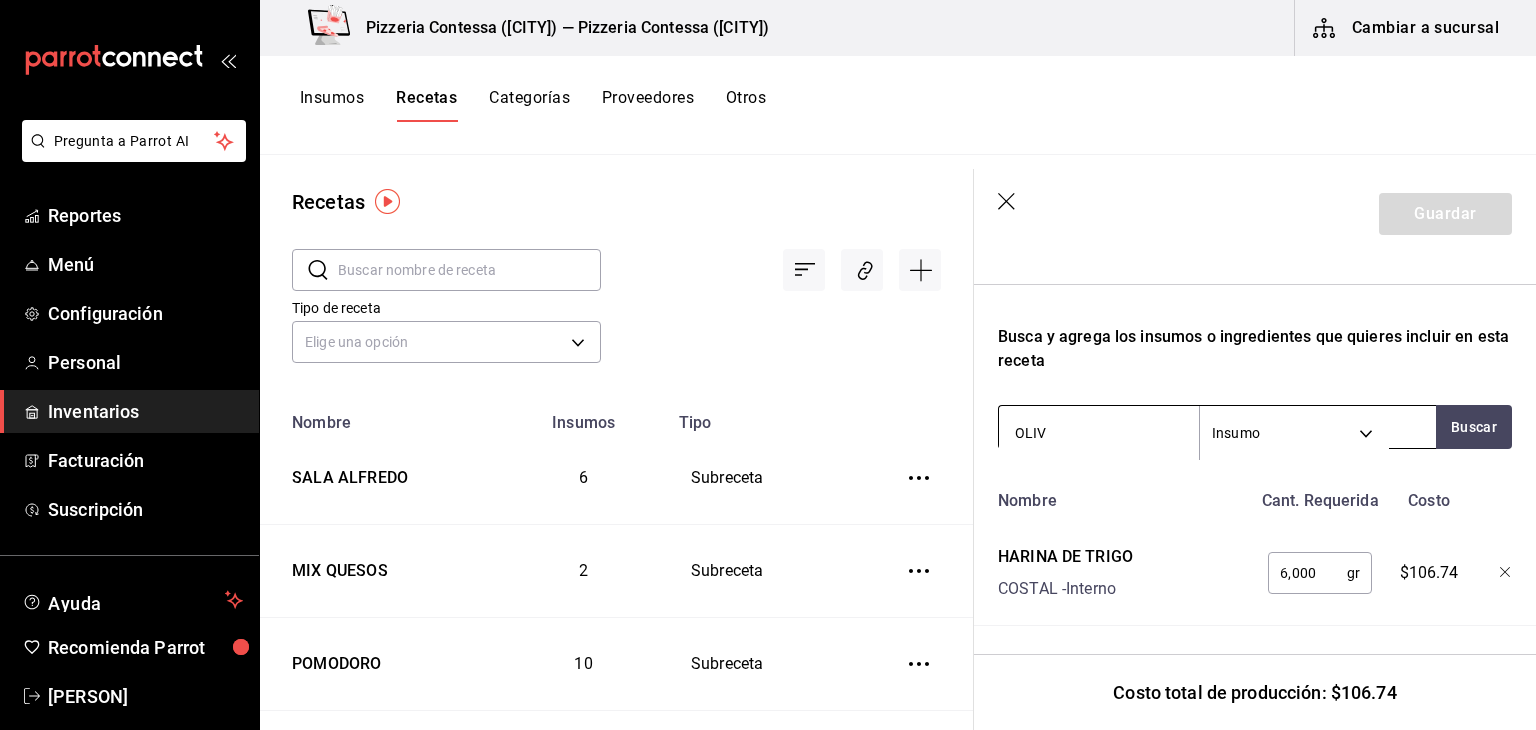 type on "OLIVA" 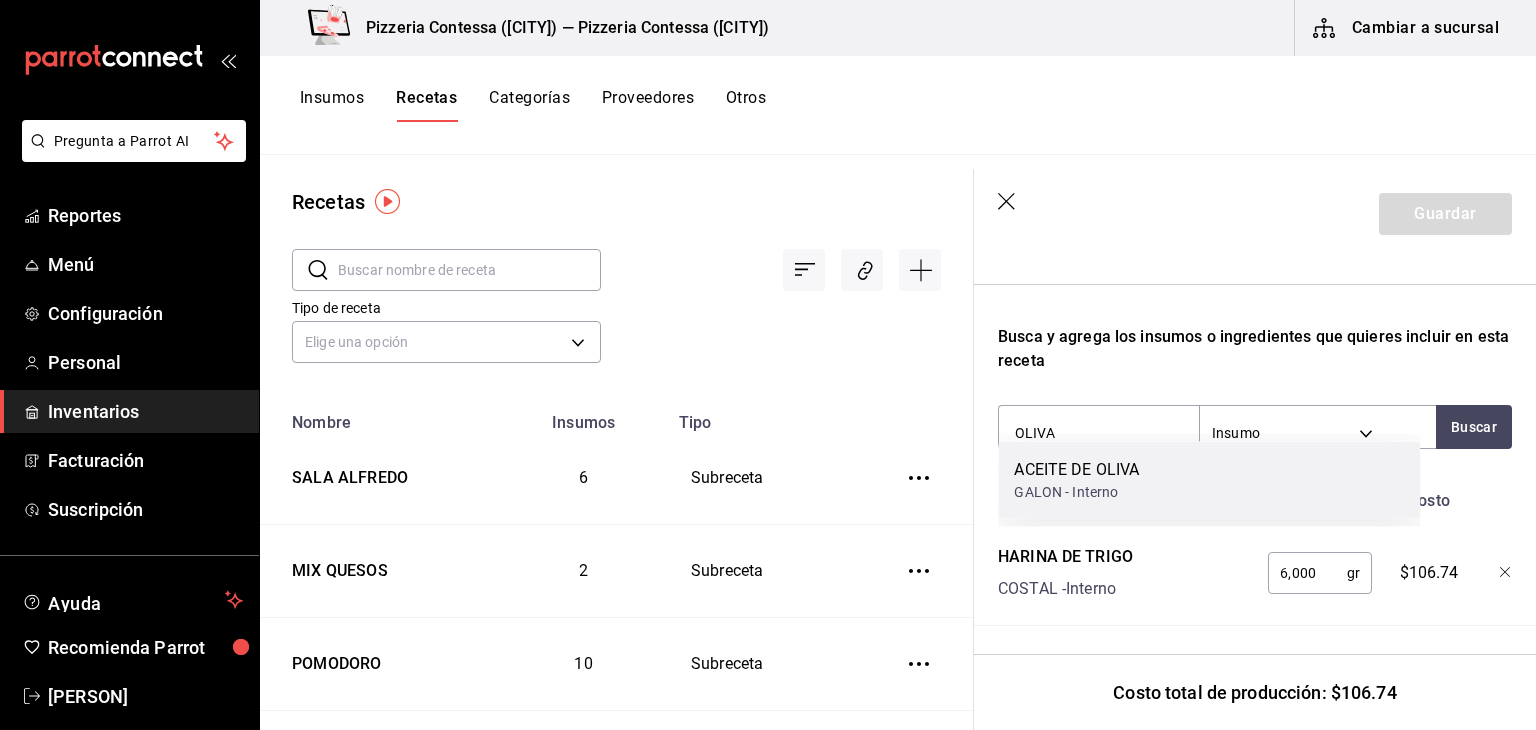 click on "ACEITE DE OLIVA" at bounding box center [1076, 470] 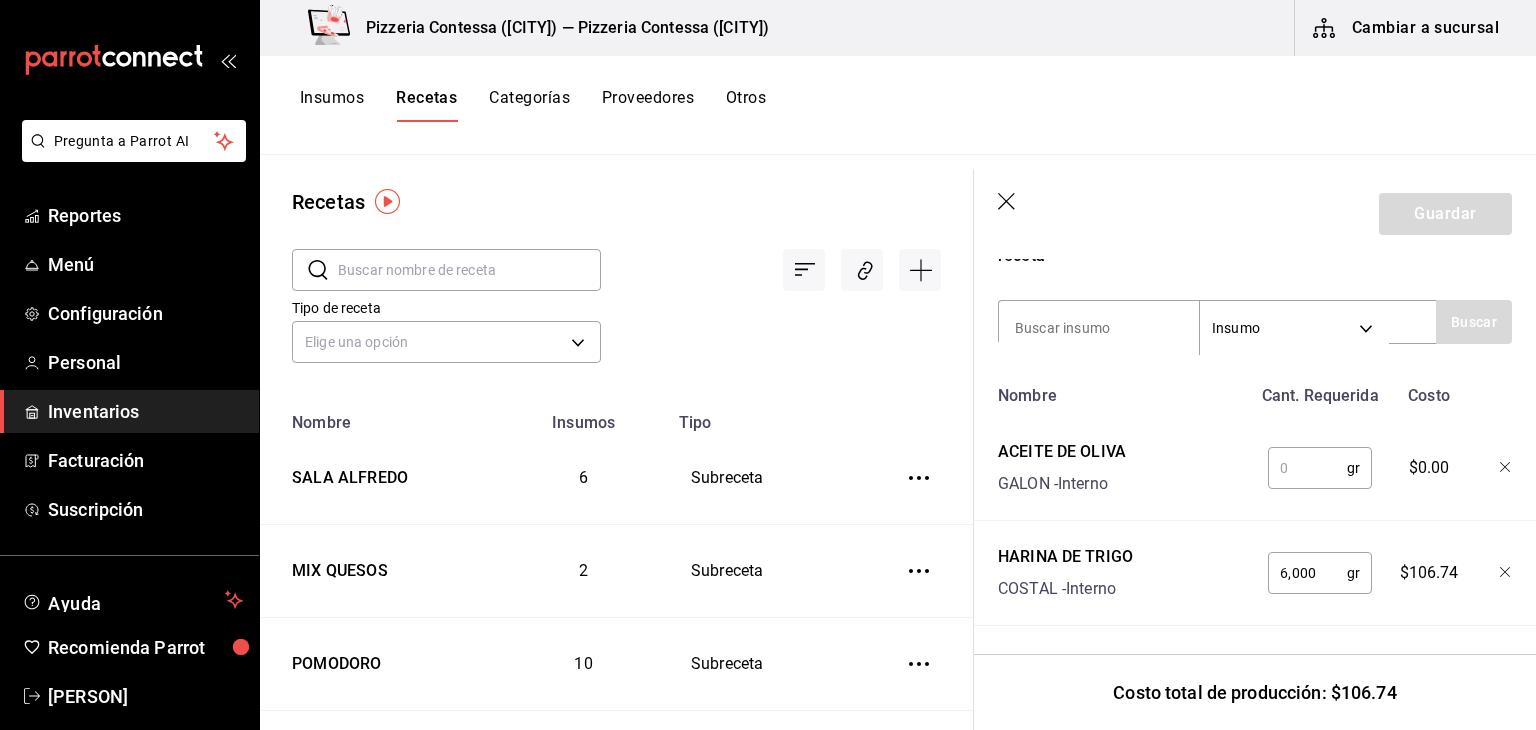 scroll, scrollTop: 681, scrollLeft: 0, axis: vertical 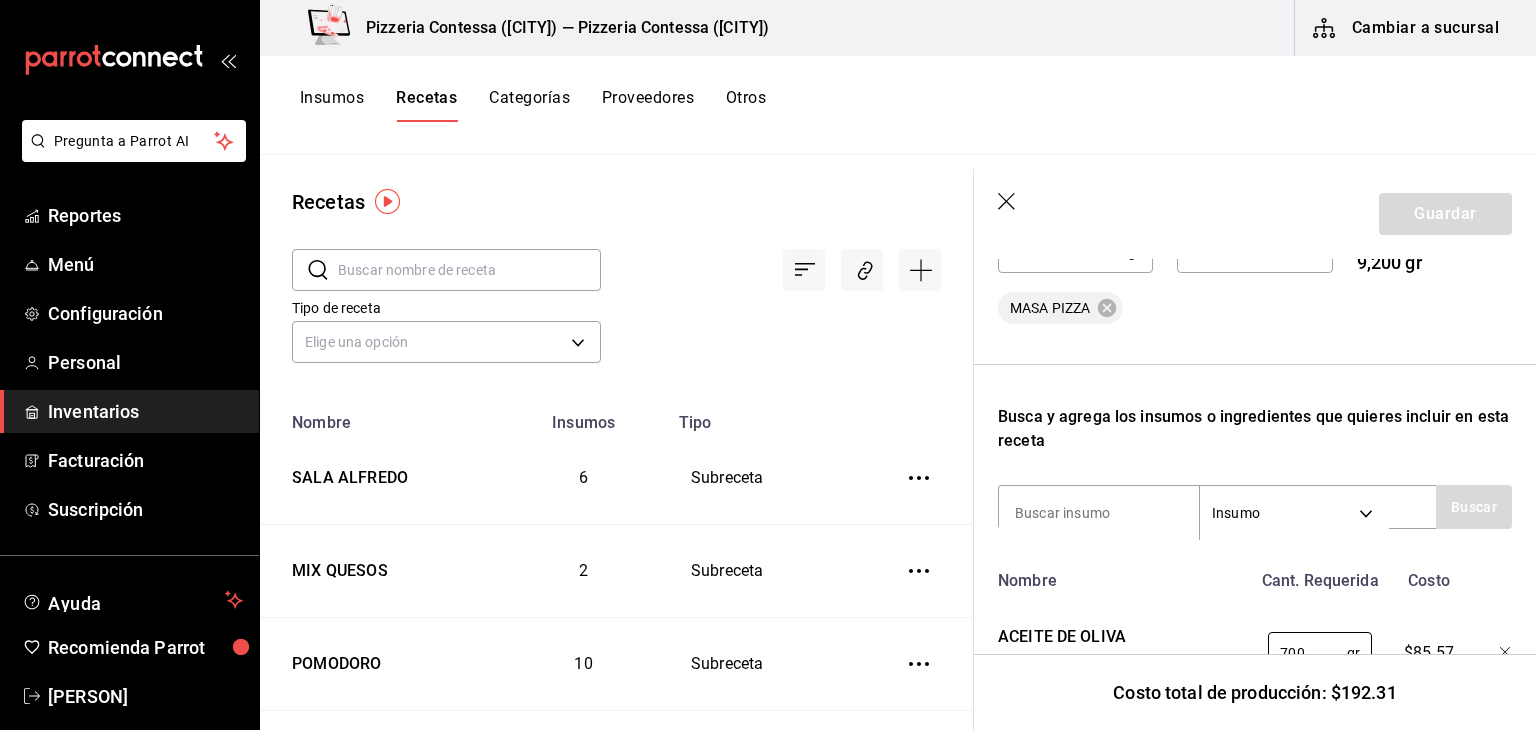 type on "700" 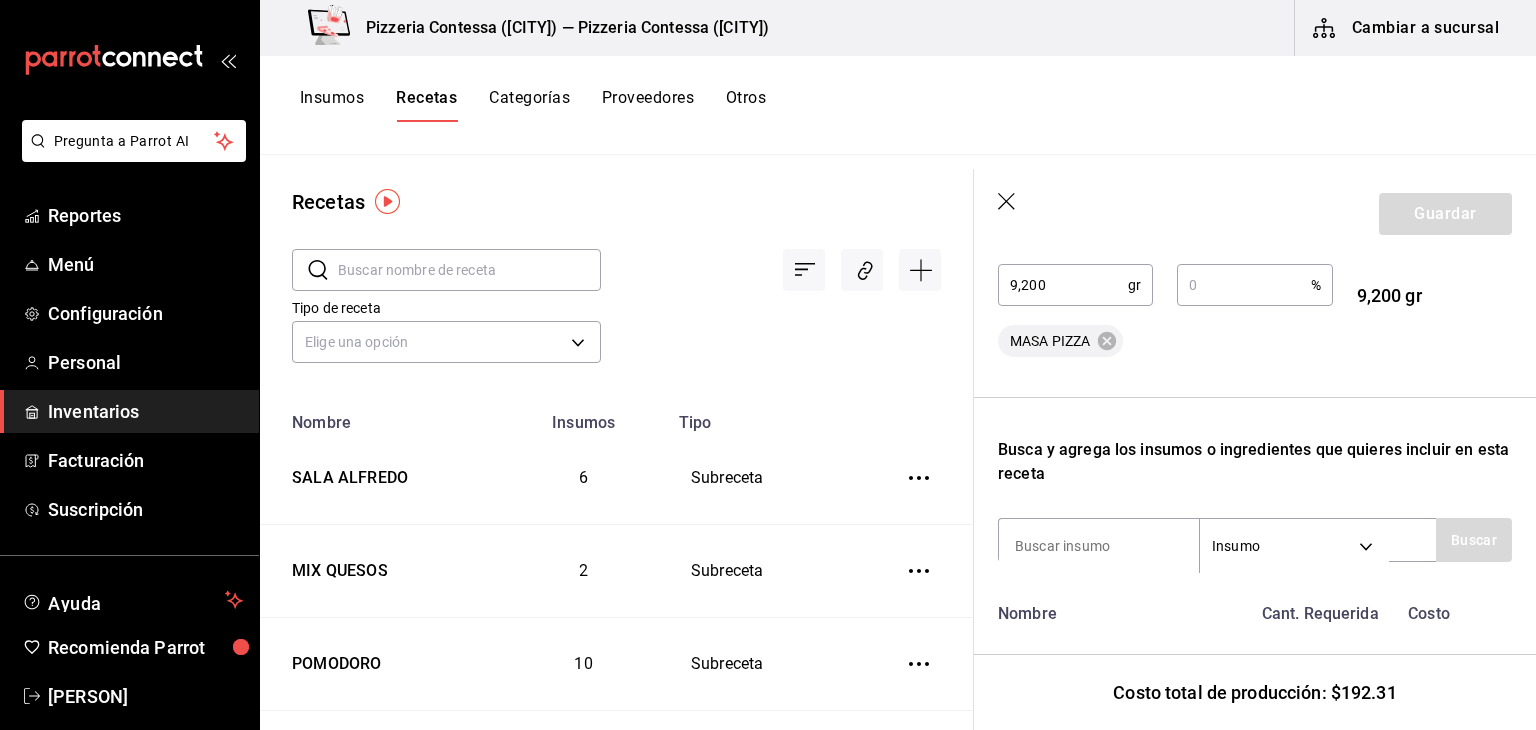 scroll, scrollTop: 481, scrollLeft: 0, axis: vertical 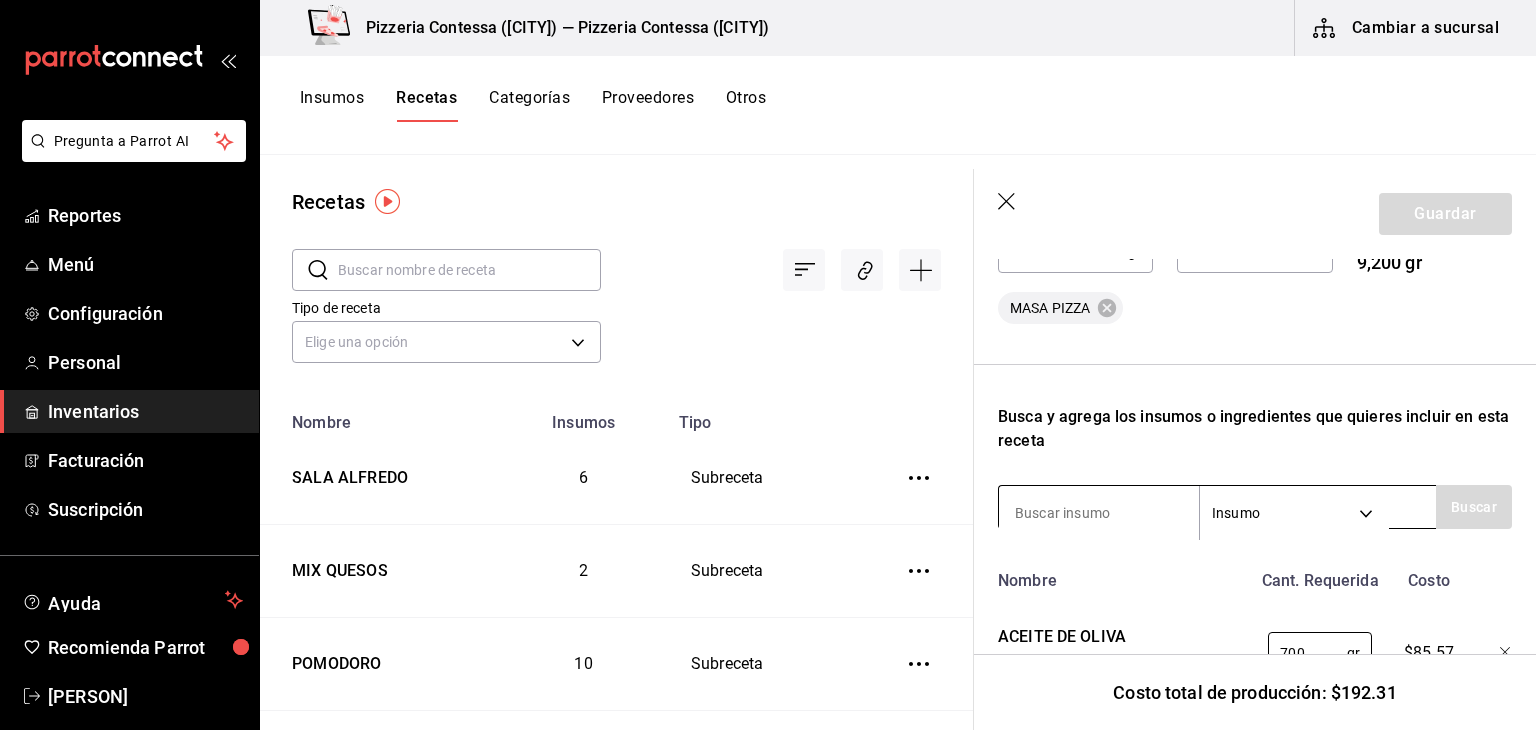 click at bounding box center [1099, 513] 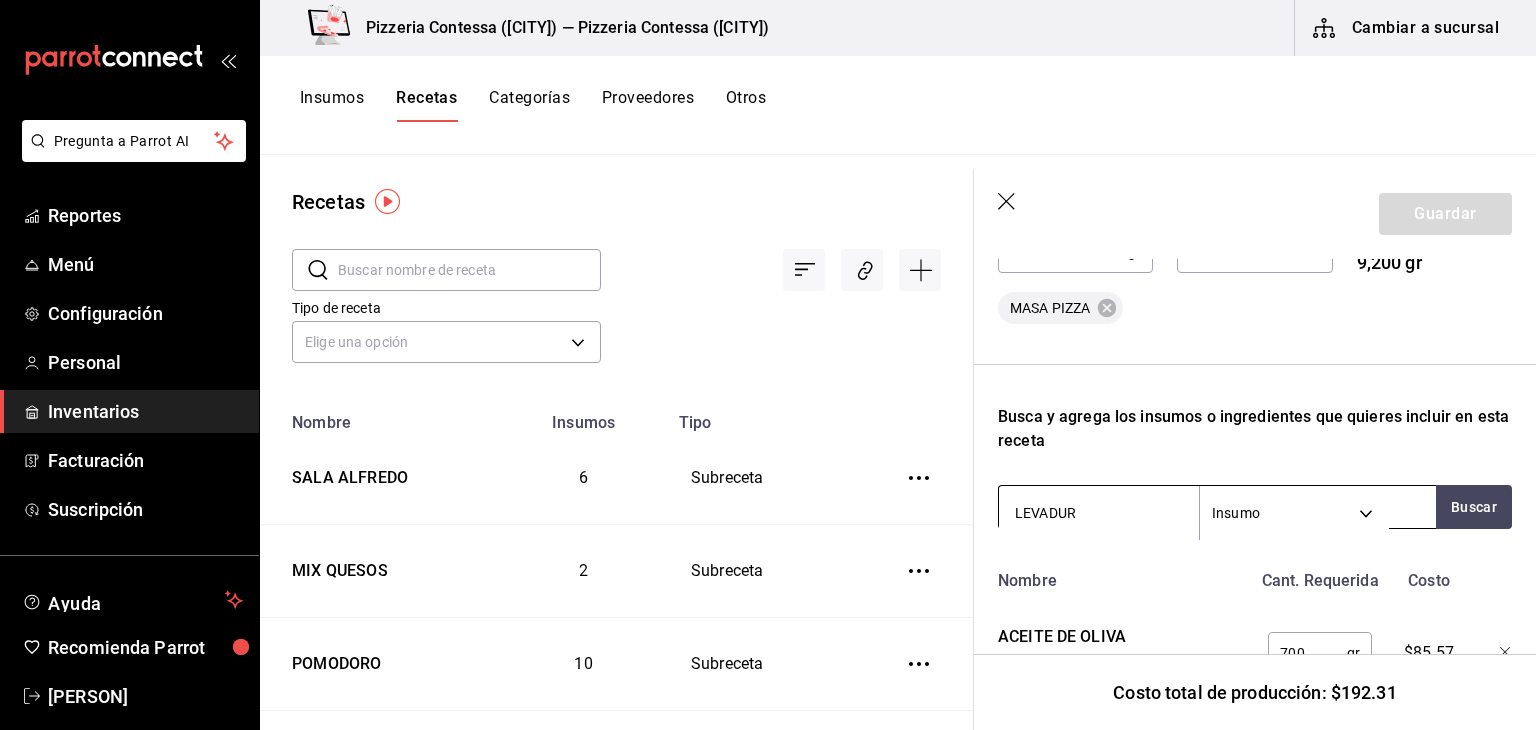 type on "LEVADURA" 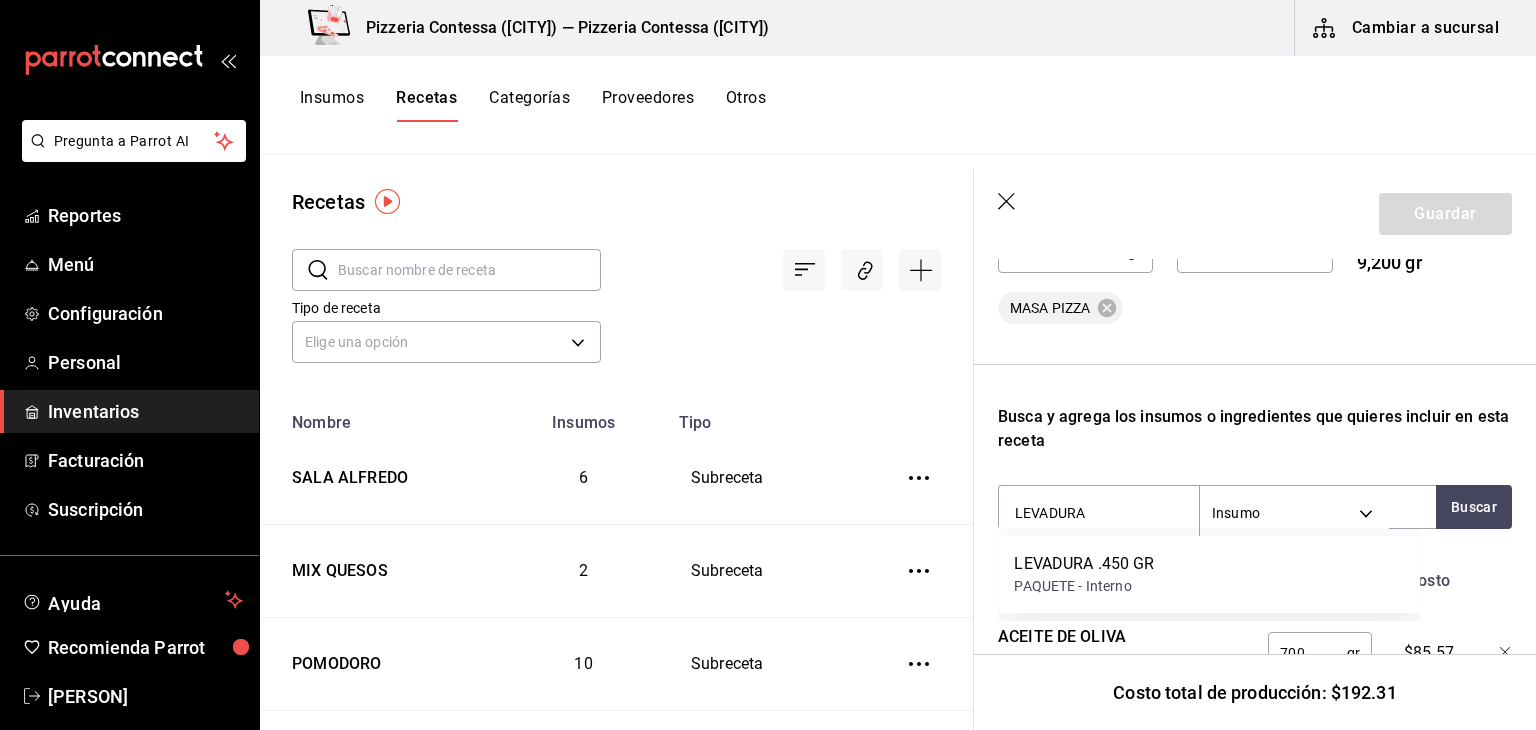 click on "LEVADURA .450 GR" at bounding box center [1084, 564] 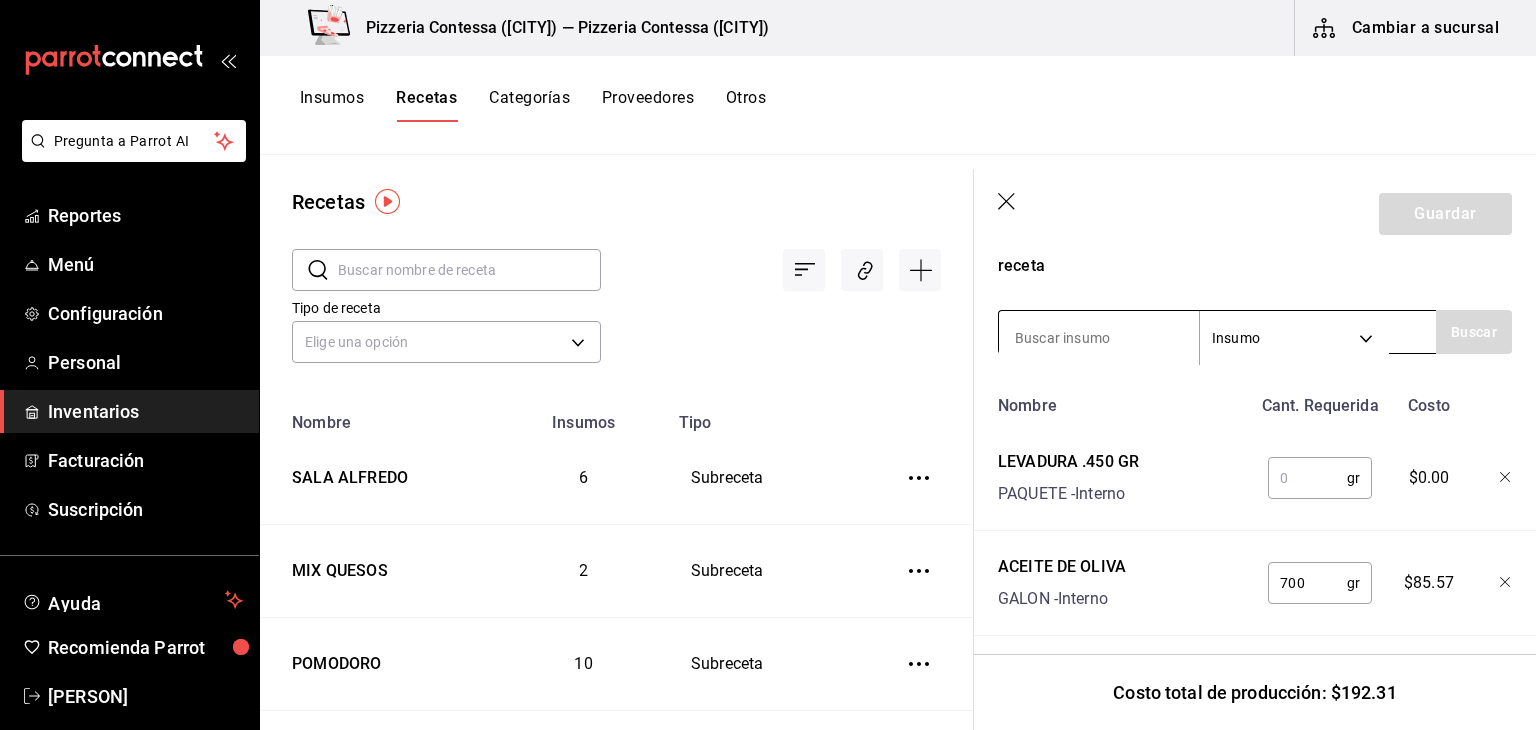 scroll, scrollTop: 681, scrollLeft: 0, axis: vertical 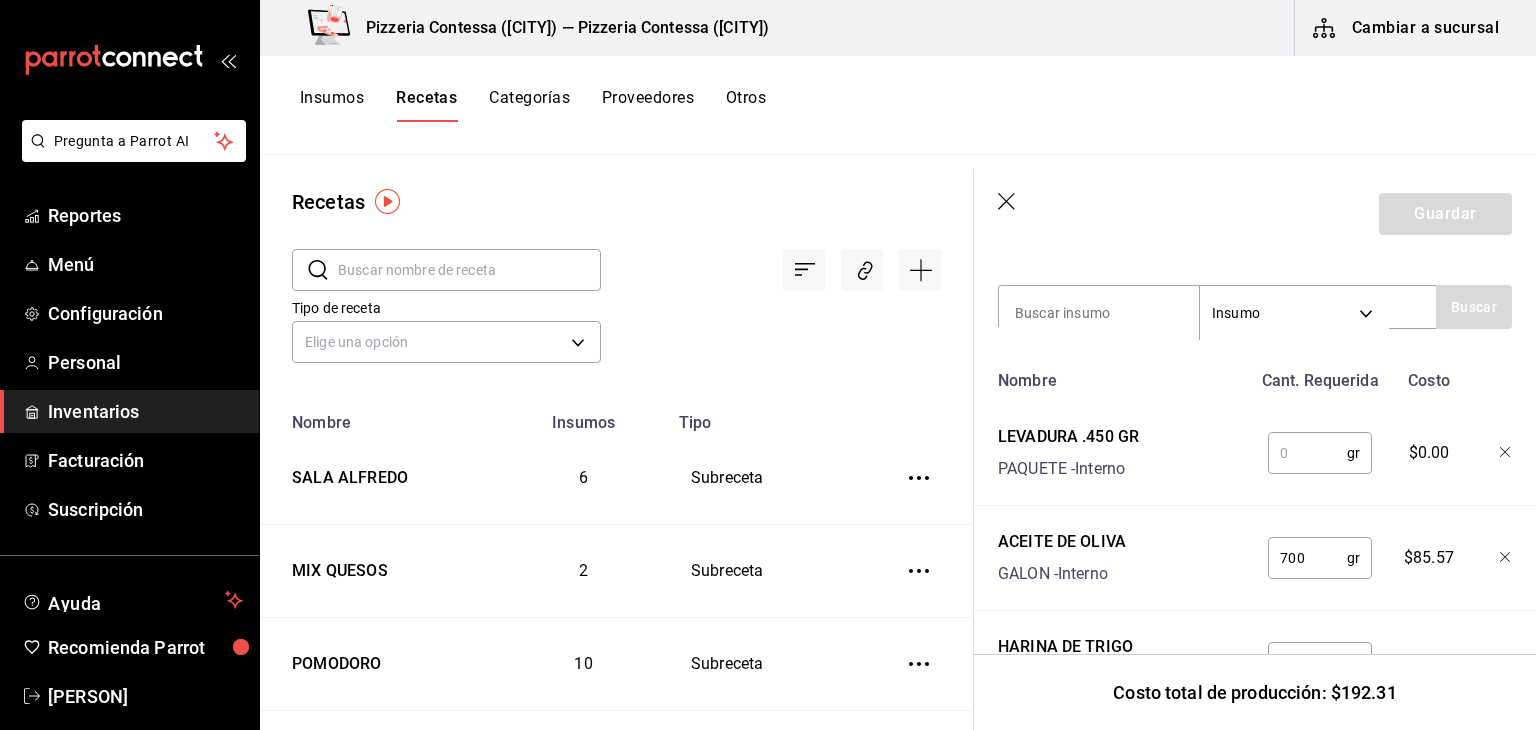 click at bounding box center (1307, 453) 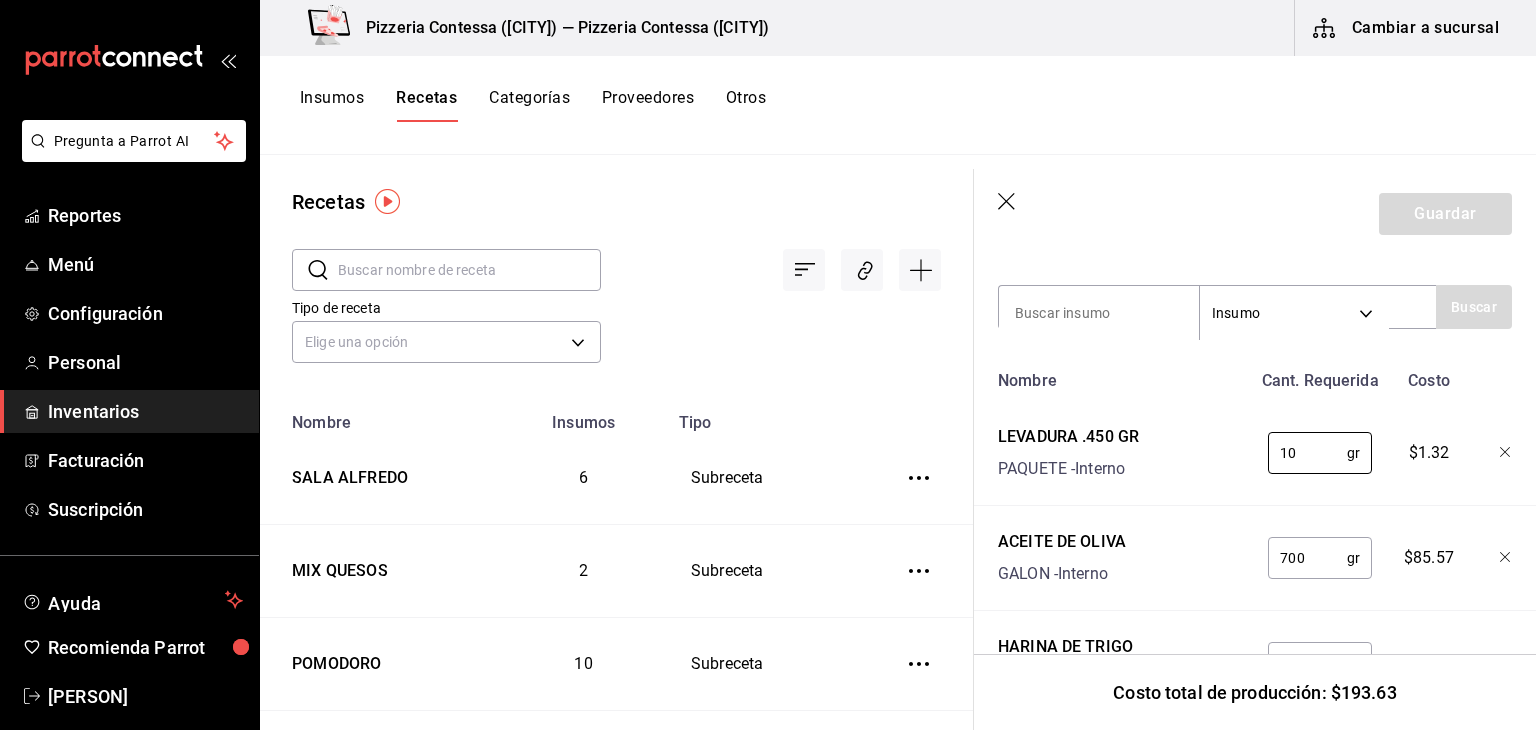 type on "10" 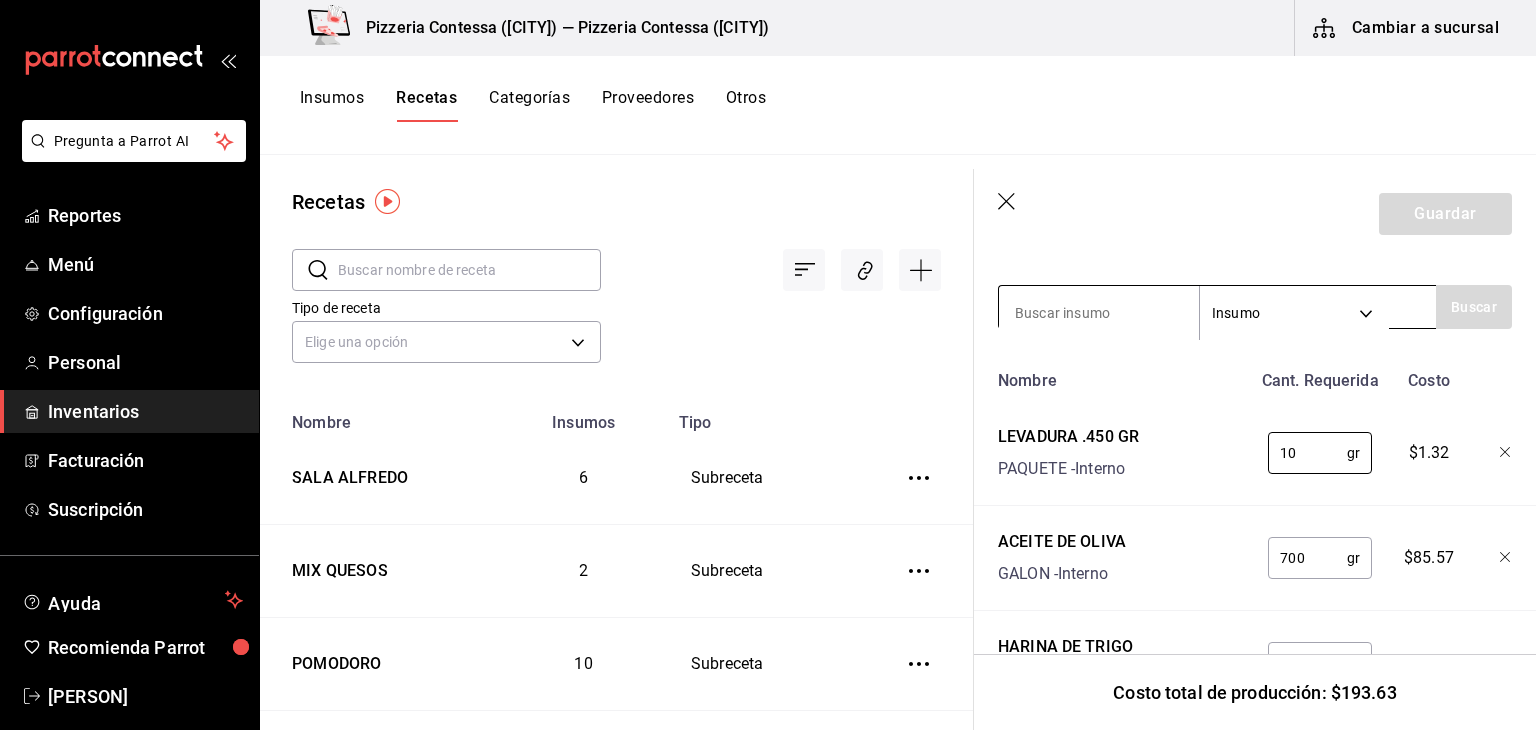 click at bounding box center [1099, 313] 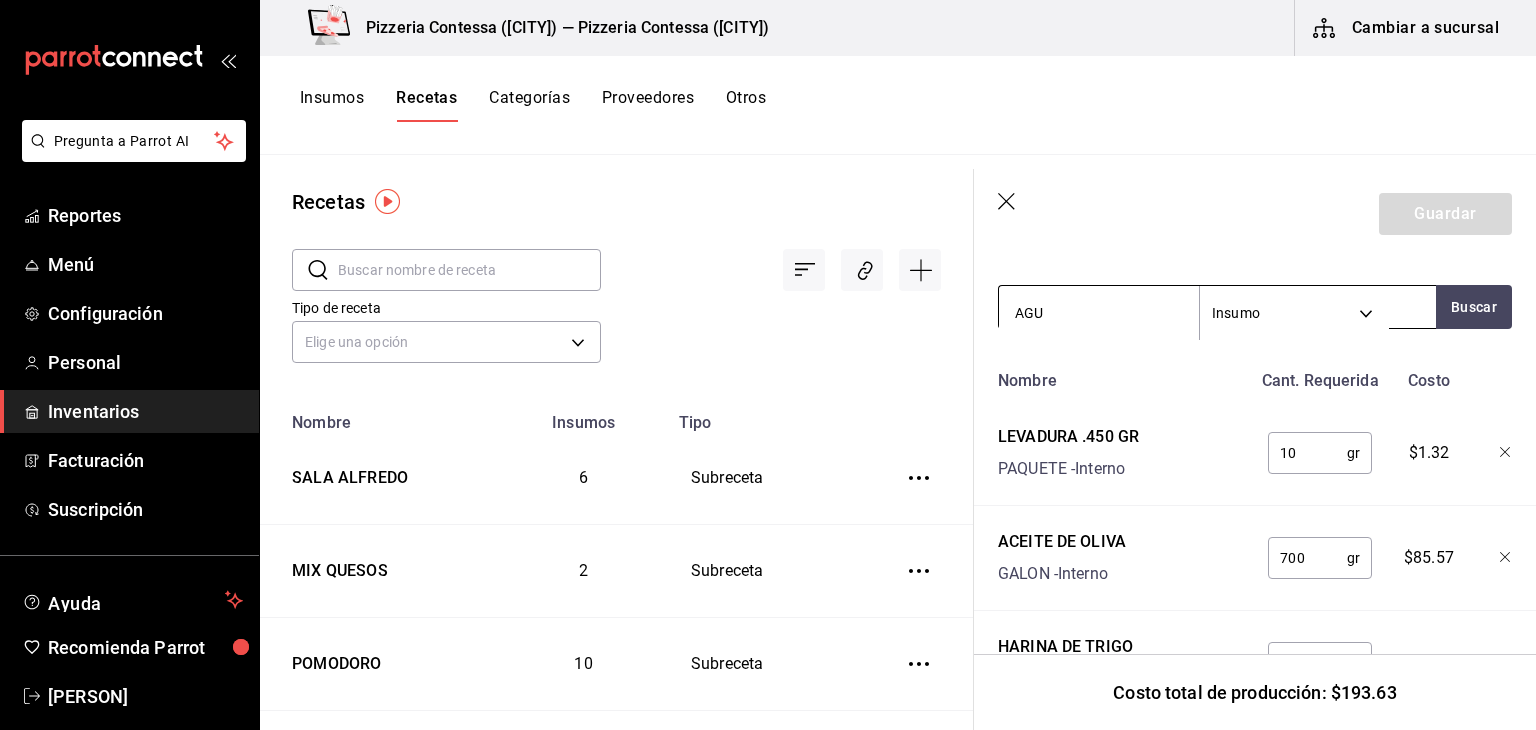 type on "AGUA" 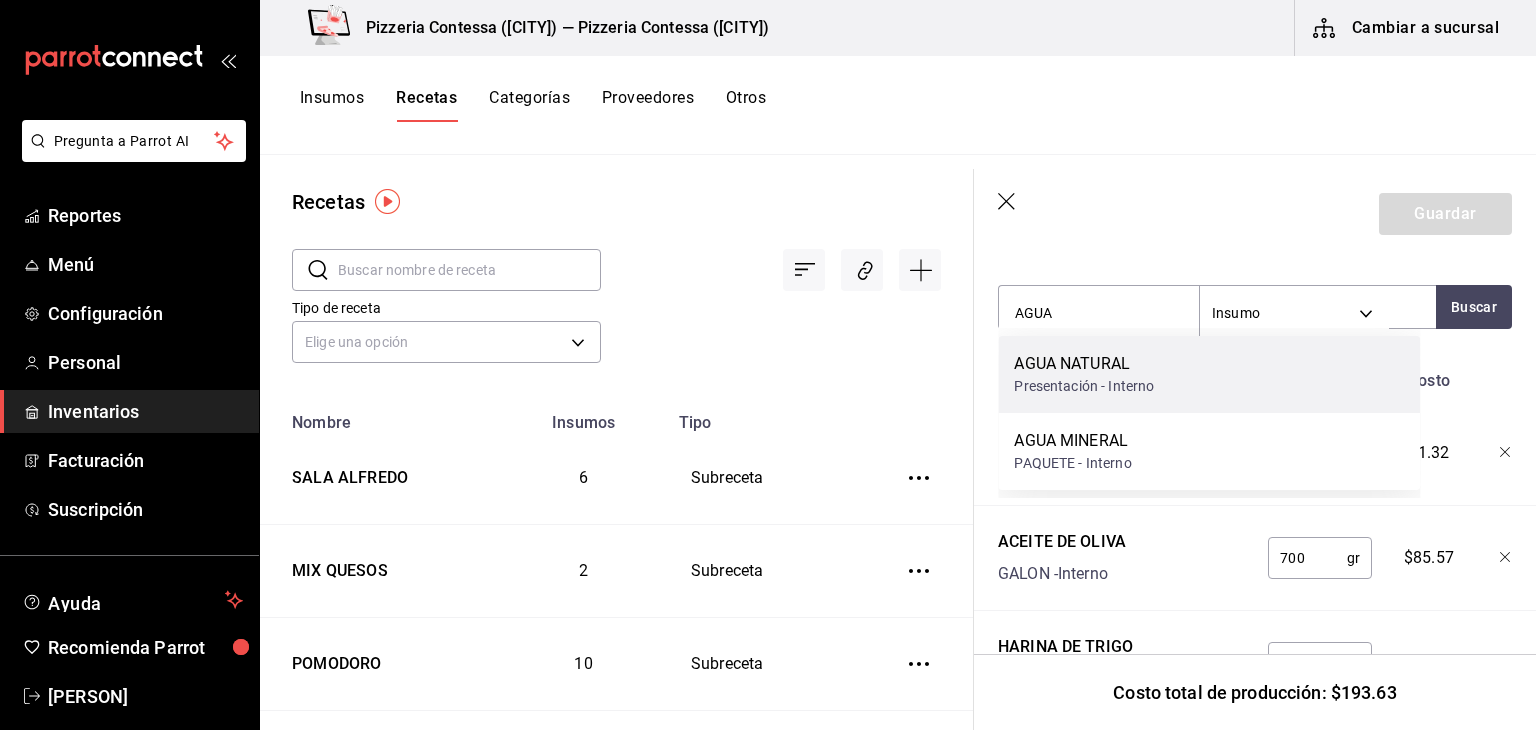 click on "AGUA NATURAL Presentación - Interno" at bounding box center [1209, 374] 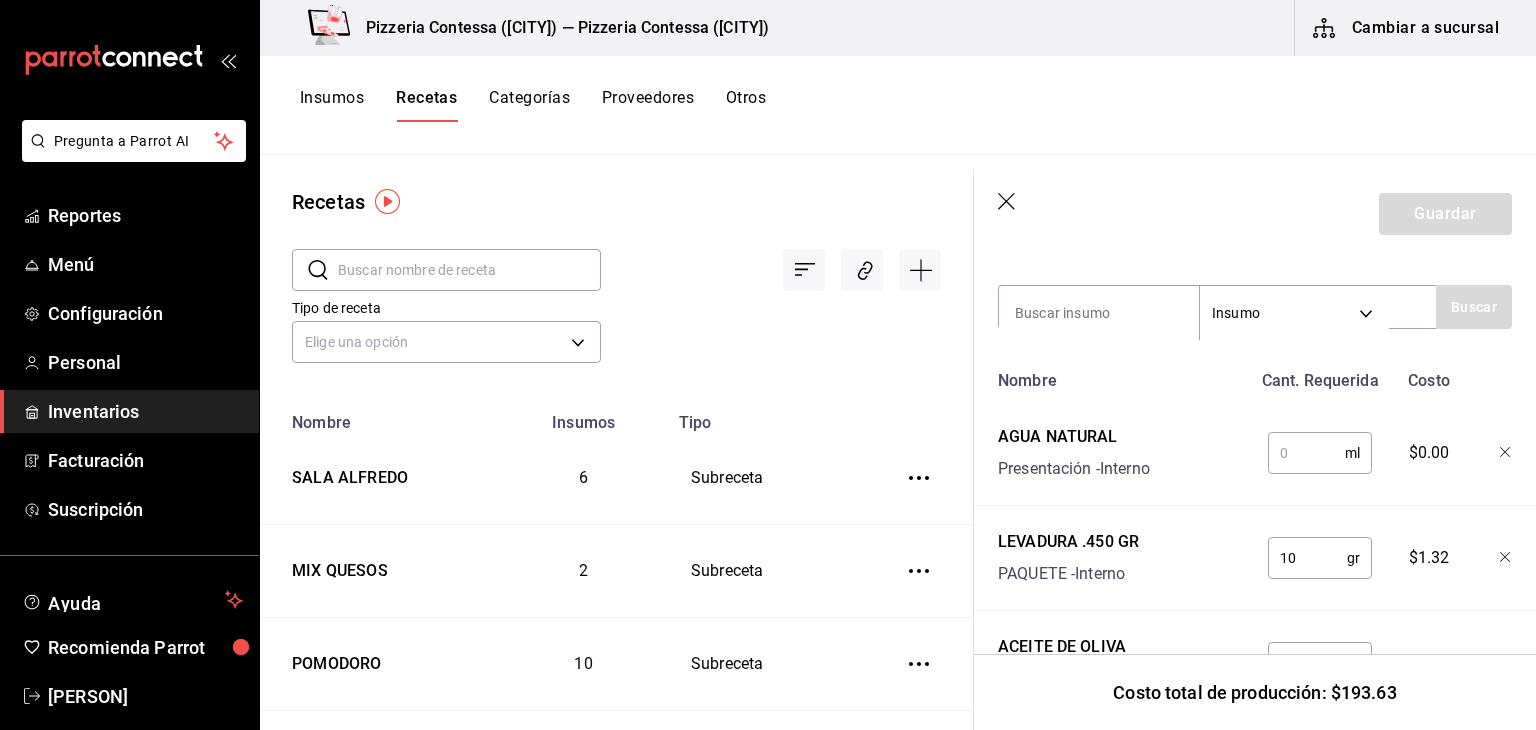 click at bounding box center (1306, 453) 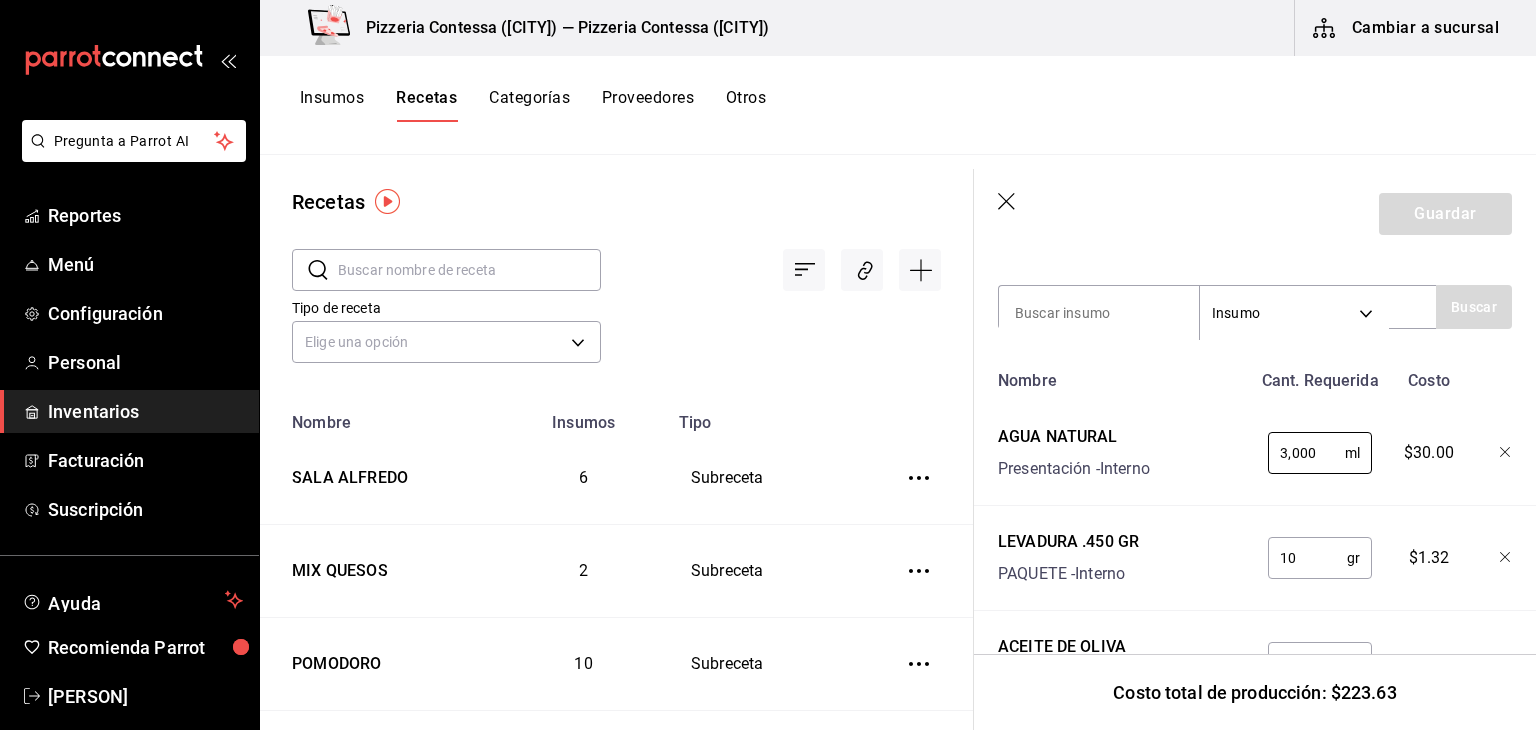 type on "3,000" 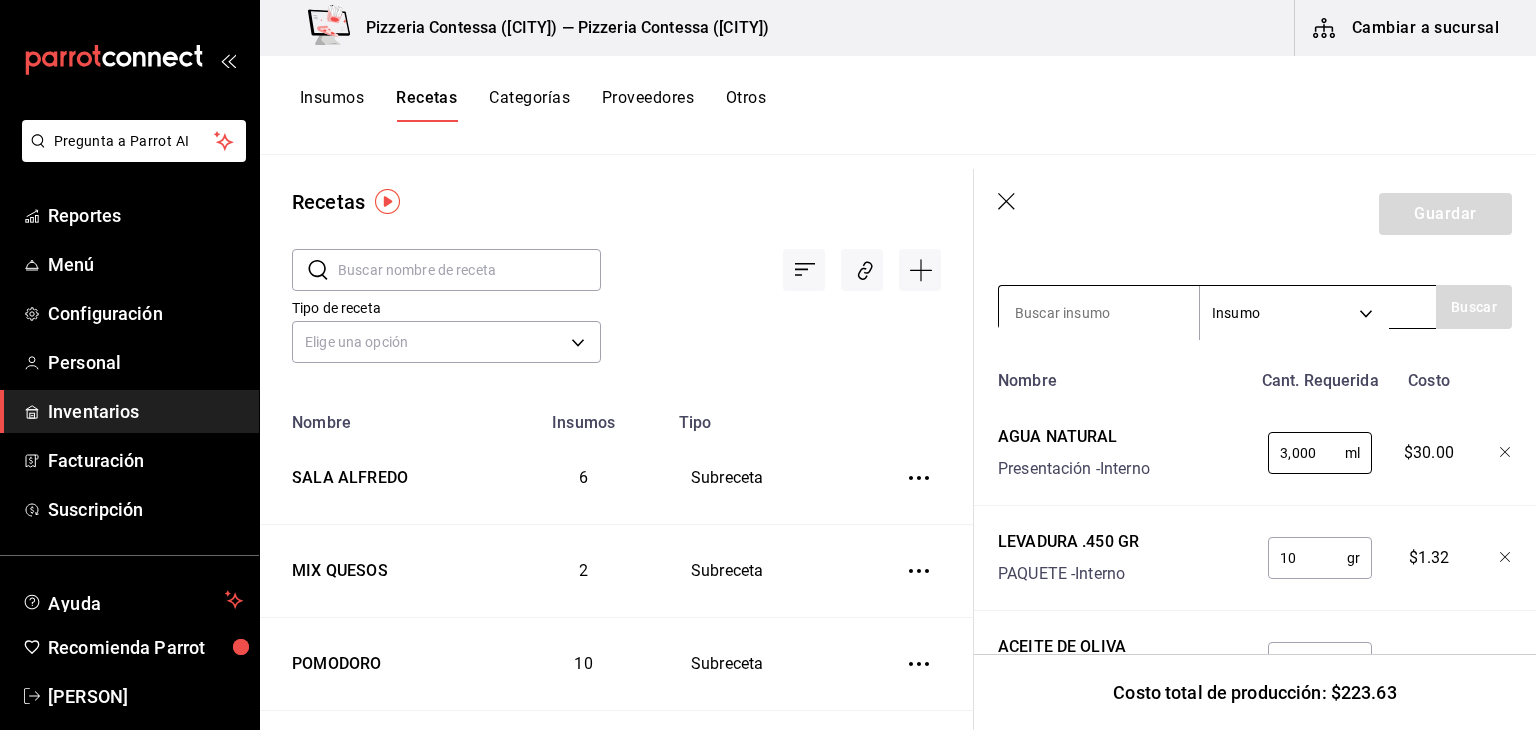 click at bounding box center (1099, 313) 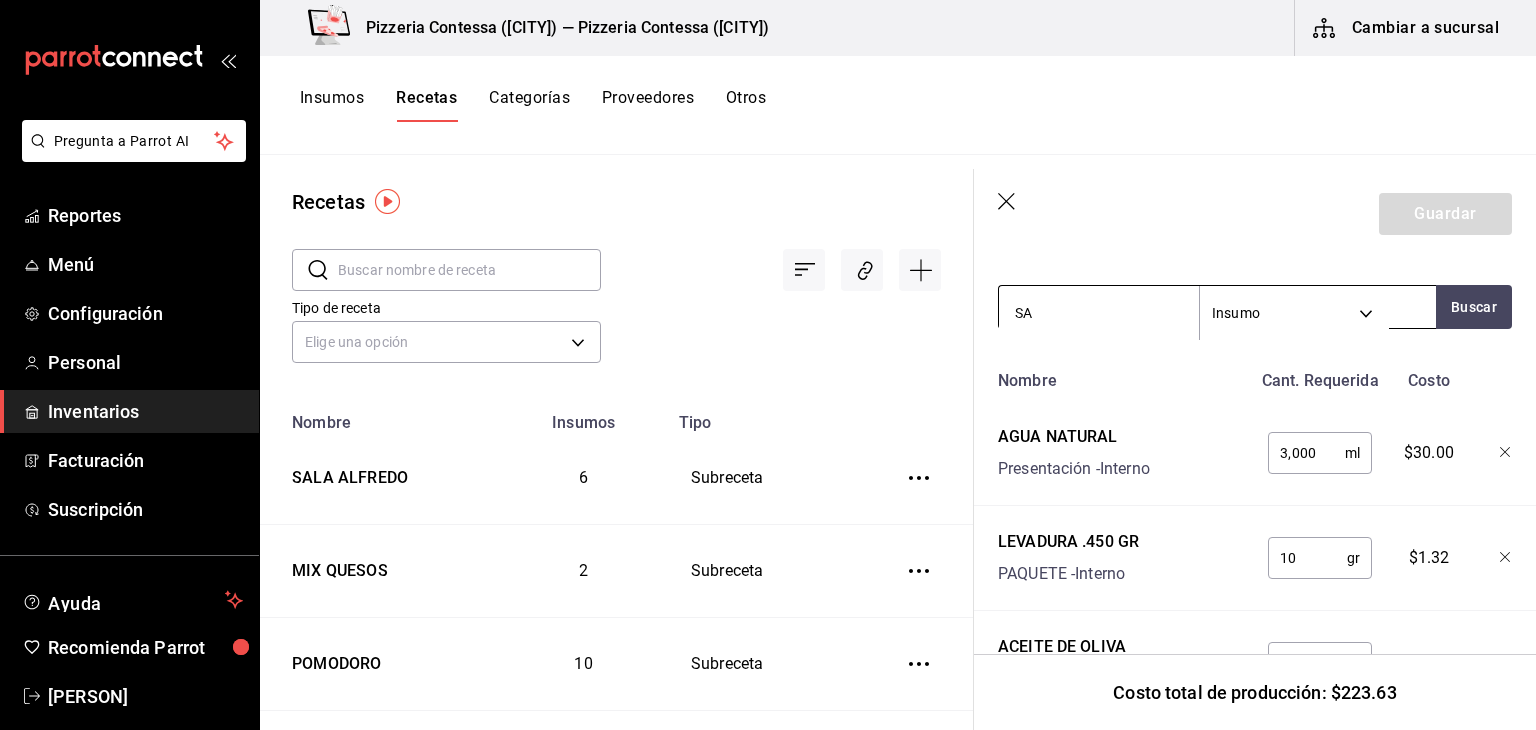 type on "SAL" 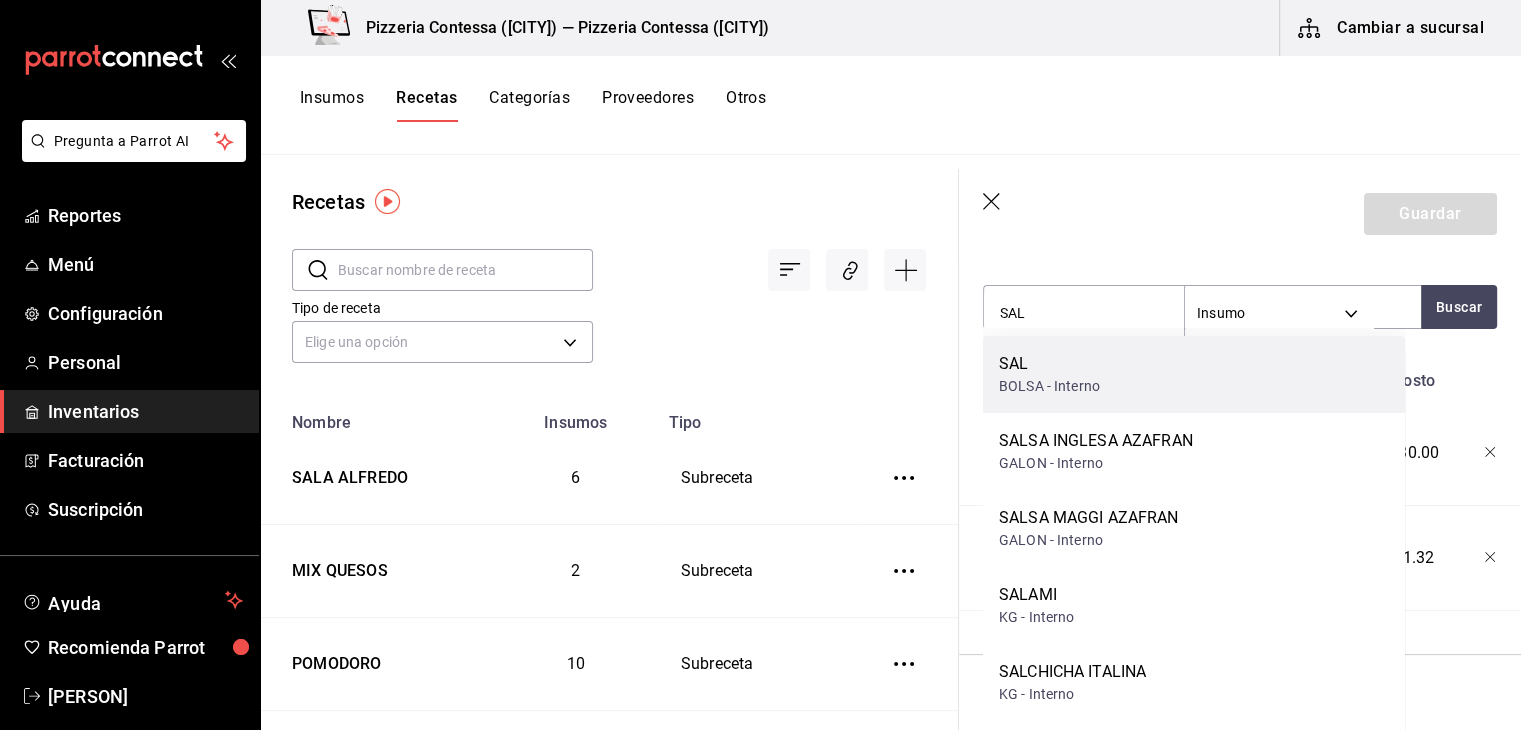 click on "SAL" at bounding box center [1049, 364] 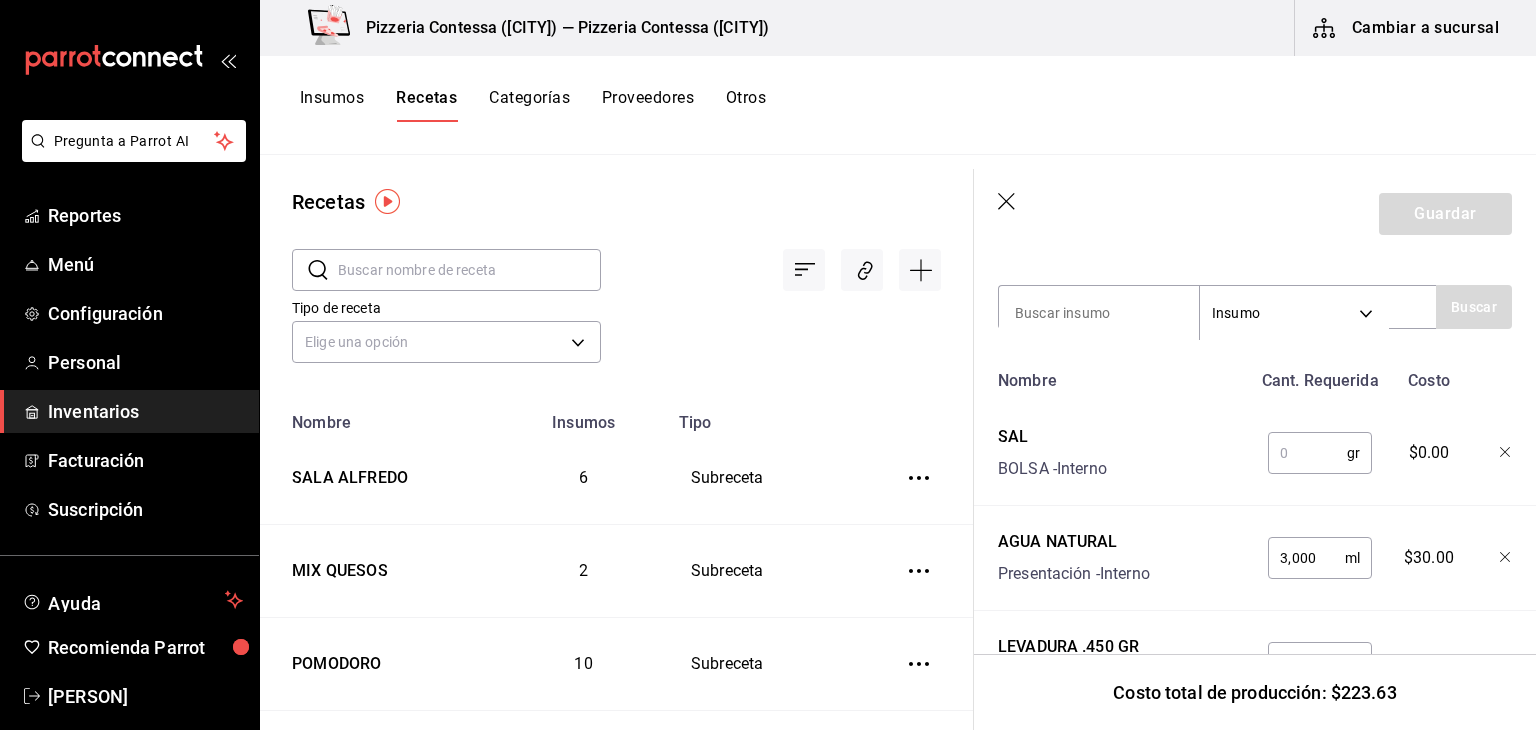 click at bounding box center (1307, 453) 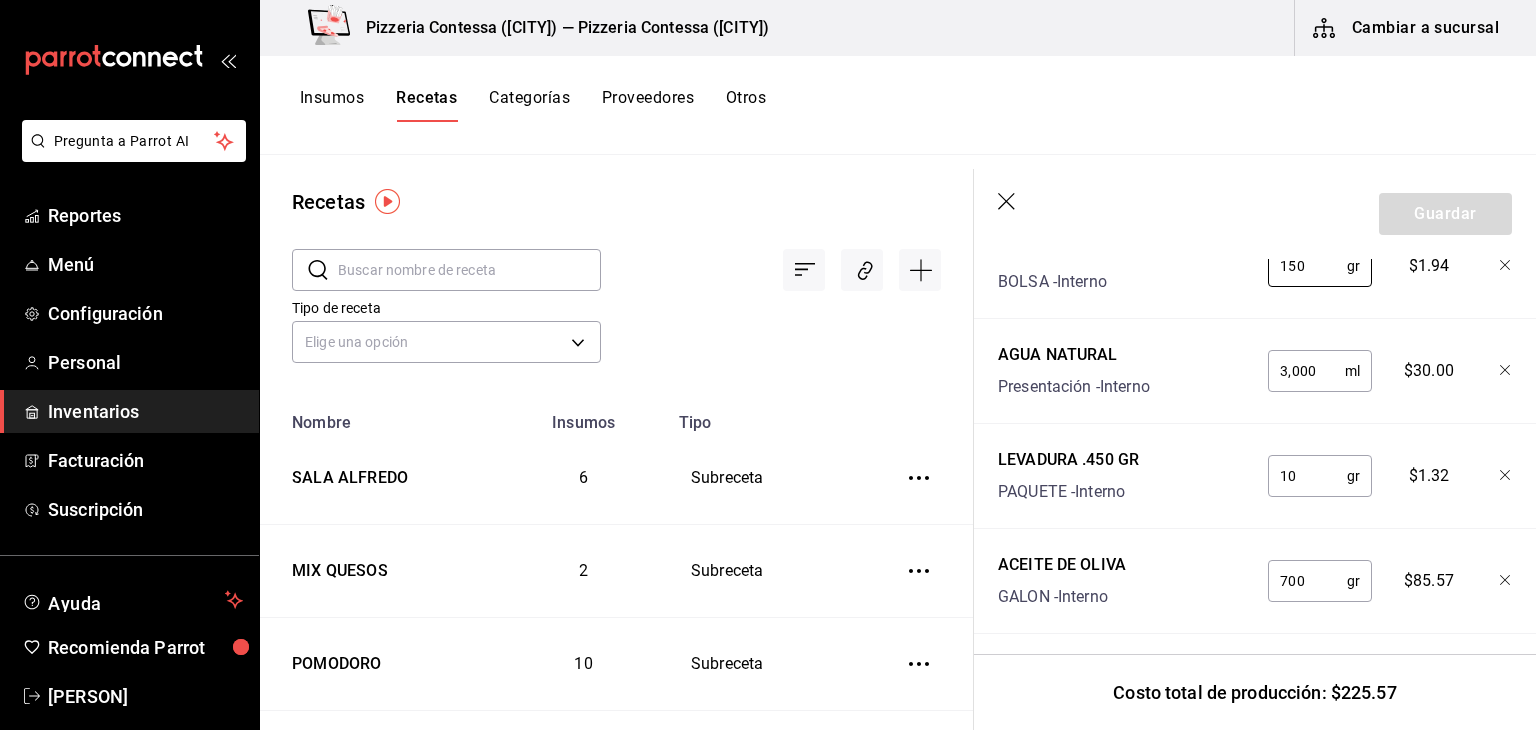 type on "150" 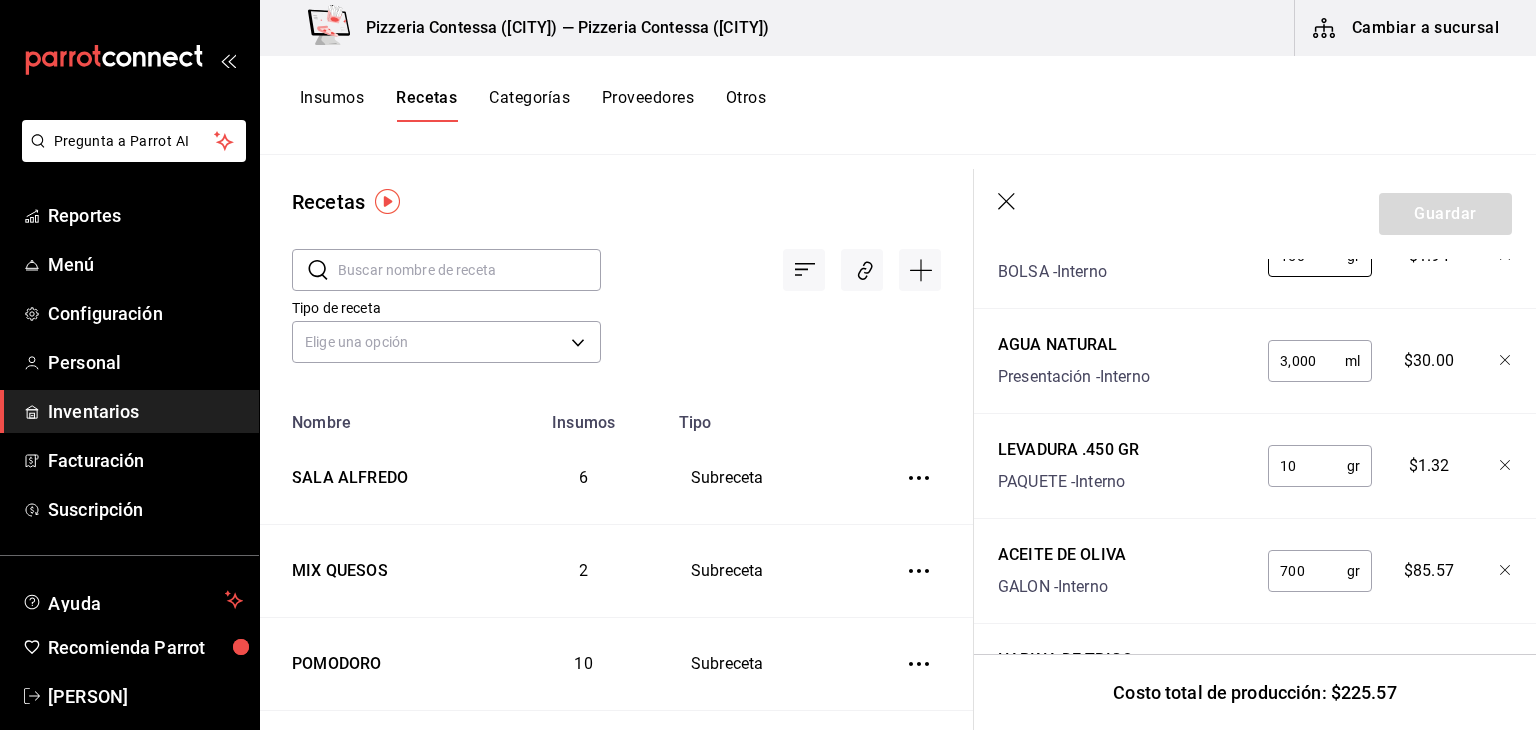 scroll, scrollTop: 881, scrollLeft: 0, axis: vertical 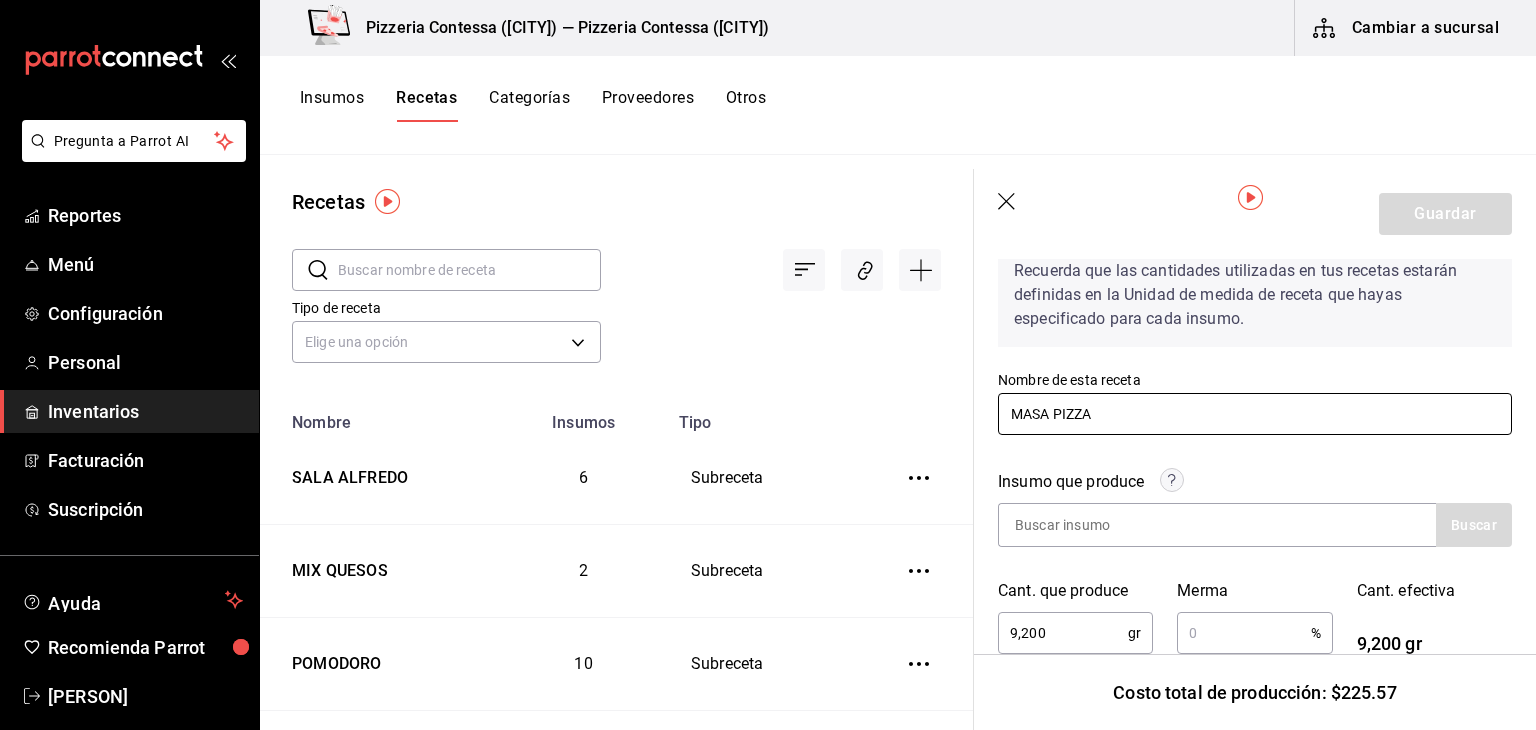 click on "MASA PIZZA" at bounding box center (1255, 414) 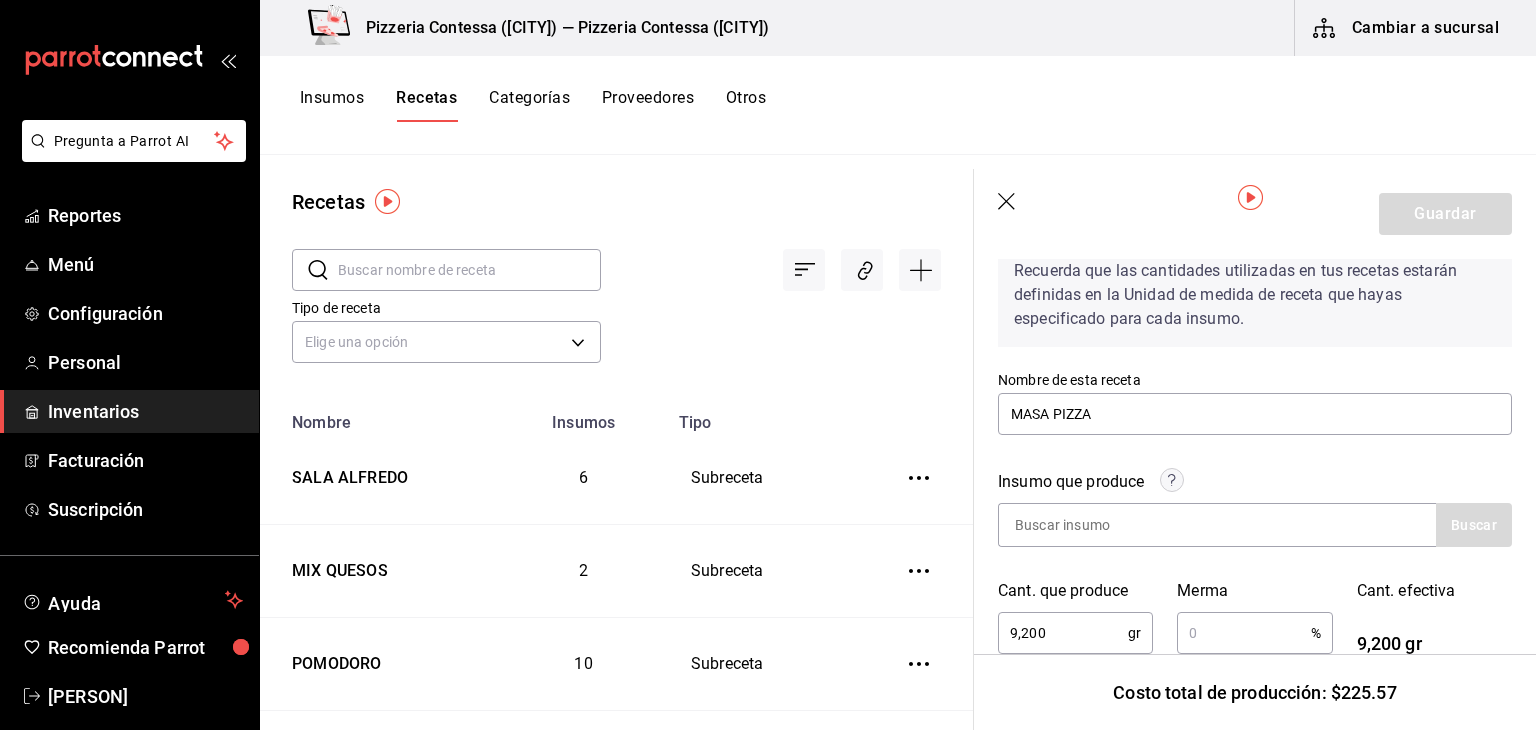 click on "Insumo que produce Buscar" at bounding box center (1243, 496) 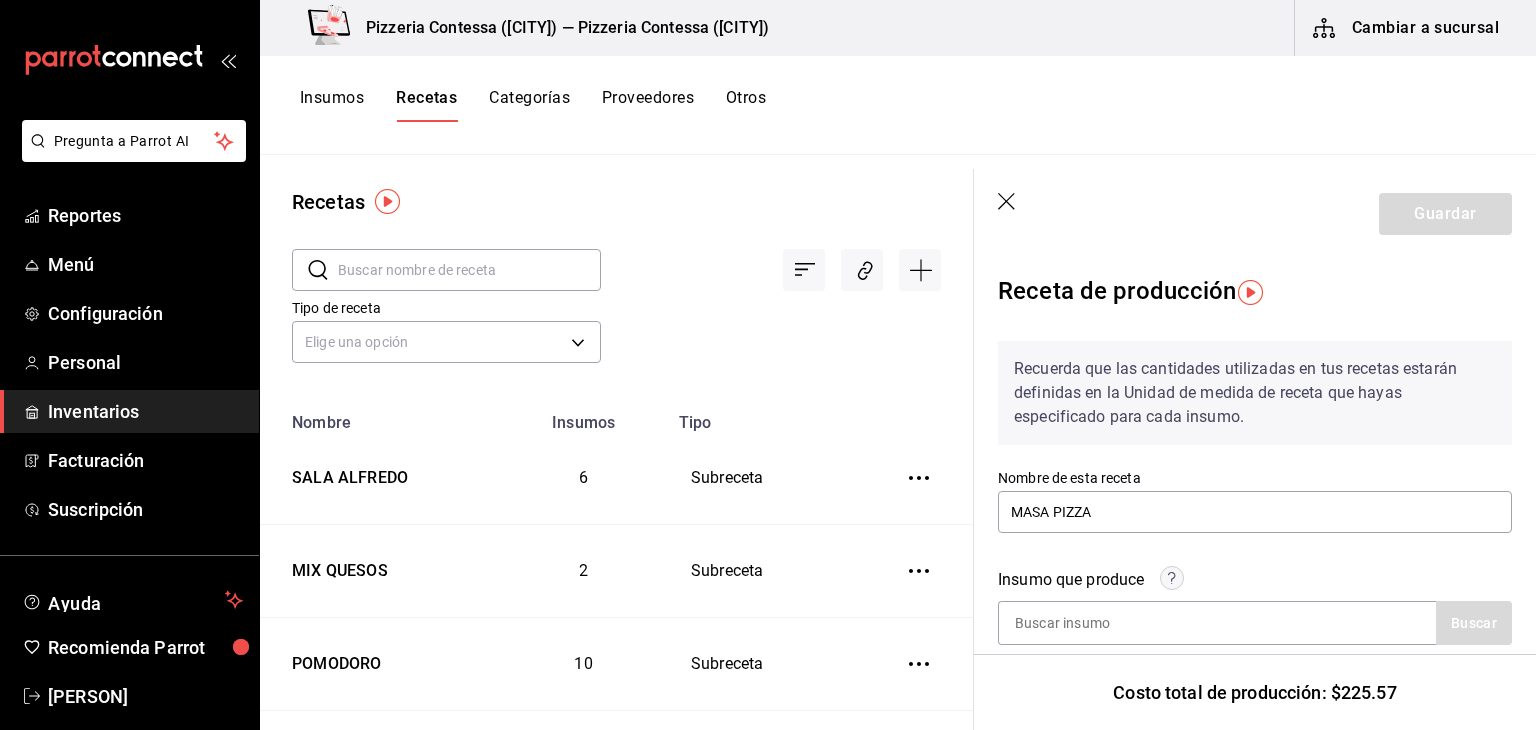 scroll, scrollTop: 0, scrollLeft: 0, axis: both 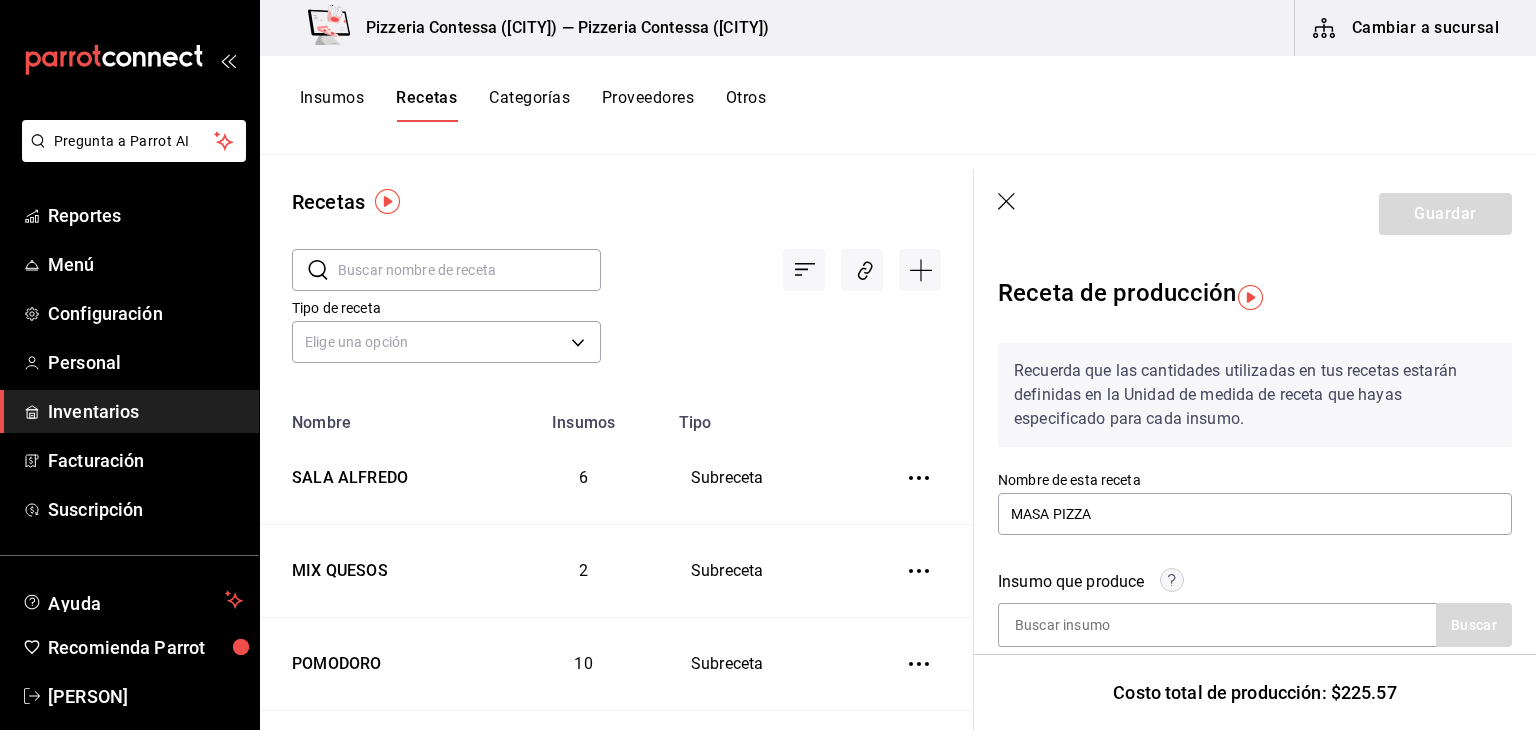 click on "Guardar" at bounding box center [1255, 214] 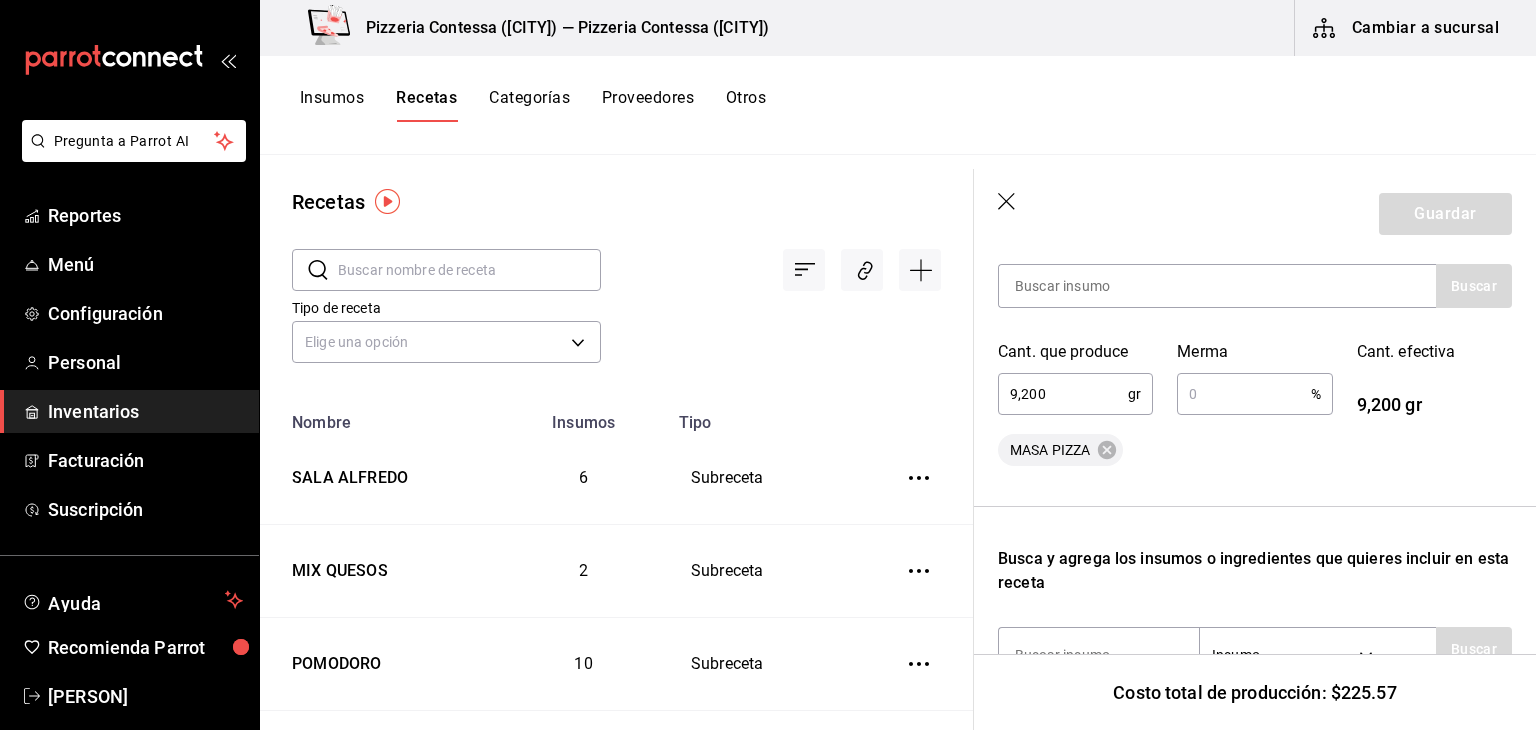 scroll, scrollTop: 200, scrollLeft: 0, axis: vertical 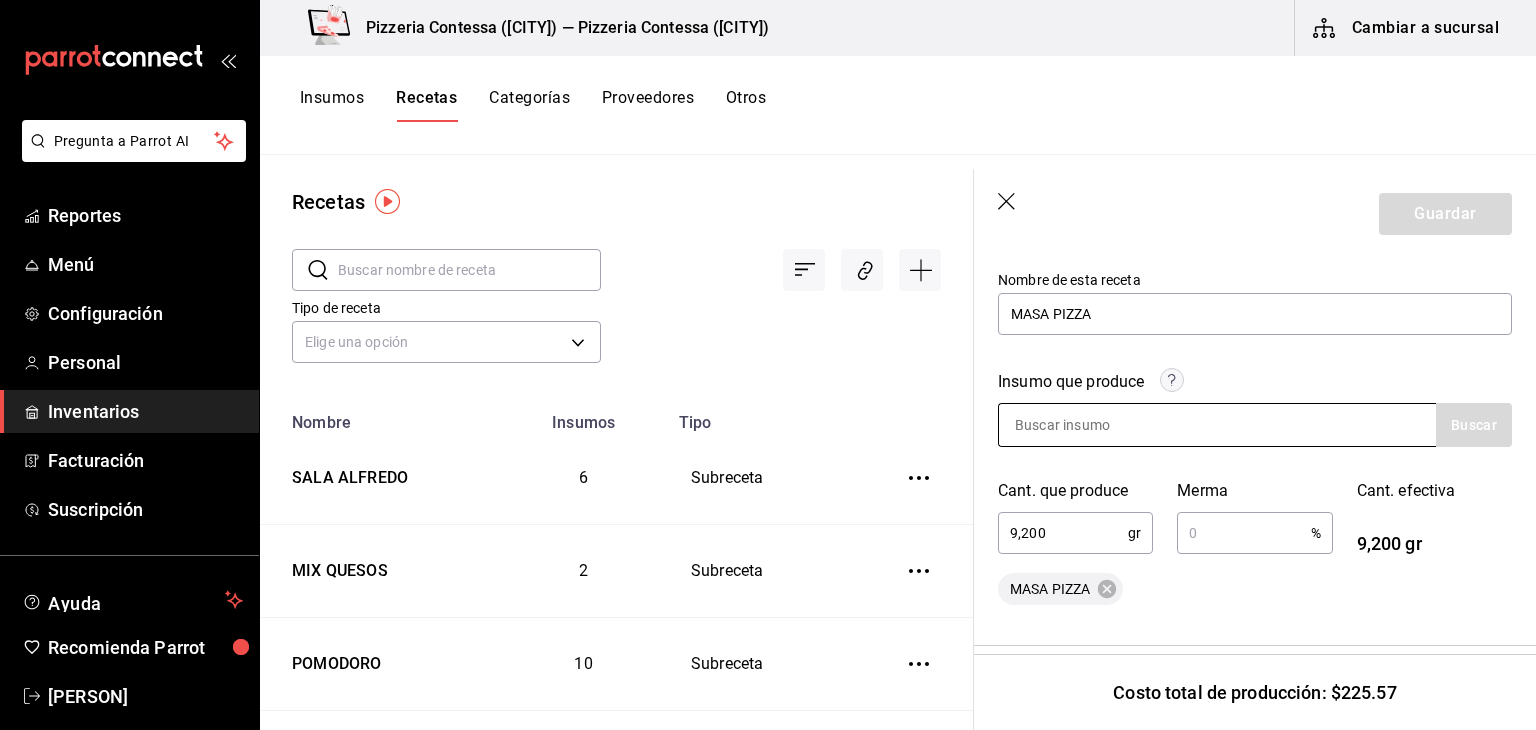 click at bounding box center [1099, 425] 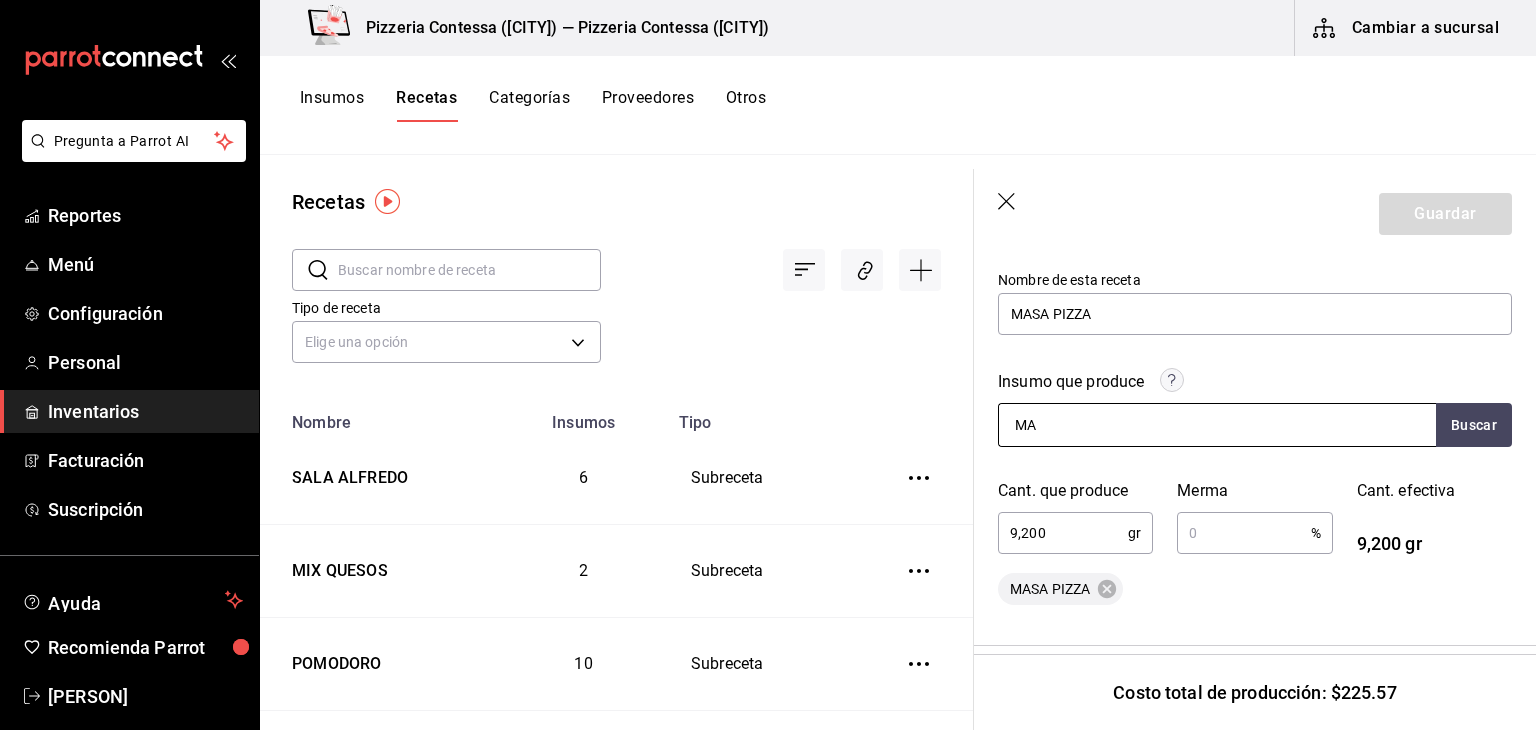 type on "M" 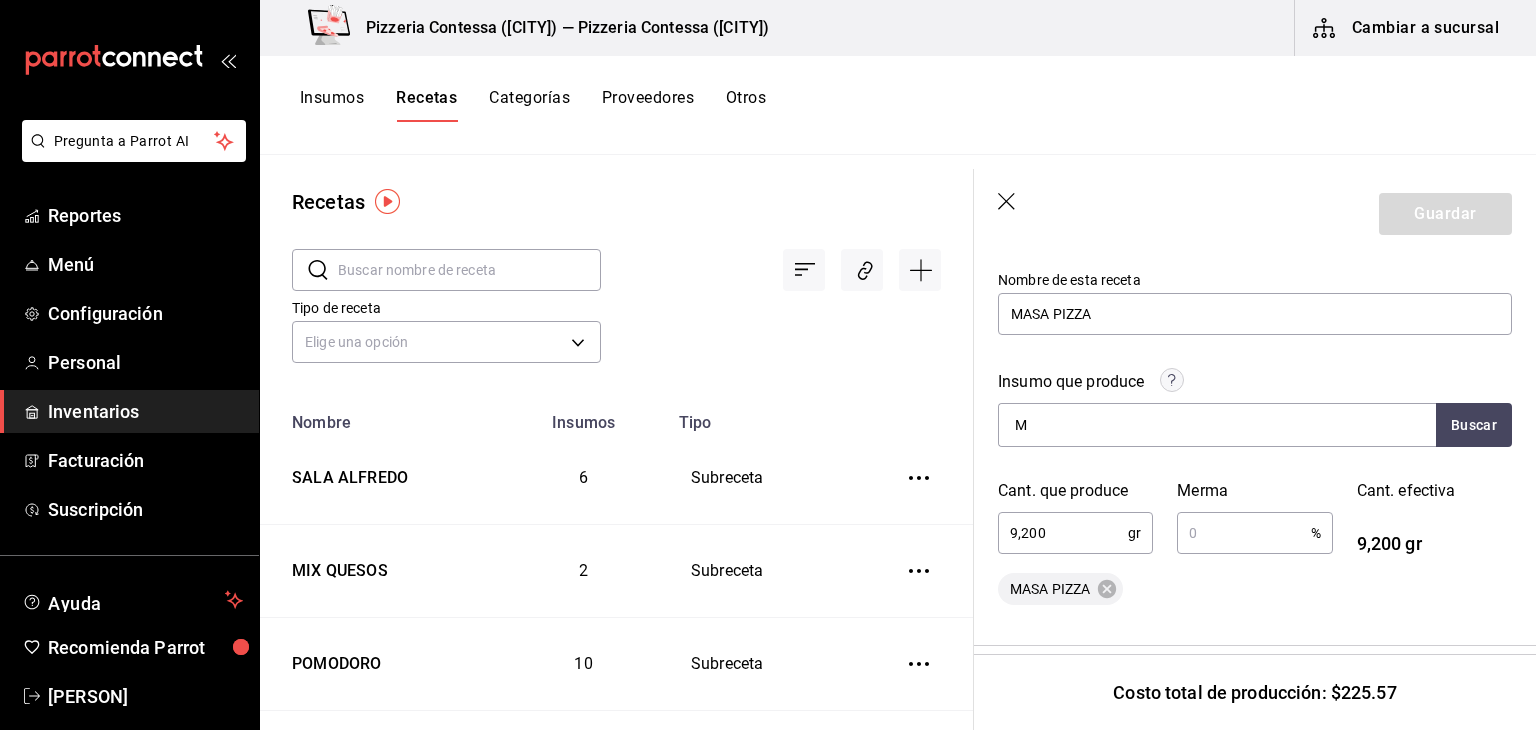 type 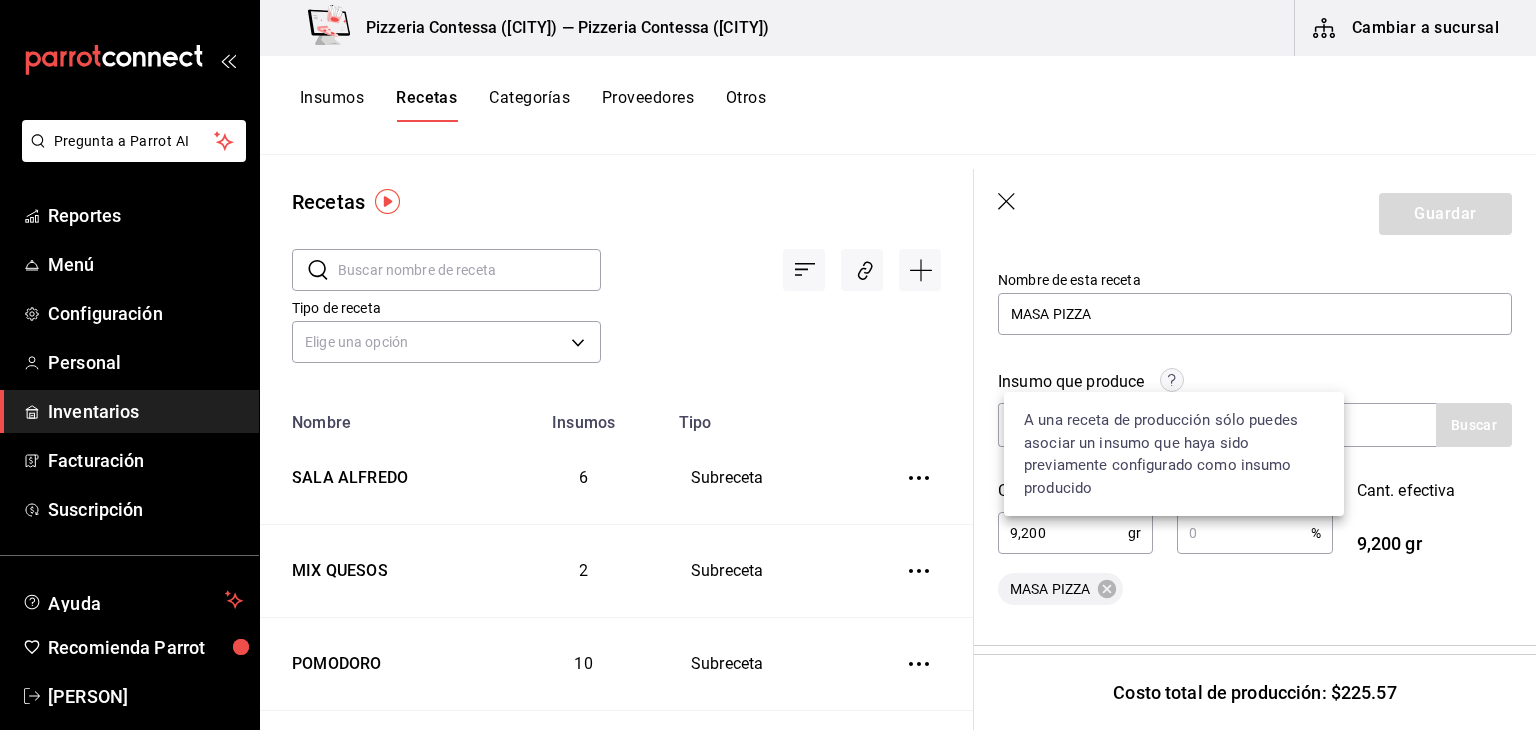 click 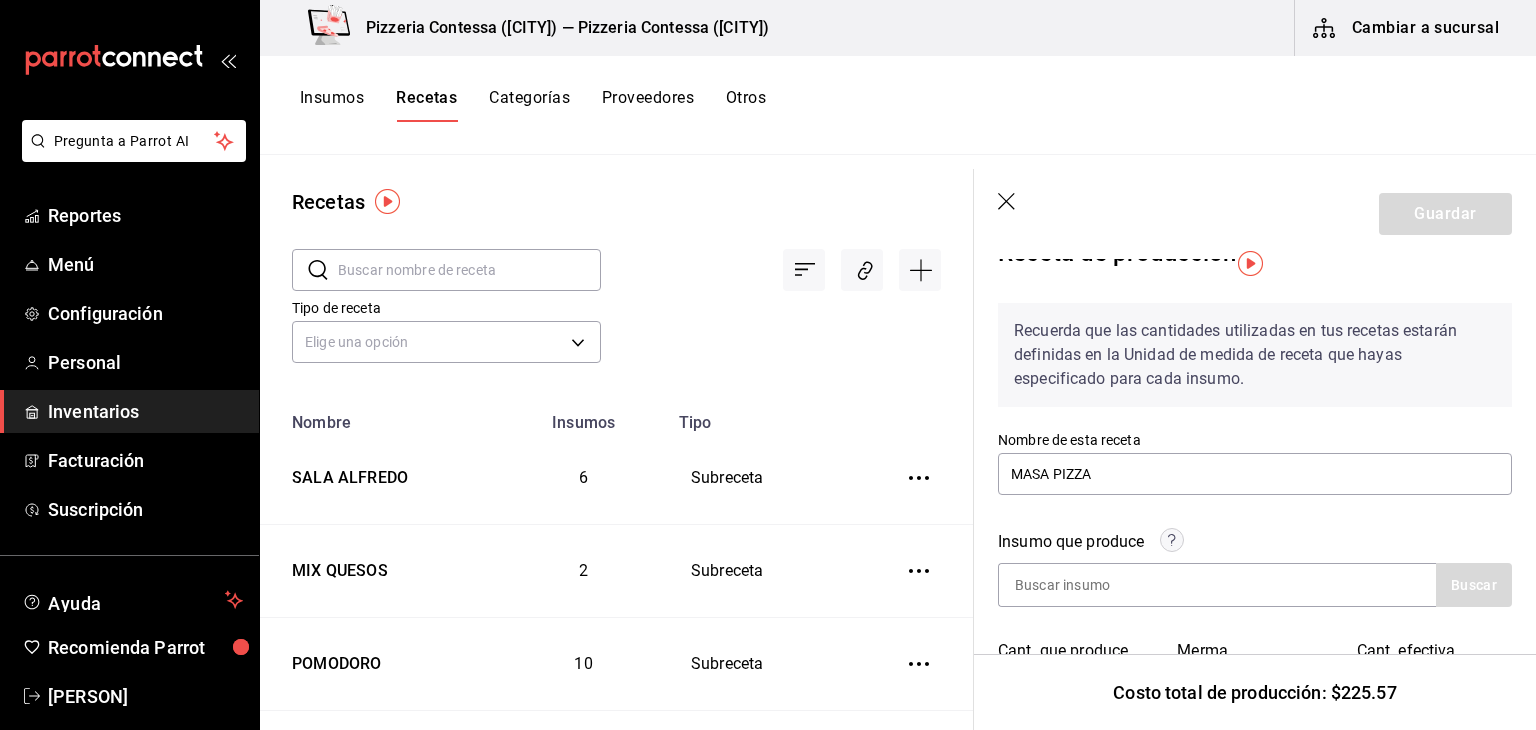 scroll, scrollTop: 0, scrollLeft: 0, axis: both 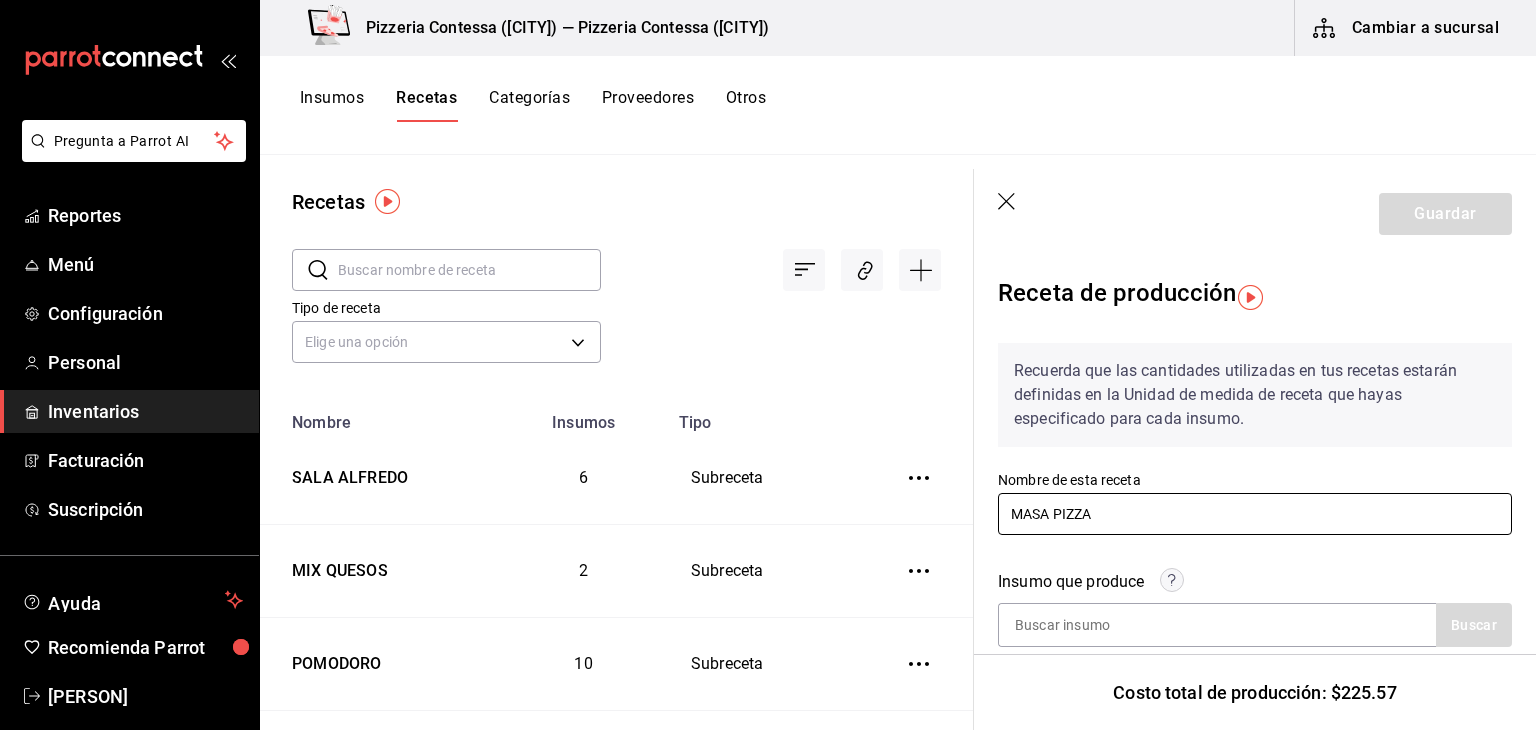 click on "MASA PIZZA" at bounding box center (1255, 514) 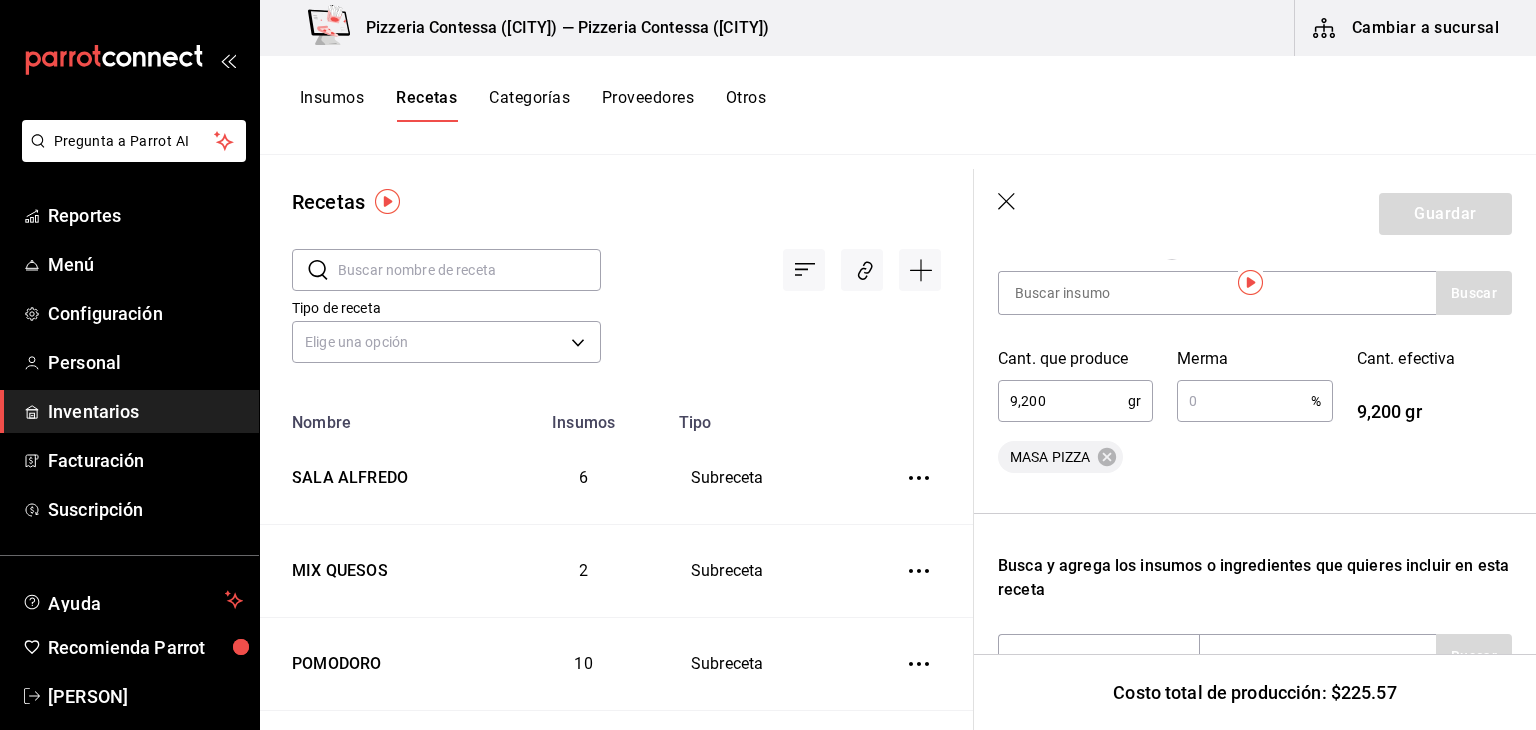 scroll, scrollTop: 400, scrollLeft: 0, axis: vertical 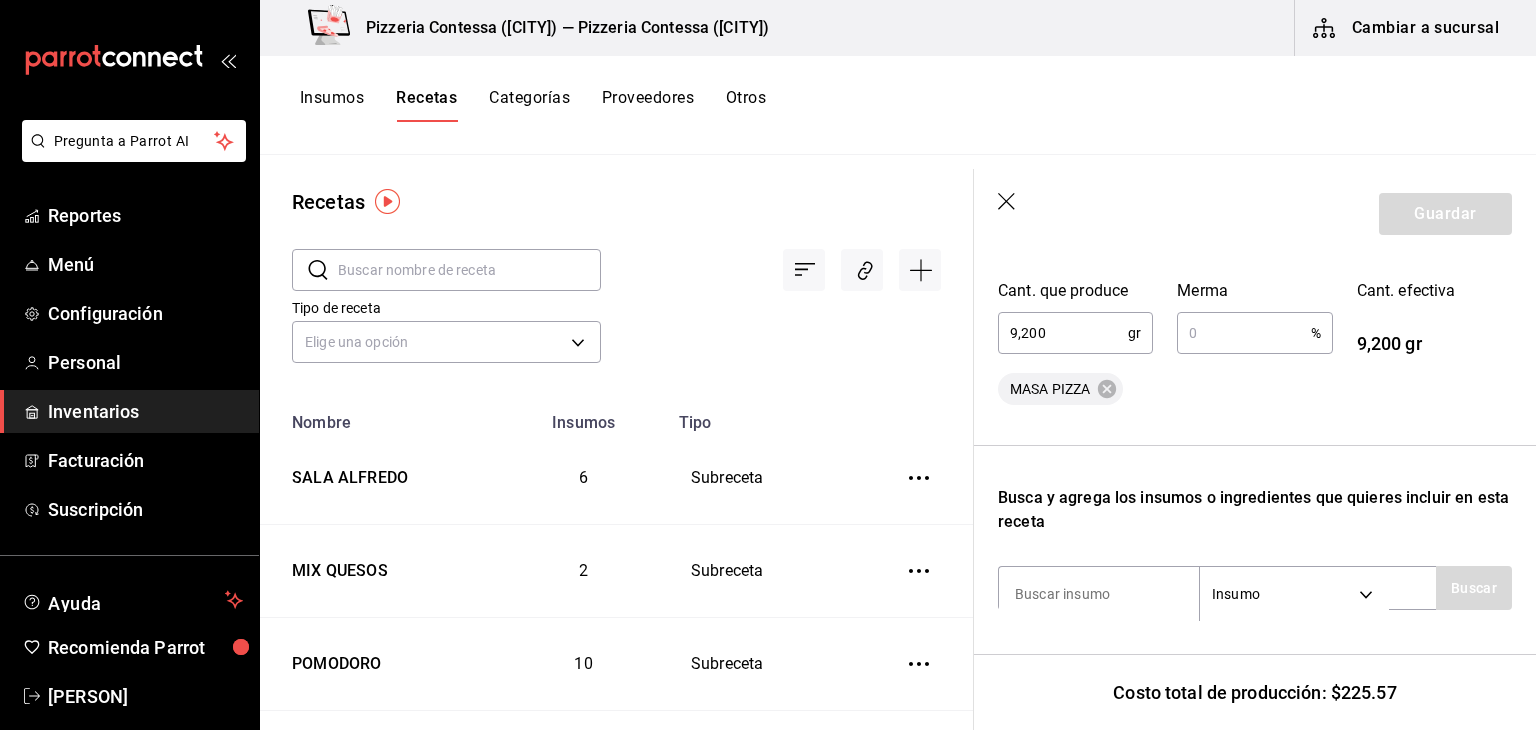 type on "MASA PIZZA." 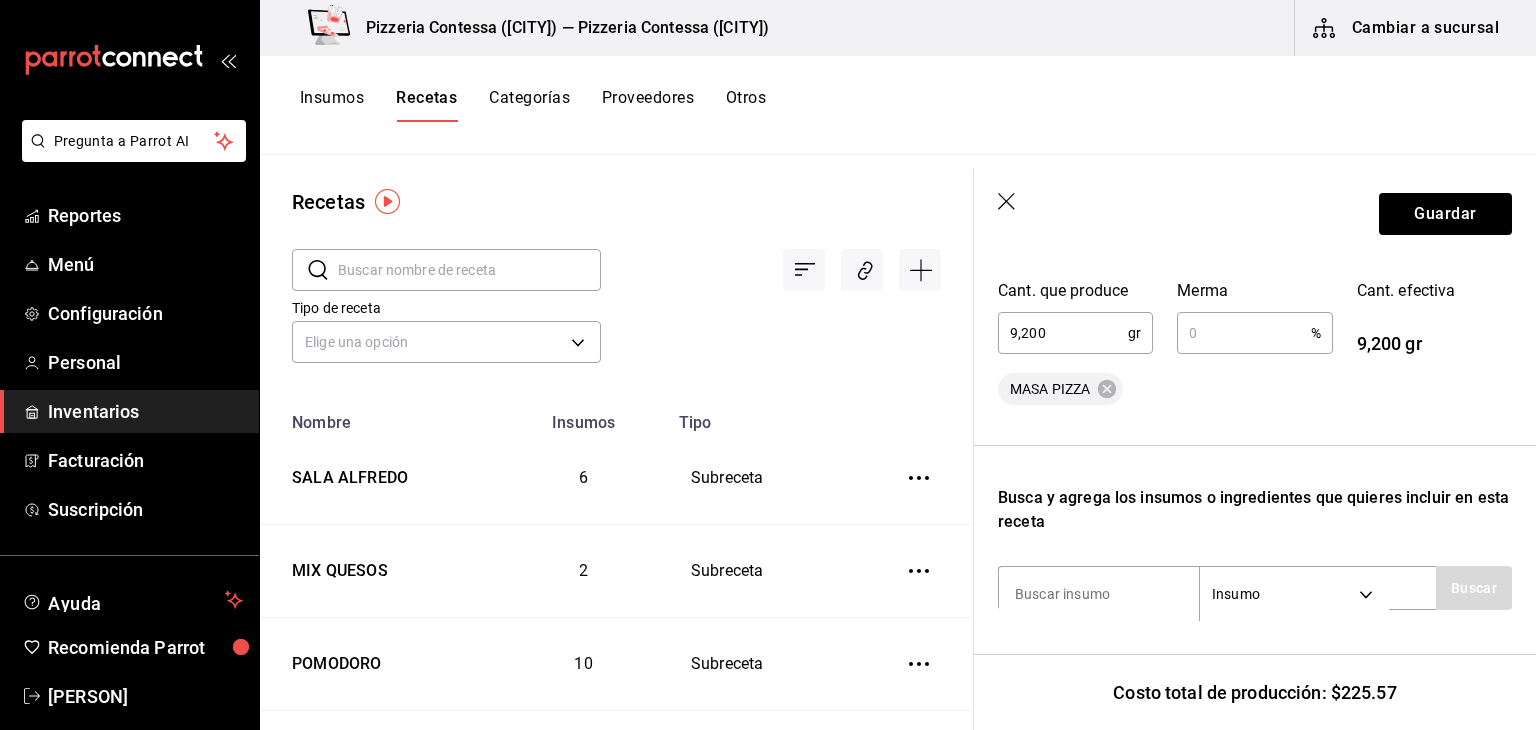 type 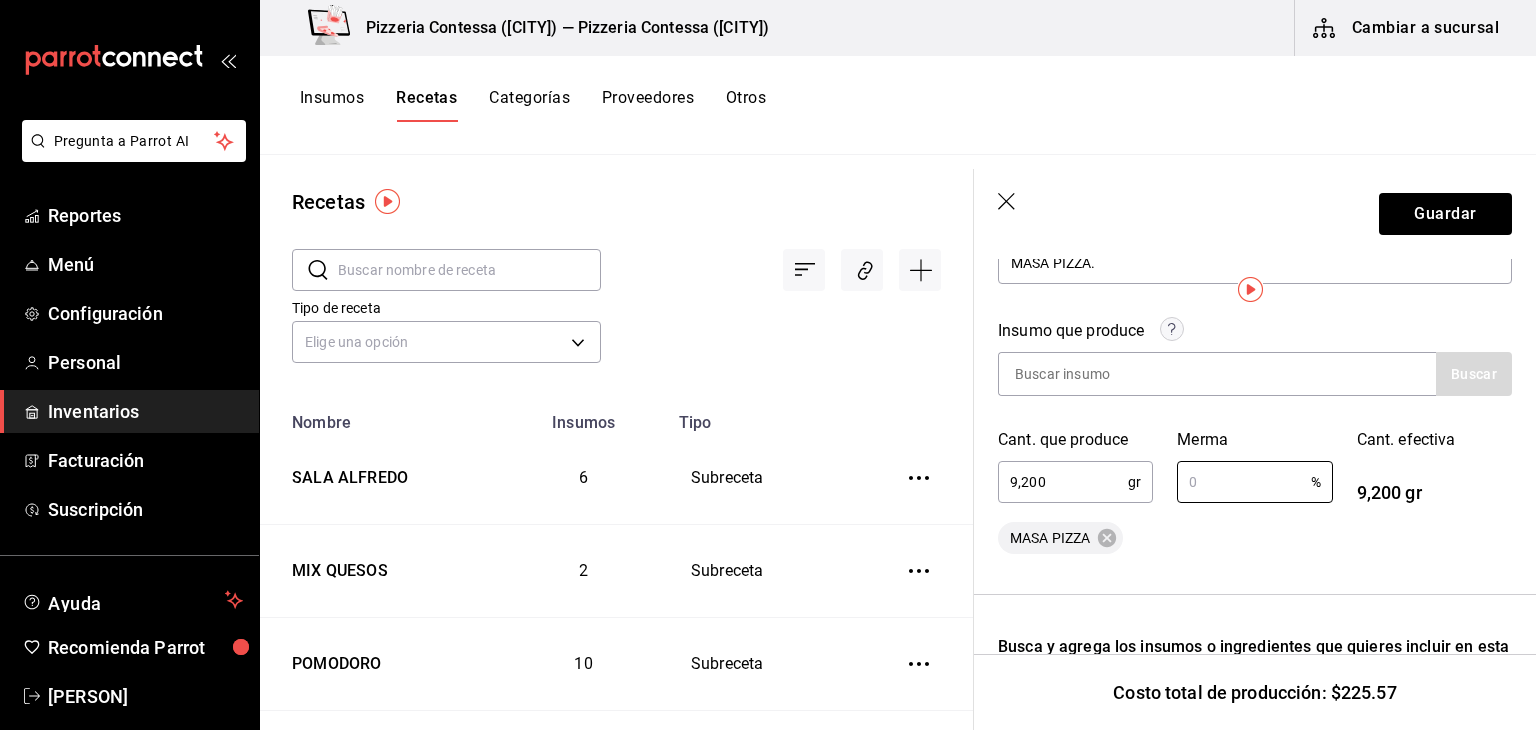 scroll, scrollTop: 0, scrollLeft: 0, axis: both 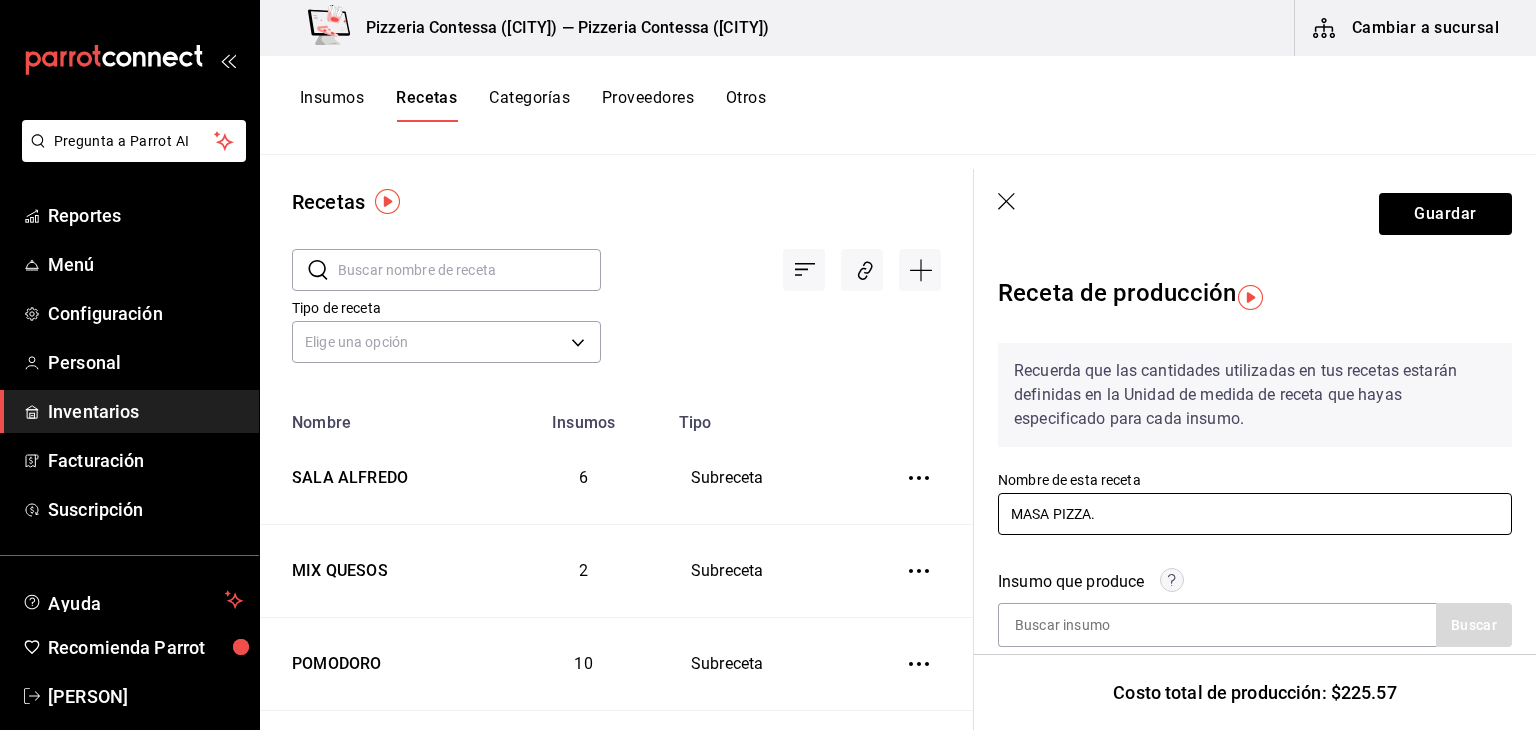 click on "MASA PIZZA." at bounding box center (1255, 514) 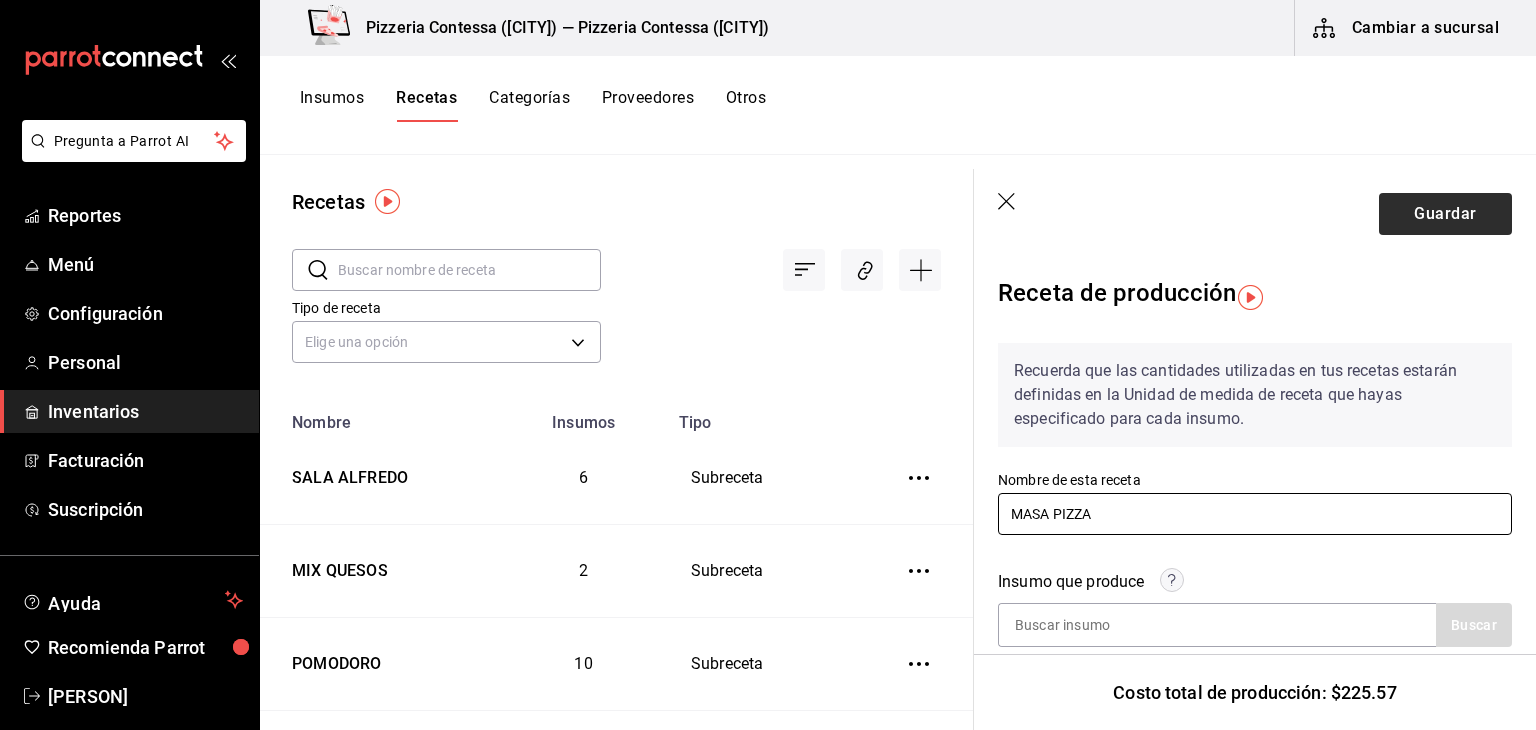 type on "MASA PIZZA" 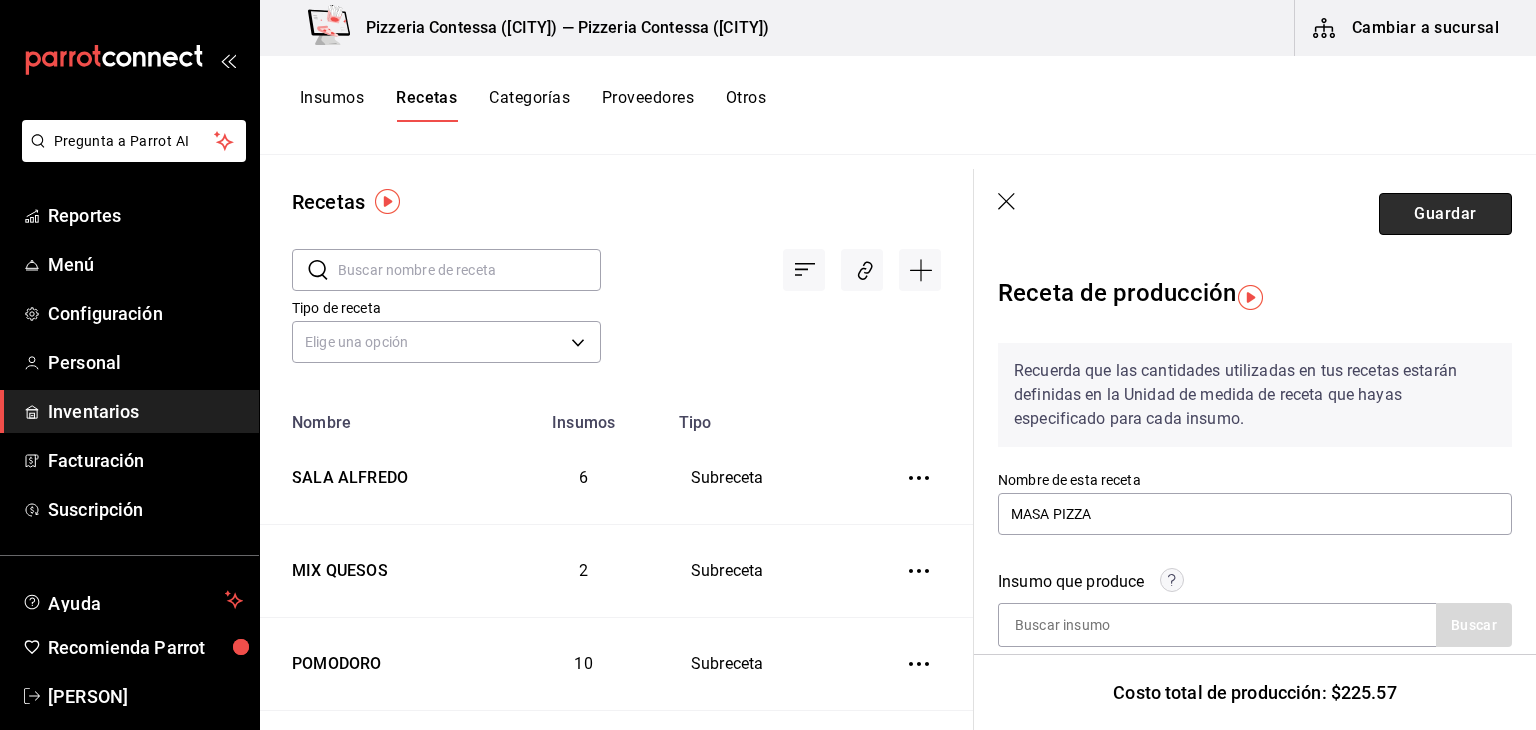 click on "Guardar" at bounding box center [1445, 214] 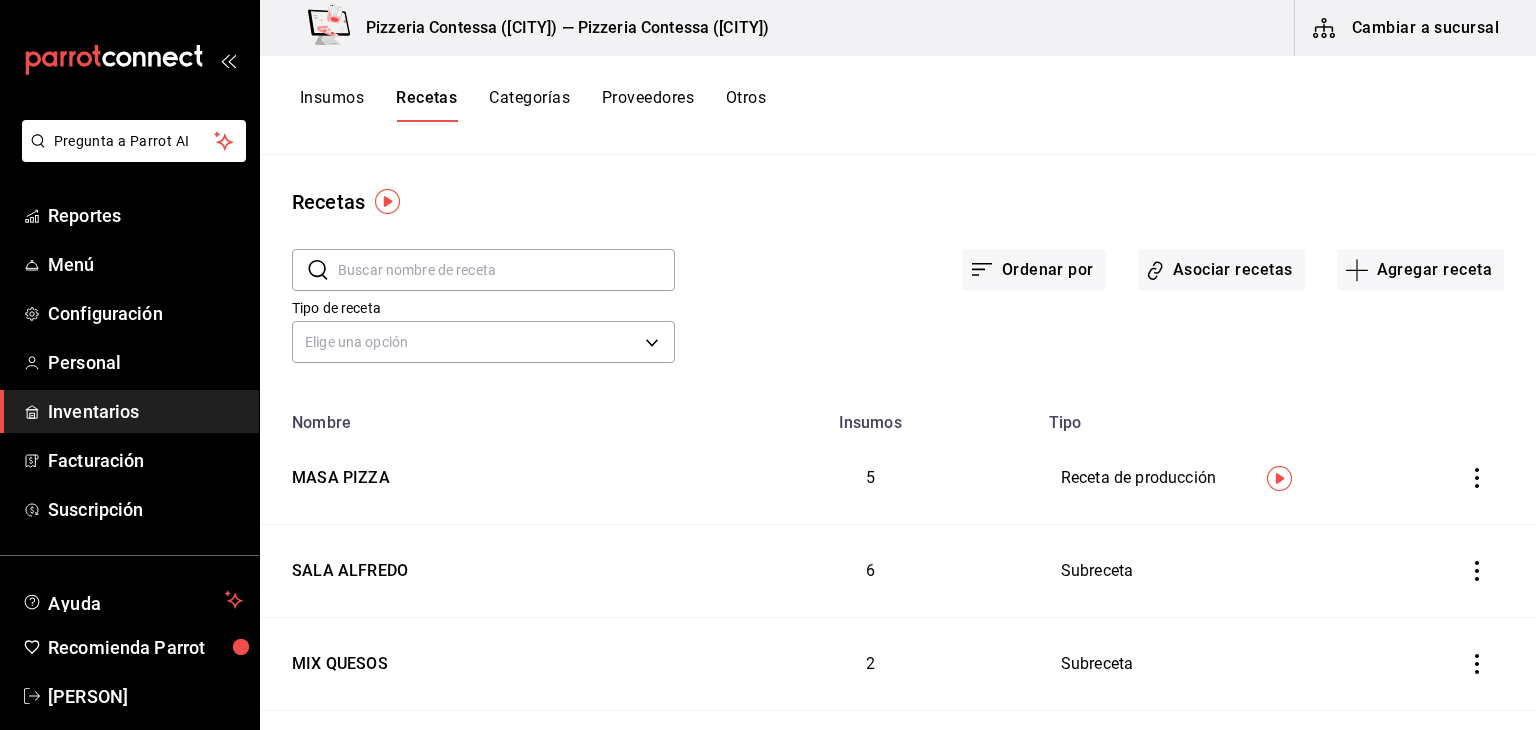 click on "Insumos" at bounding box center [332, 105] 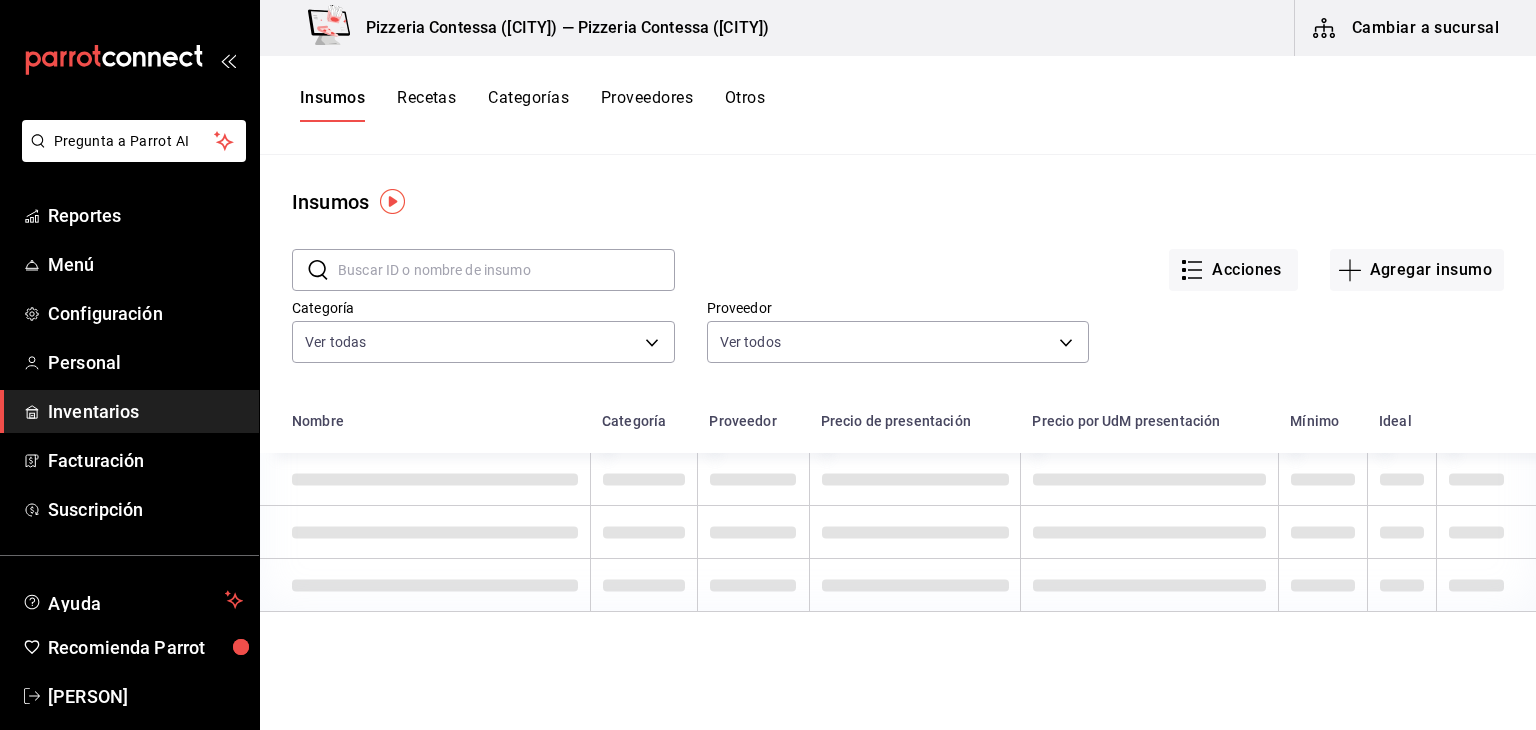 click at bounding box center [506, 270] 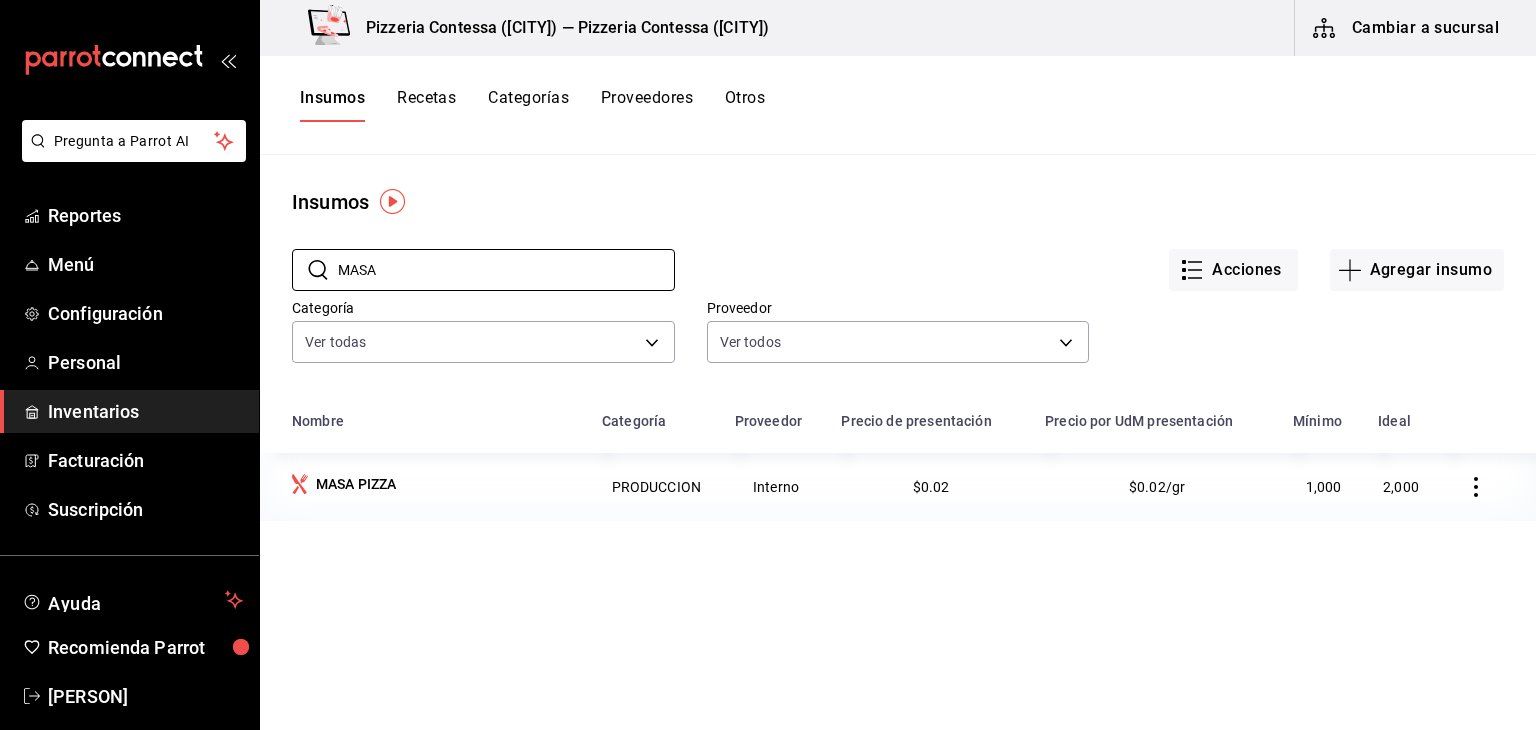 type on "MASA" 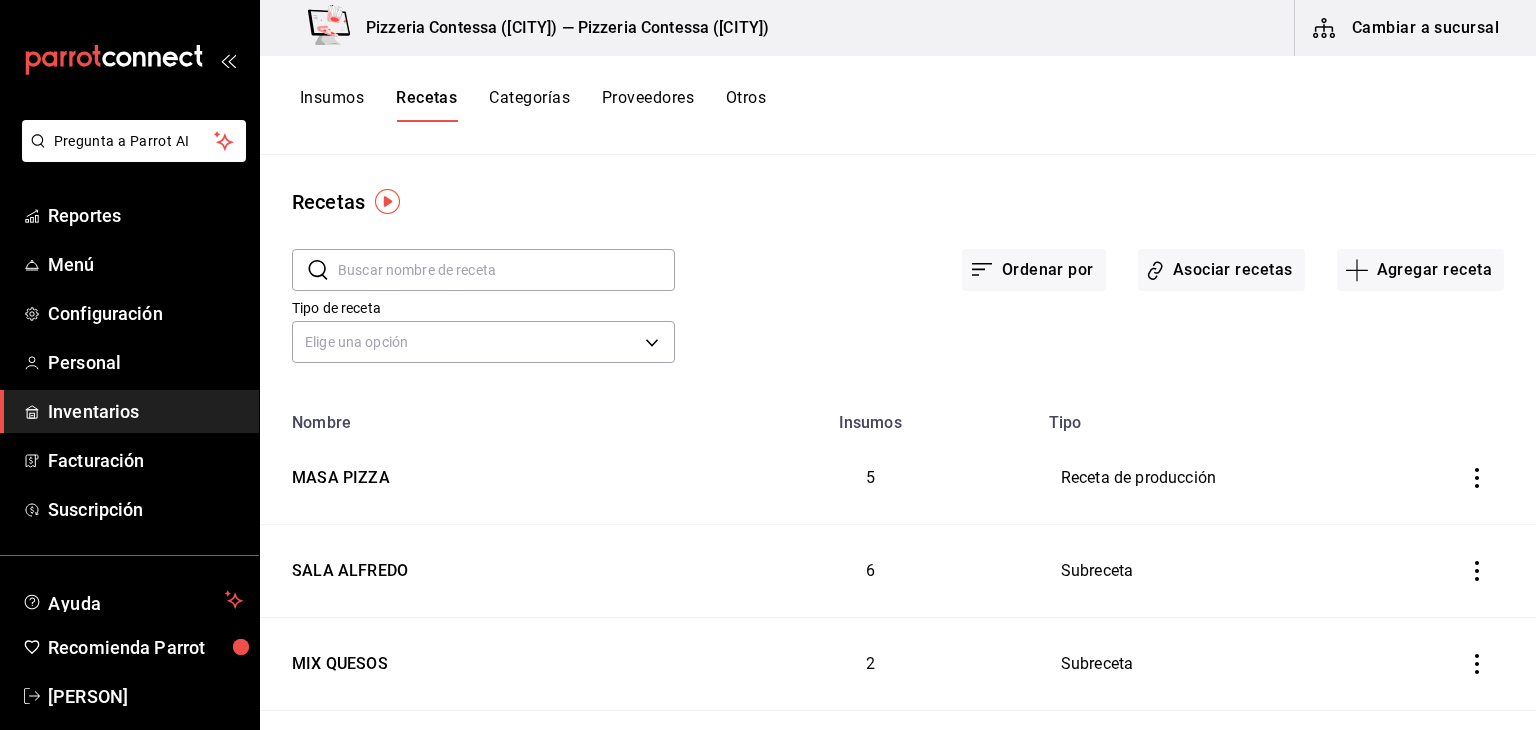 click 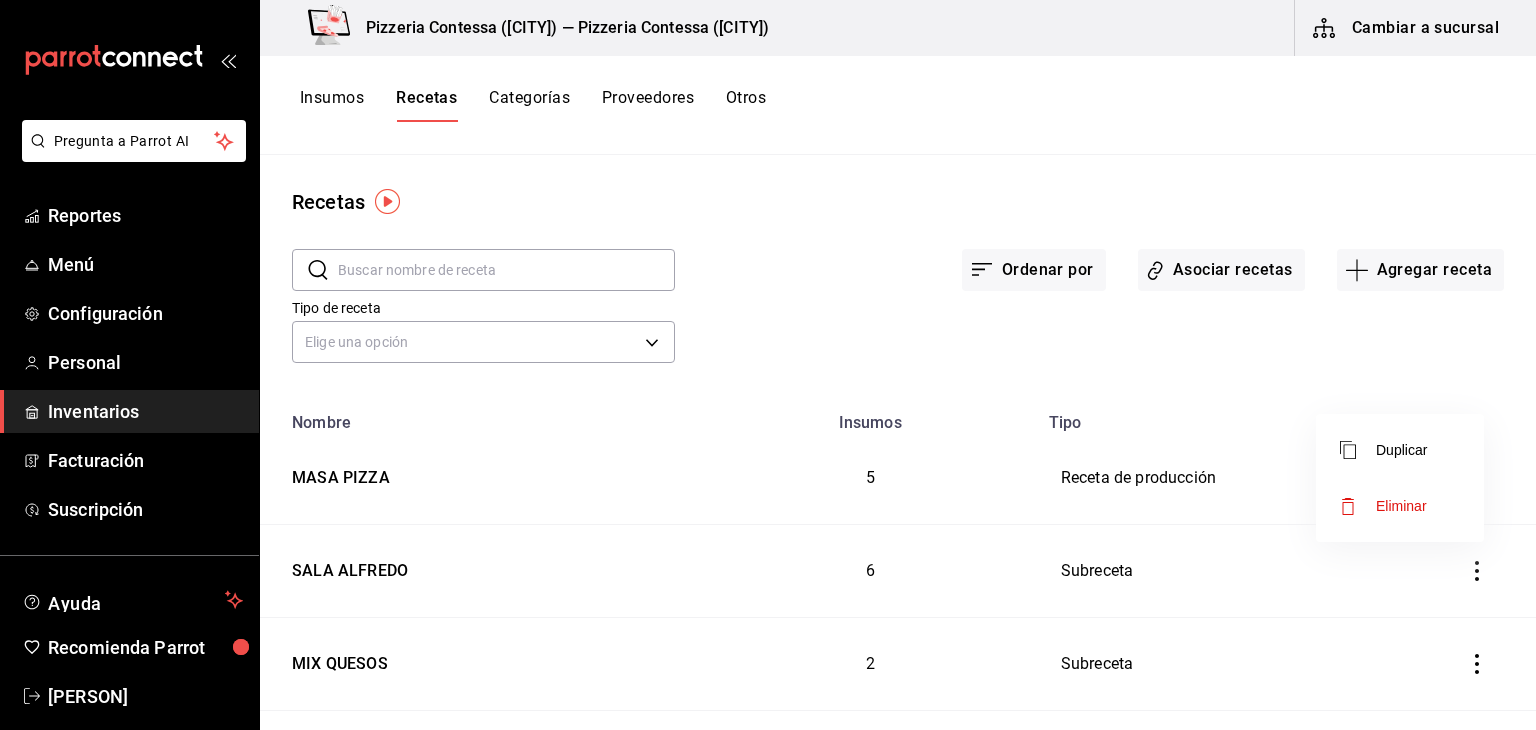click at bounding box center (768, 365) 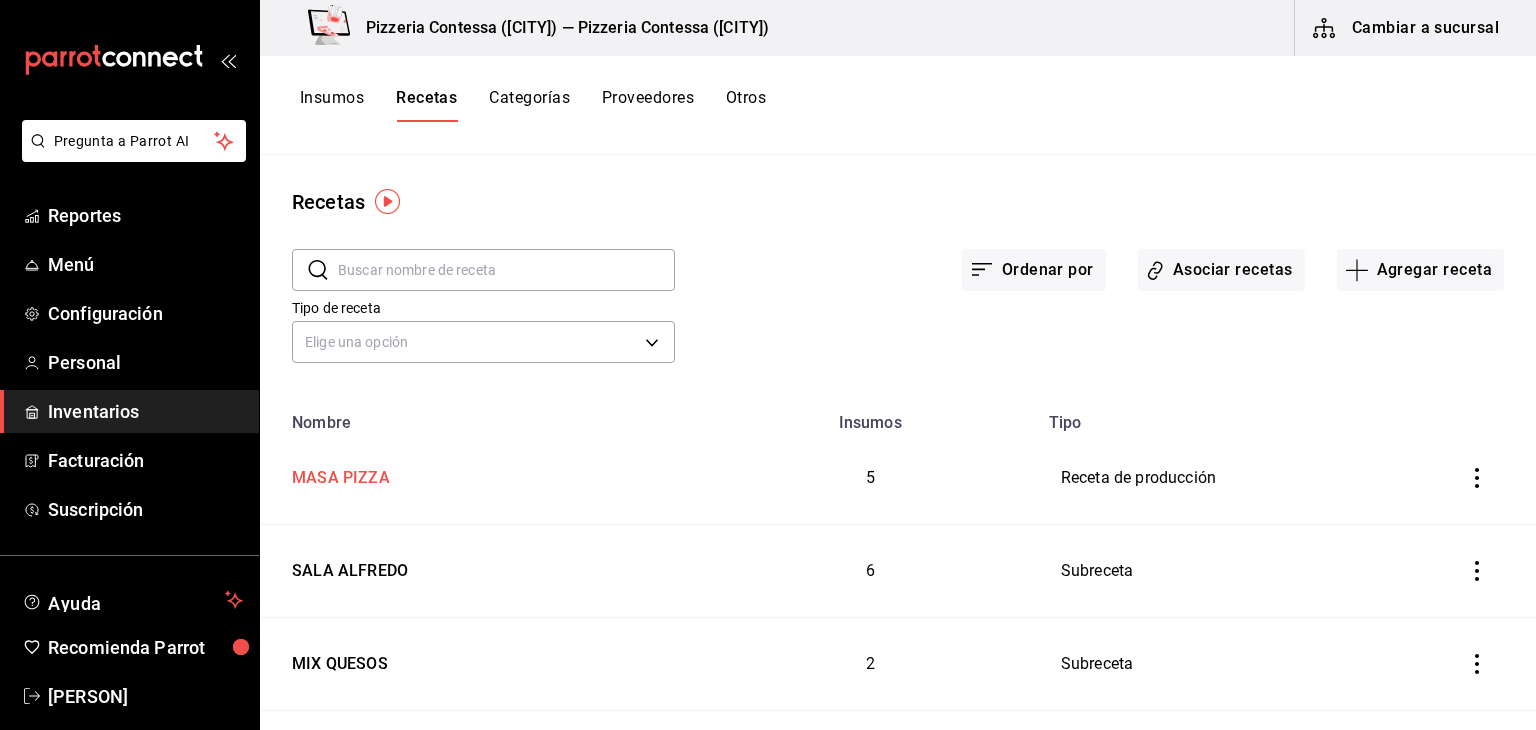 click on "MASA PIZZA" at bounding box center (482, 474) 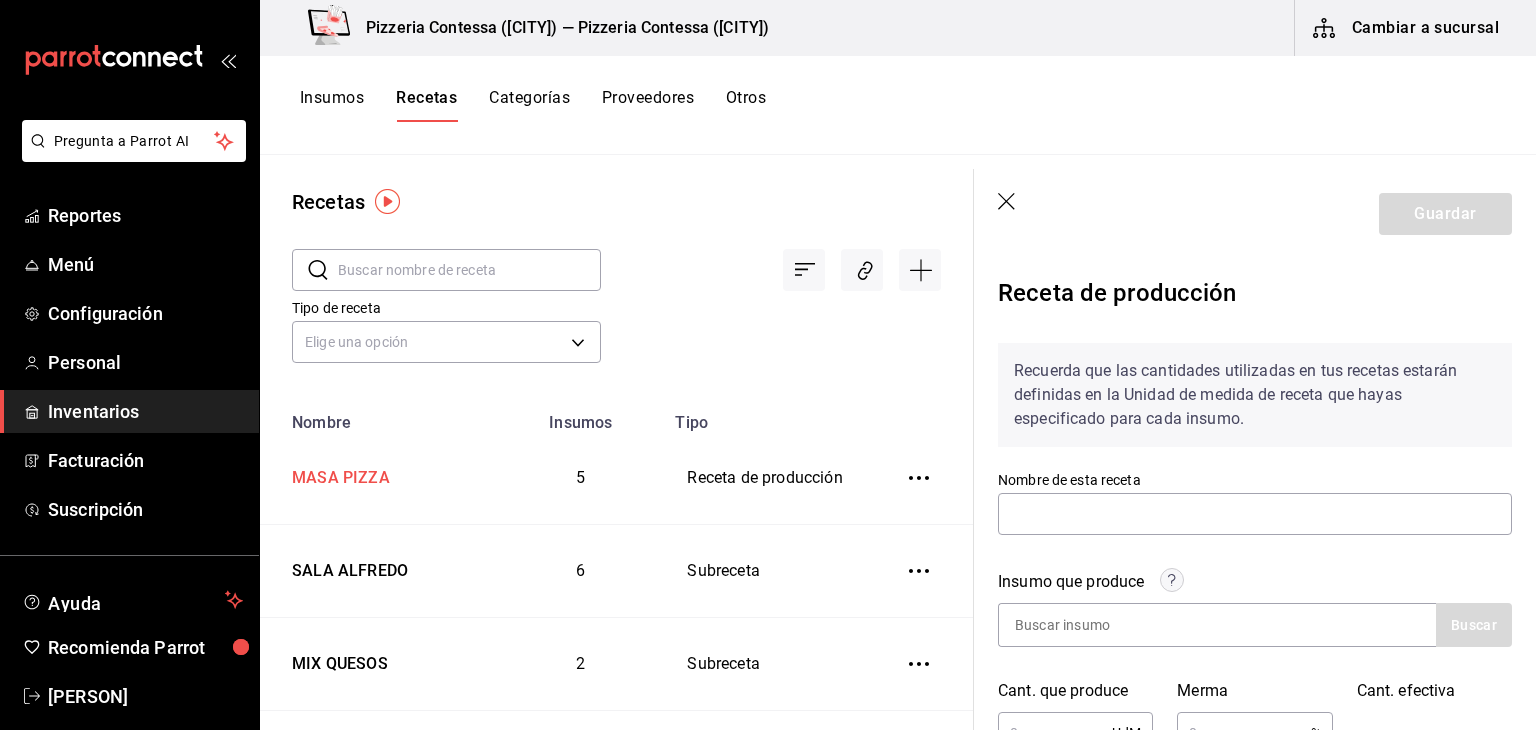 type on "MASA PIZZA" 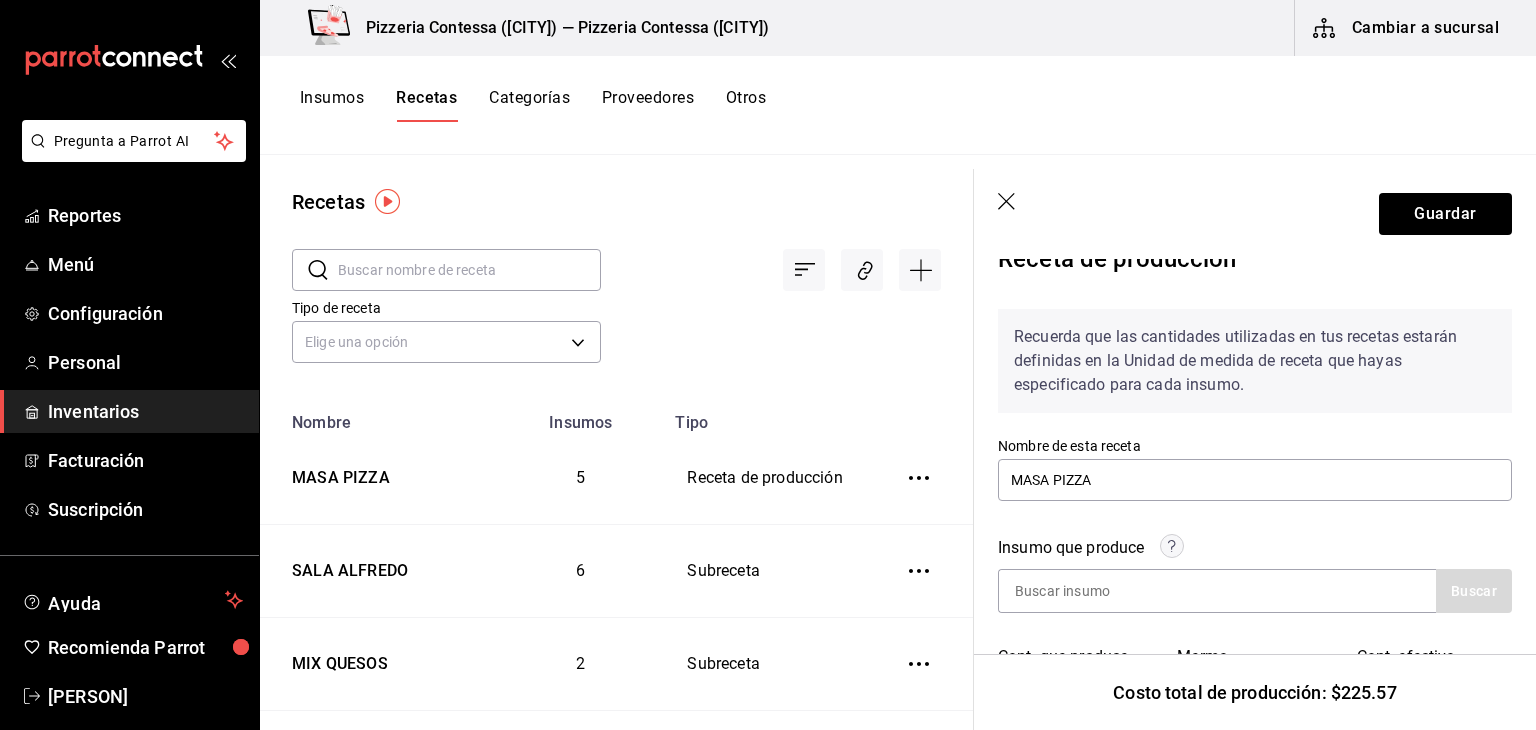 scroll, scrollTop: 0, scrollLeft: 0, axis: both 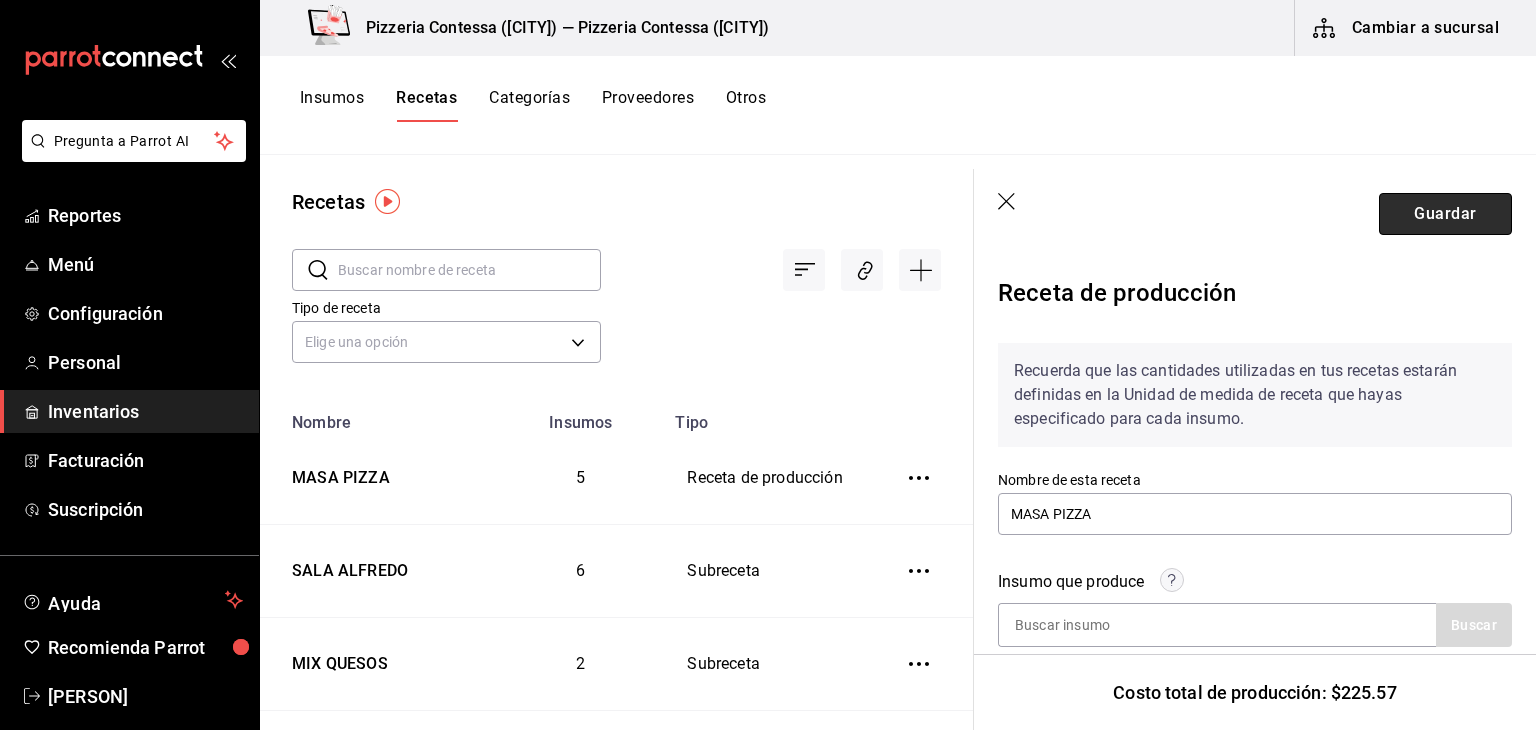 click on "Guardar" at bounding box center [1445, 214] 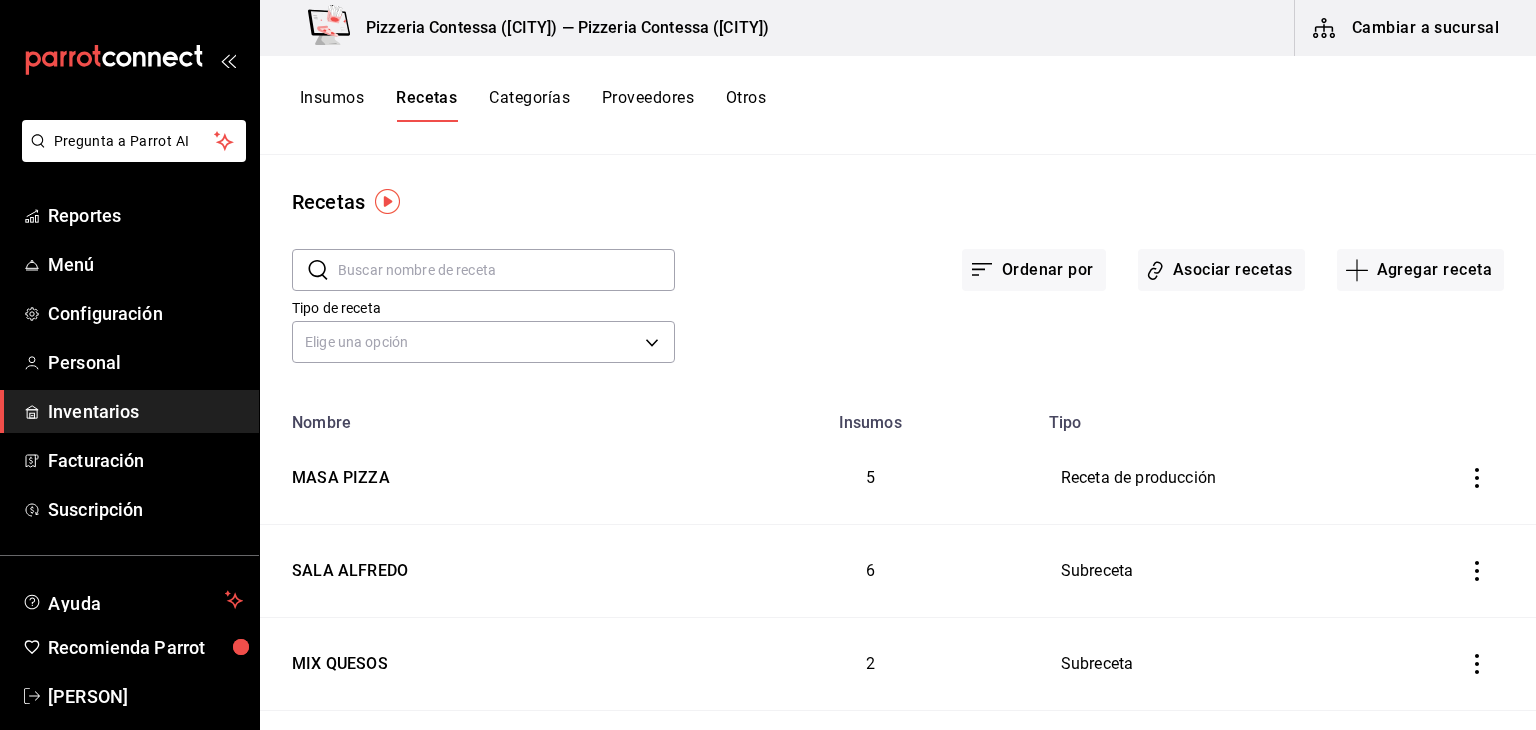 click on "Insumos" at bounding box center [332, 105] 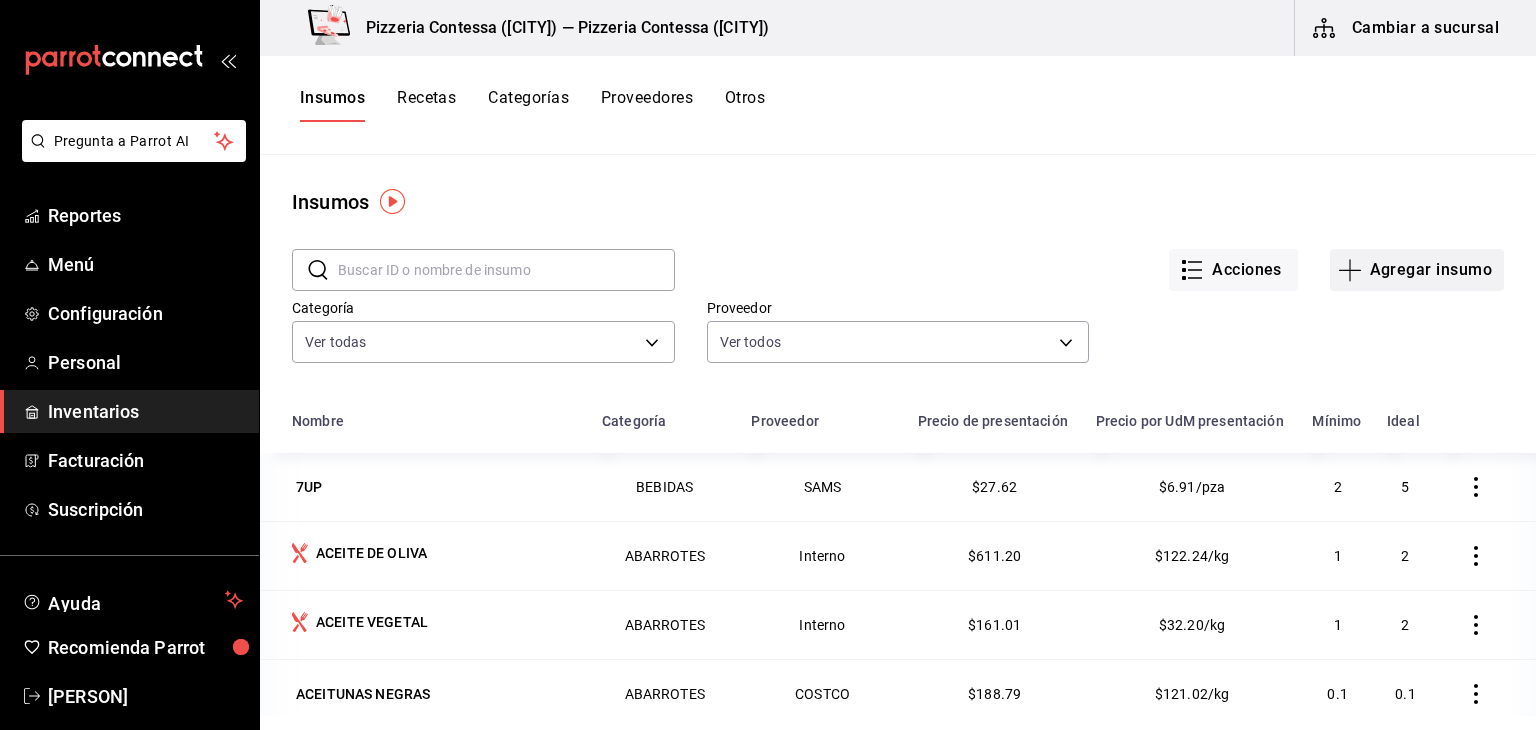 click on "Agregar insumo" at bounding box center [1417, 270] 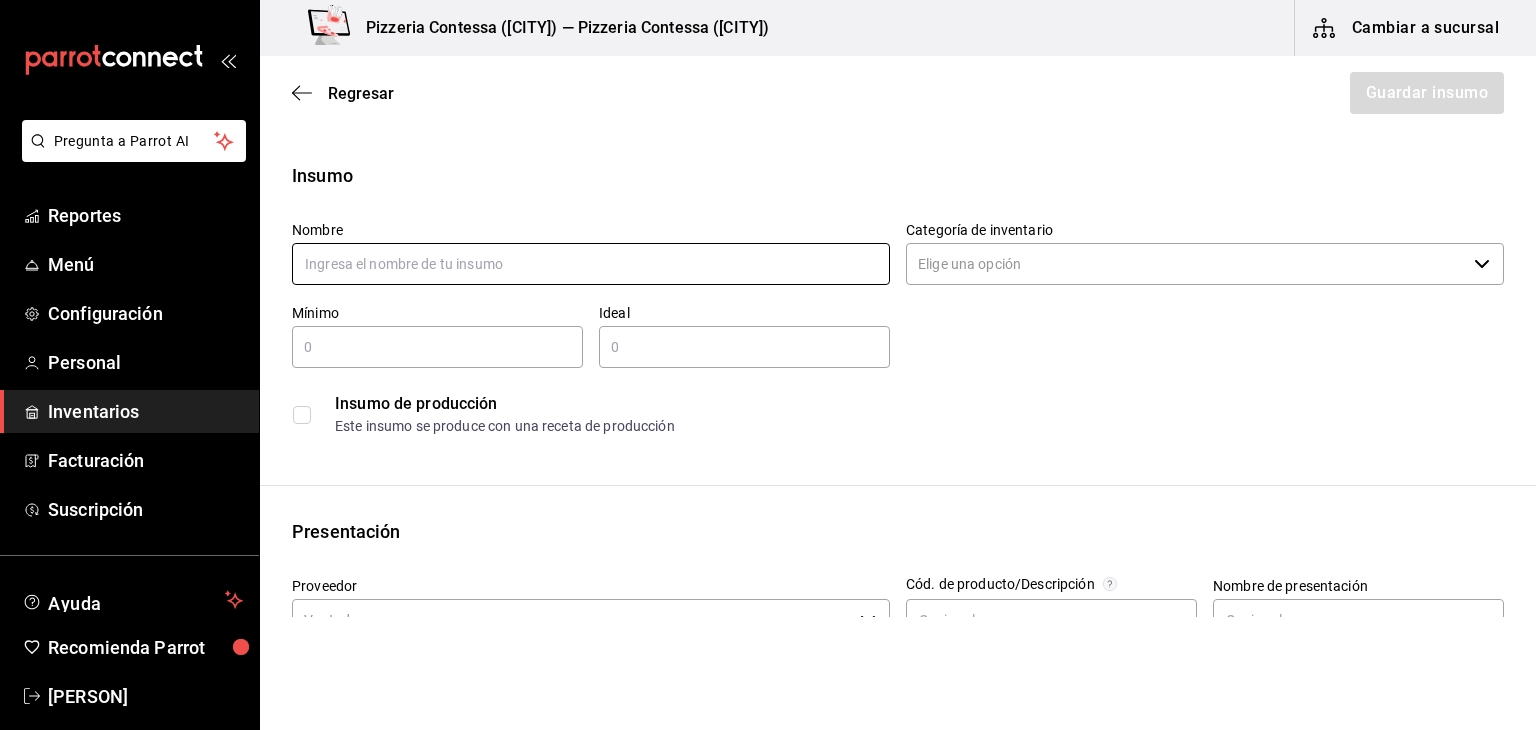 click at bounding box center [591, 264] 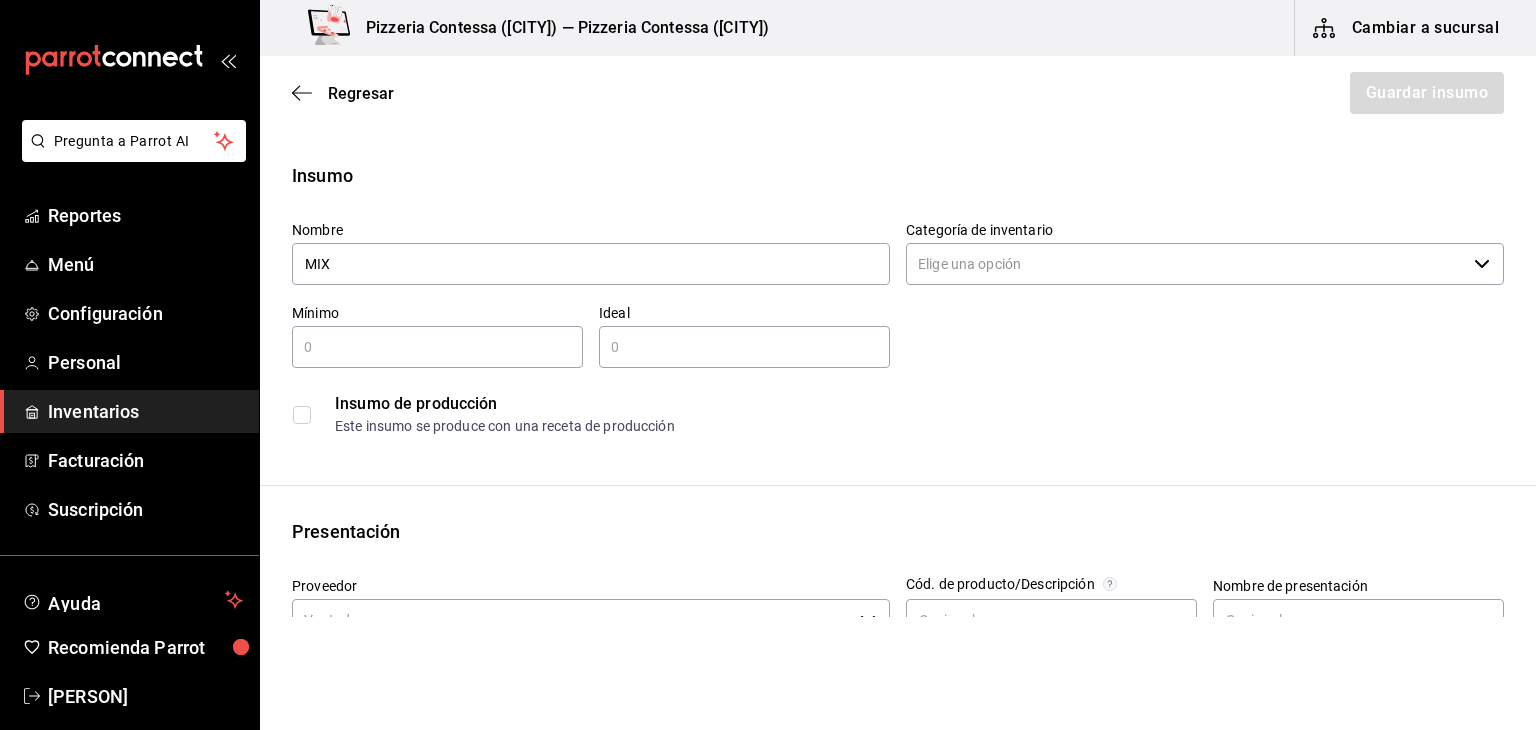 click at bounding box center [437, 347] 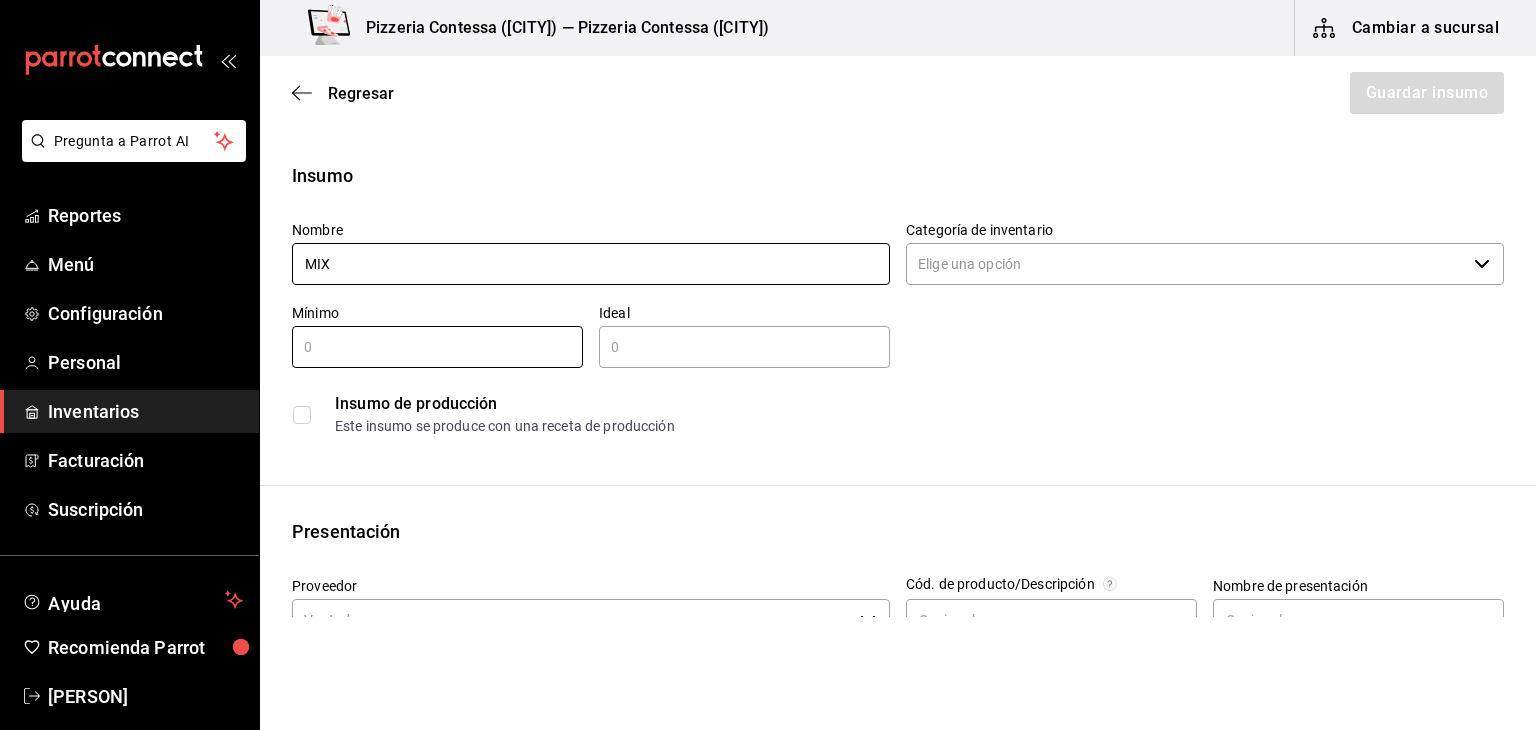 click on "Nombre MIX" at bounding box center [591, 254] 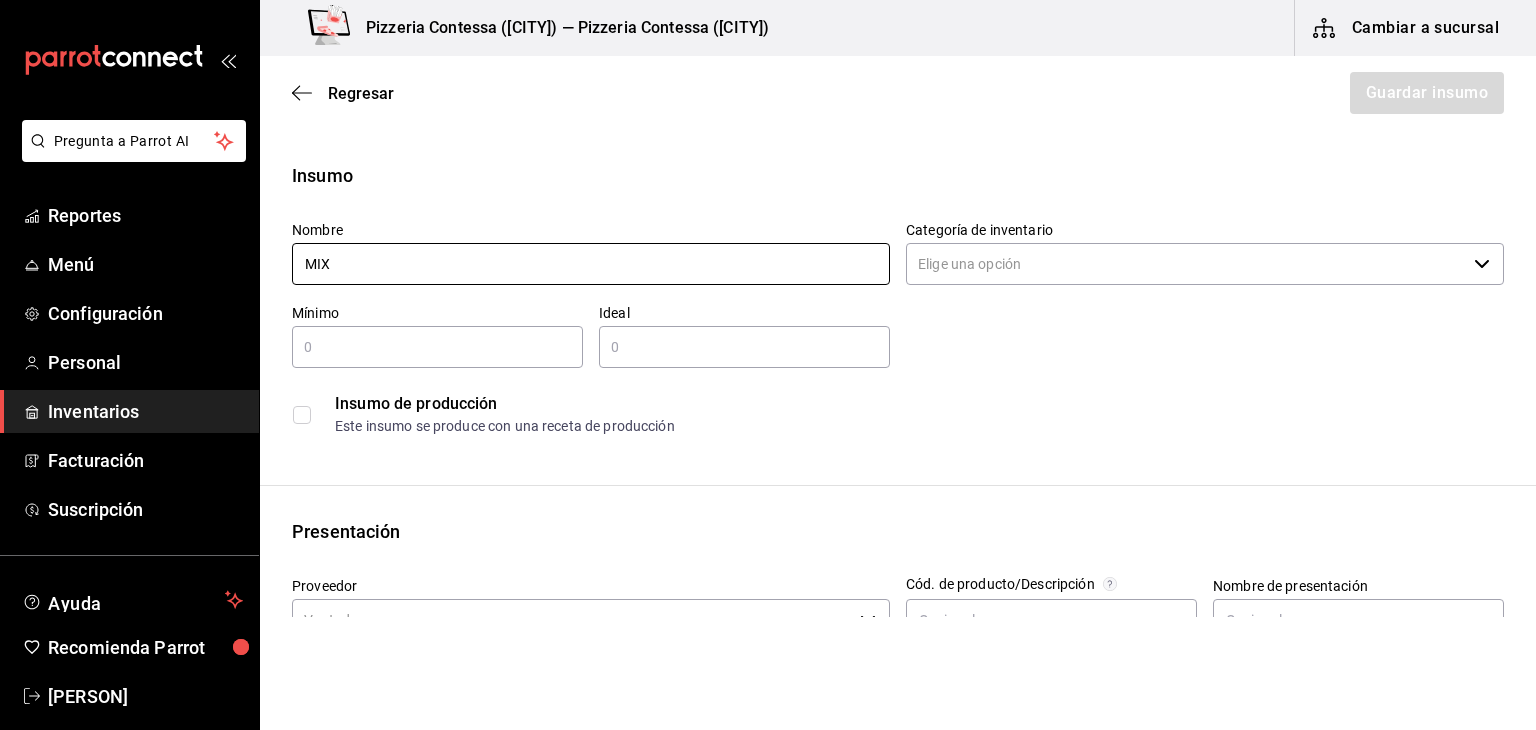 click on "MIX" at bounding box center (591, 264) 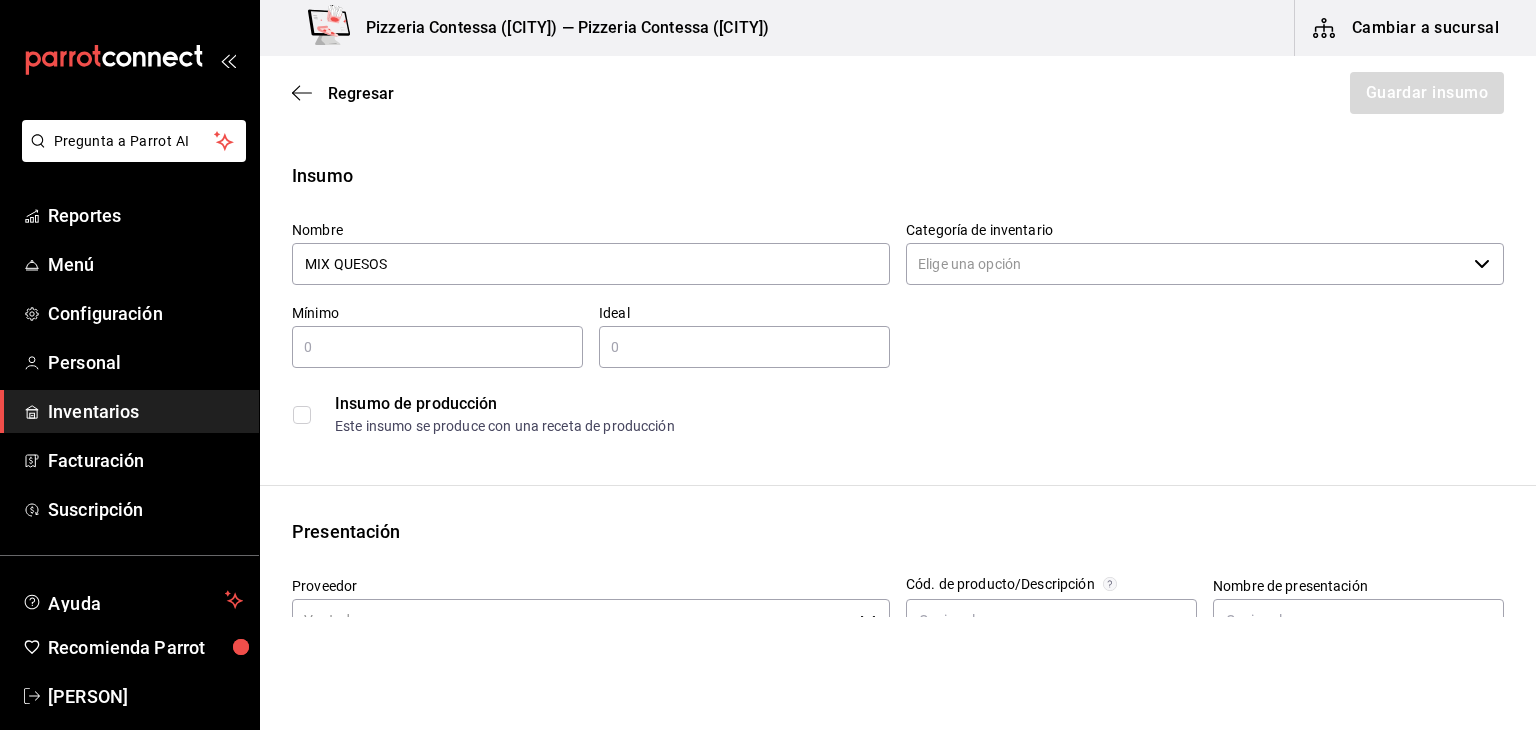 click on "Categoría de inventario" at bounding box center (1186, 264) 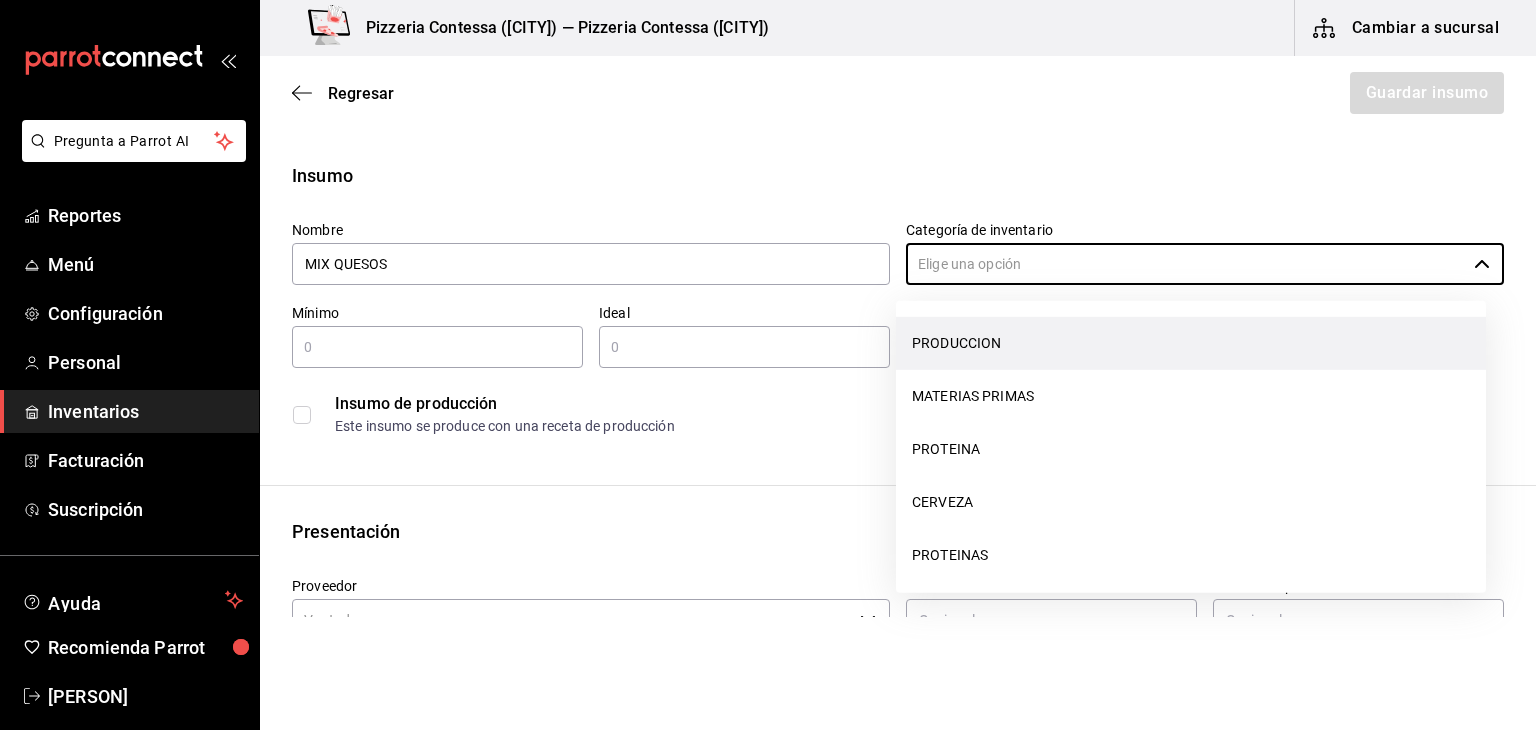 click on "PRODUCCION" at bounding box center [1191, 343] 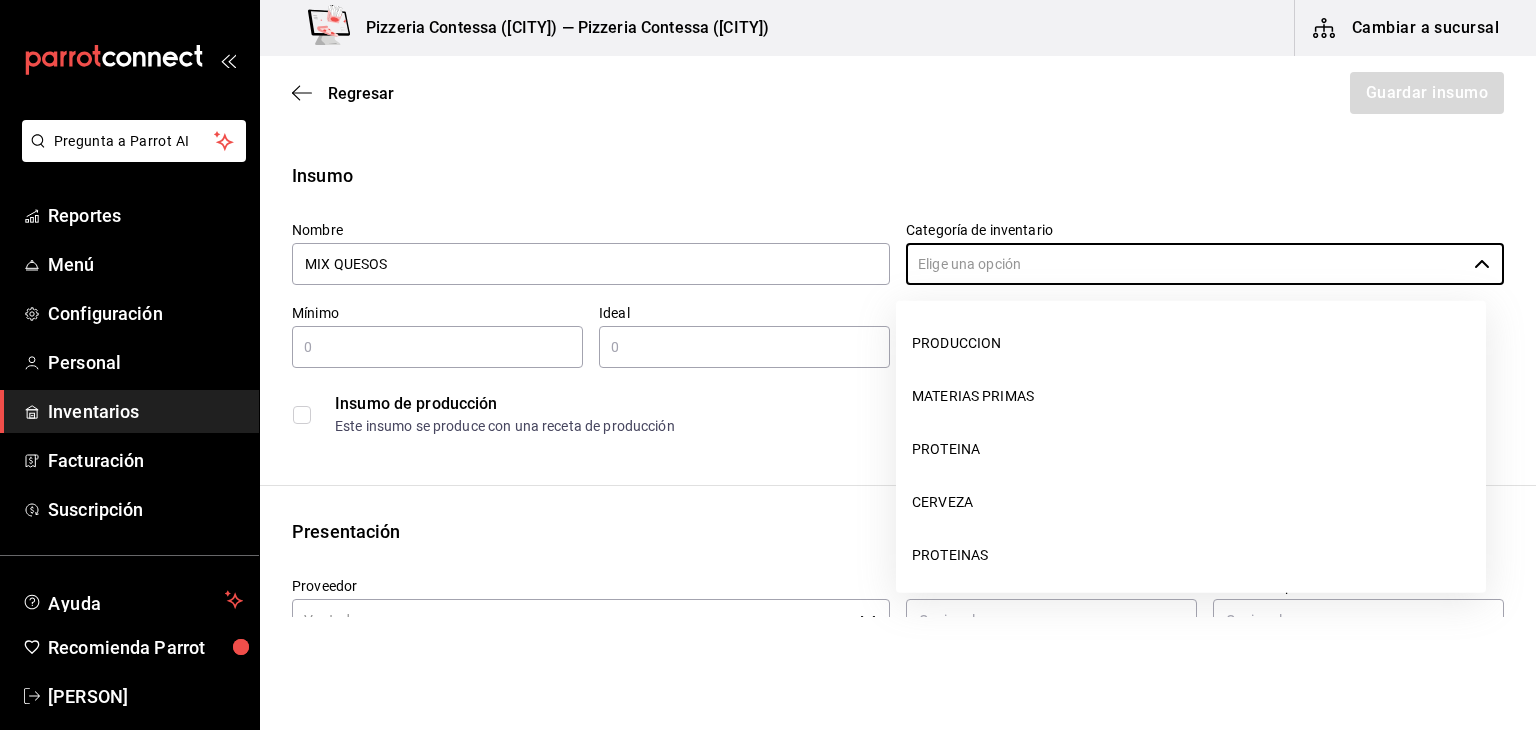 type on "PRODUCCION" 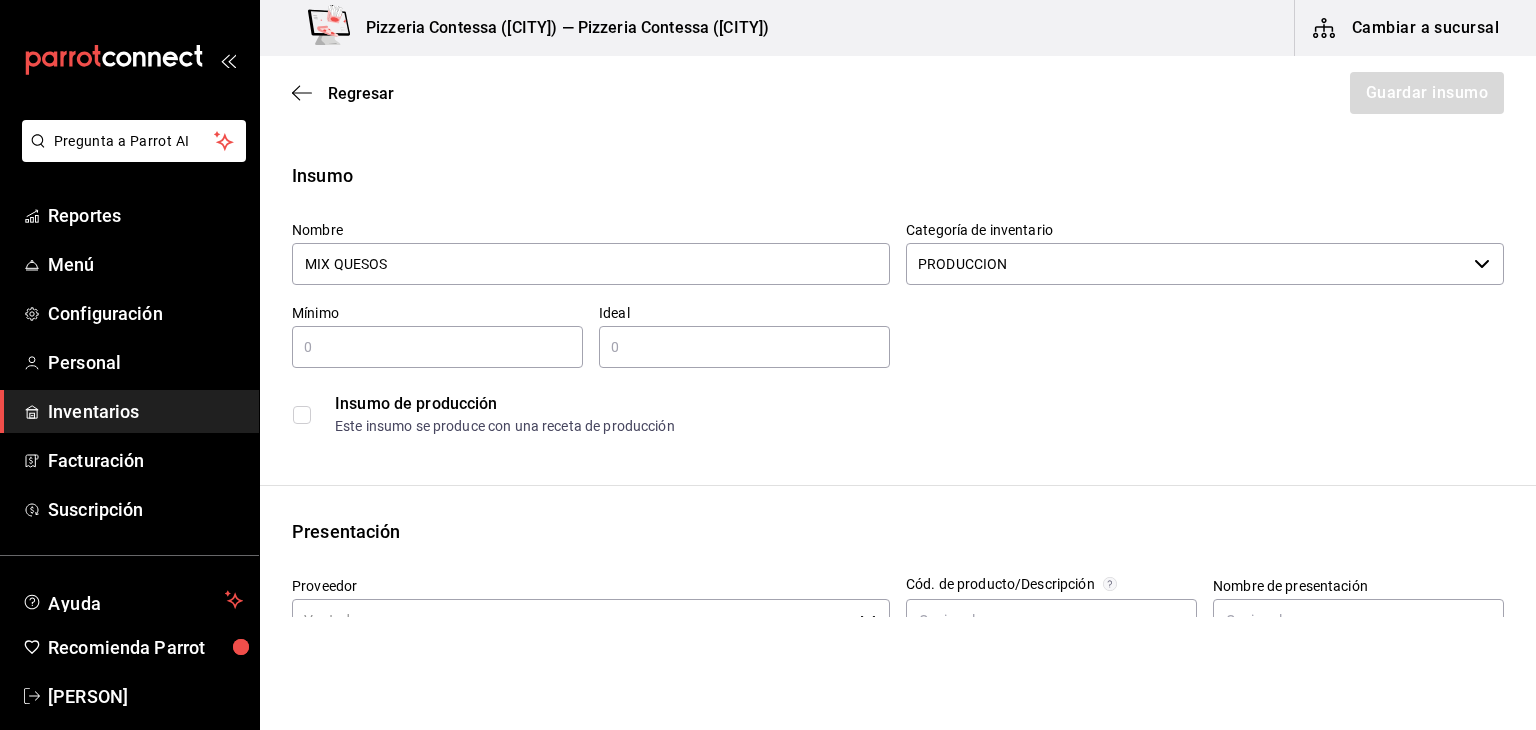 click at bounding box center (437, 347) 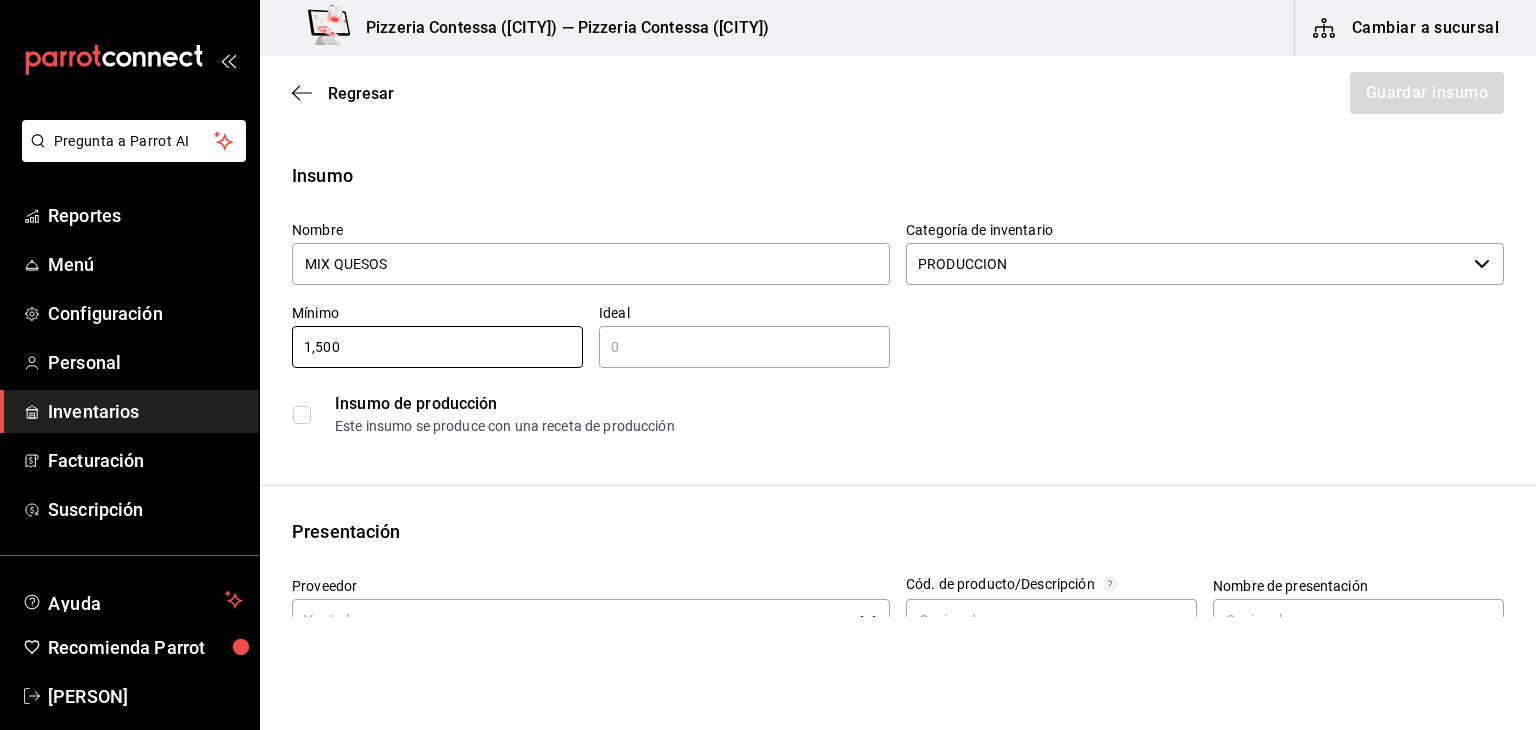 type on "1,500" 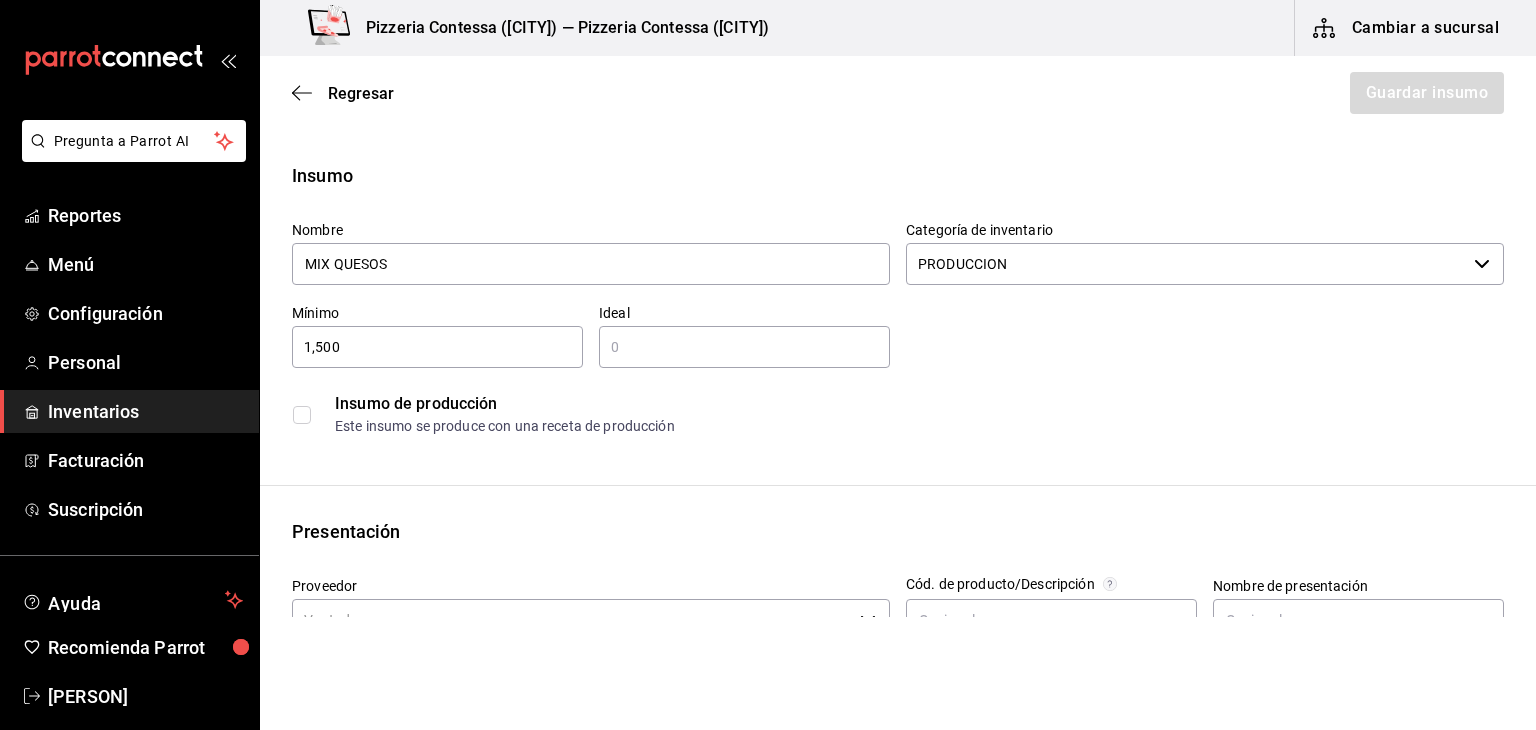 click at bounding box center (744, 347) 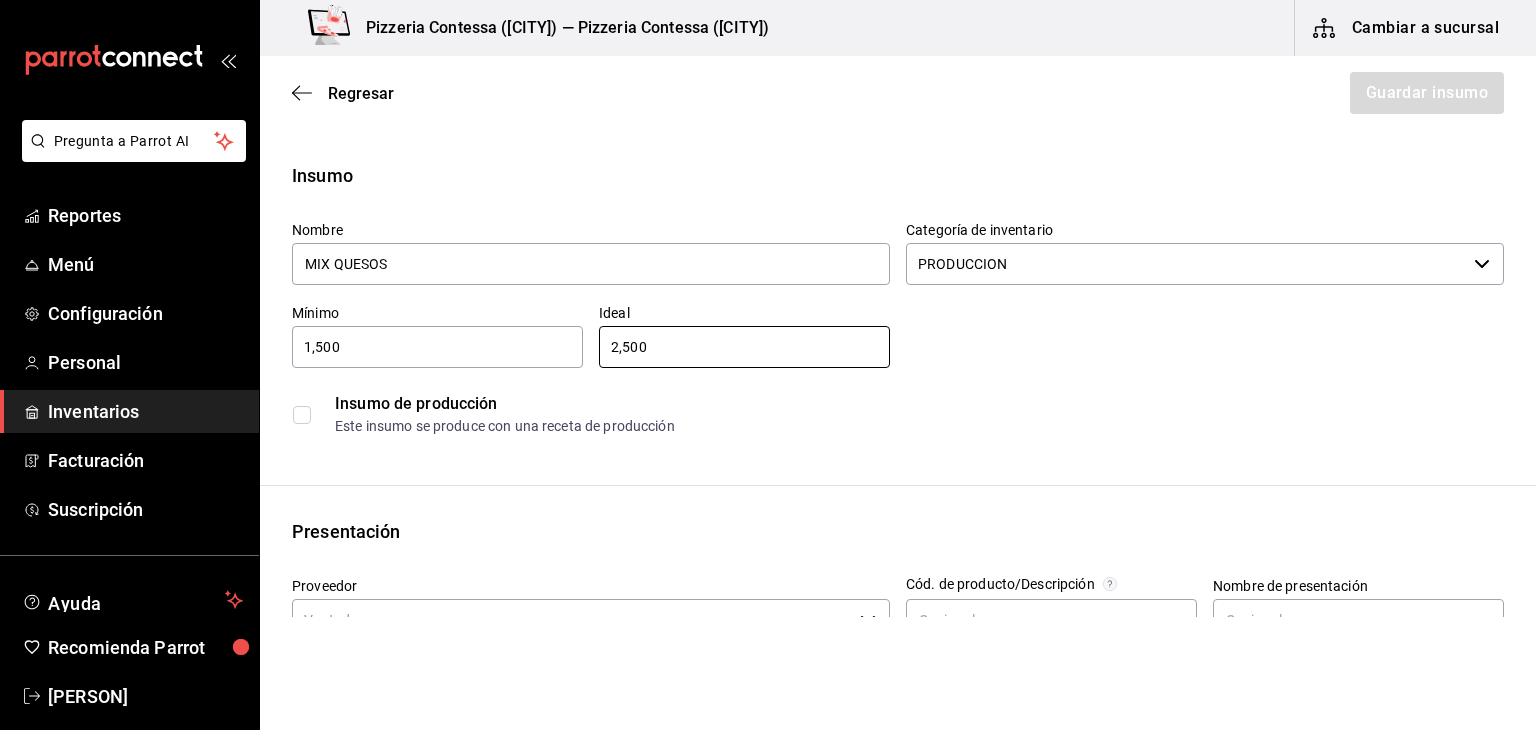type on "2,500" 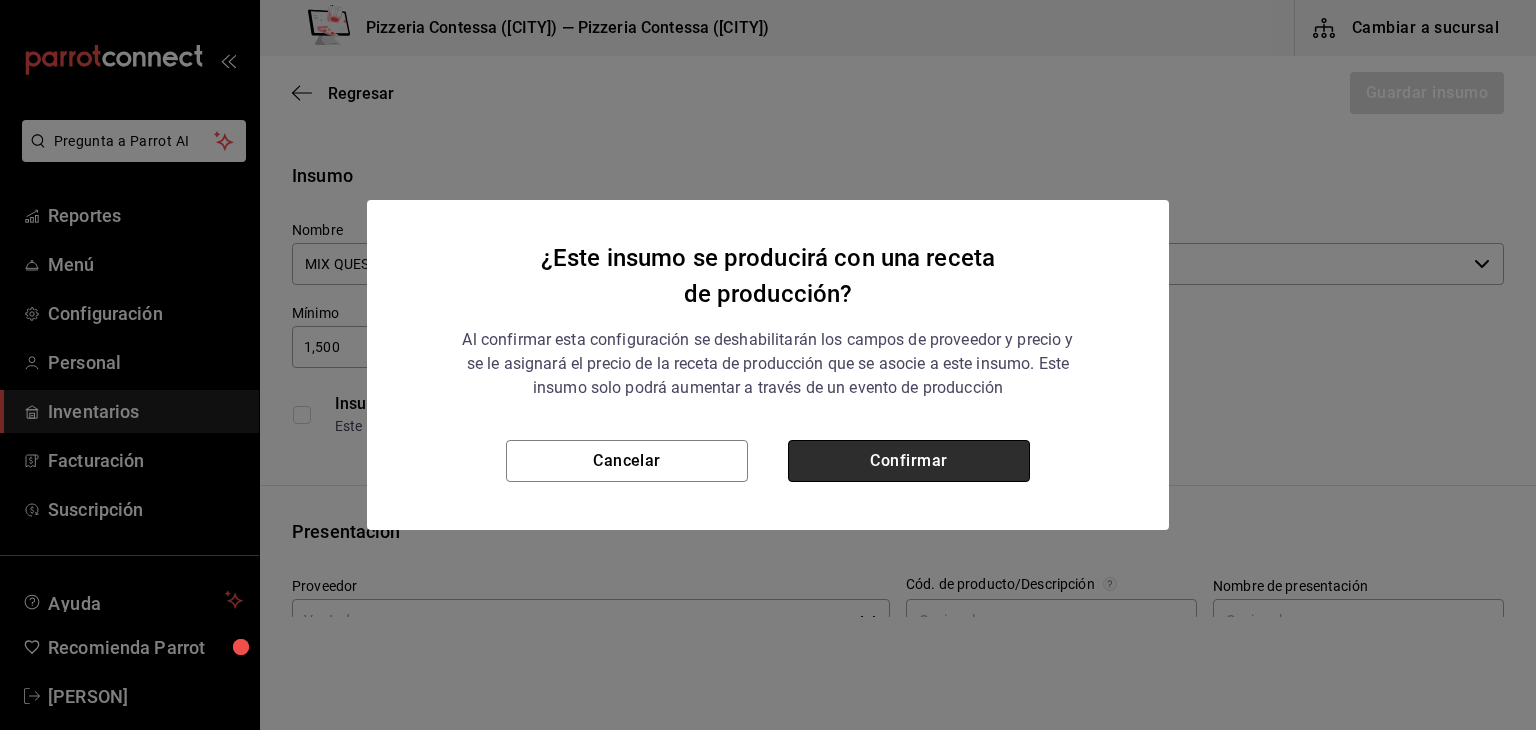 click on "Confirmar" at bounding box center [909, 461] 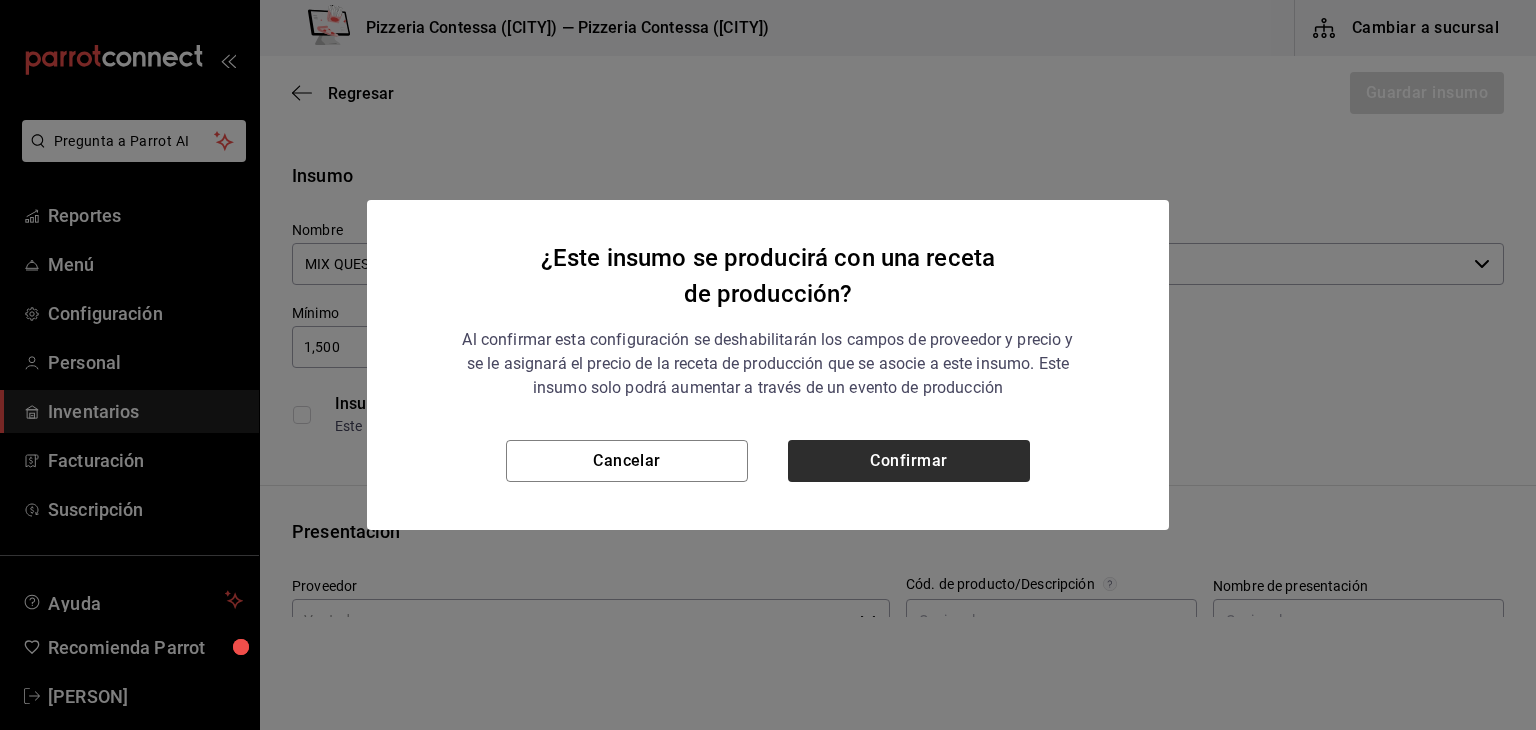checkbox on "true" 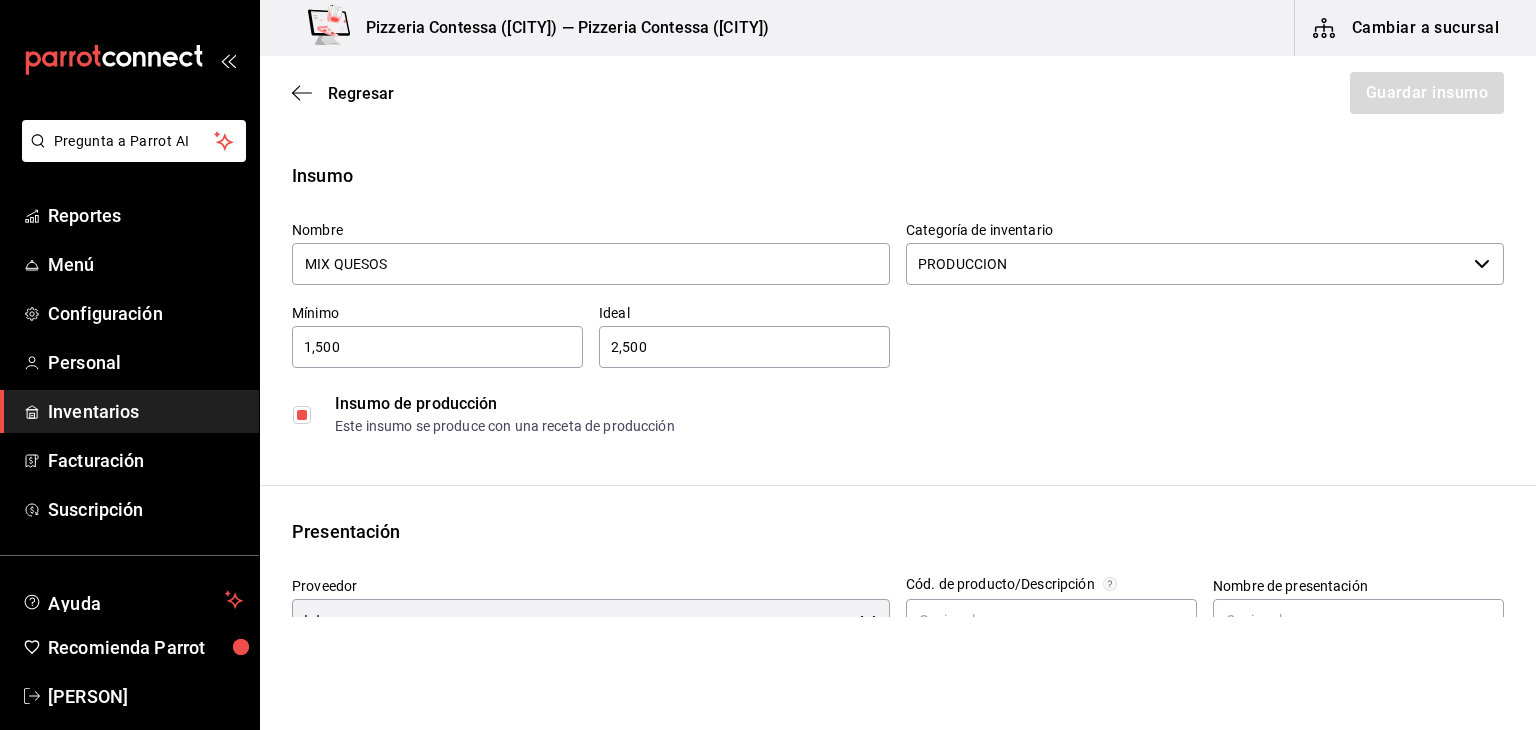 drag, startPoint x: 326, startPoint y: 349, endPoint x: 292, endPoint y: 357, distance: 34.928497 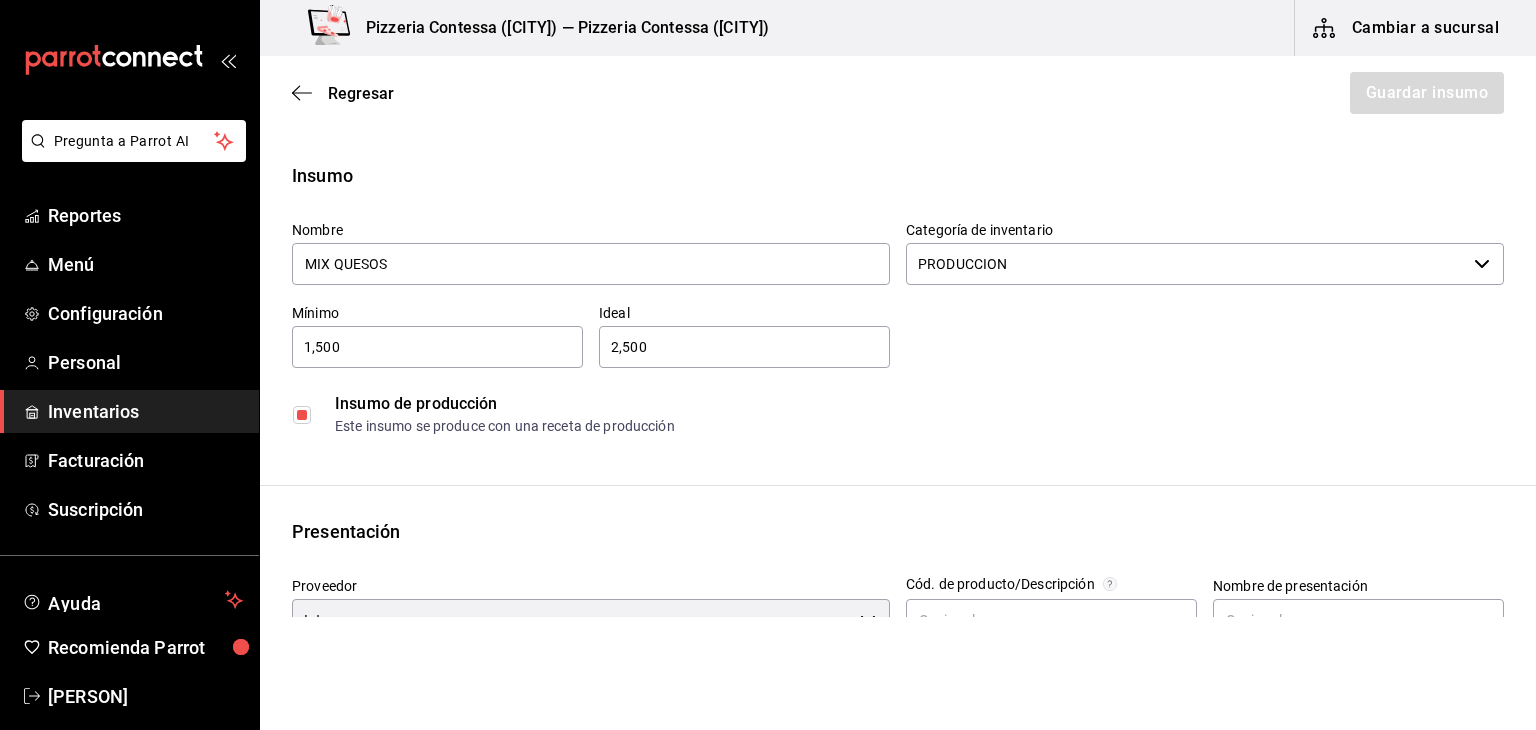 drag, startPoint x: 387, startPoint y: 352, endPoint x: 315, endPoint y: 352, distance: 72 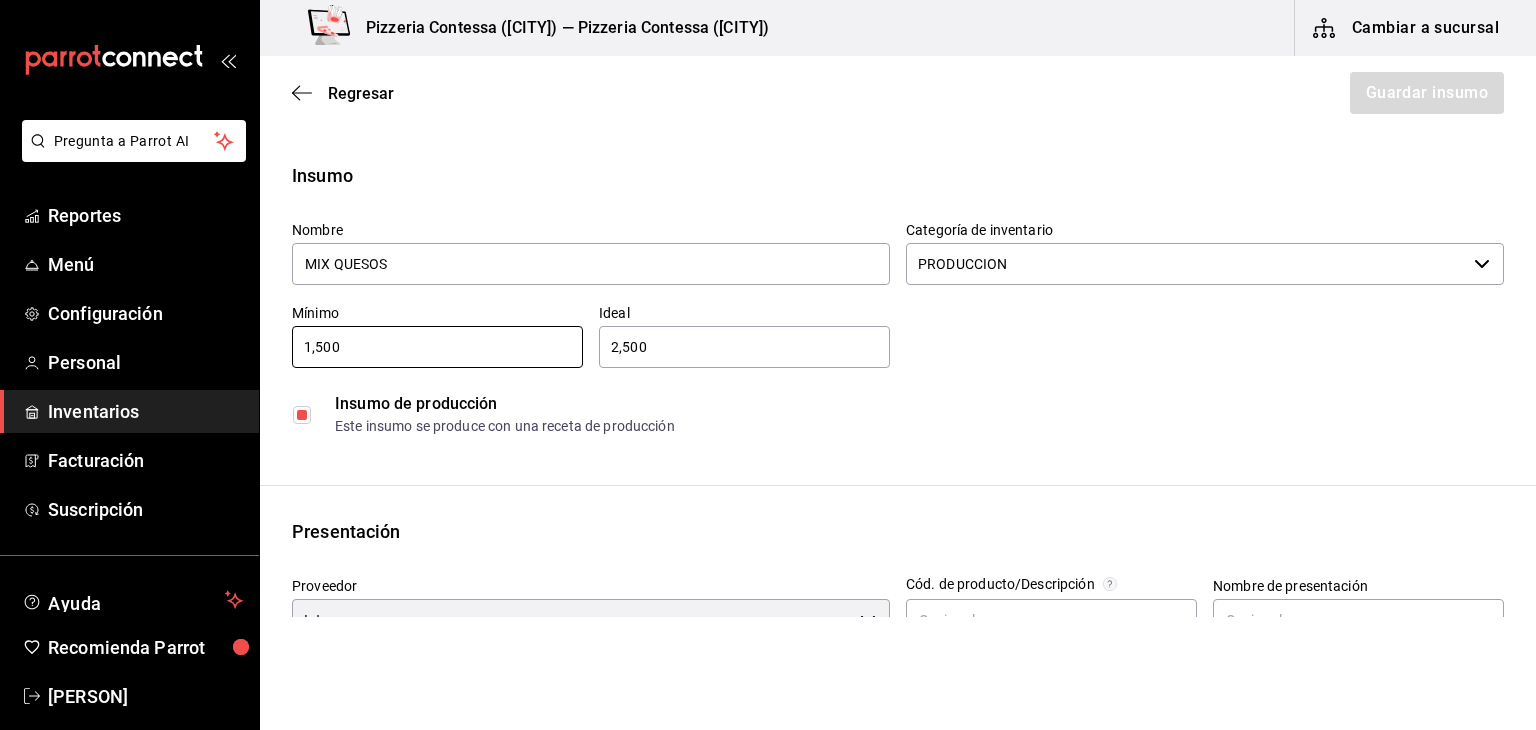 click on "Insumos Recetas Categorías Proveedores Otros Recetas ​ ​ Tipo de receta Elige una opción default Nombre Insumos Tipo MIX QUESOS 2 Receta de producción MASA PIZZA 5 Receta de producción SALA ALFREDO 6 Subreceta MIX QUESOS 2 Subreceta POMODORO 10 Subreceta MASA PIZZA 5 Subreceta Guardar Receta de producción  Recuerda que las cantidades utilizadas en tus recetas estarán definidas en la Unidad de medida de receta que hayas especificado para cada insumo. Nombre de esta receta SALSA POMODORO Insumo que produce Buscar Cant. que produce 18,385 gr ​ Merma % ​ Cant. efectiva 18,385 gr SALSA POMODORO Busca y agrega los insumos o ingredientes que quieres incluir en esta receta AZUCAR Insumo SUPPLY Buscar Nombre Cant. Requerida Costo SAL BOLSA -  Interno" at bounding box center [768, 308] 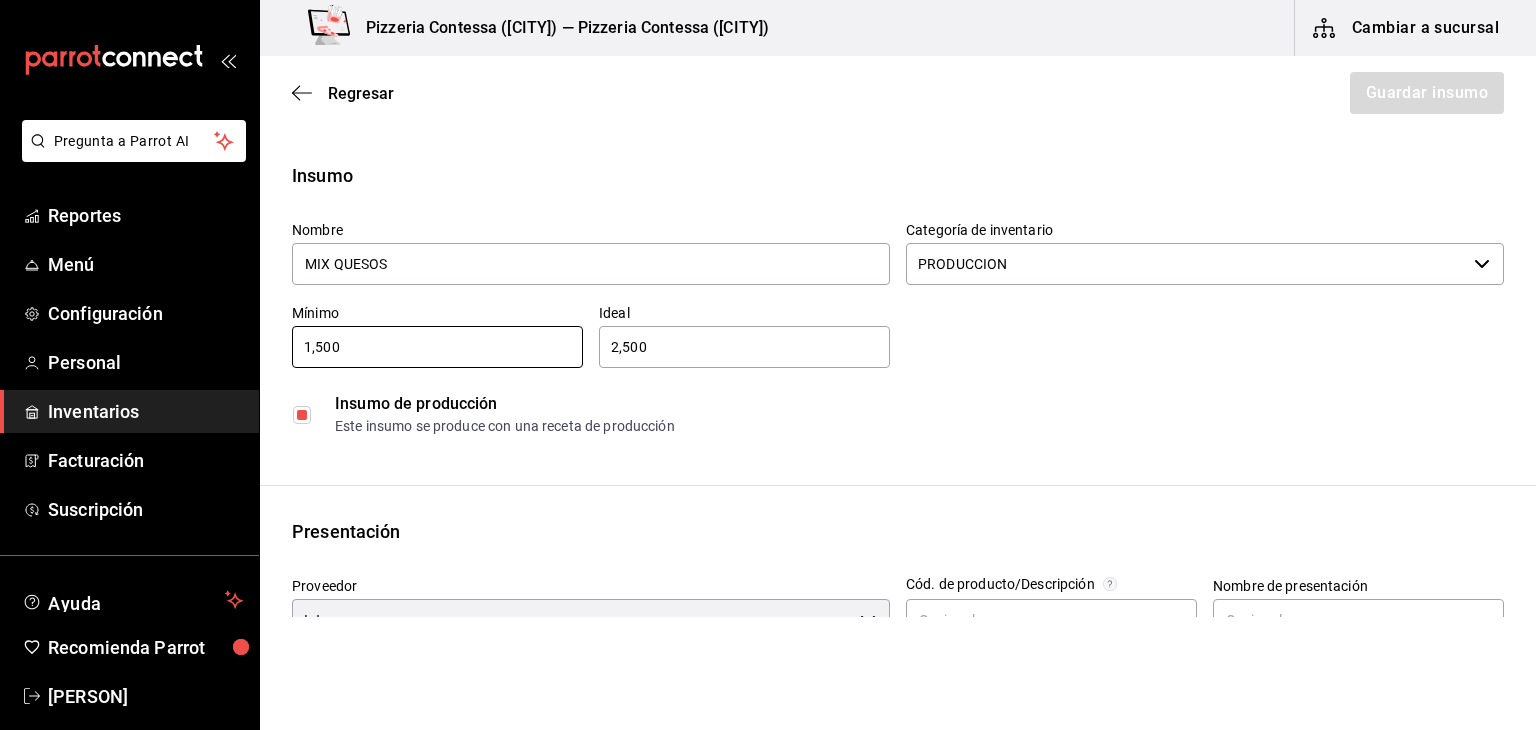 drag, startPoint x: 375, startPoint y: 346, endPoint x: 281, endPoint y: 346, distance: 94 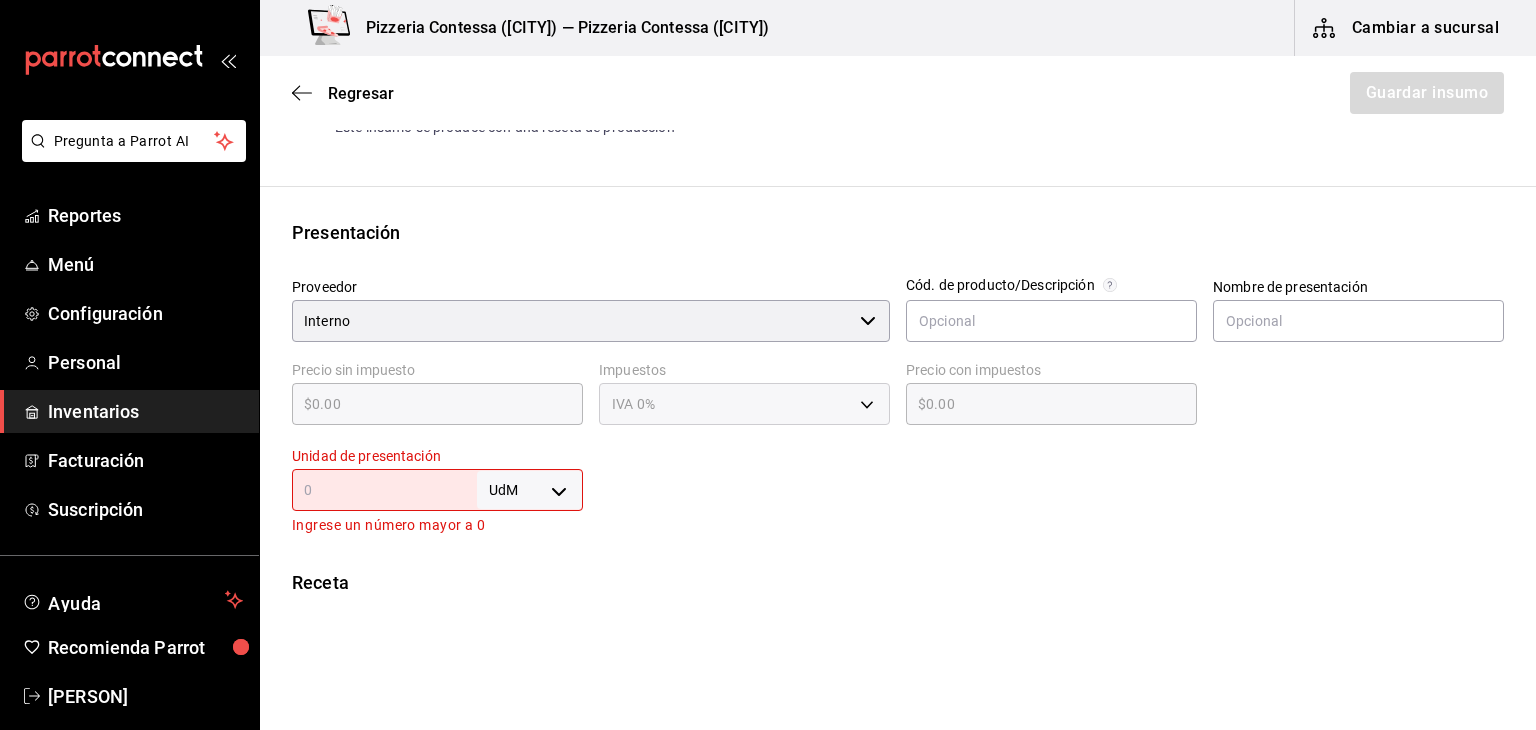 scroll, scrollTop: 300, scrollLeft: 0, axis: vertical 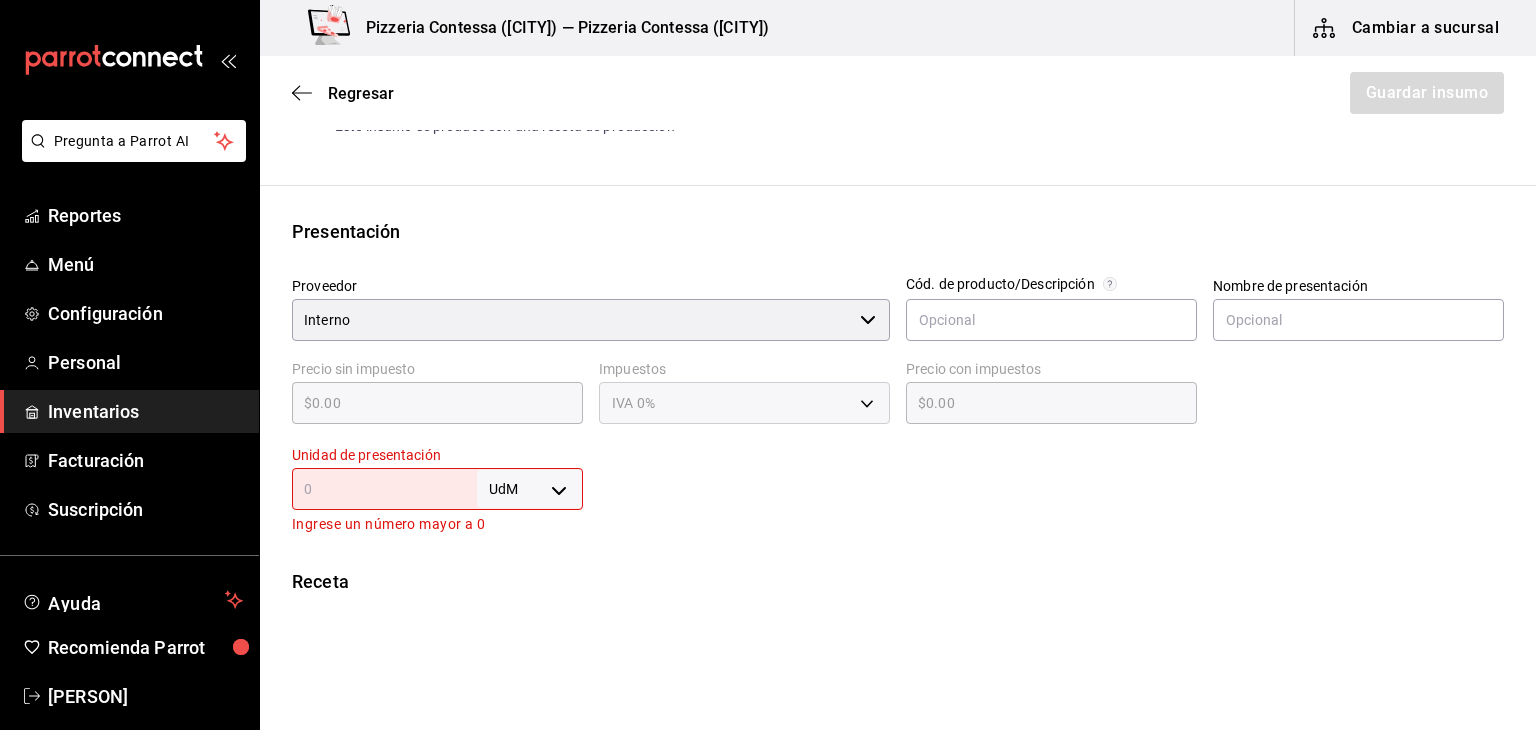 type on "1,000" 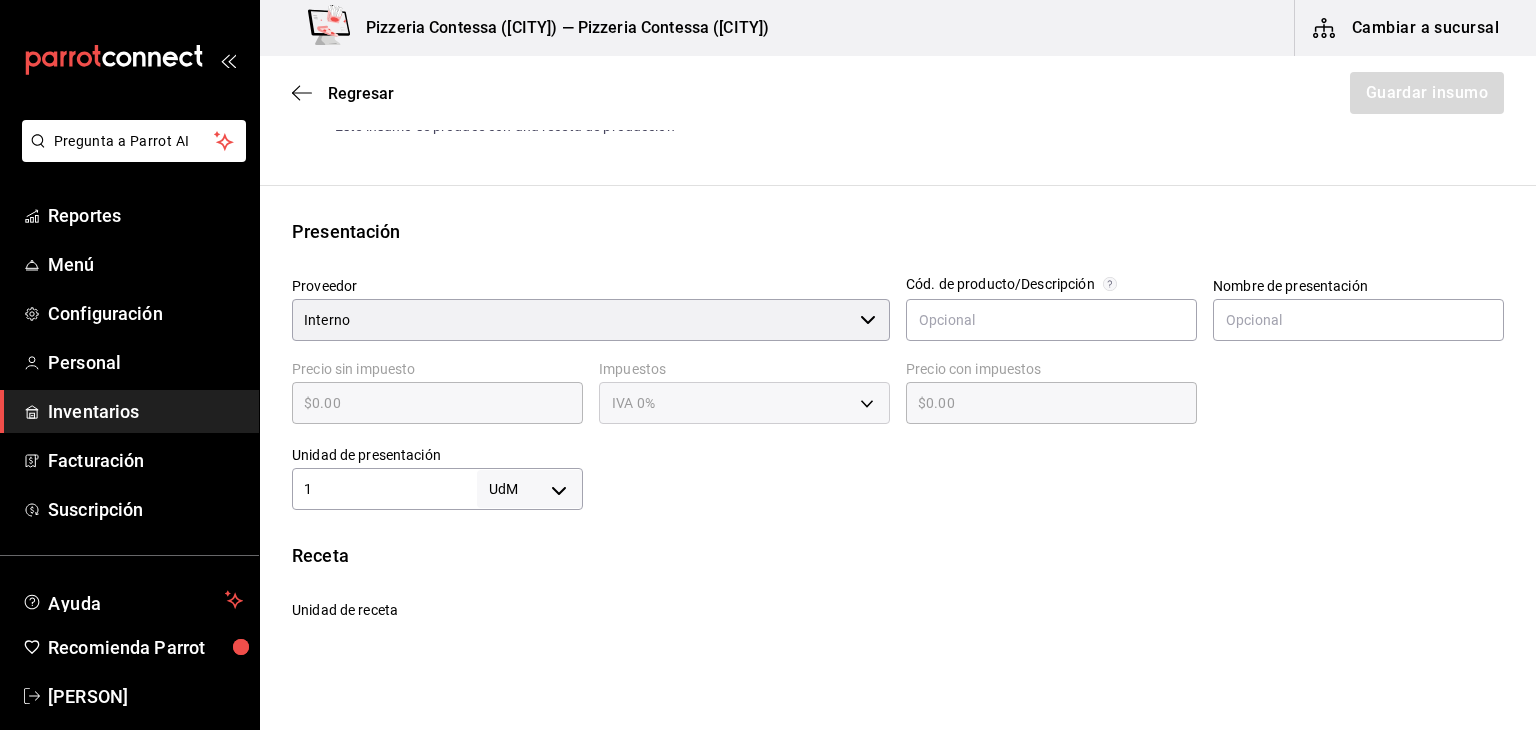 type on "1" 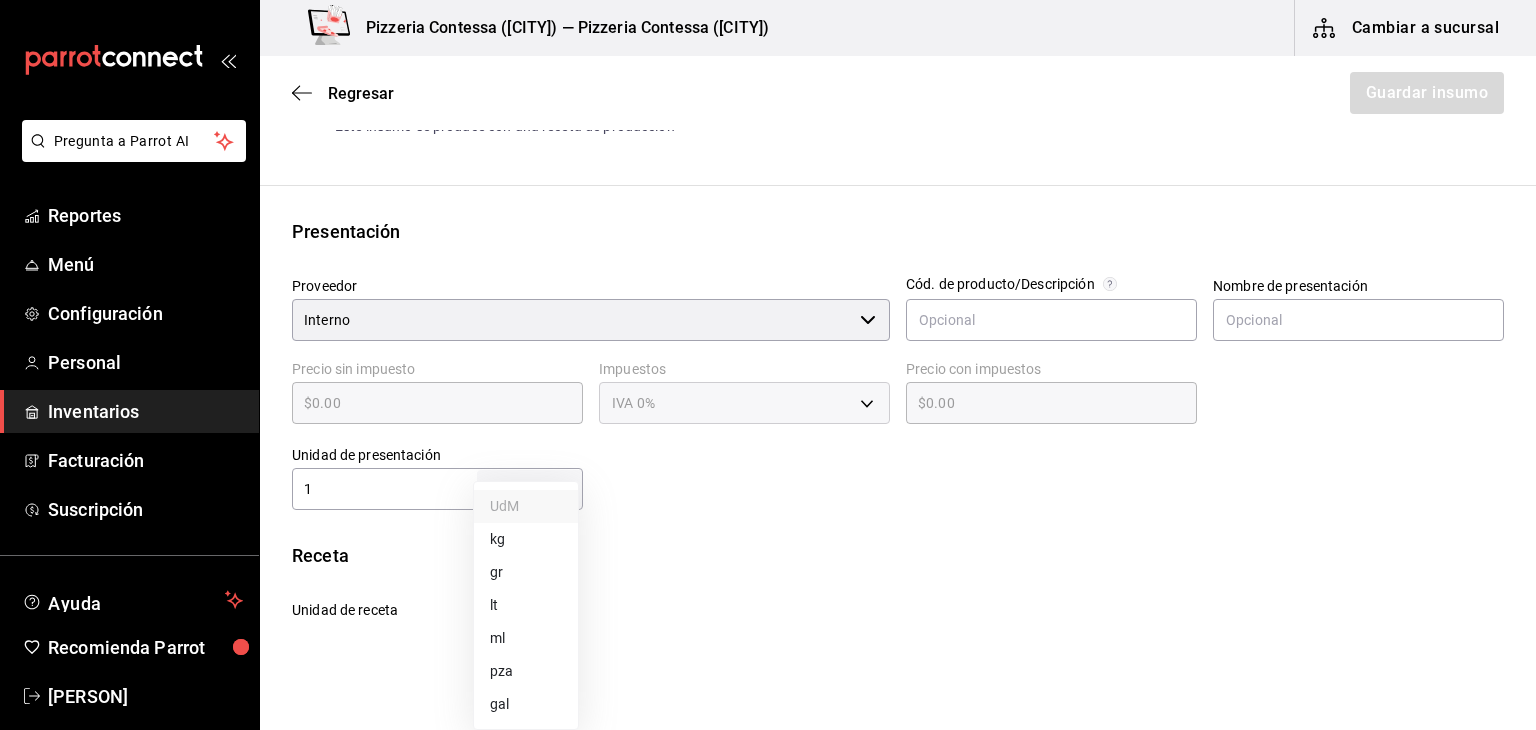 click on "gr" at bounding box center (526, 572) 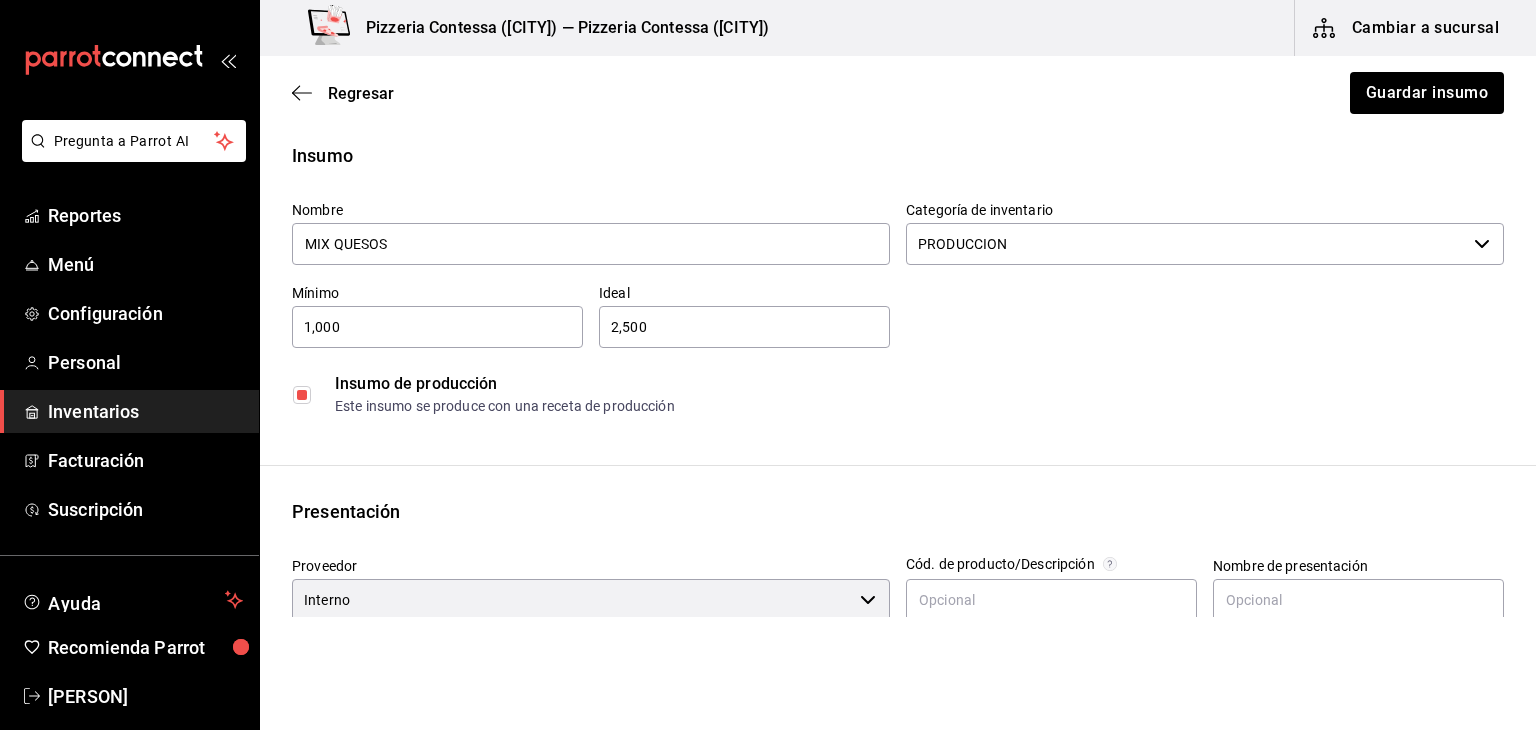 scroll, scrollTop: 0, scrollLeft: 0, axis: both 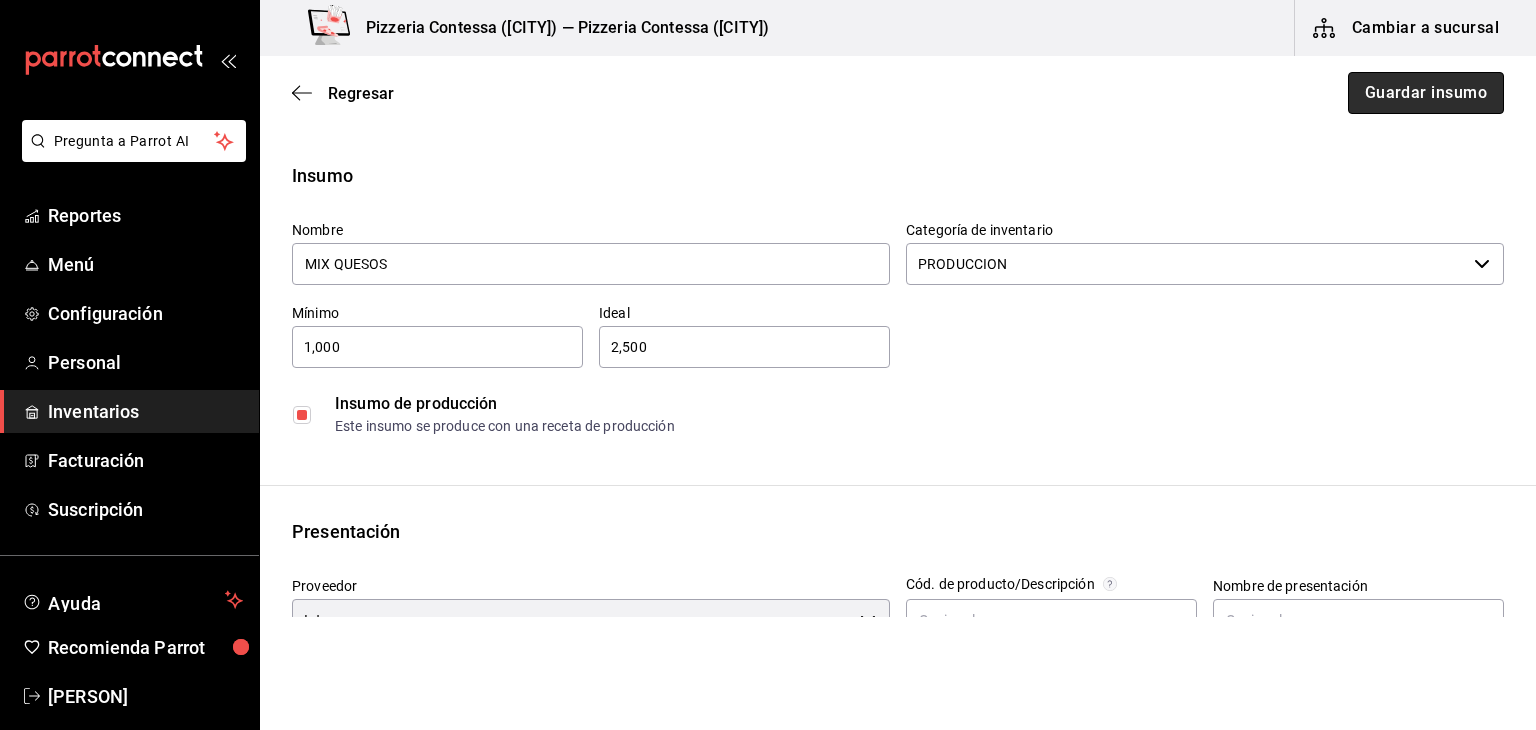 click on "Guardar insumo" at bounding box center [1426, 93] 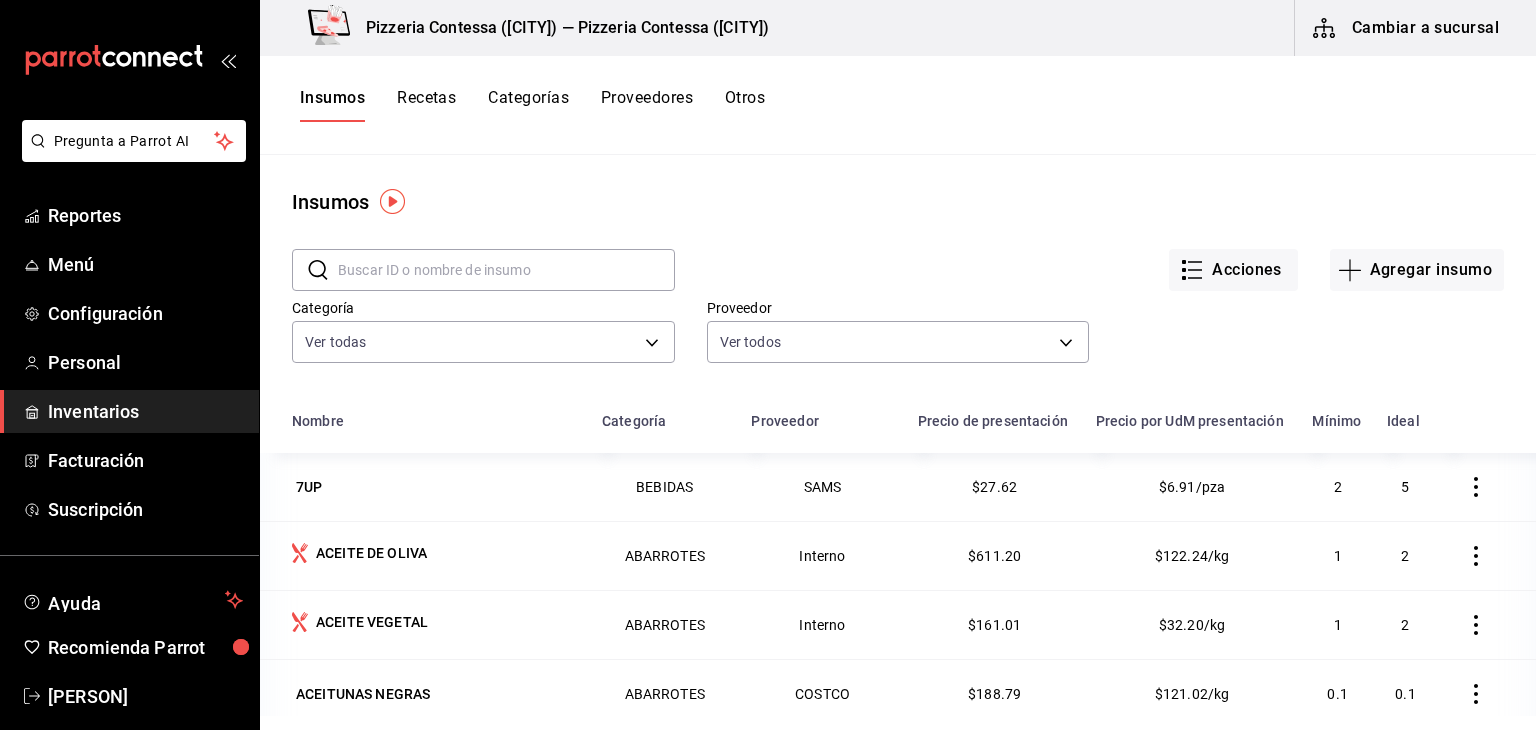 click on "Recetas" at bounding box center (426, 105) 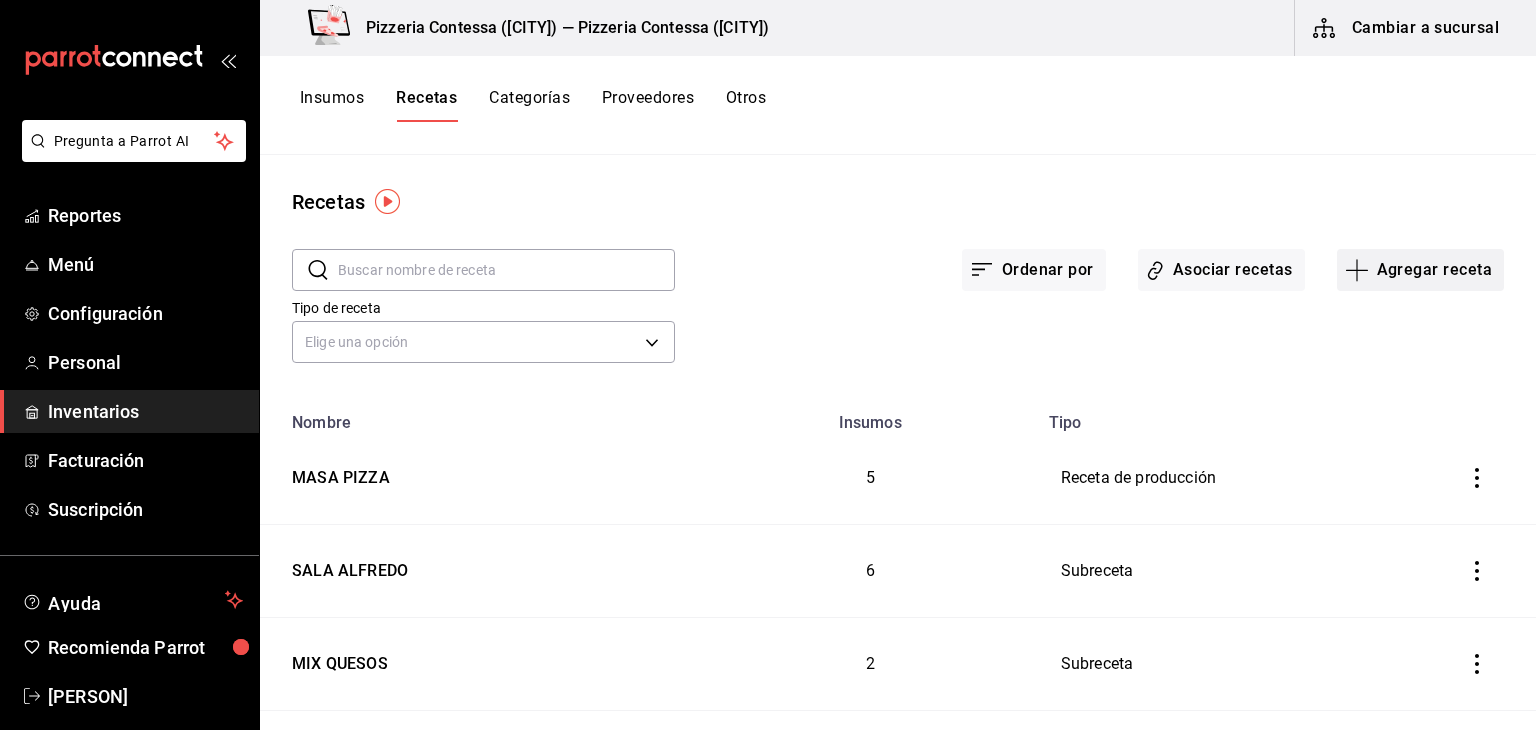 click on "Agregar receta" at bounding box center [1420, 270] 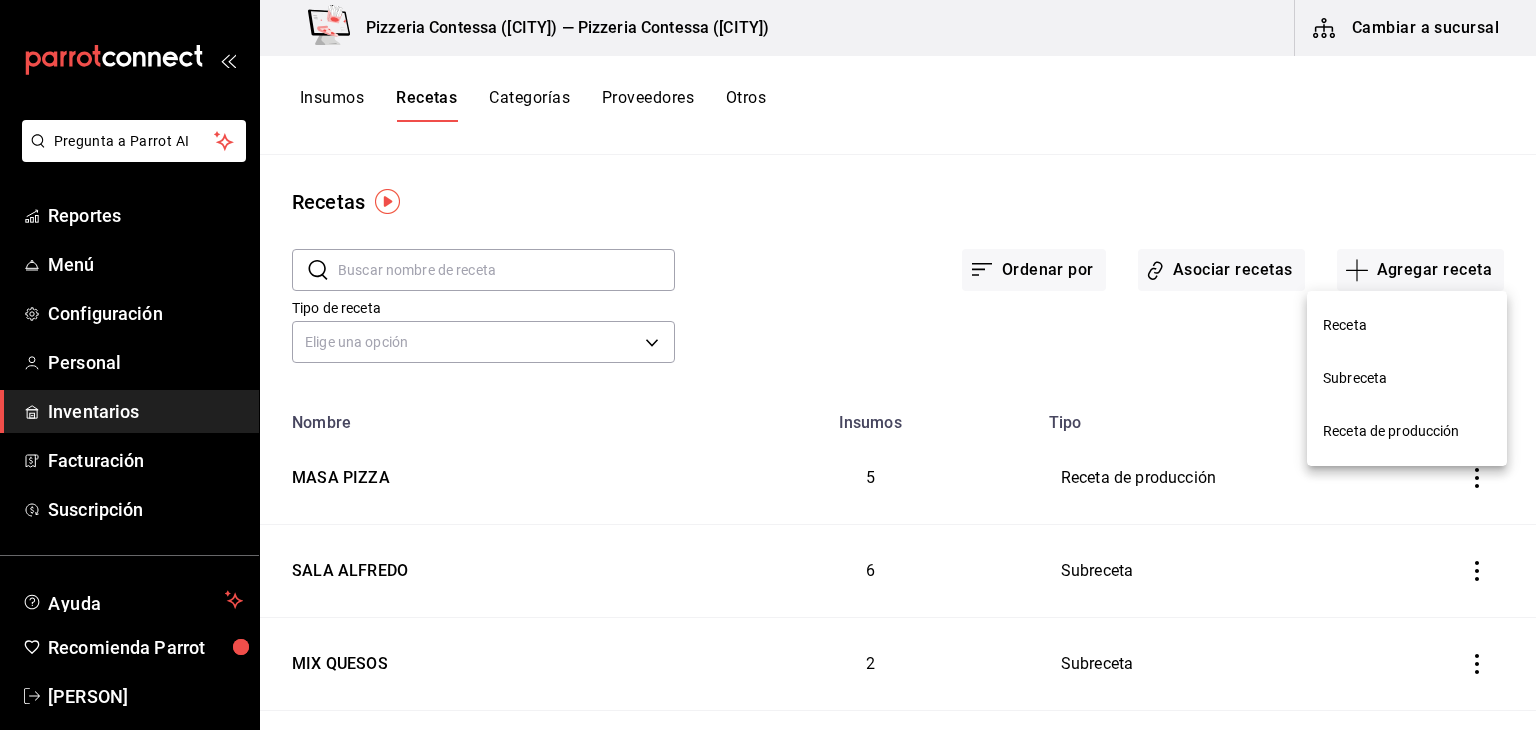 click on "Receta de producción" at bounding box center [1407, 431] 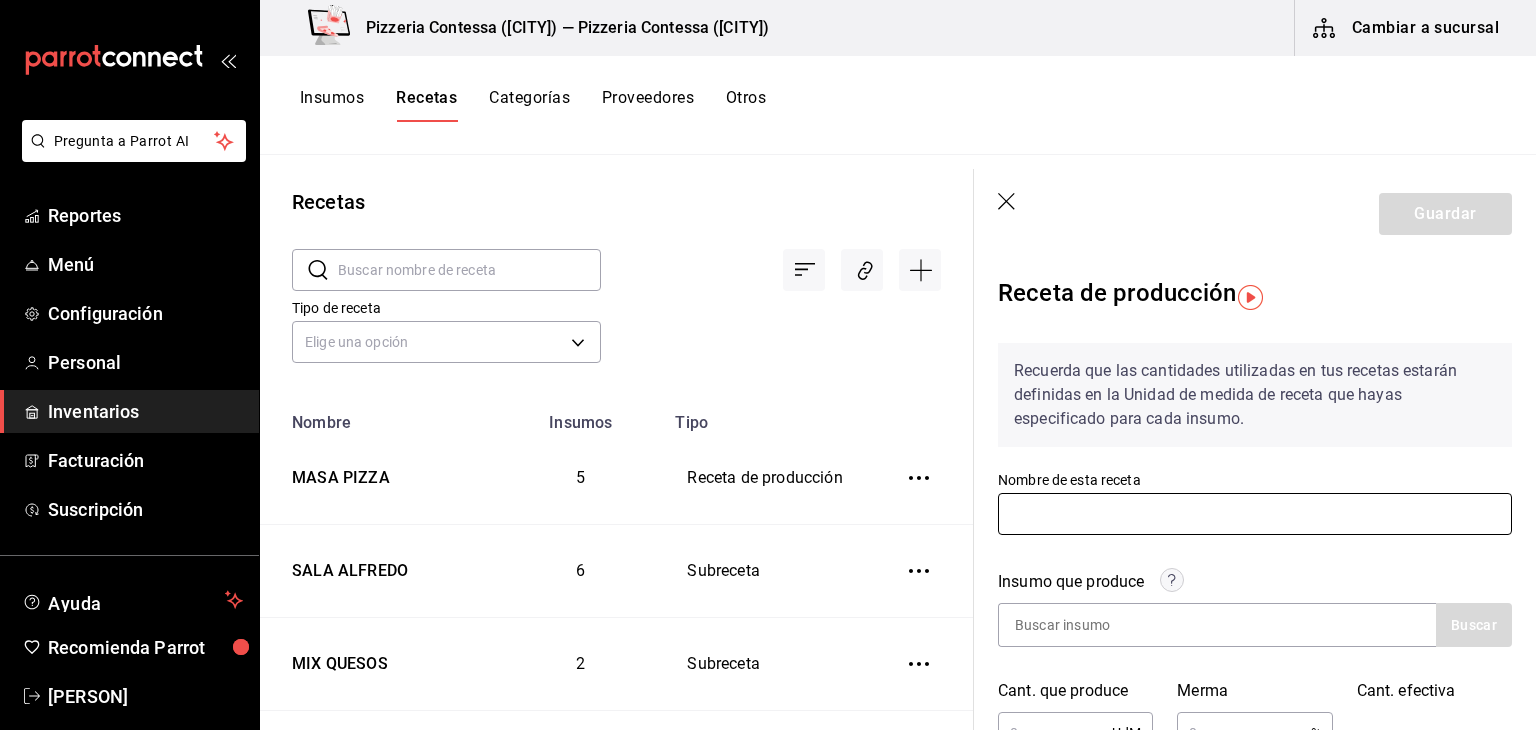 click at bounding box center (1255, 514) 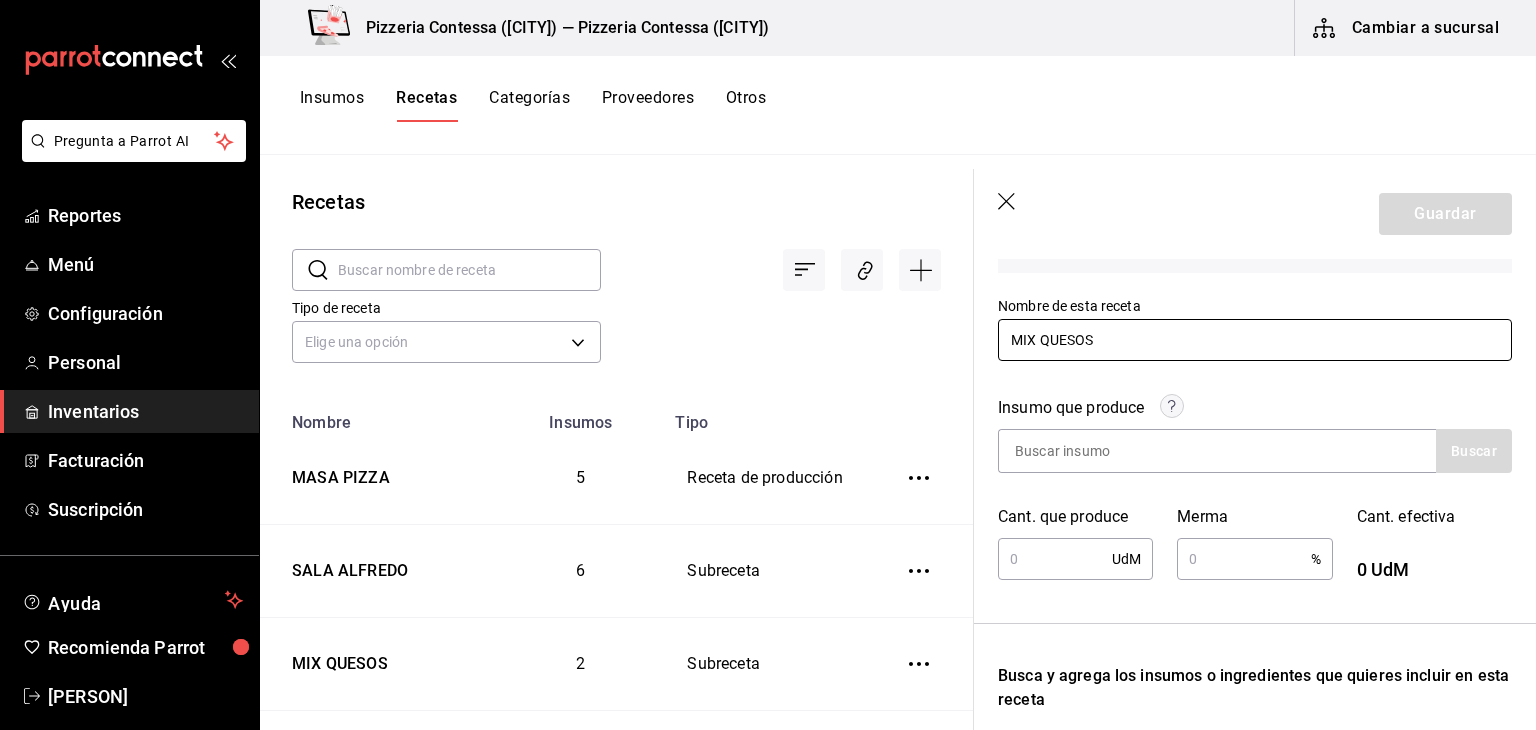scroll, scrollTop: 200, scrollLeft: 0, axis: vertical 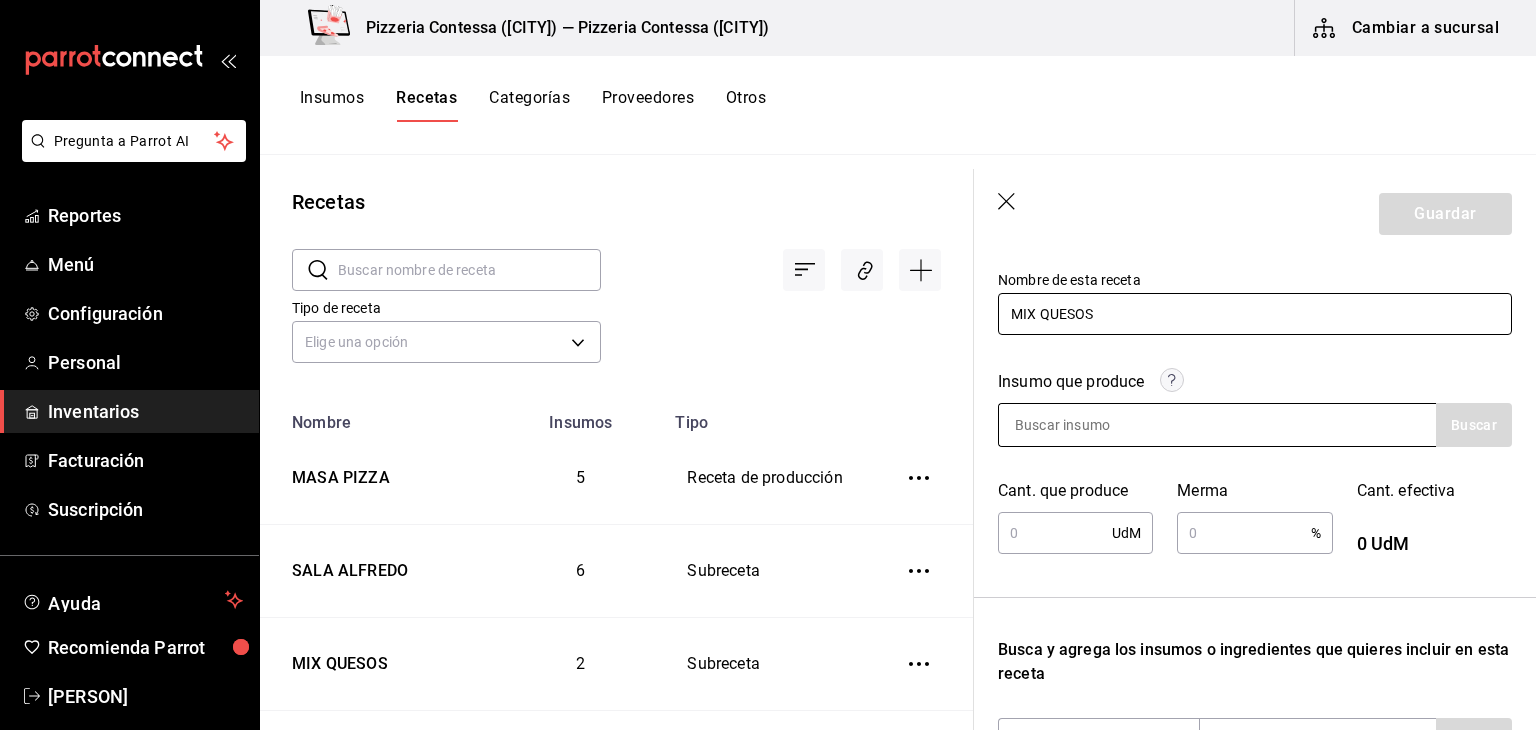 type on "MIX QUESOS" 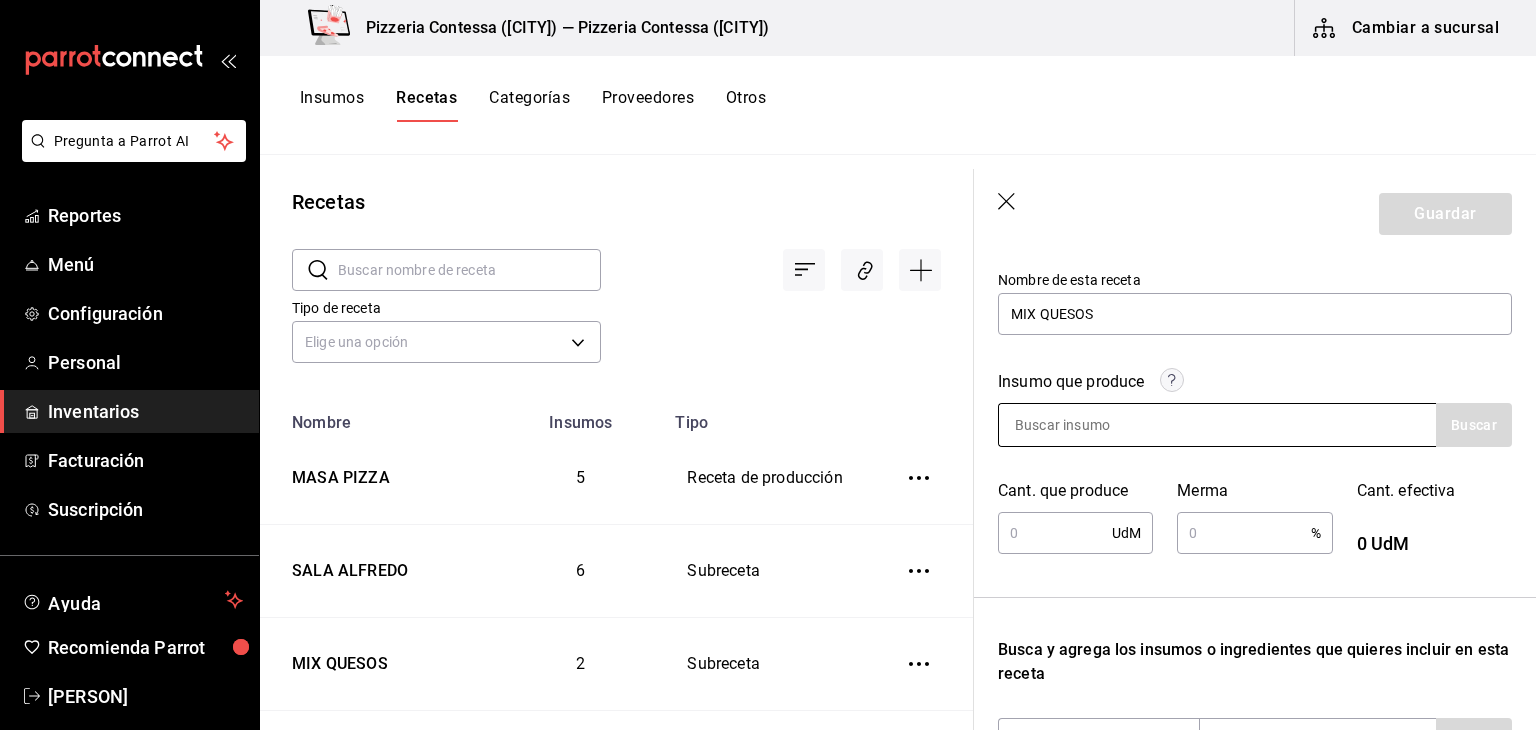 click at bounding box center (1099, 425) 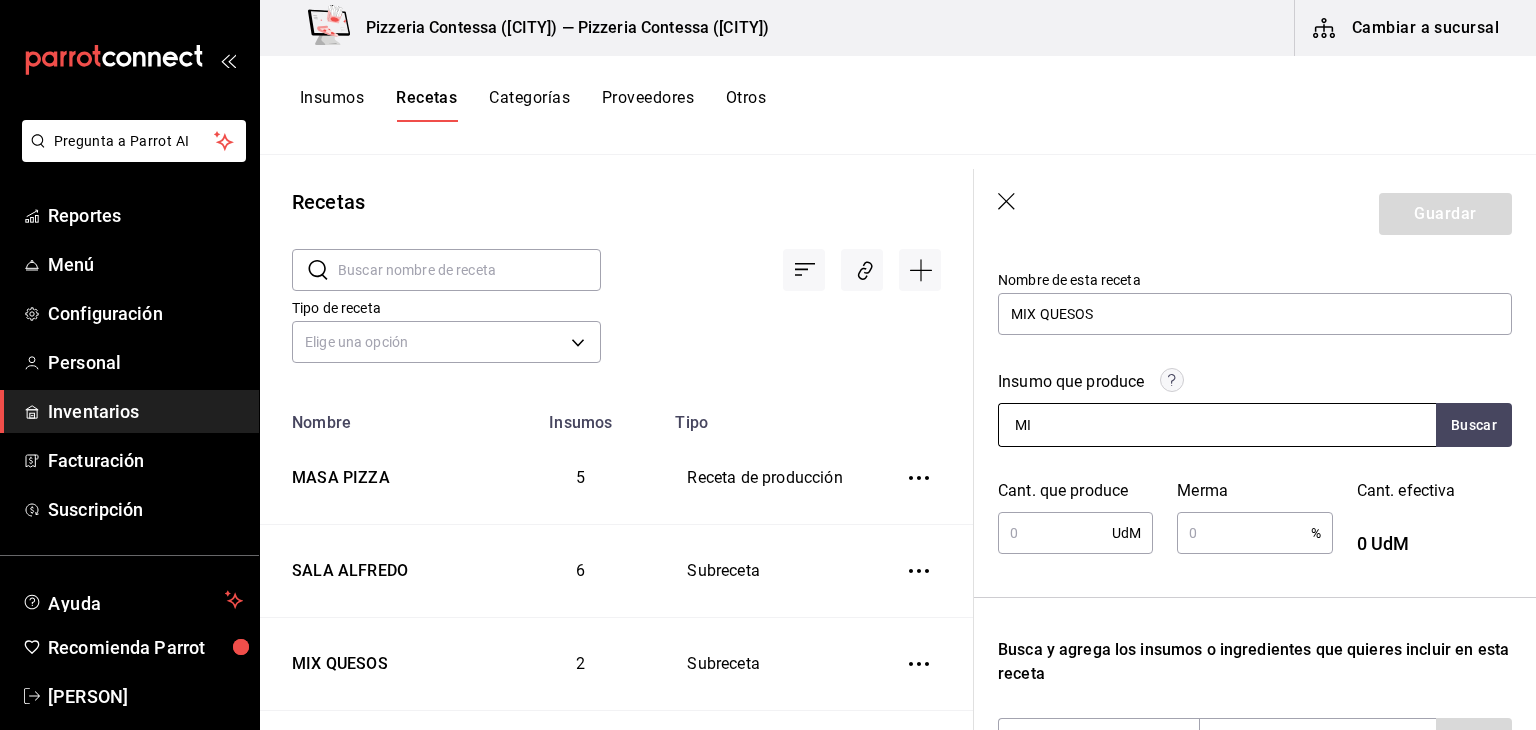 type on "MIX" 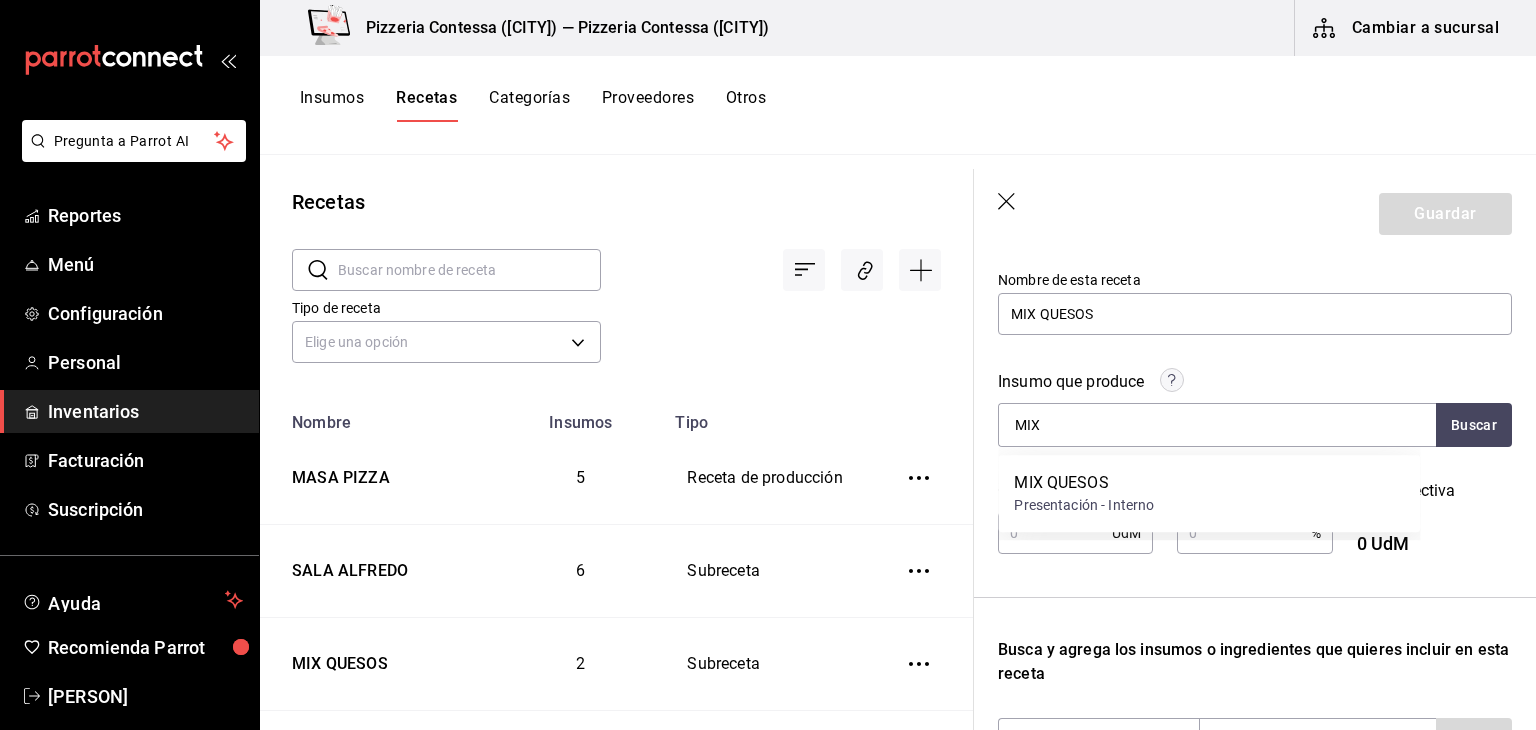 click on "MIX QUESOS Presentación - Interno" at bounding box center (1209, 493) 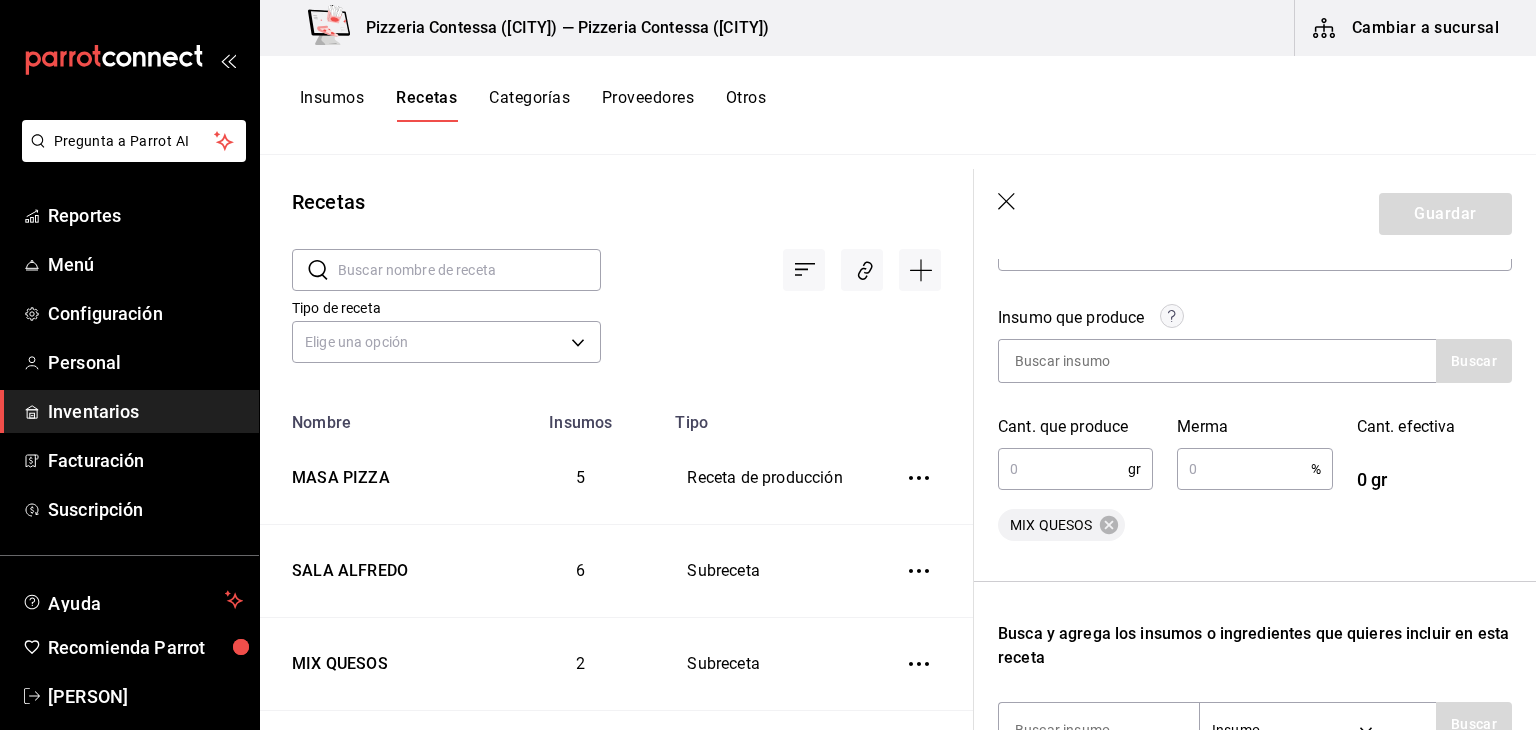 scroll, scrollTop: 300, scrollLeft: 0, axis: vertical 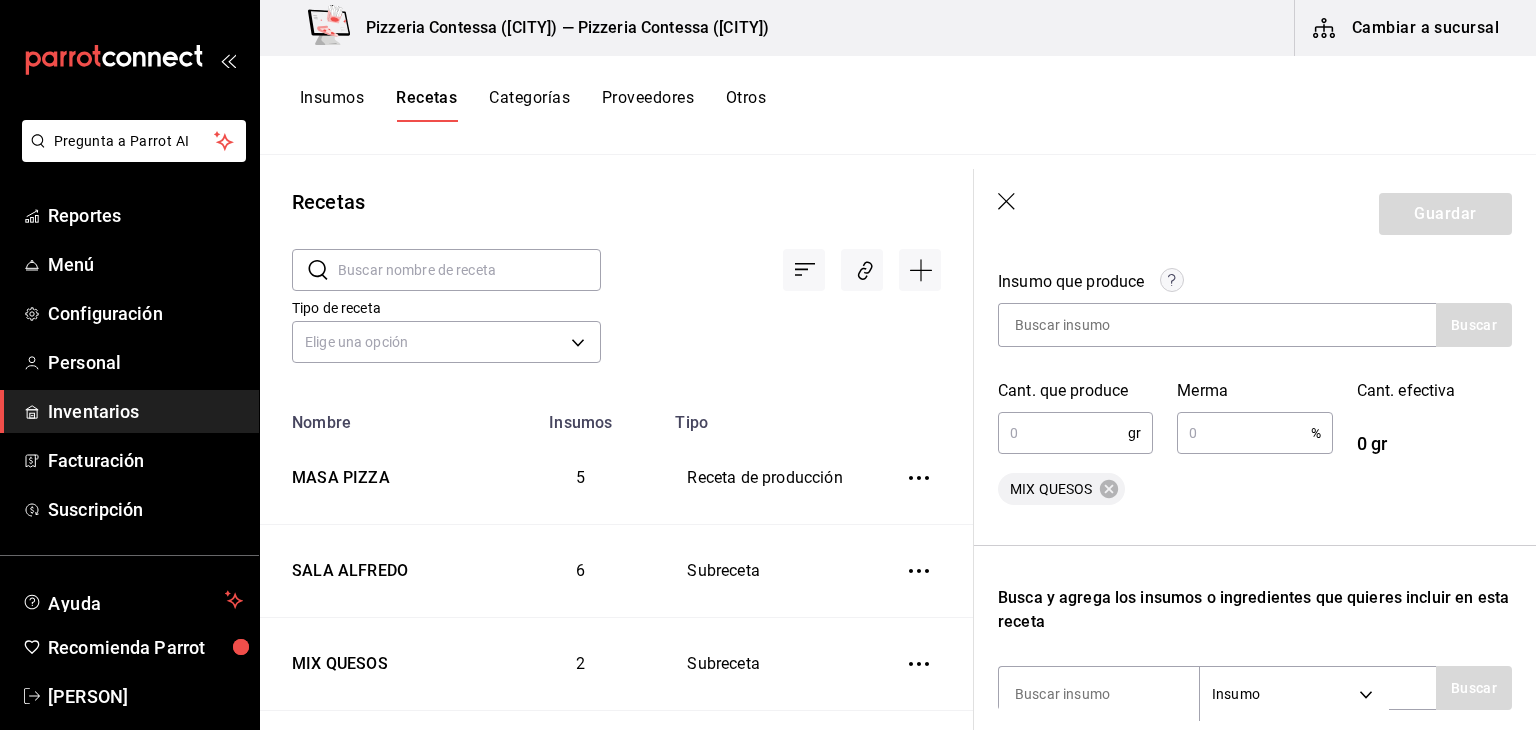click at bounding box center [1063, 433] 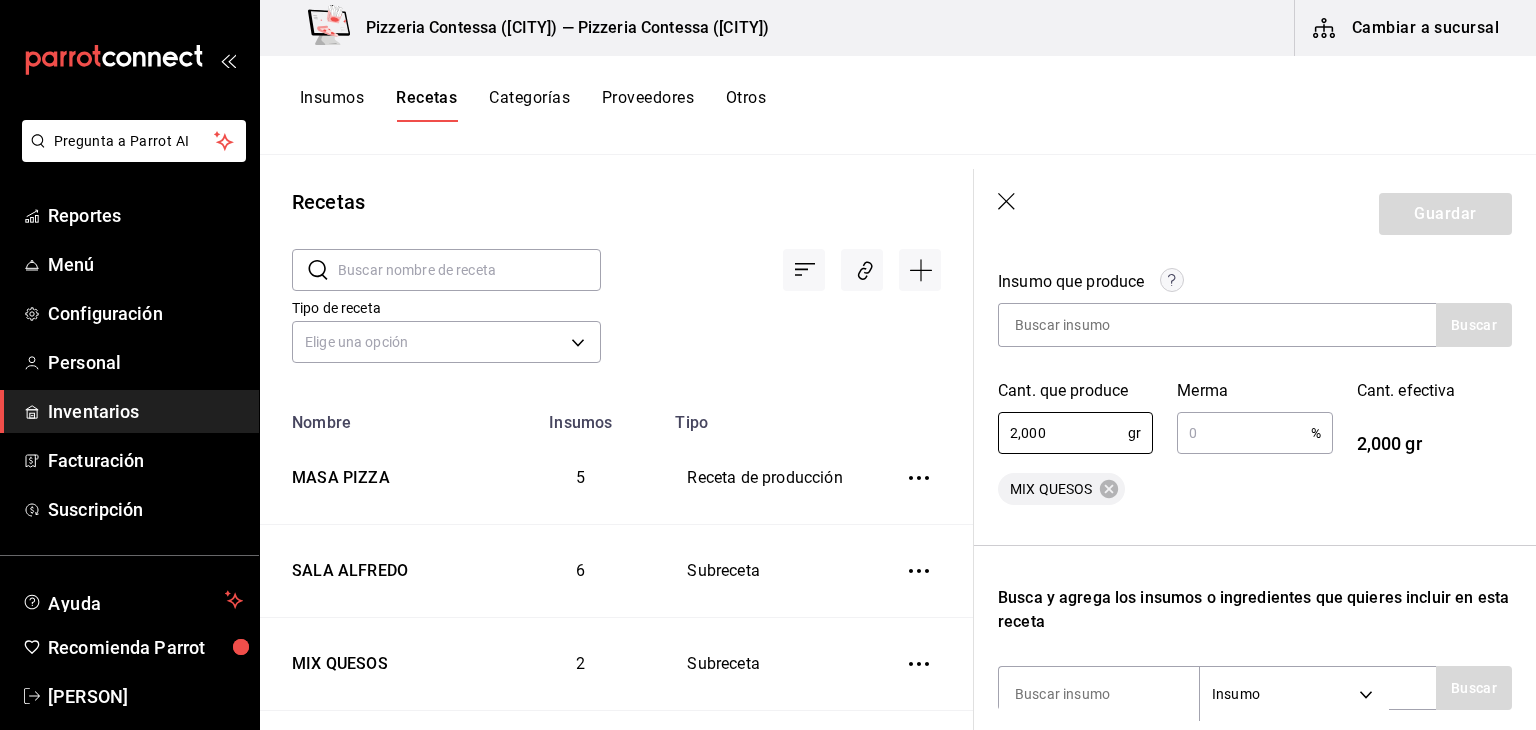 type on "2,000" 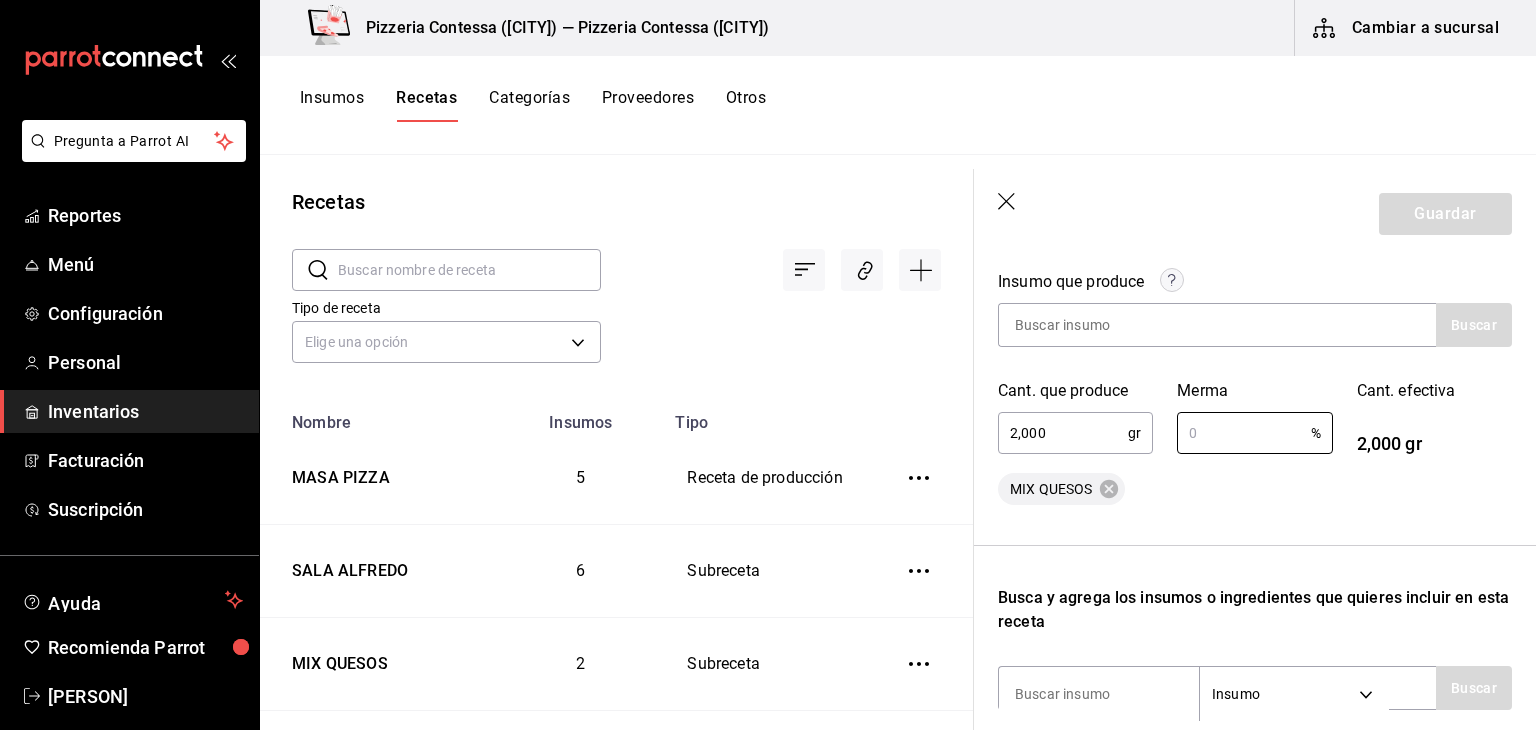 scroll, scrollTop: 400, scrollLeft: 0, axis: vertical 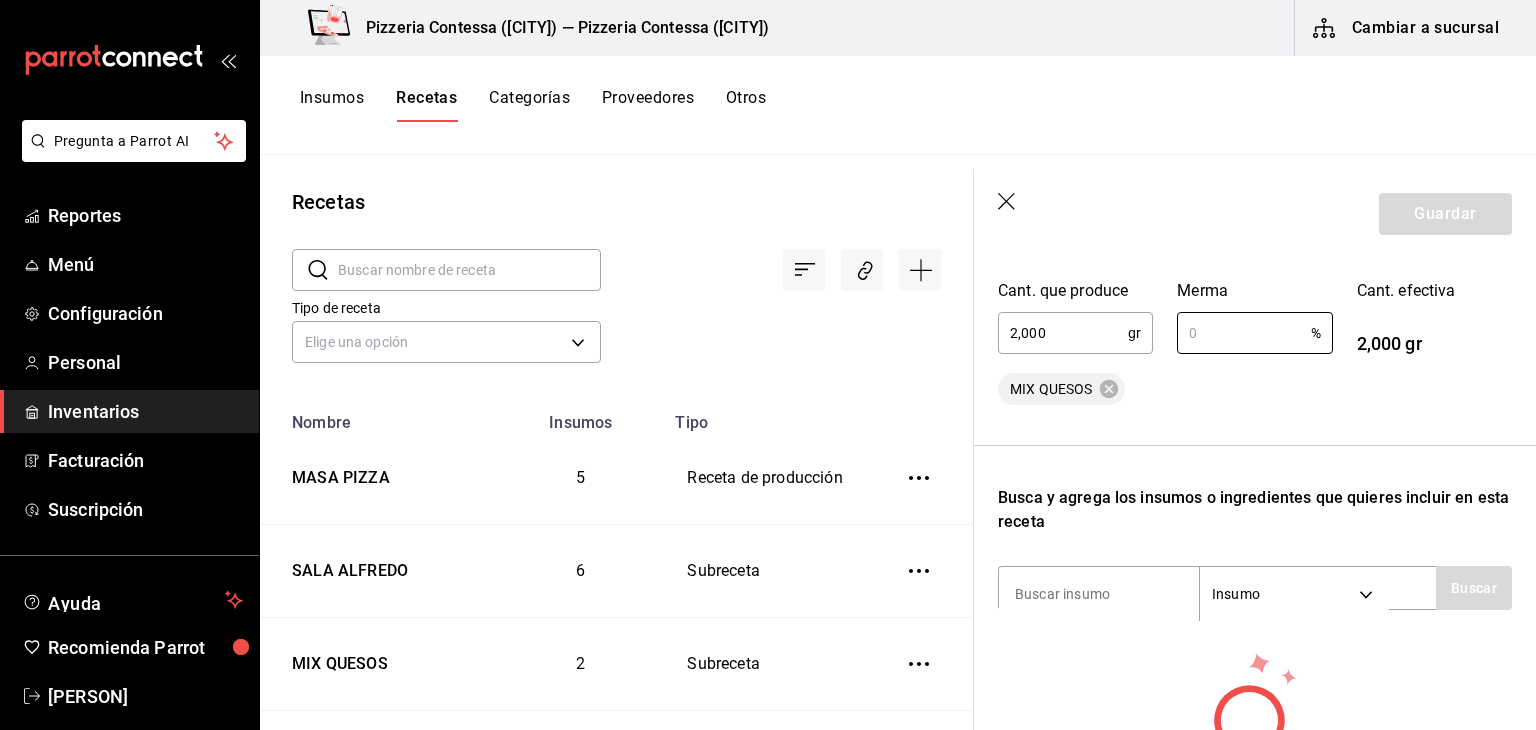 type on "5" 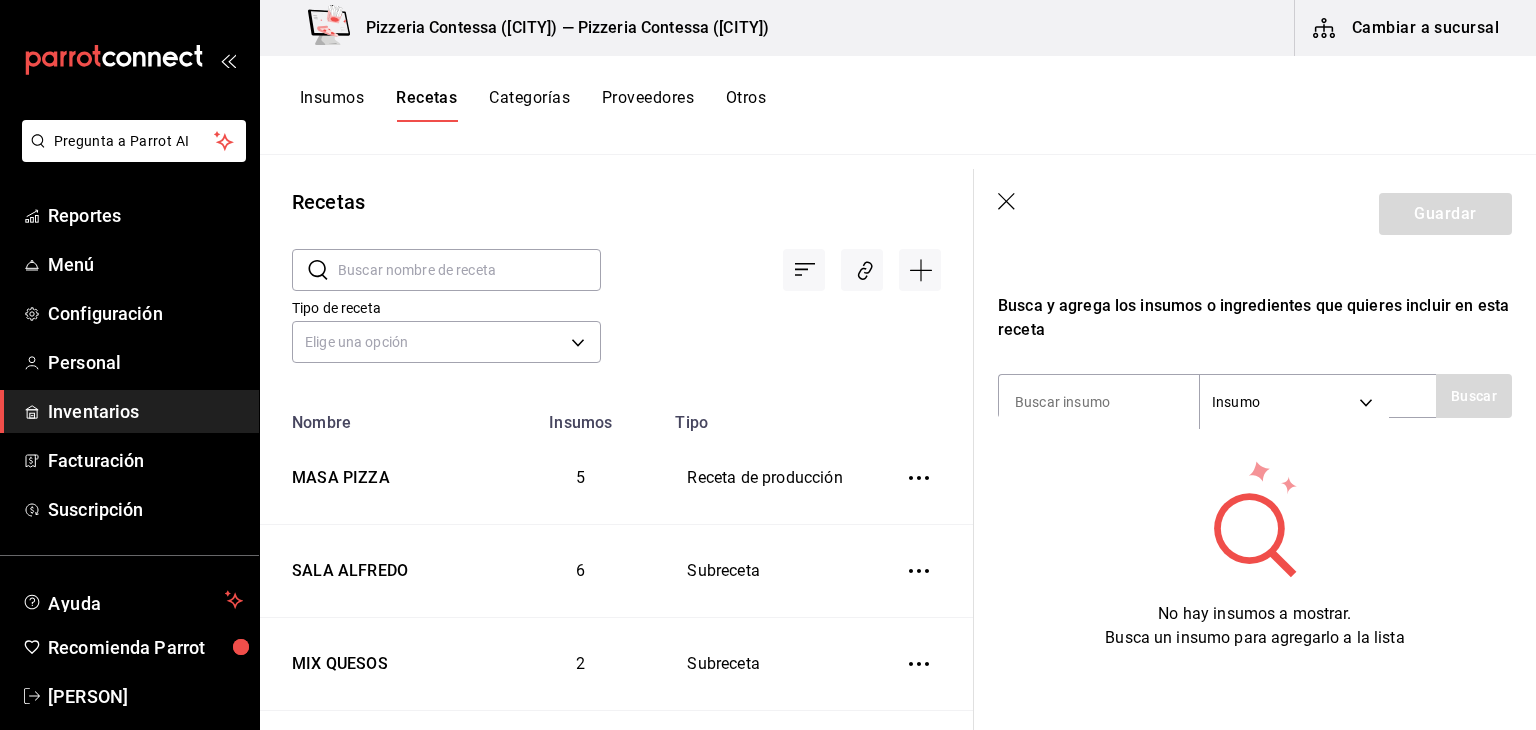 scroll, scrollTop: 600, scrollLeft: 0, axis: vertical 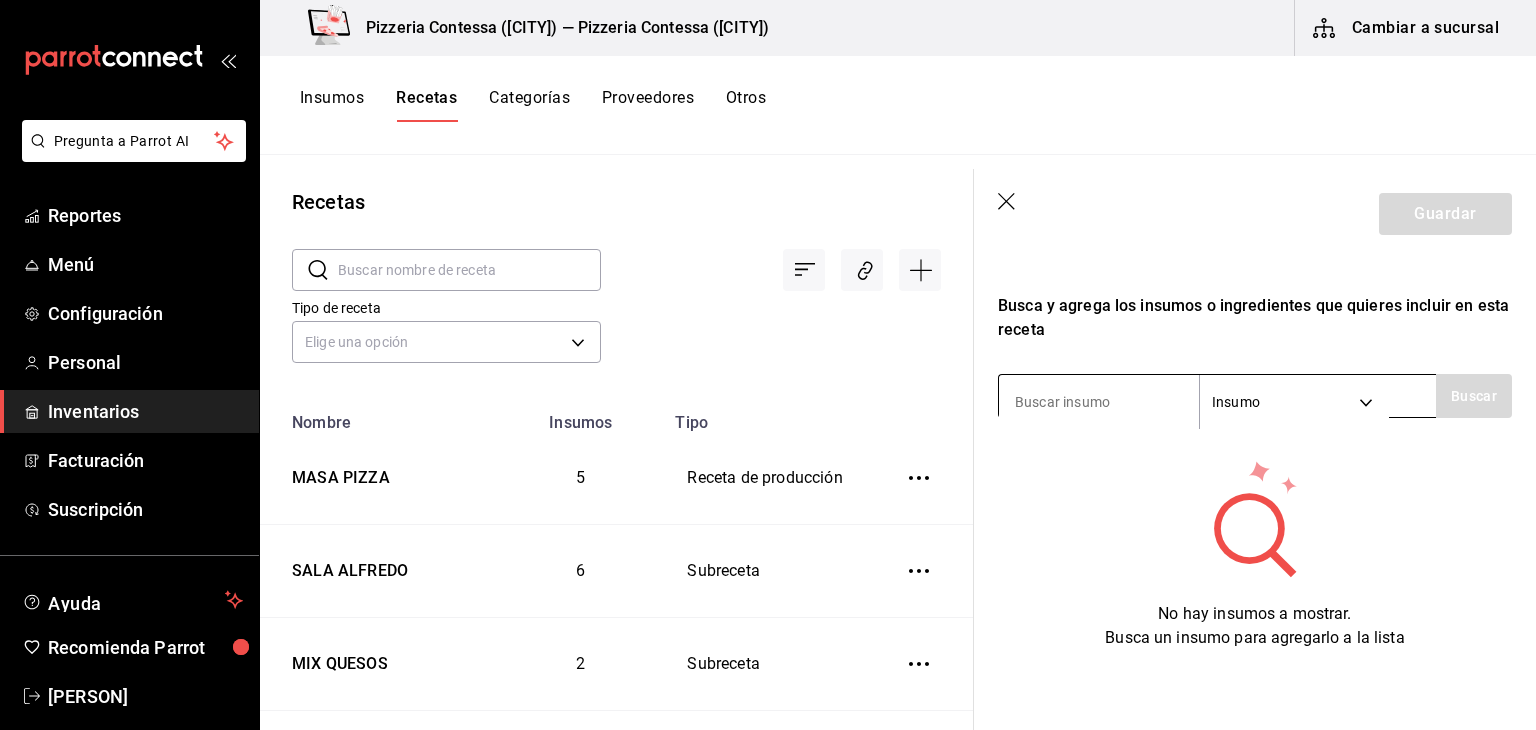 type on "3" 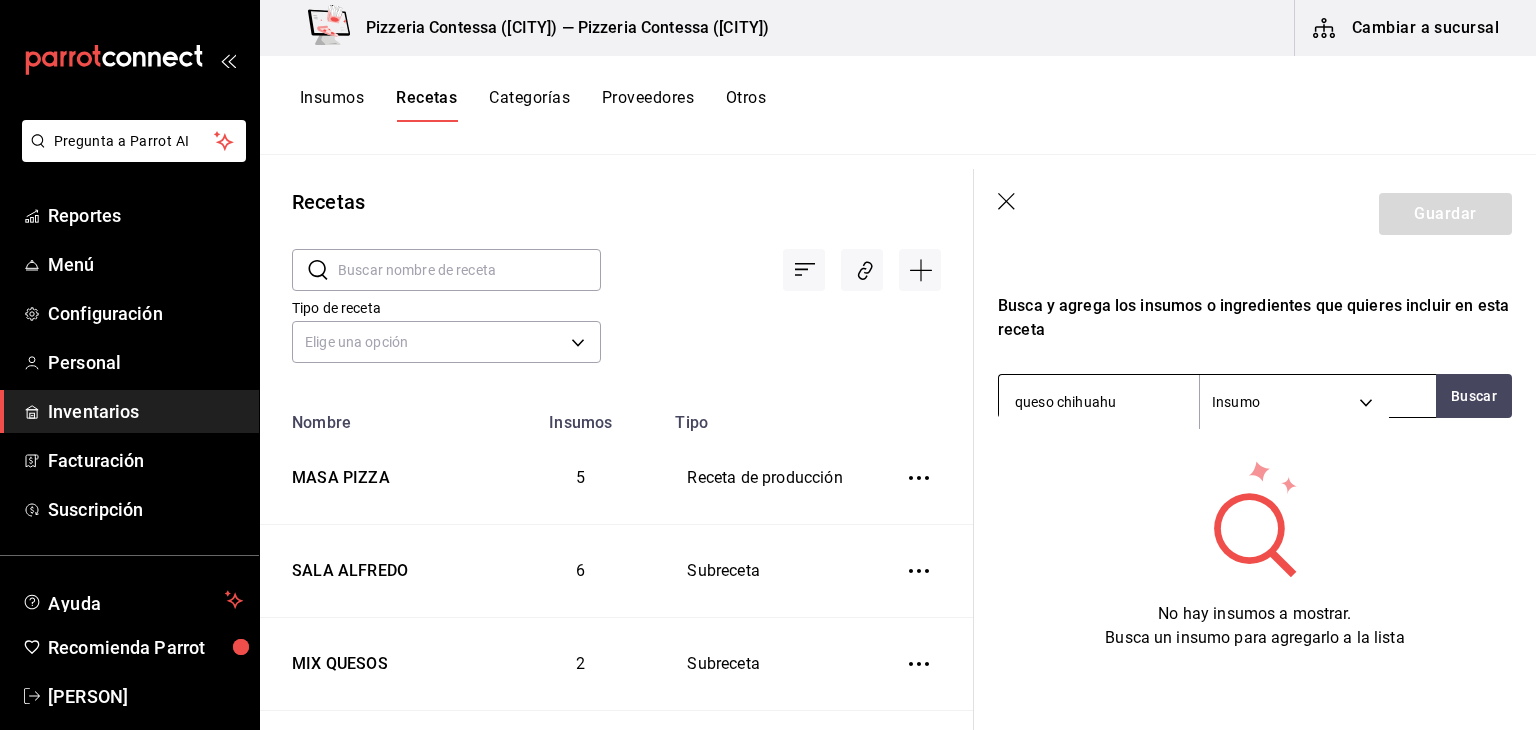 type on "queso chihuahua" 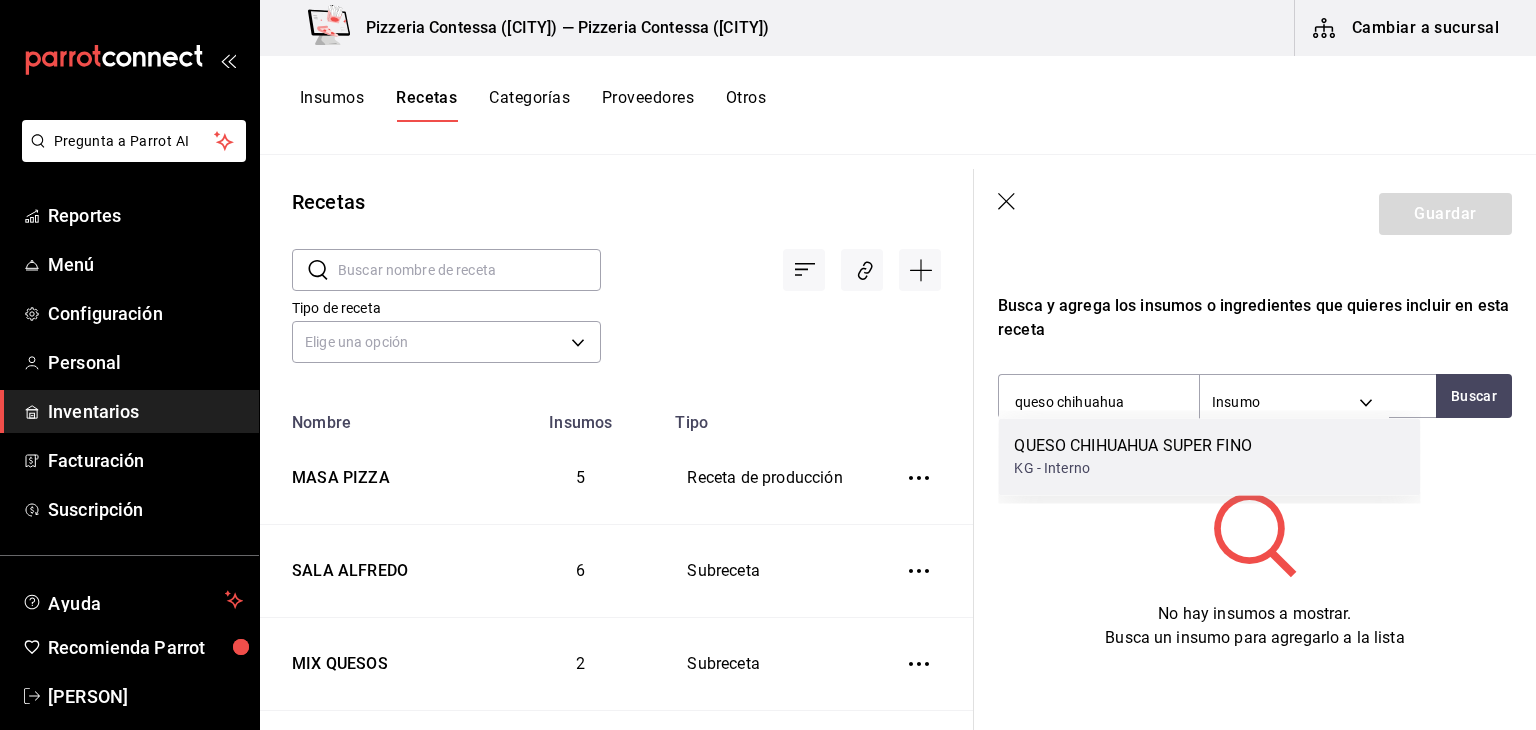 click on "QUESO CHIHUAHUA SUPER FINO" at bounding box center (1132, 446) 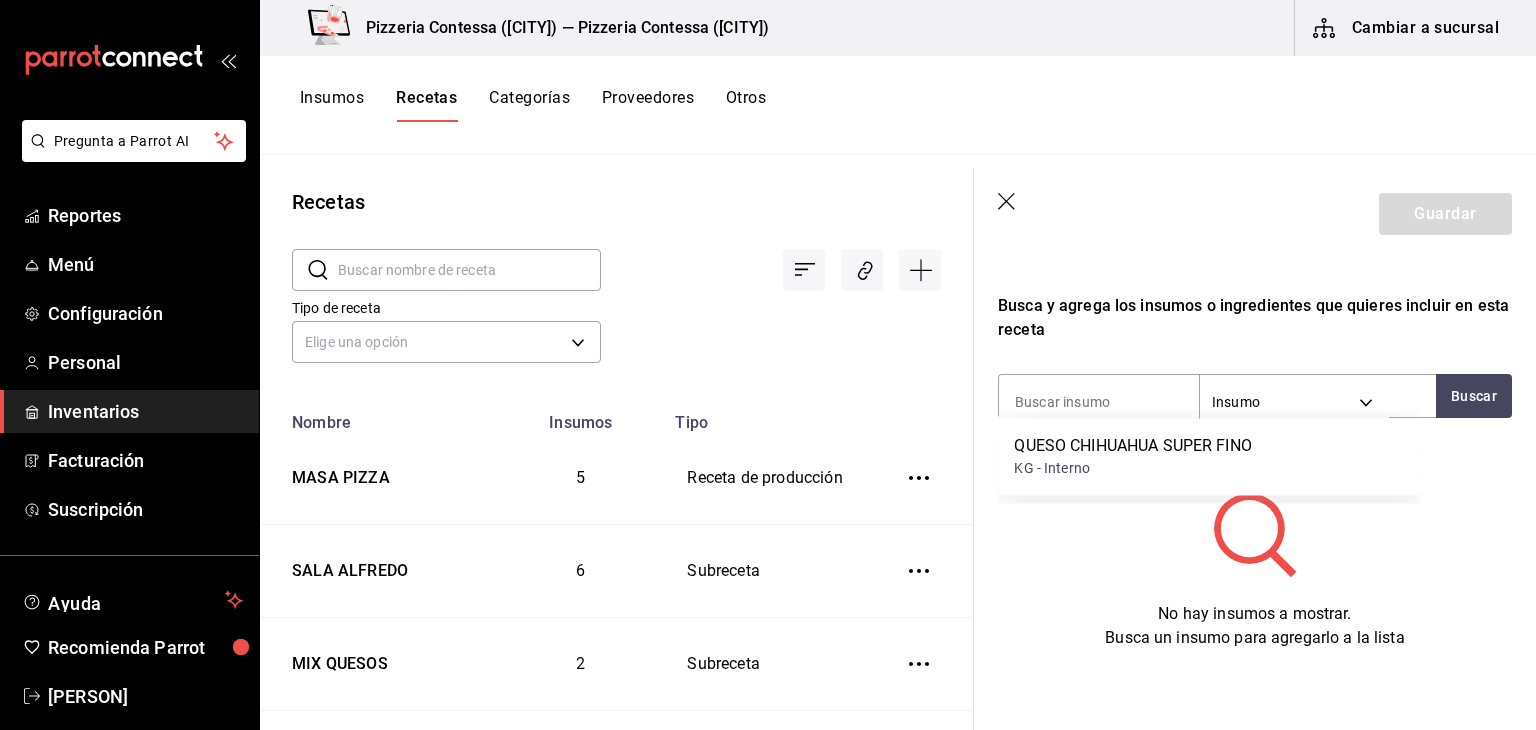 scroll, scrollTop: 576, scrollLeft: 0, axis: vertical 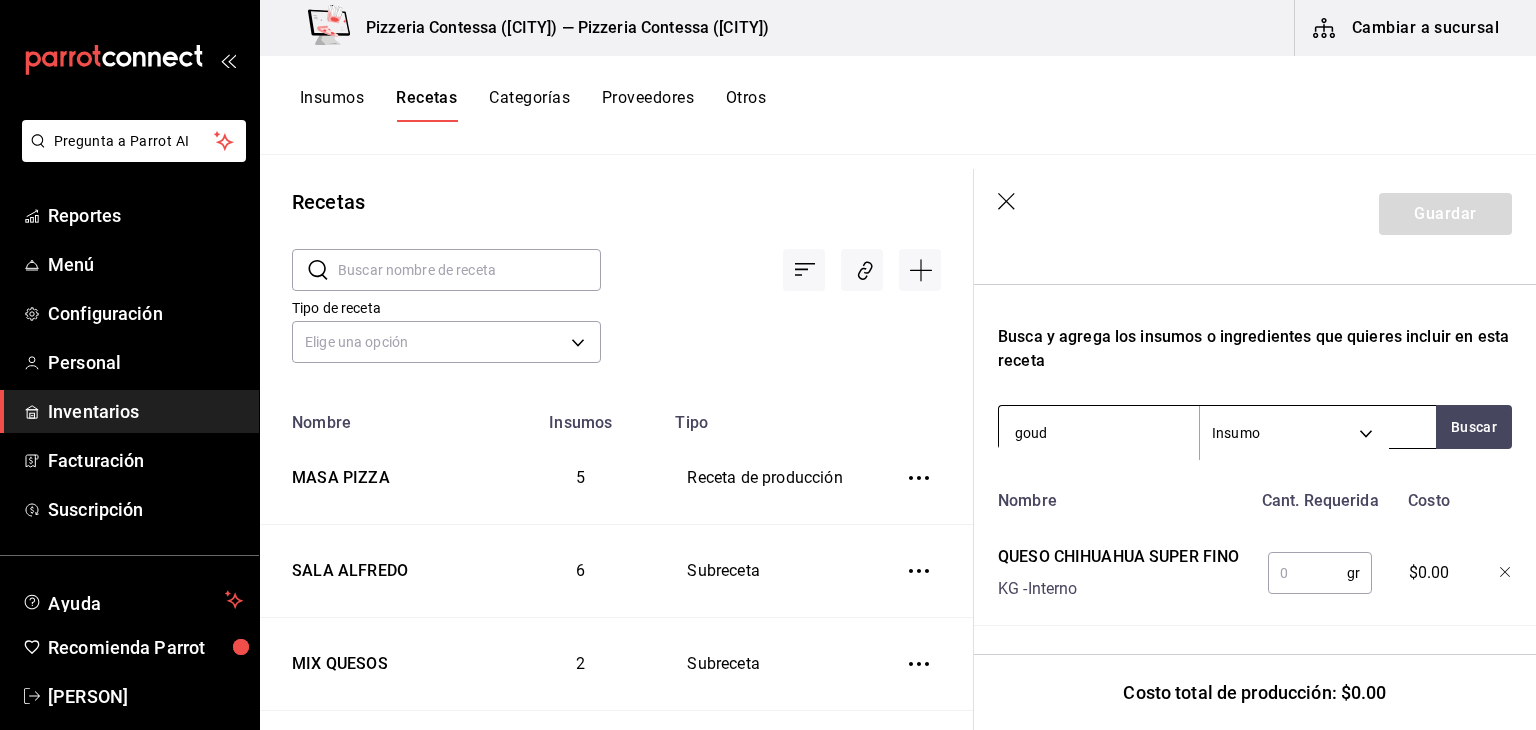 type on "gouda" 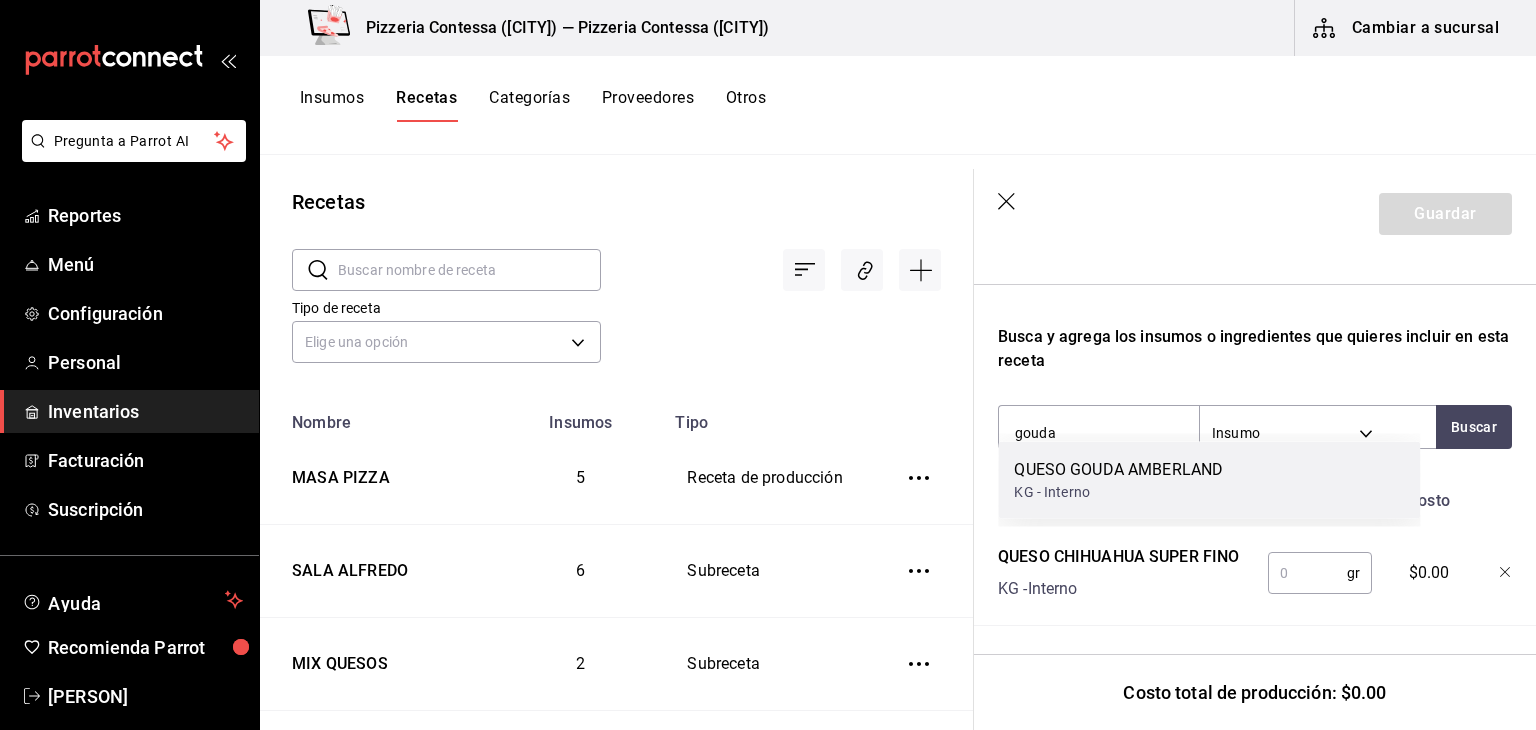 click on "QUESO GOUDA AMBERLAND" at bounding box center (1118, 470) 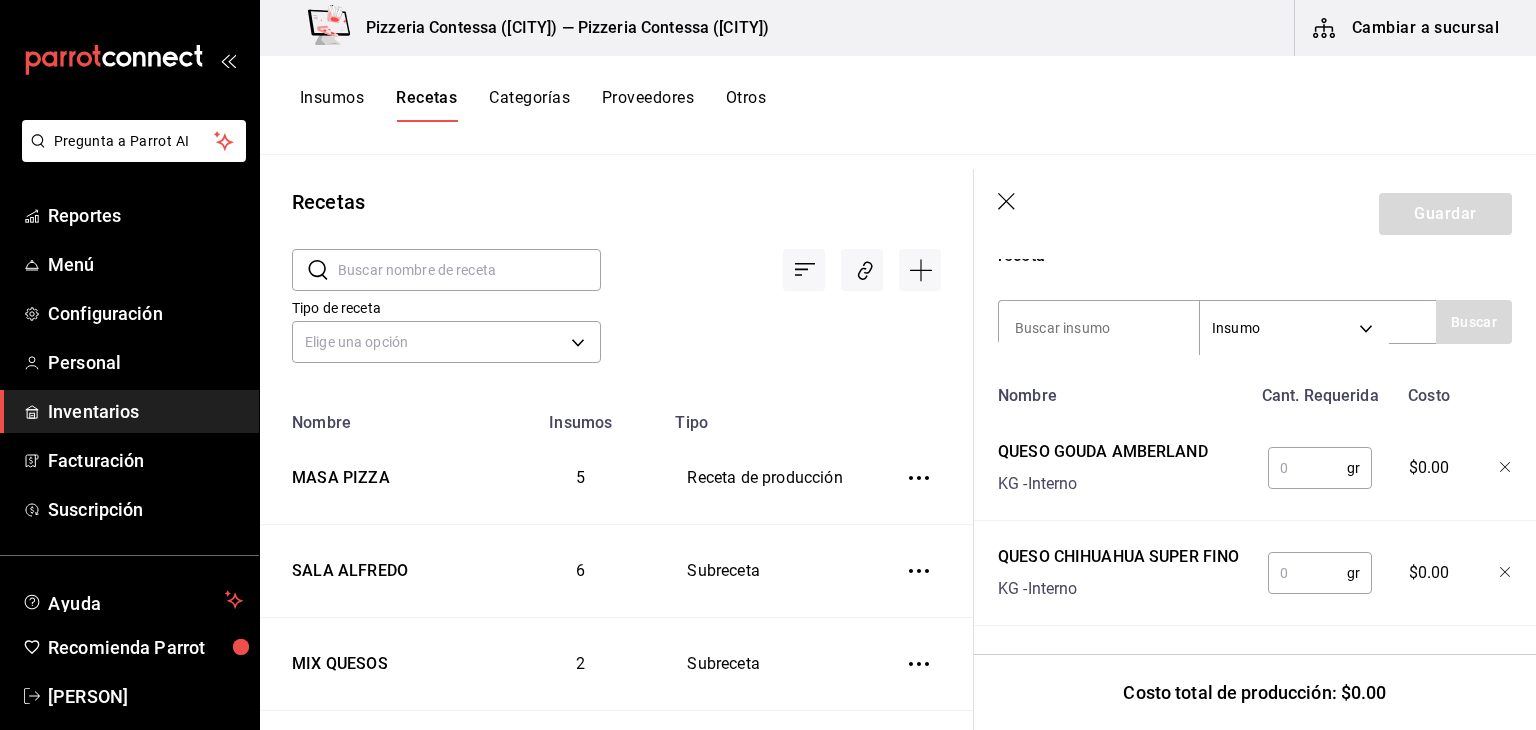 scroll, scrollTop: 681, scrollLeft: 0, axis: vertical 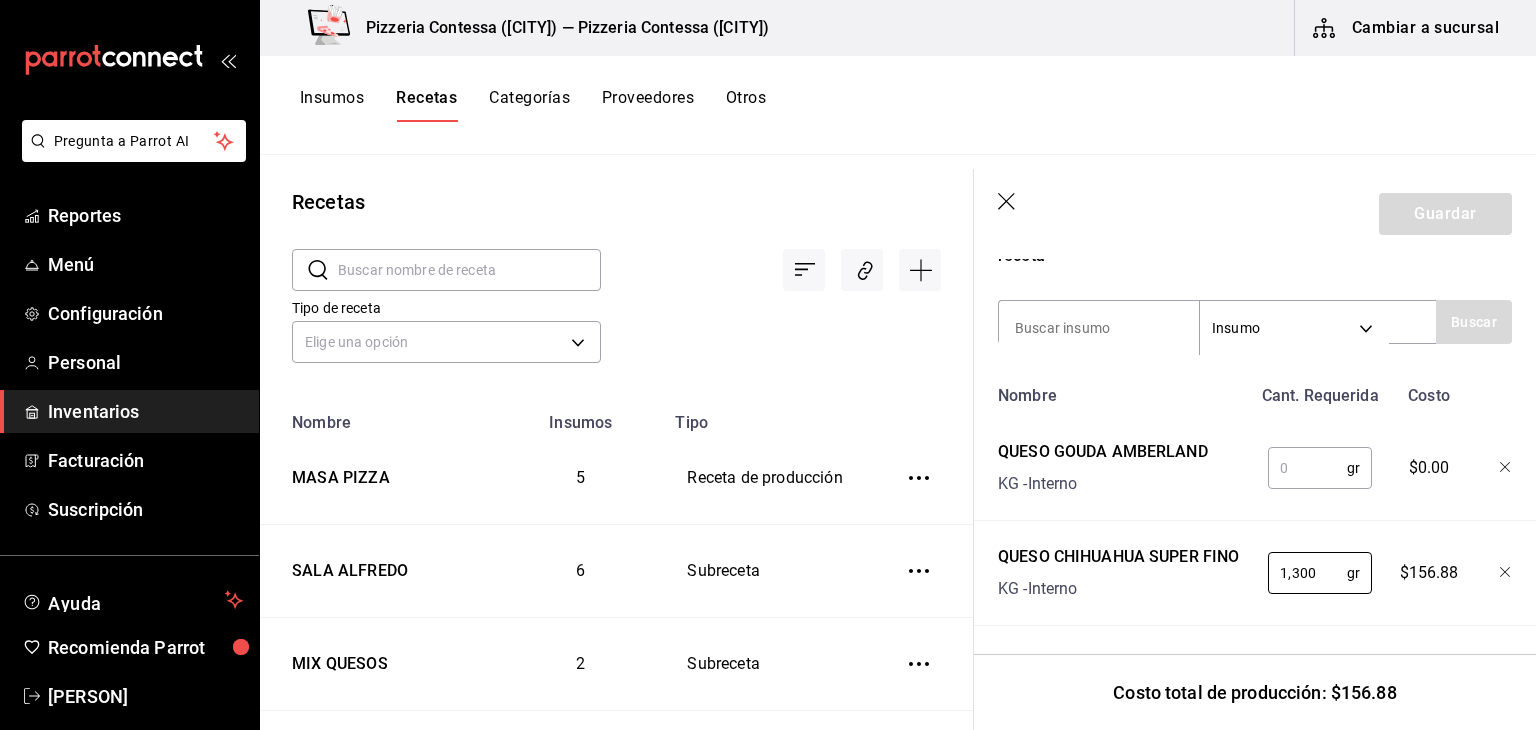 type on "1,300" 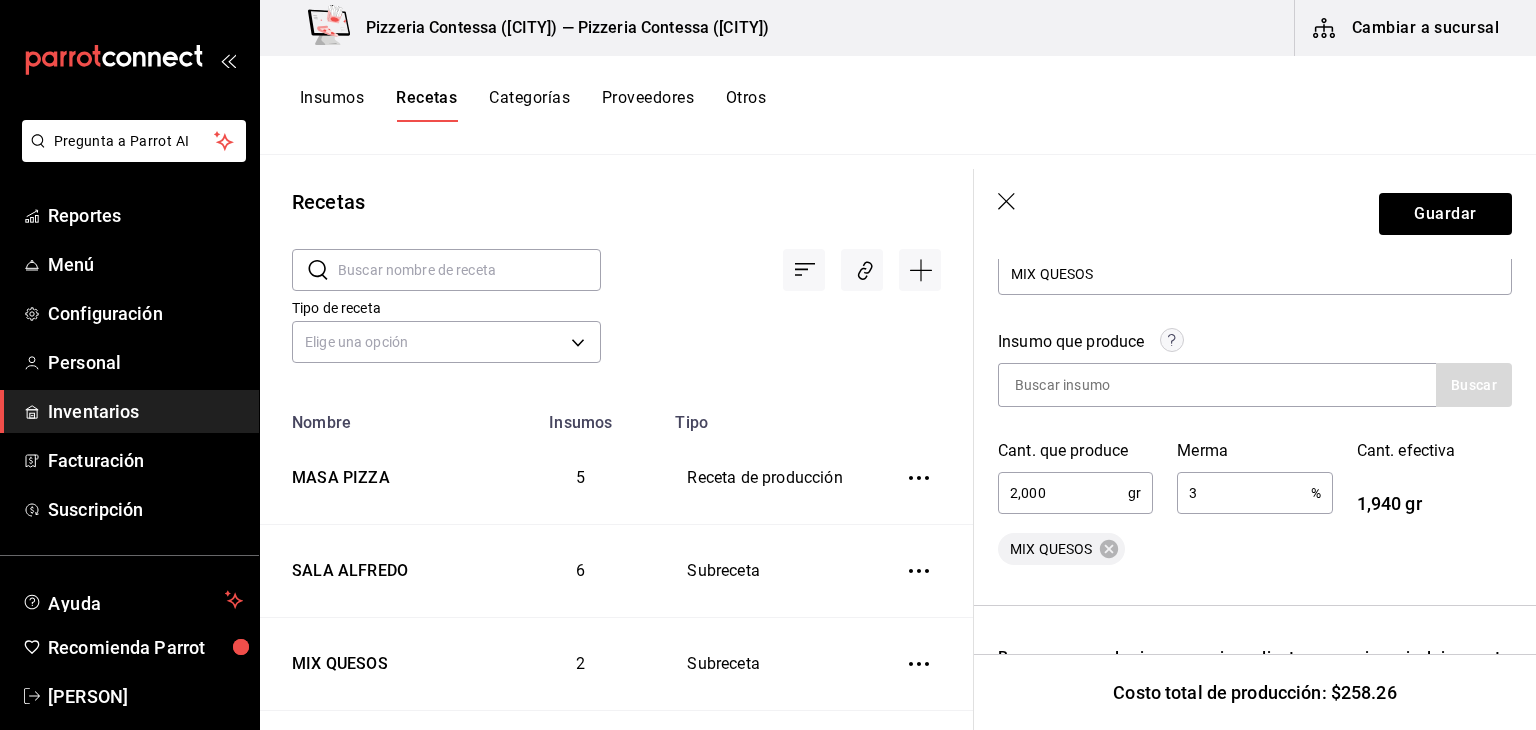 scroll, scrollTop: 181, scrollLeft: 0, axis: vertical 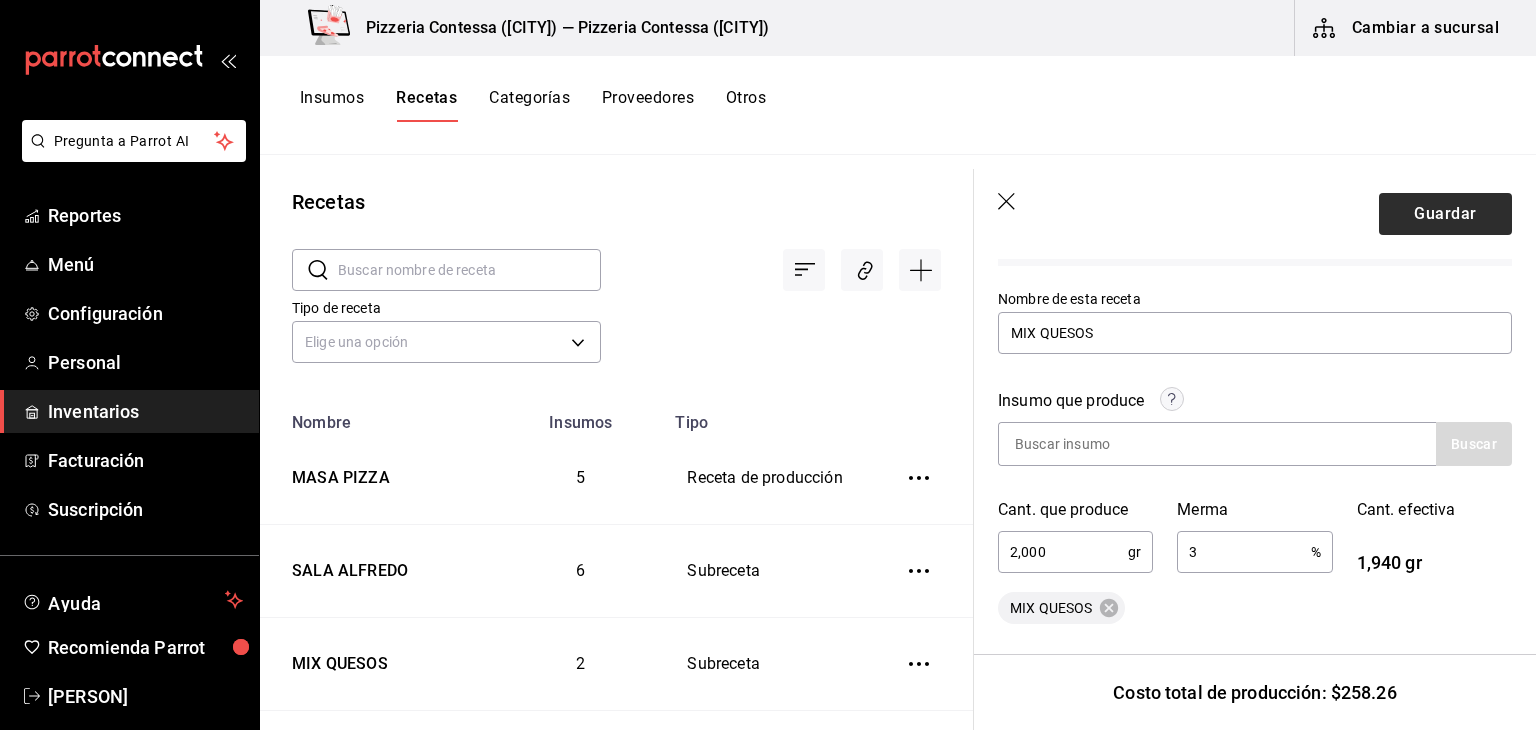 type on "700" 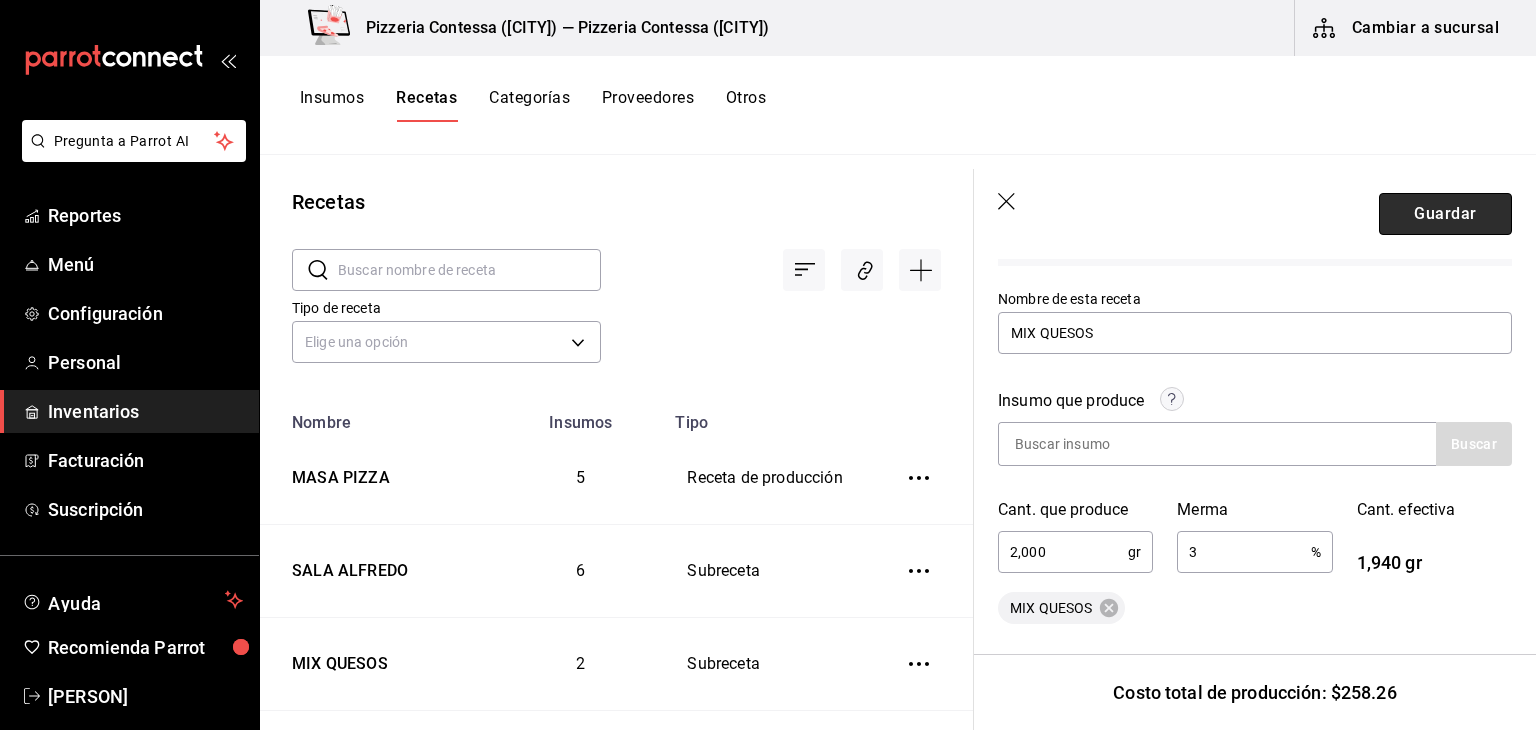 click on "Guardar" at bounding box center (1445, 214) 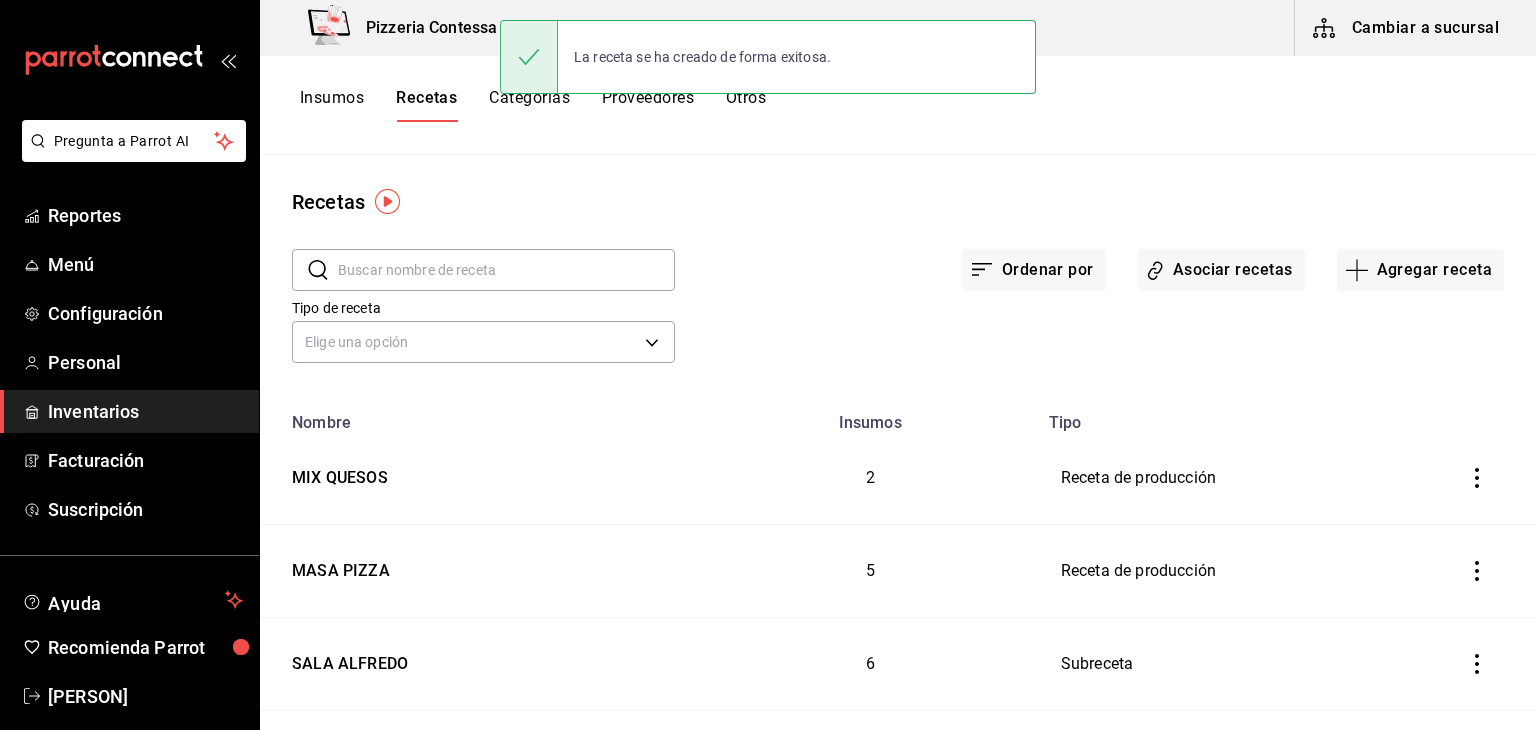 scroll, scrollTop: 0, scrollLeft: 0, axis: both 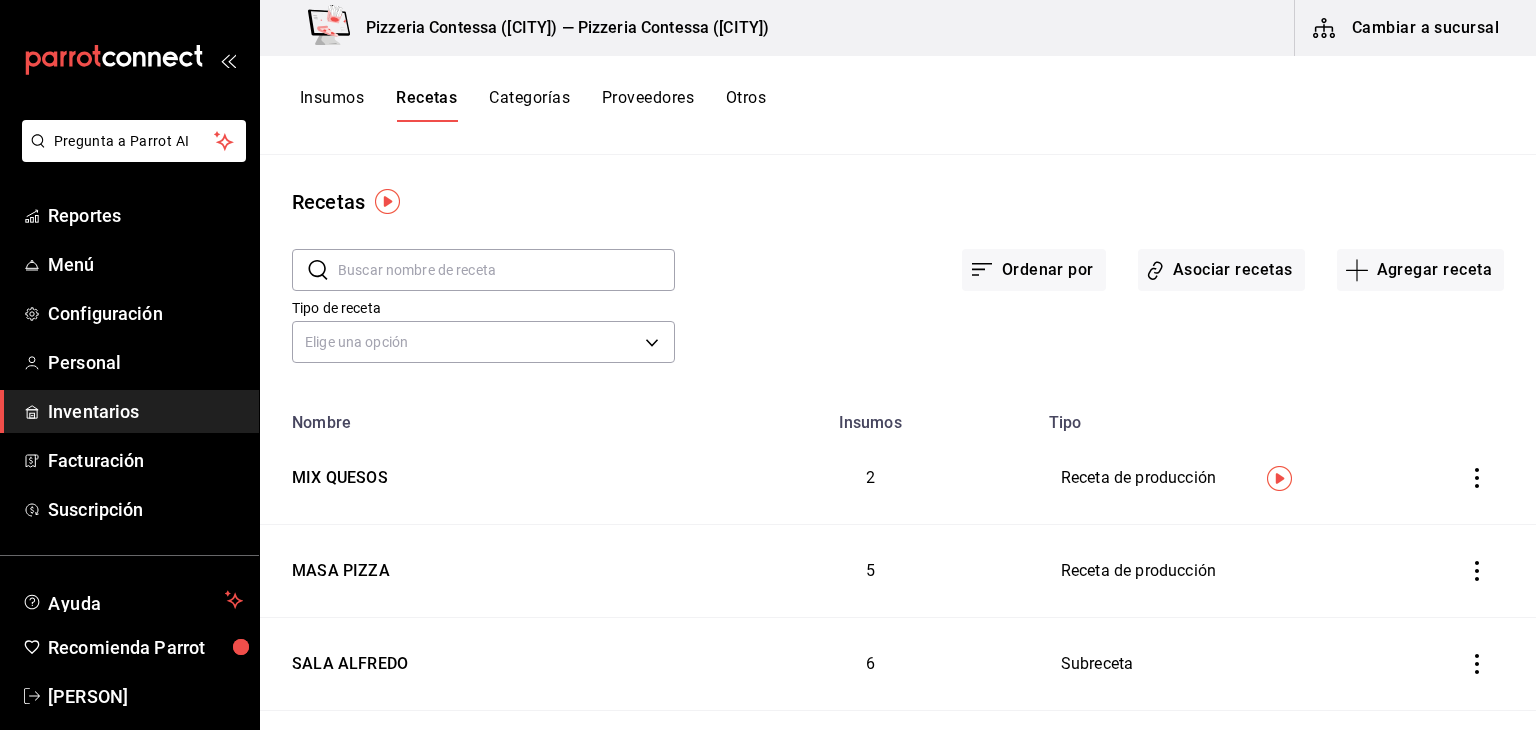 click on "Insumos" at bounding box center (332, 105) 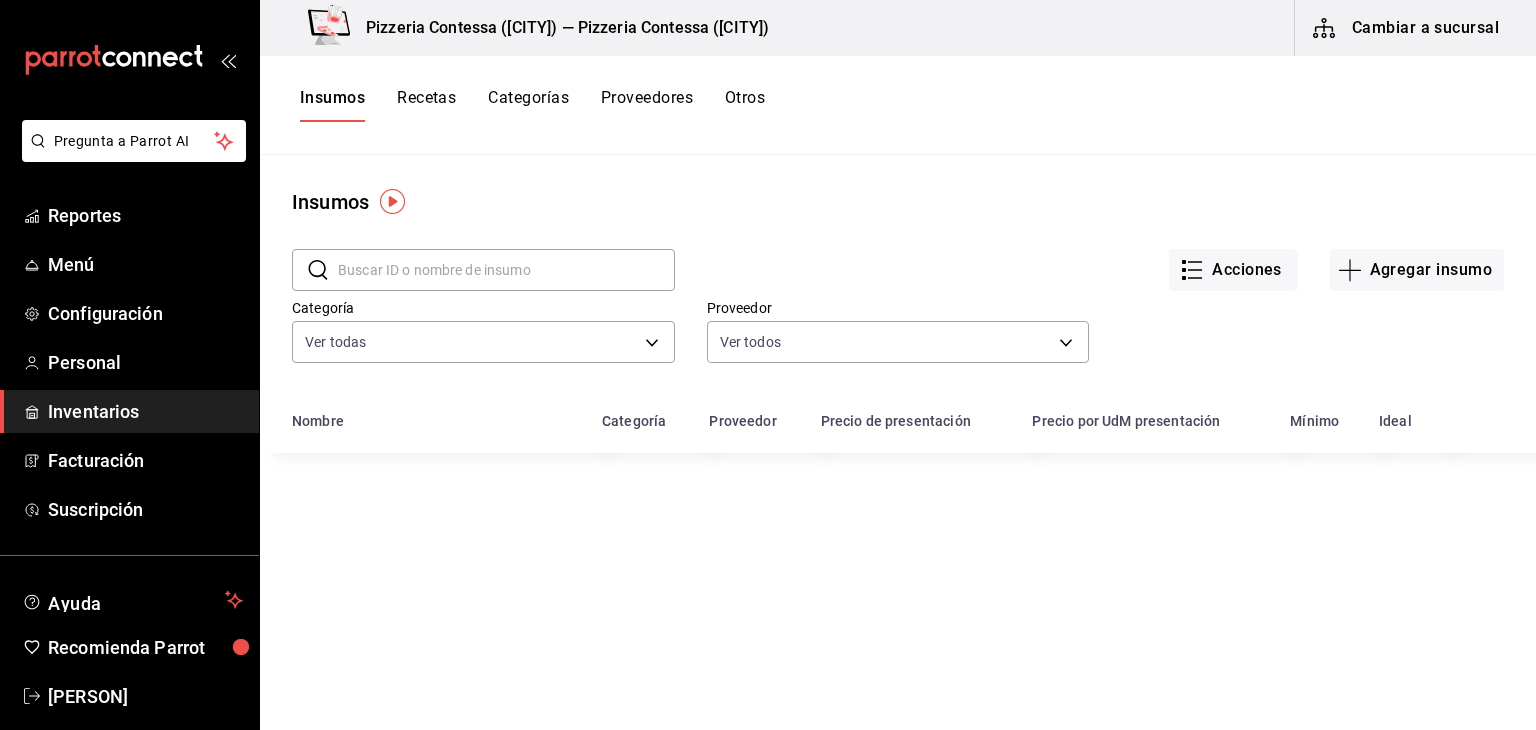 click at bounding box center [506, 270] 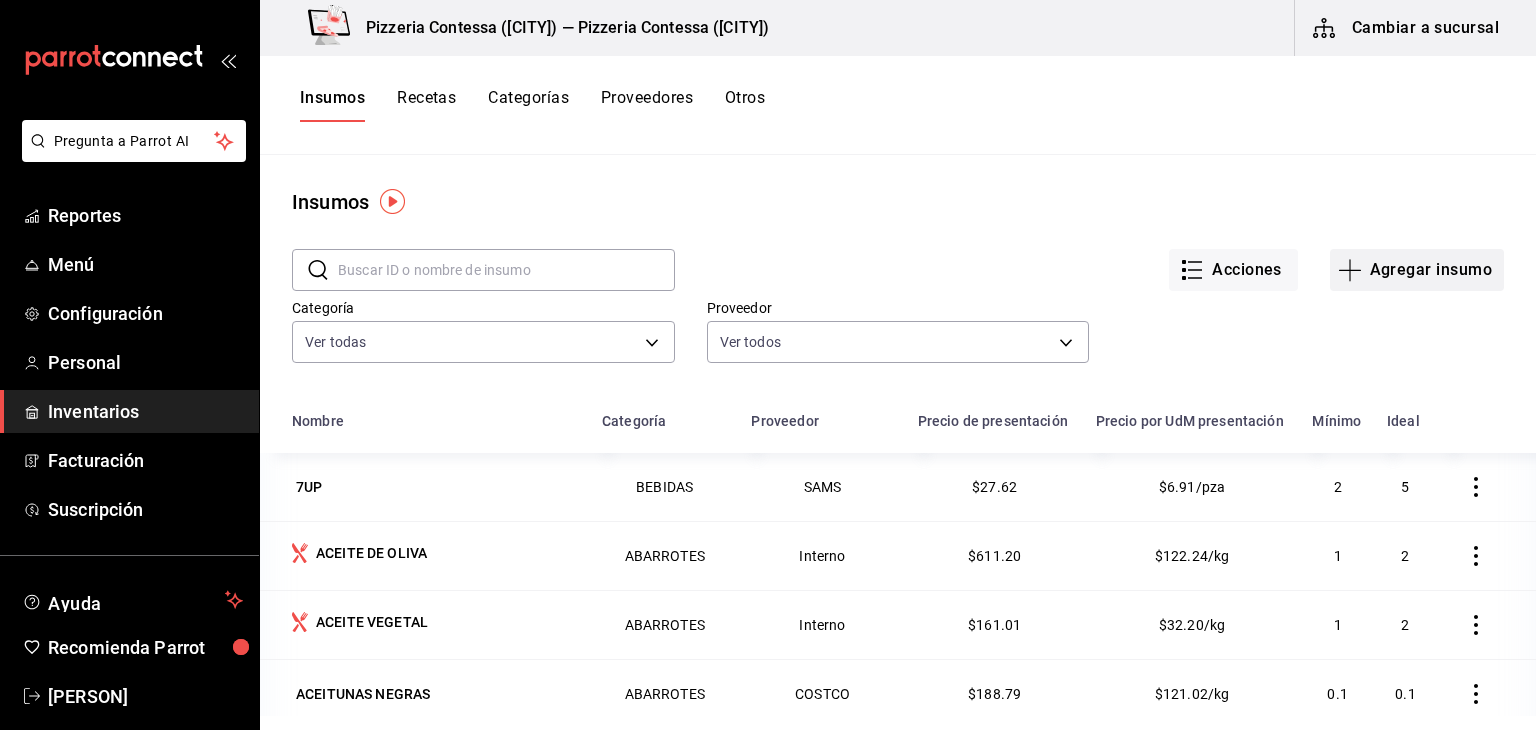click on "Agregar insumo" at bounding box center [1417, 270] 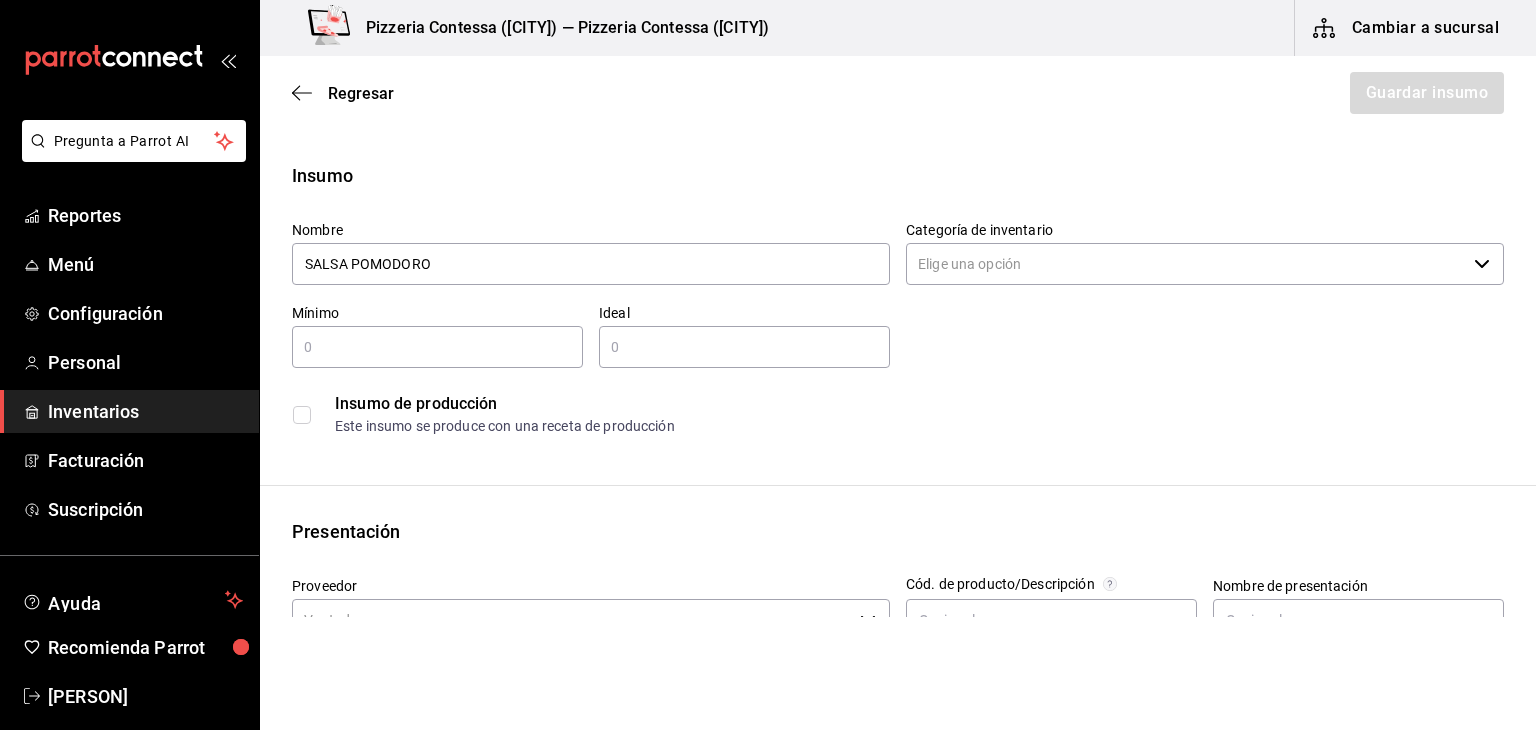 type on "SALSA POMODORO" 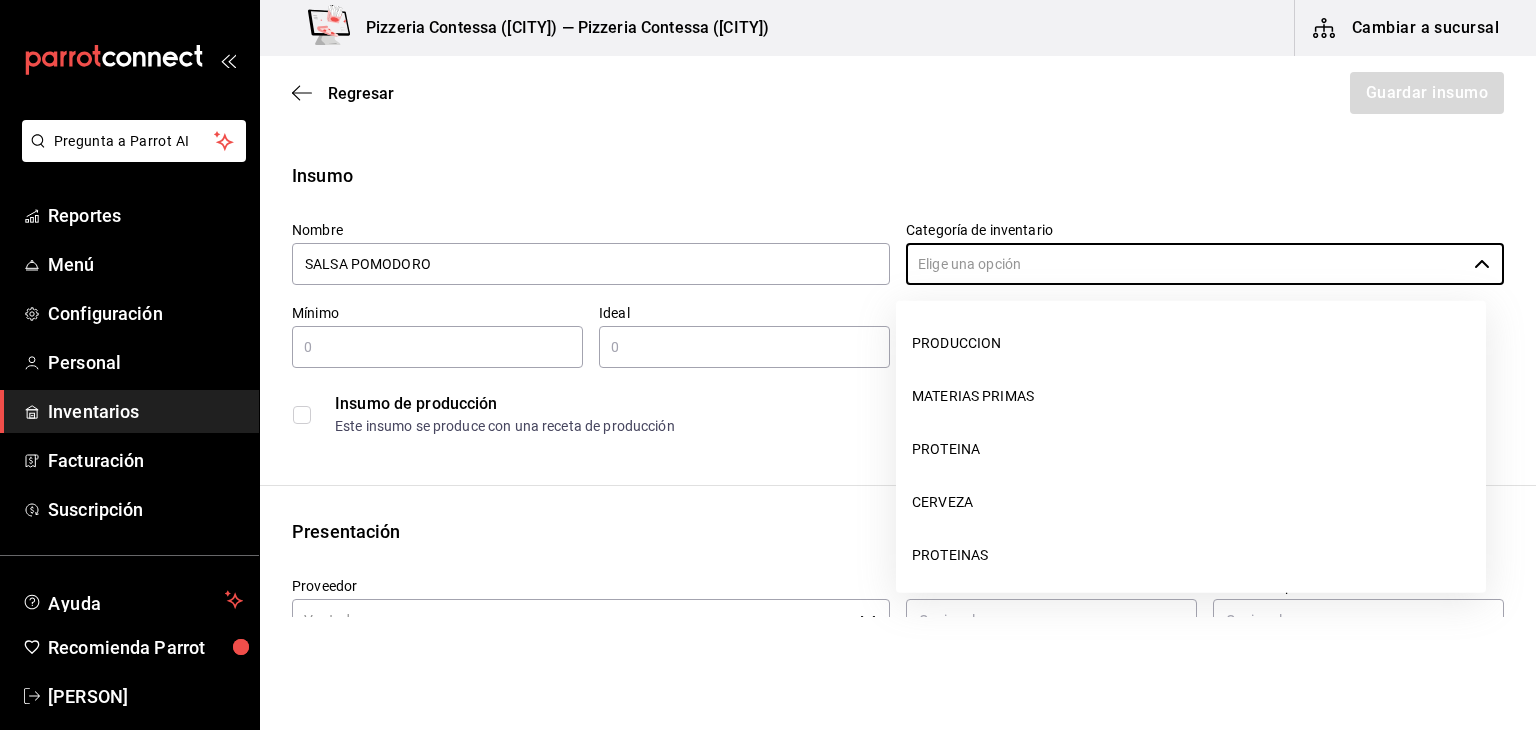 click on "PRODUCCION MATERIAS PRIMAS PROTEINA CERVEZA PROTEINAS LACTEOS OTROS BEBIDAS ABARROTES VERDURAS" at bounding box center (1191, 447) 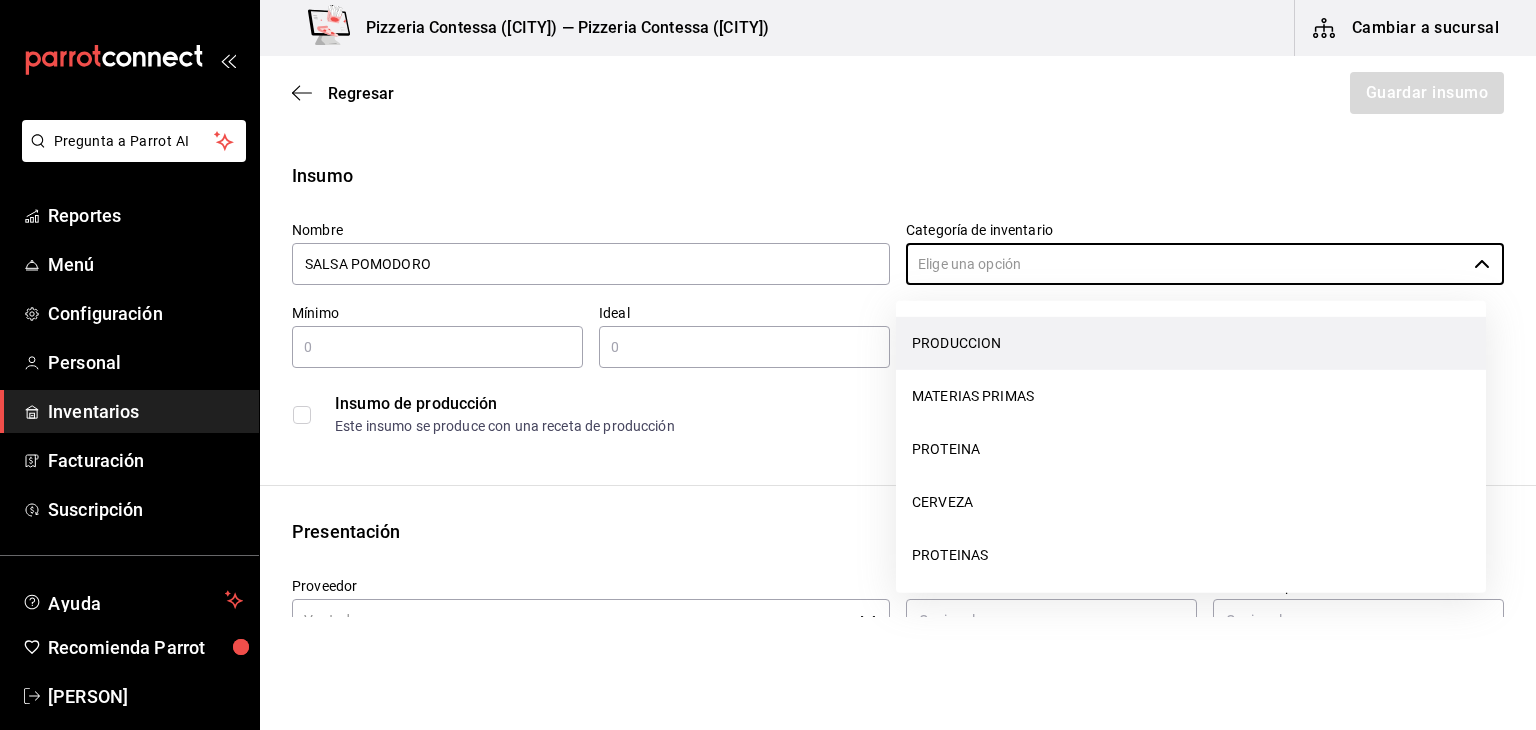 click on "PRODUCCION" at bounding box center (1191, 343) 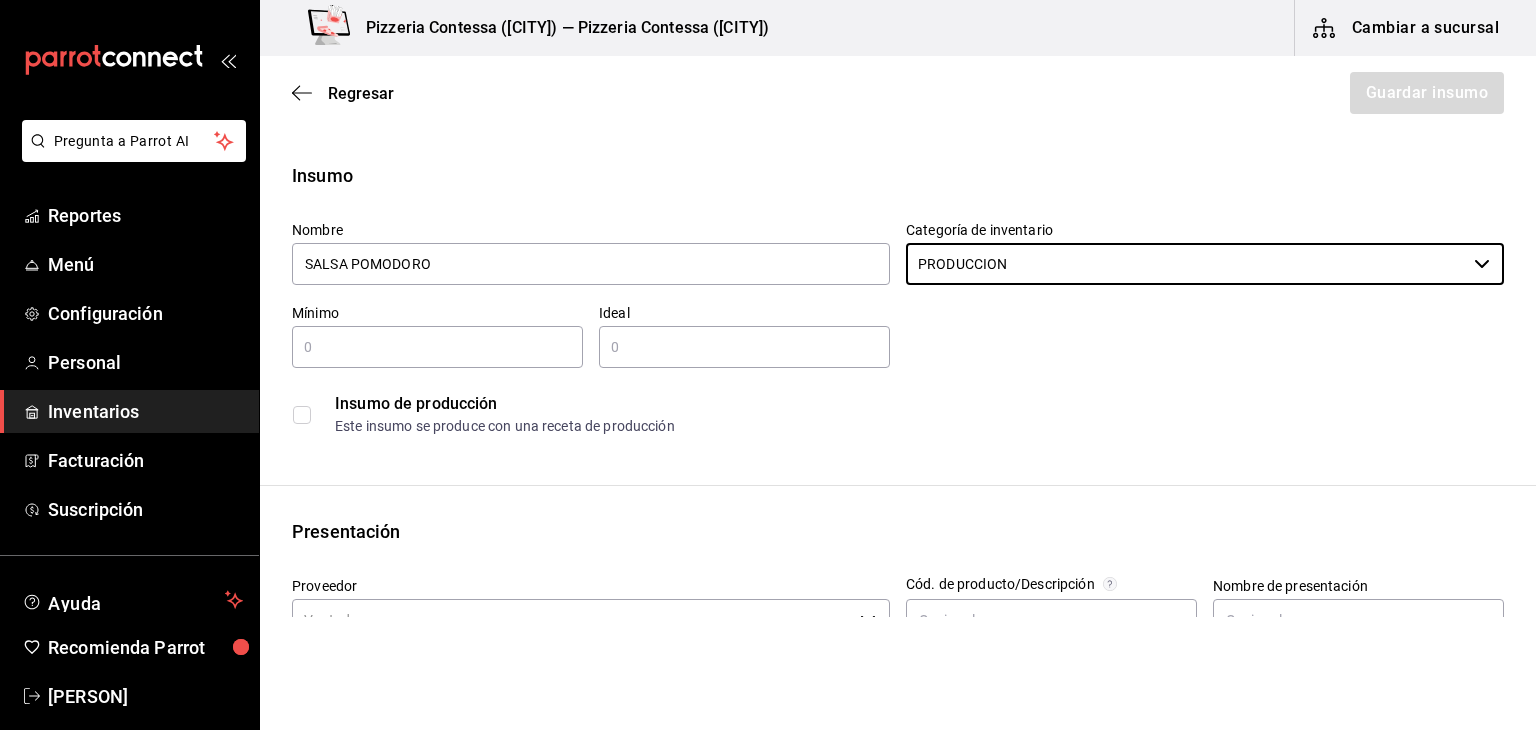 click on "​" at bounding box center [437, 347] 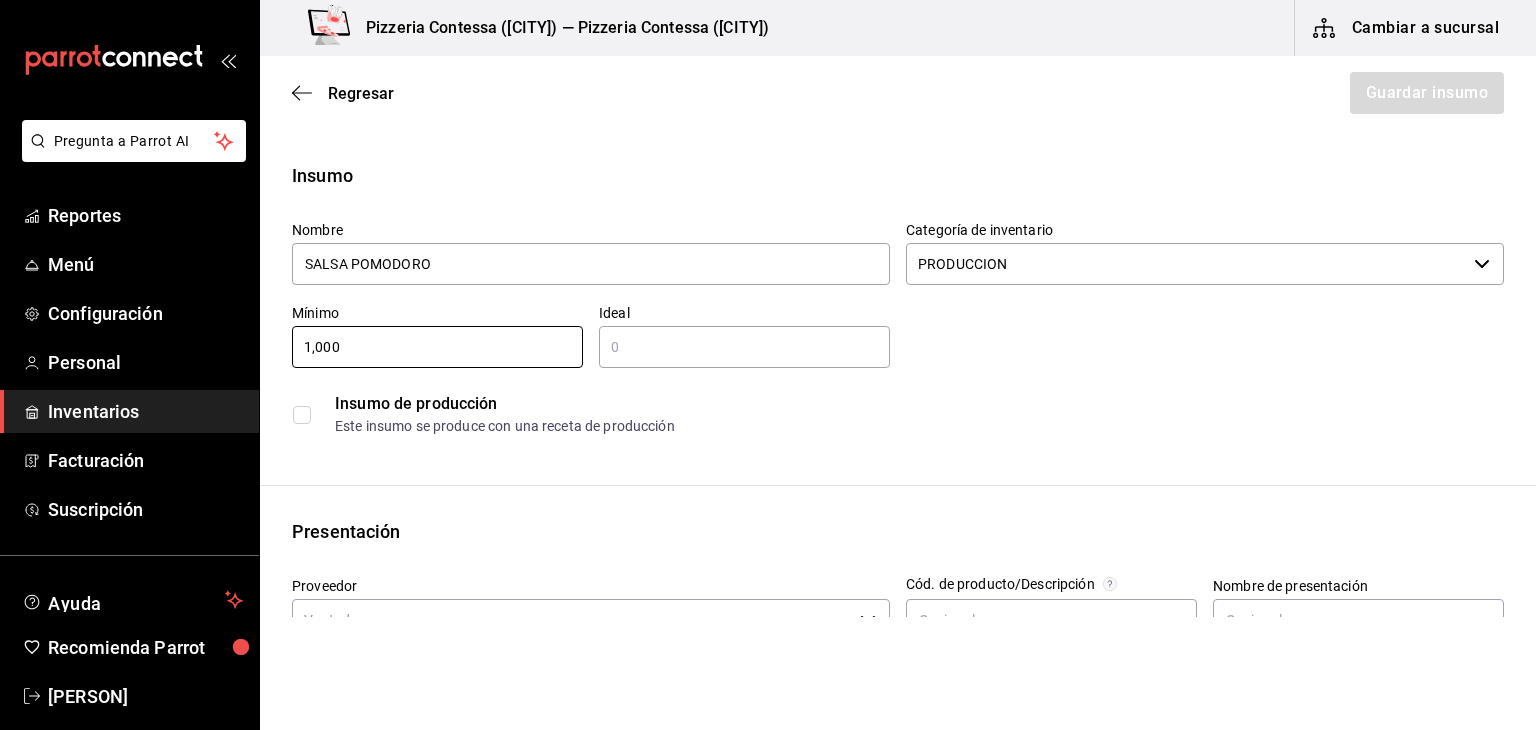 type on "1,000" 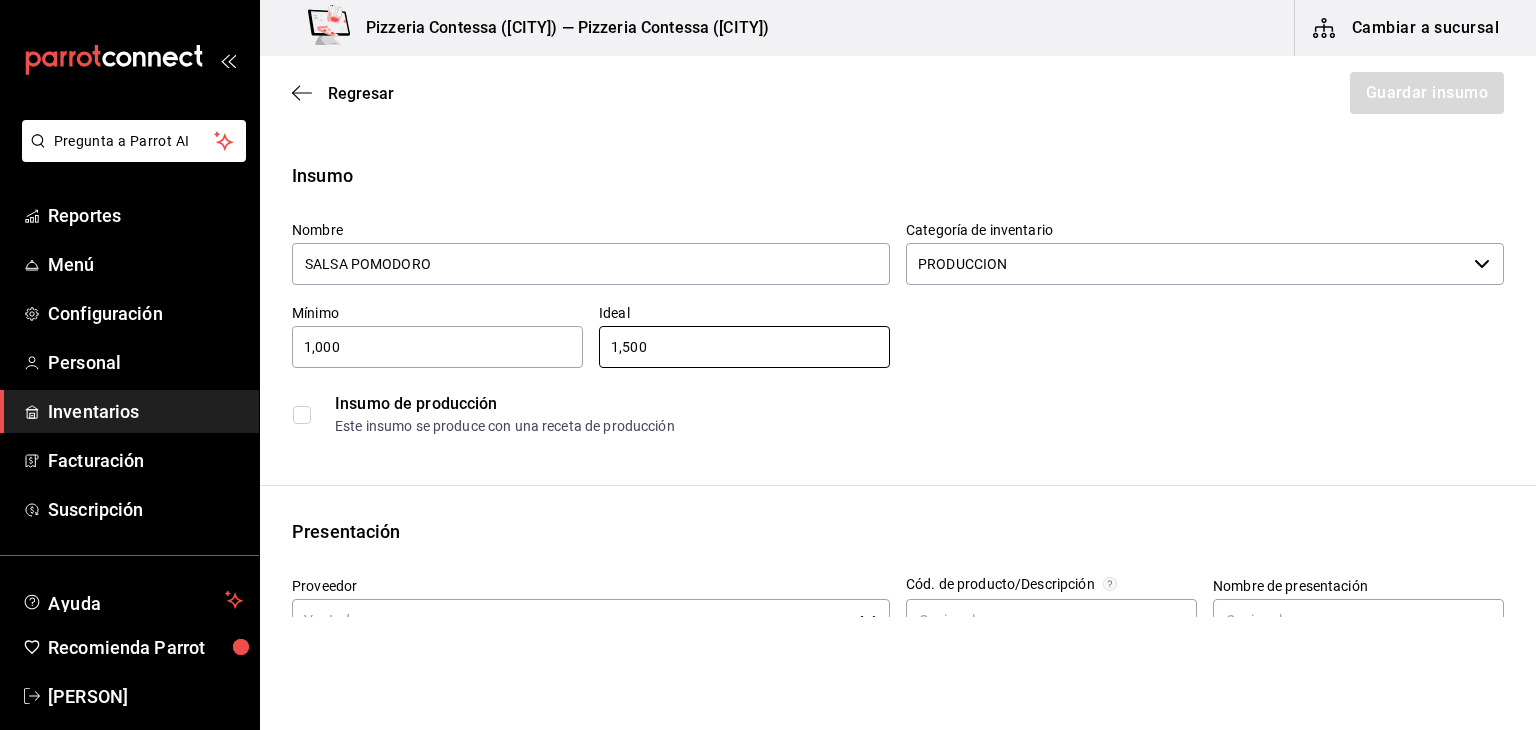 scroll, scrollTop: 100, scrollLeft: 0, axis: vertical 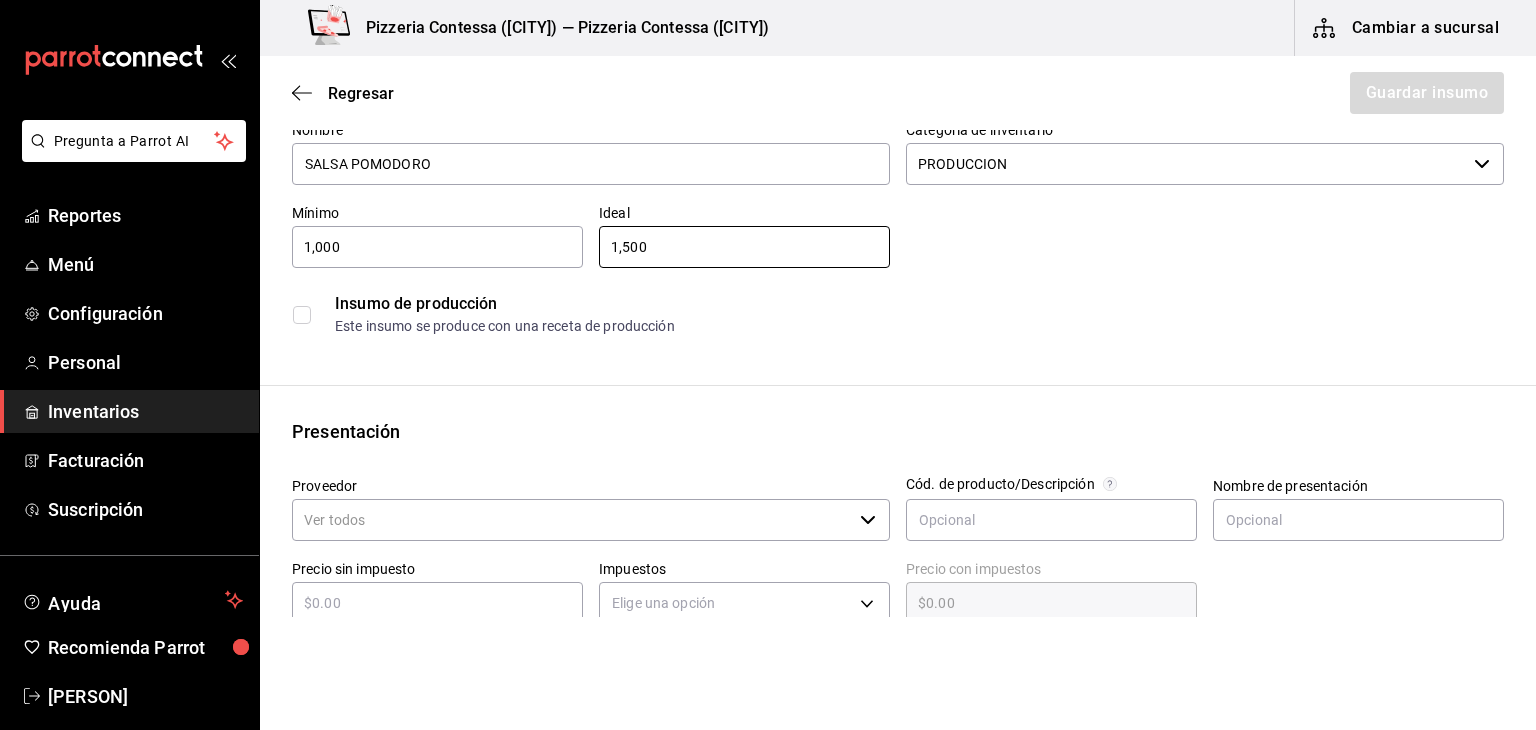 type on "1,500" 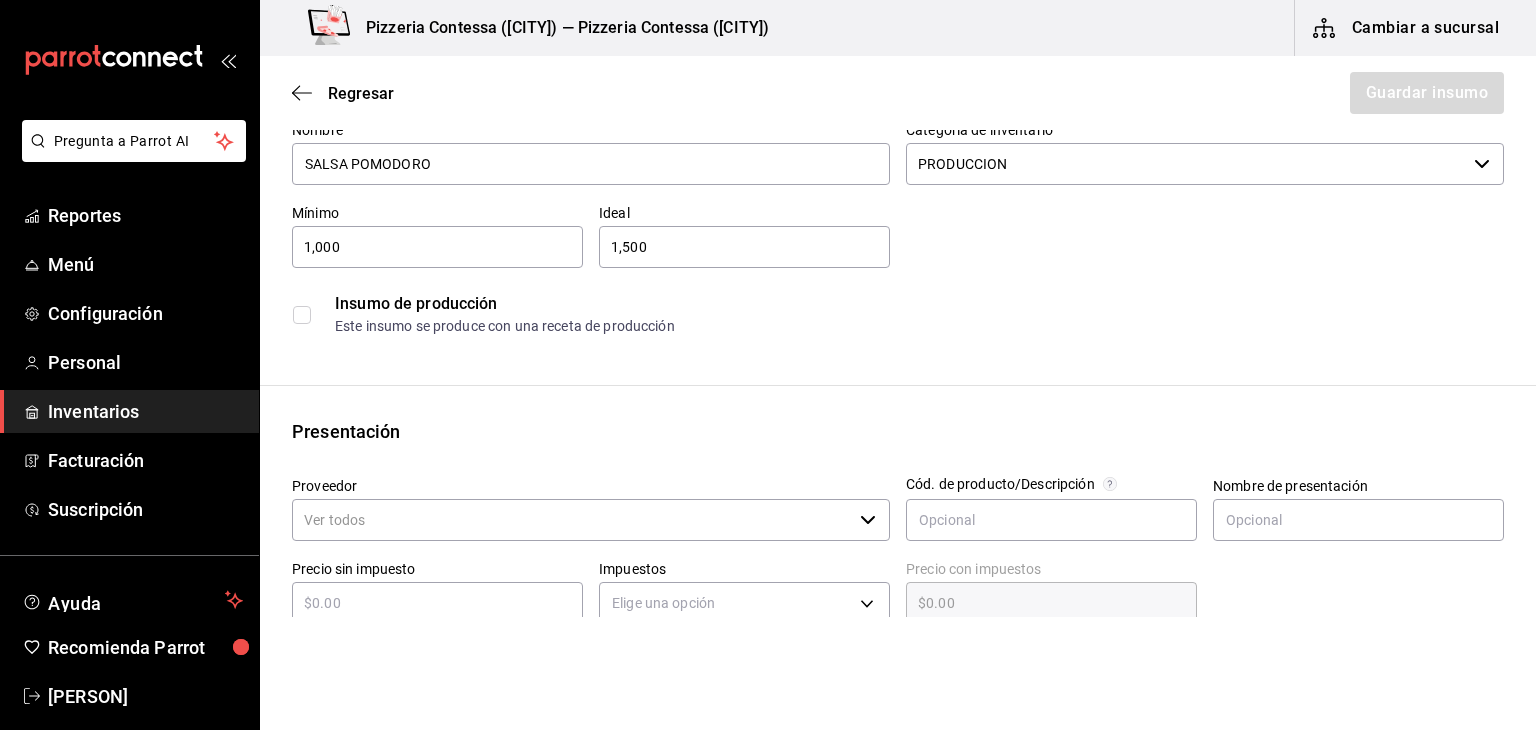 drag, startPoint x: 320, startPoint y: 317, endPoint x: 304, endPoint y: 314, distance: 16.27882 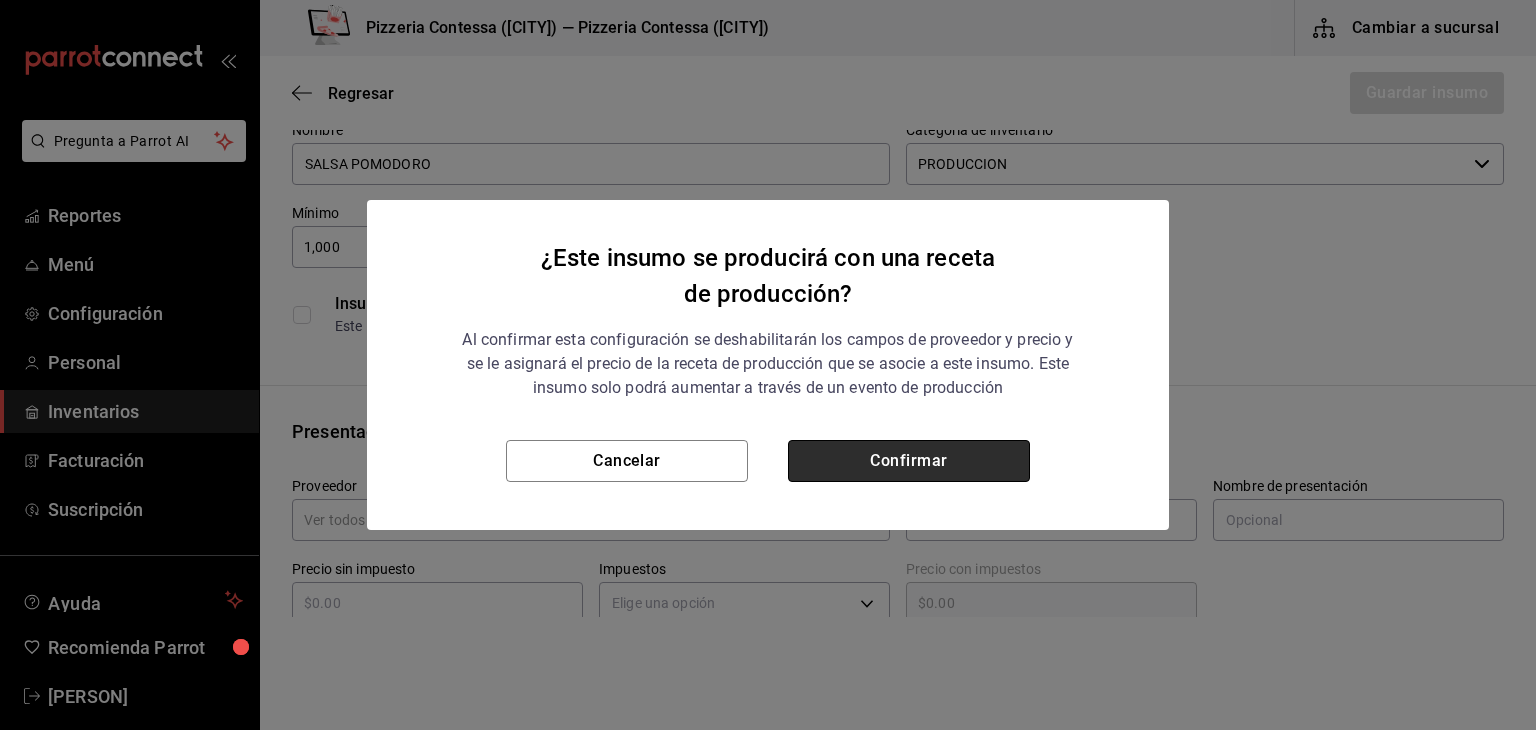 click on "Confirmar" at bounding box center (909, 461) 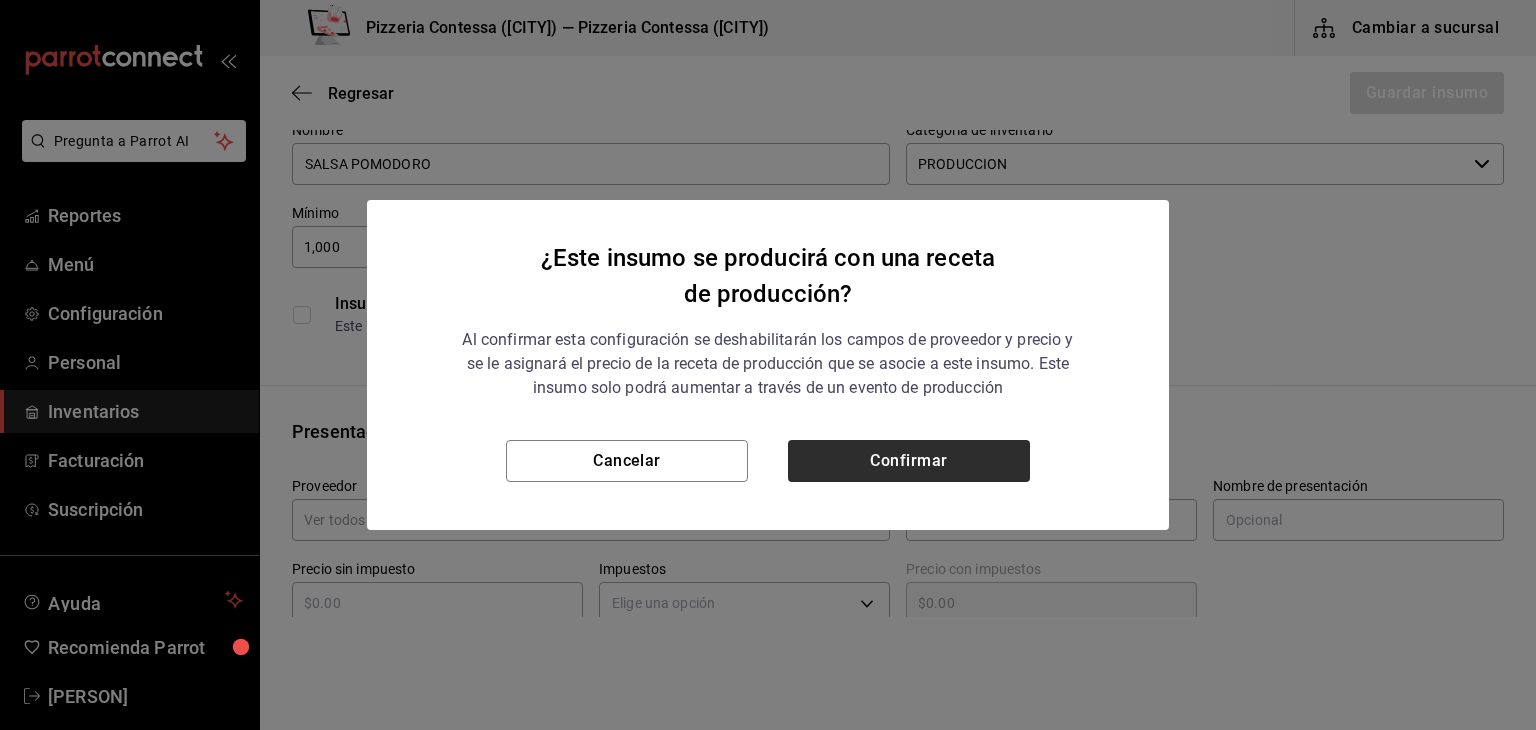 checkbox on "true" 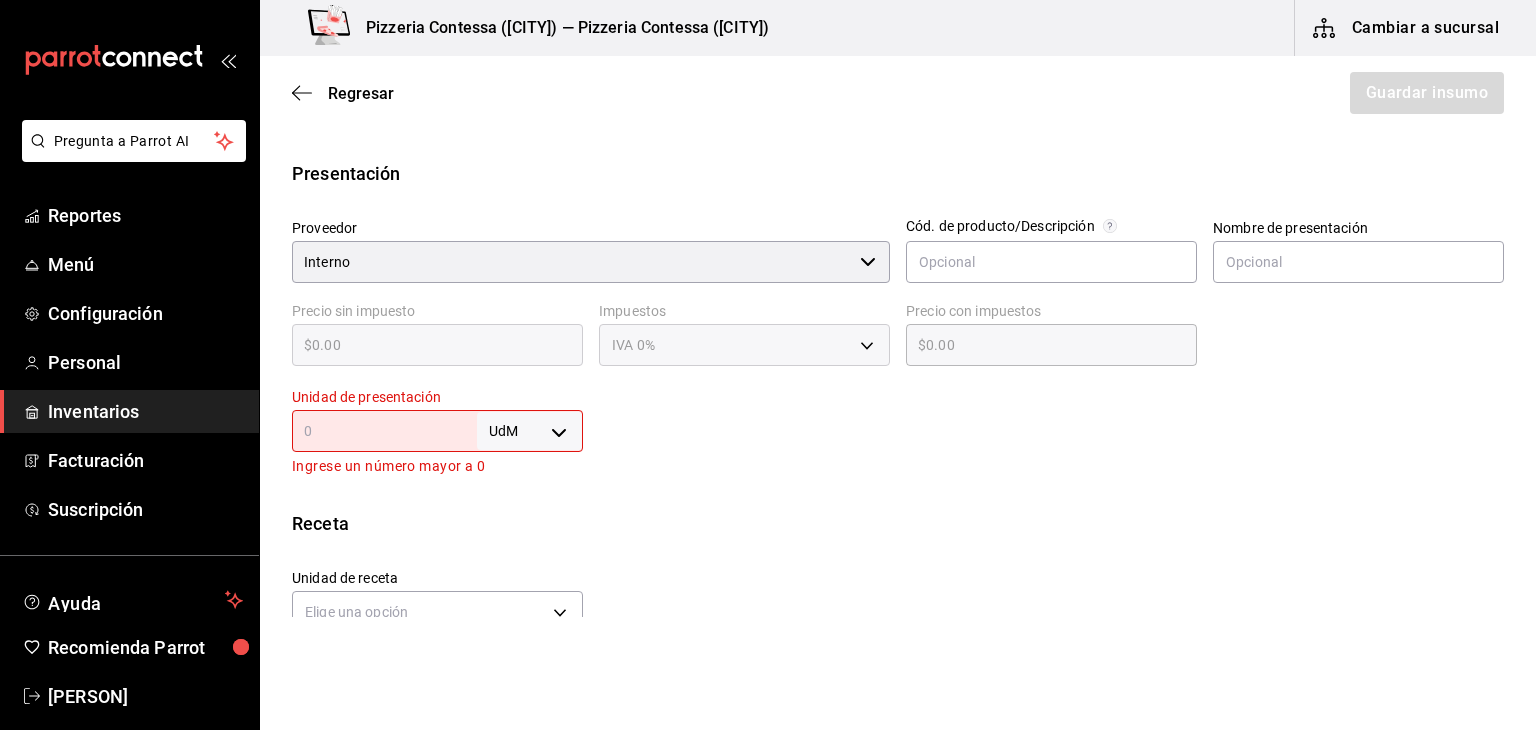 scroll, scrollTop: 400, scrollLeft: 0, axis: vertical 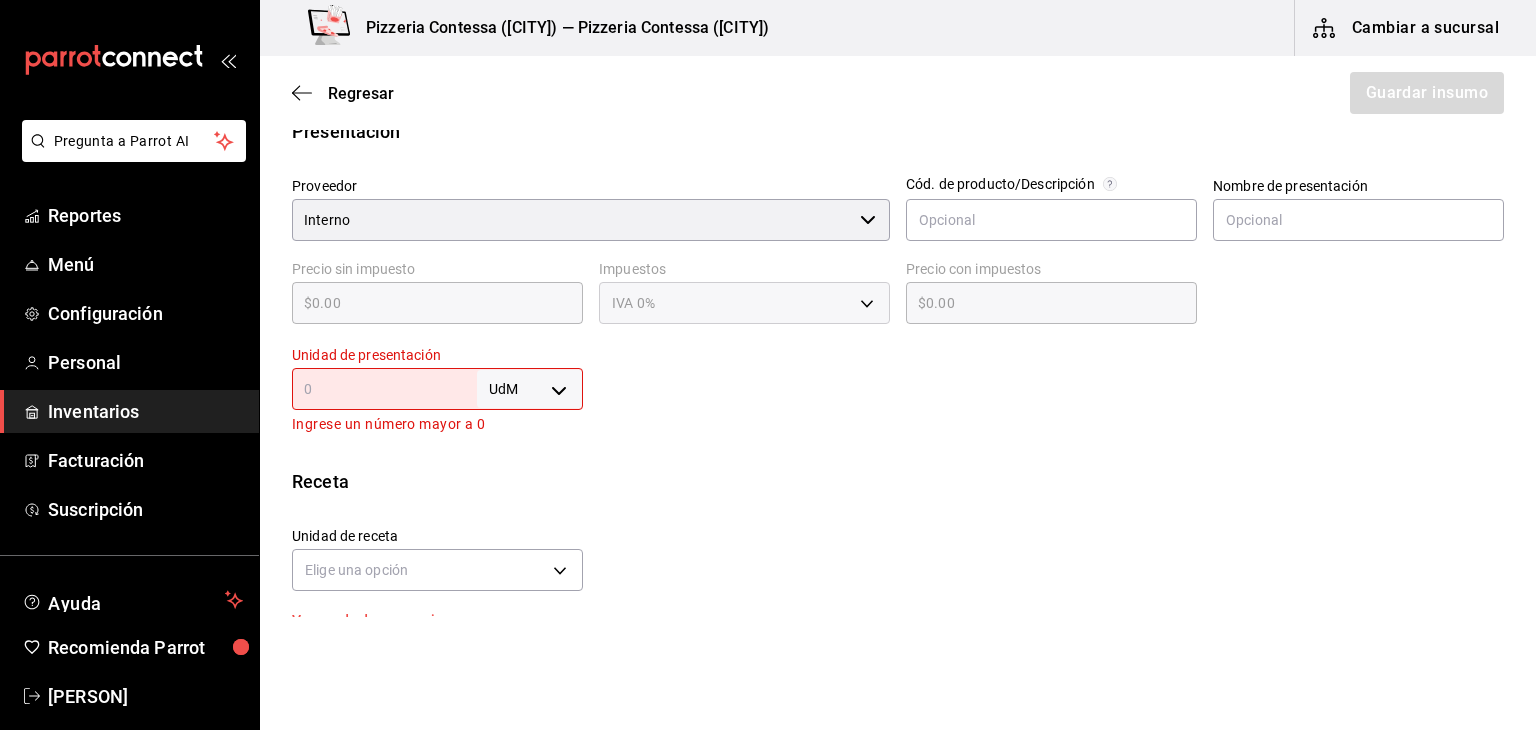 click at bounding box center (384, 389) 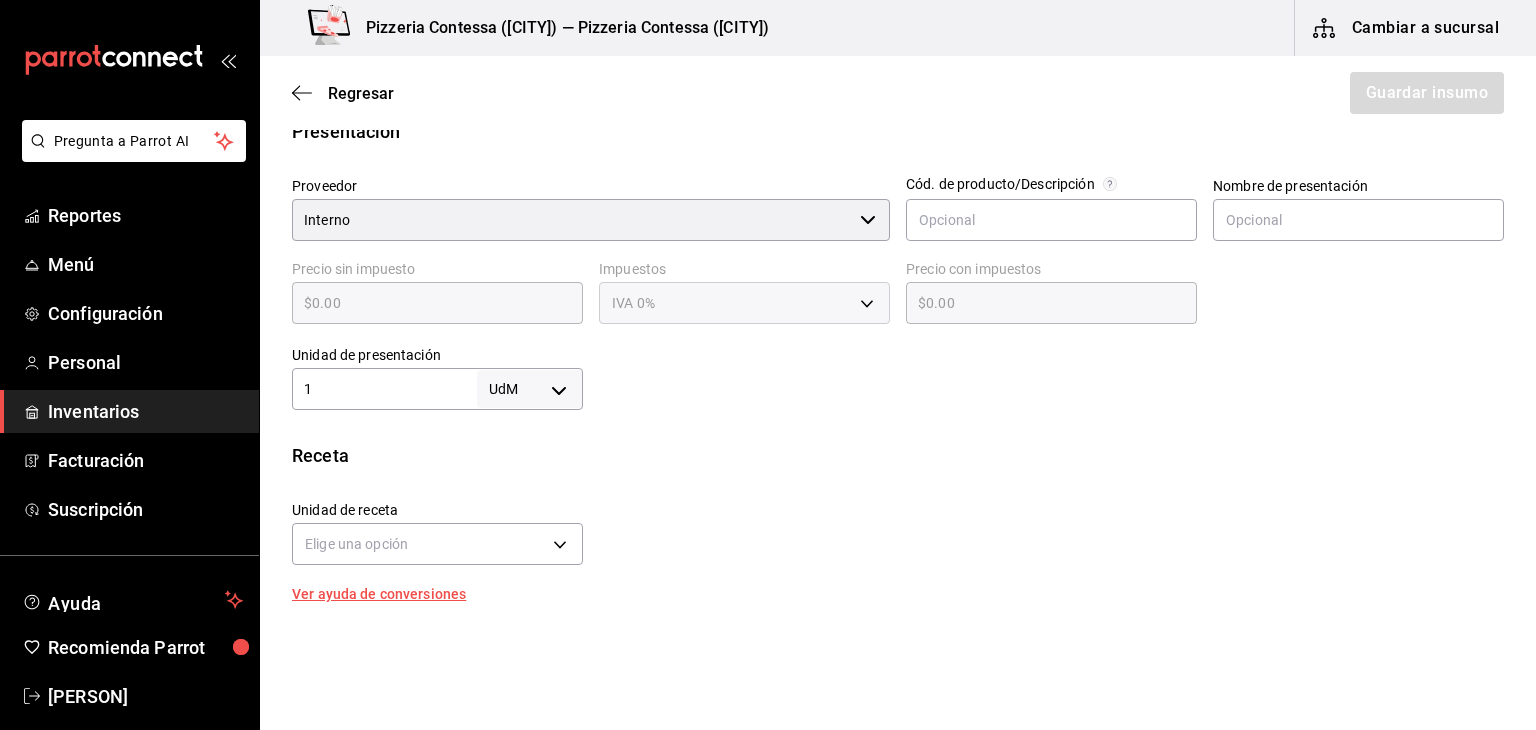 type on "1" 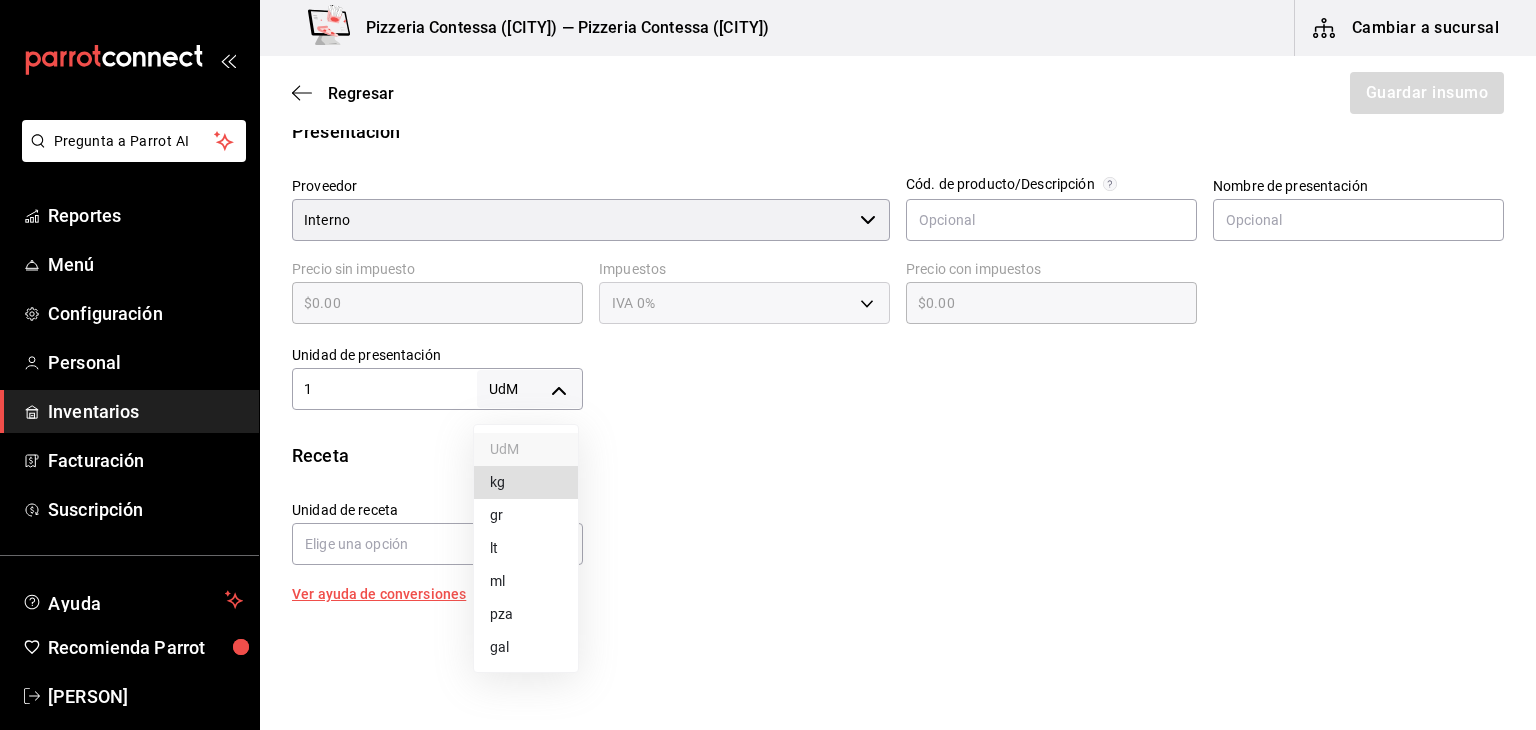 click on "Pregunta a Parrot AI Reportes   Menú   Configuración   Personal   Inventarios   Facturación   Suscripción   Ayuda Recomienda Parrot   [PERSON]   ([PHONE]) kg" at bounding box center [768, 308] 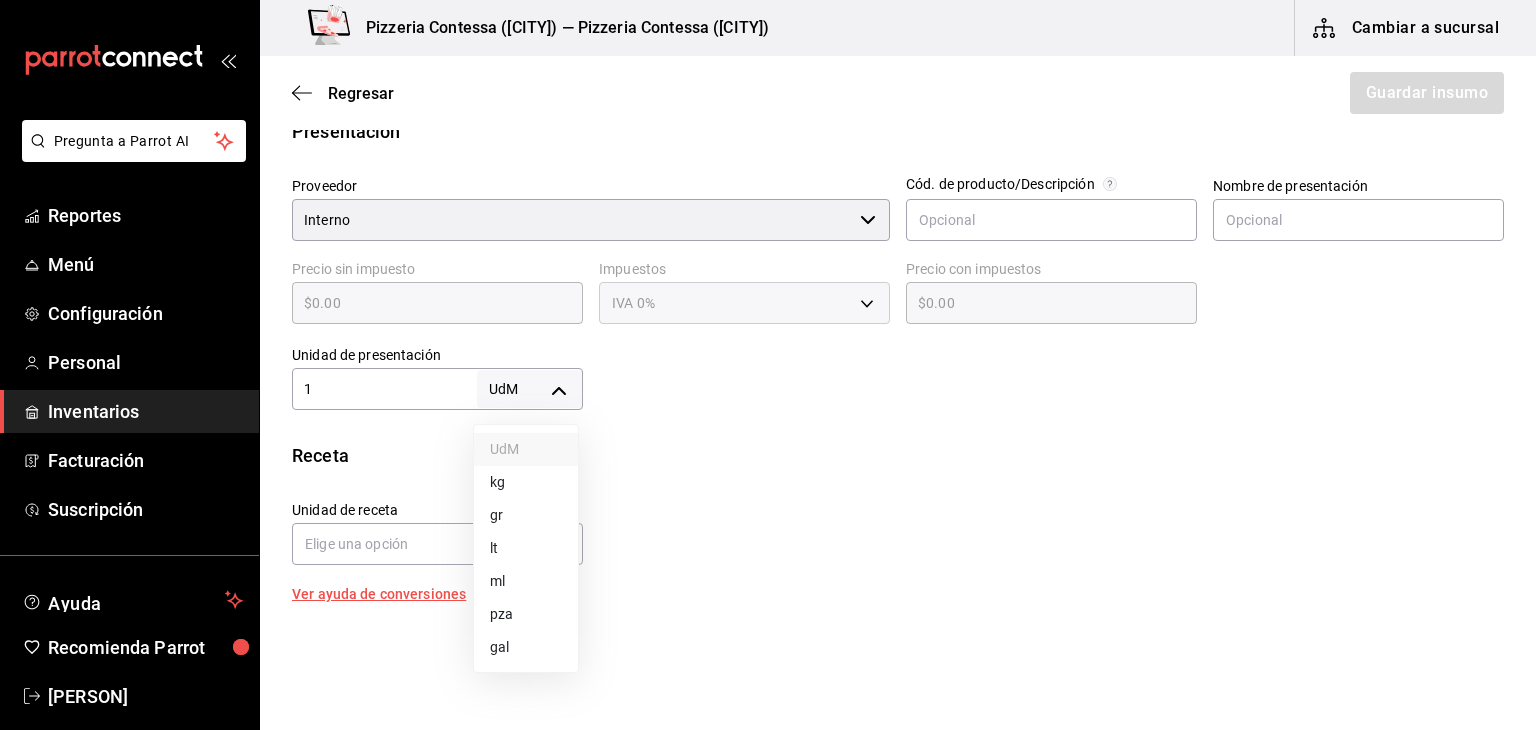 click on "gr" at bounding box center [526, 515] 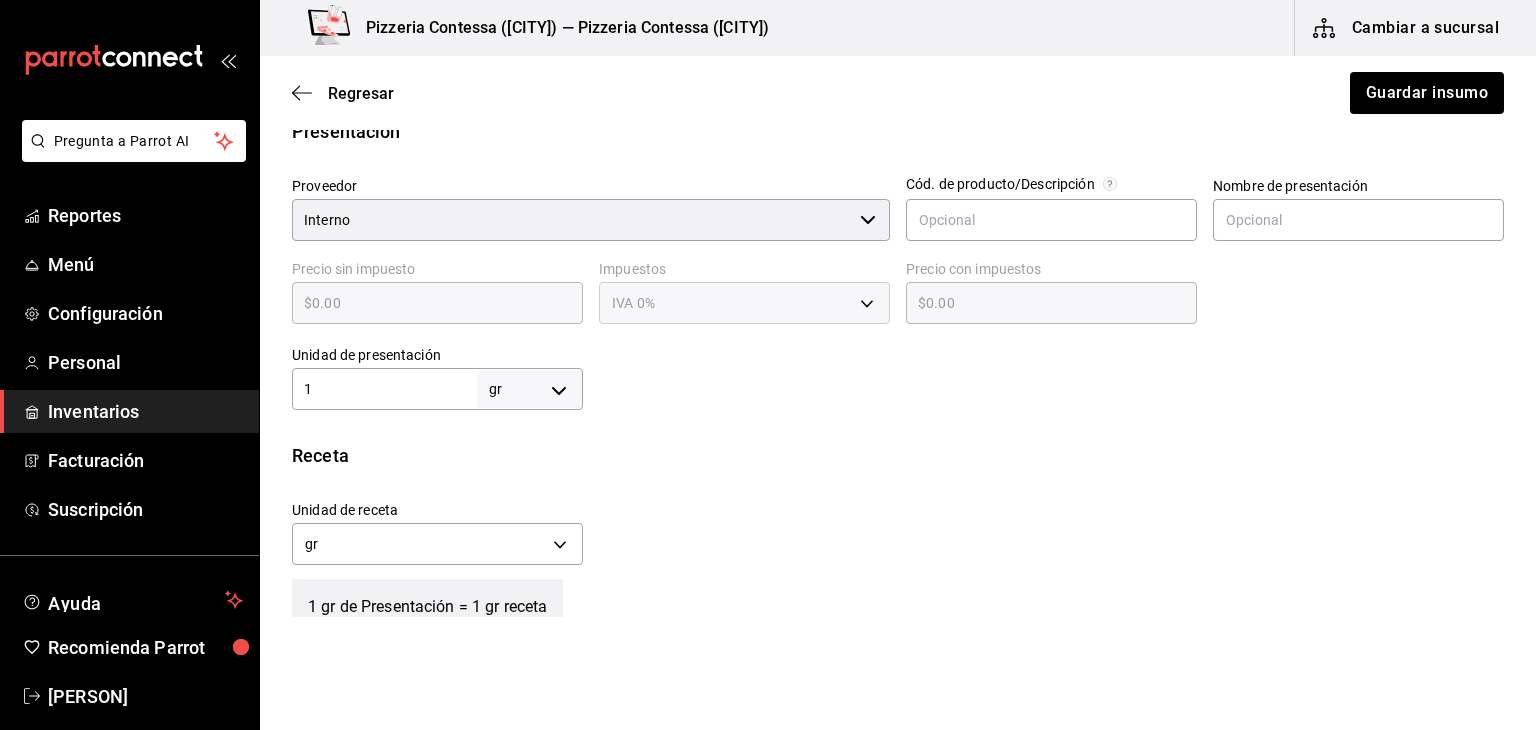 click on "Receta" at bounding box center [898, 455] 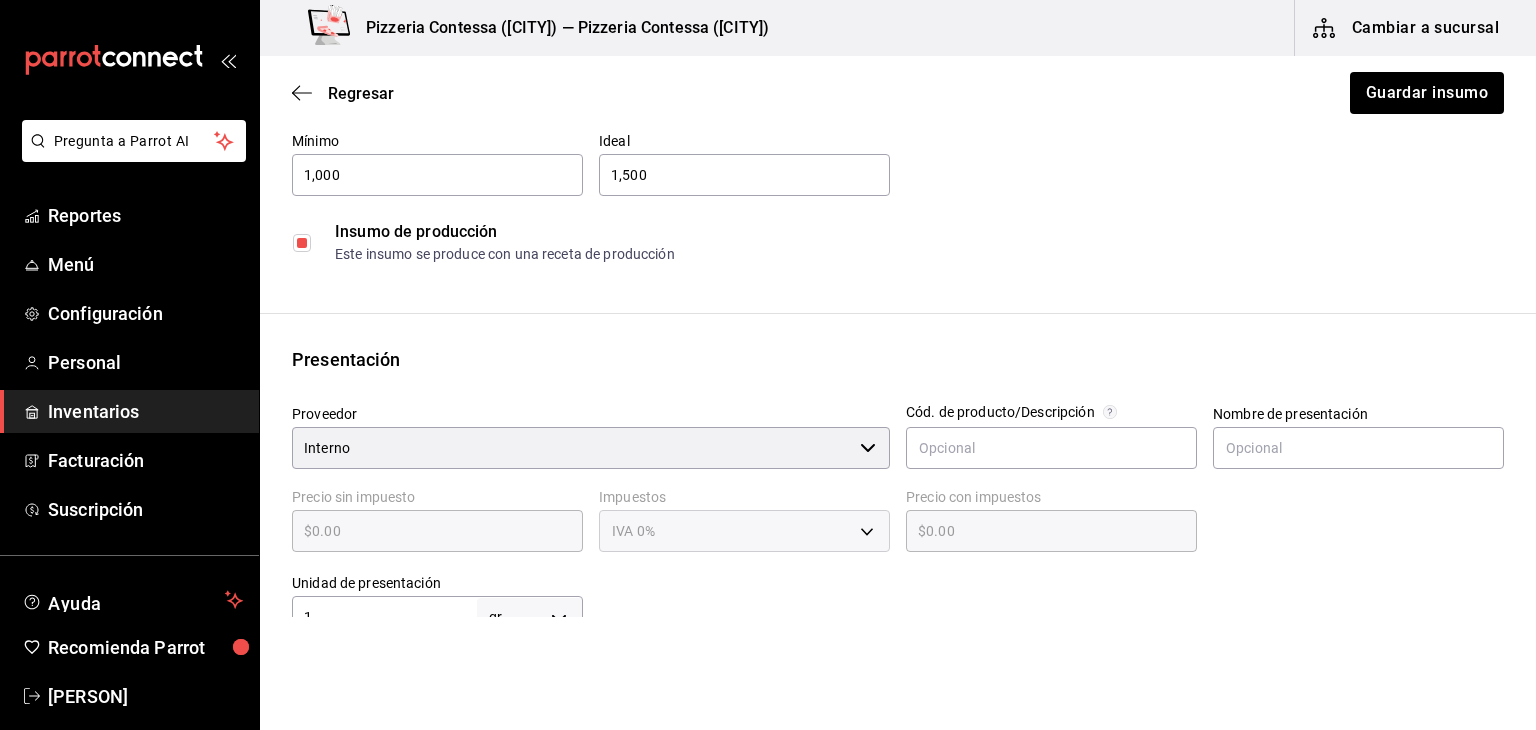scroll, scrollTop: 150, scrollLeft: 0, axis: vertical 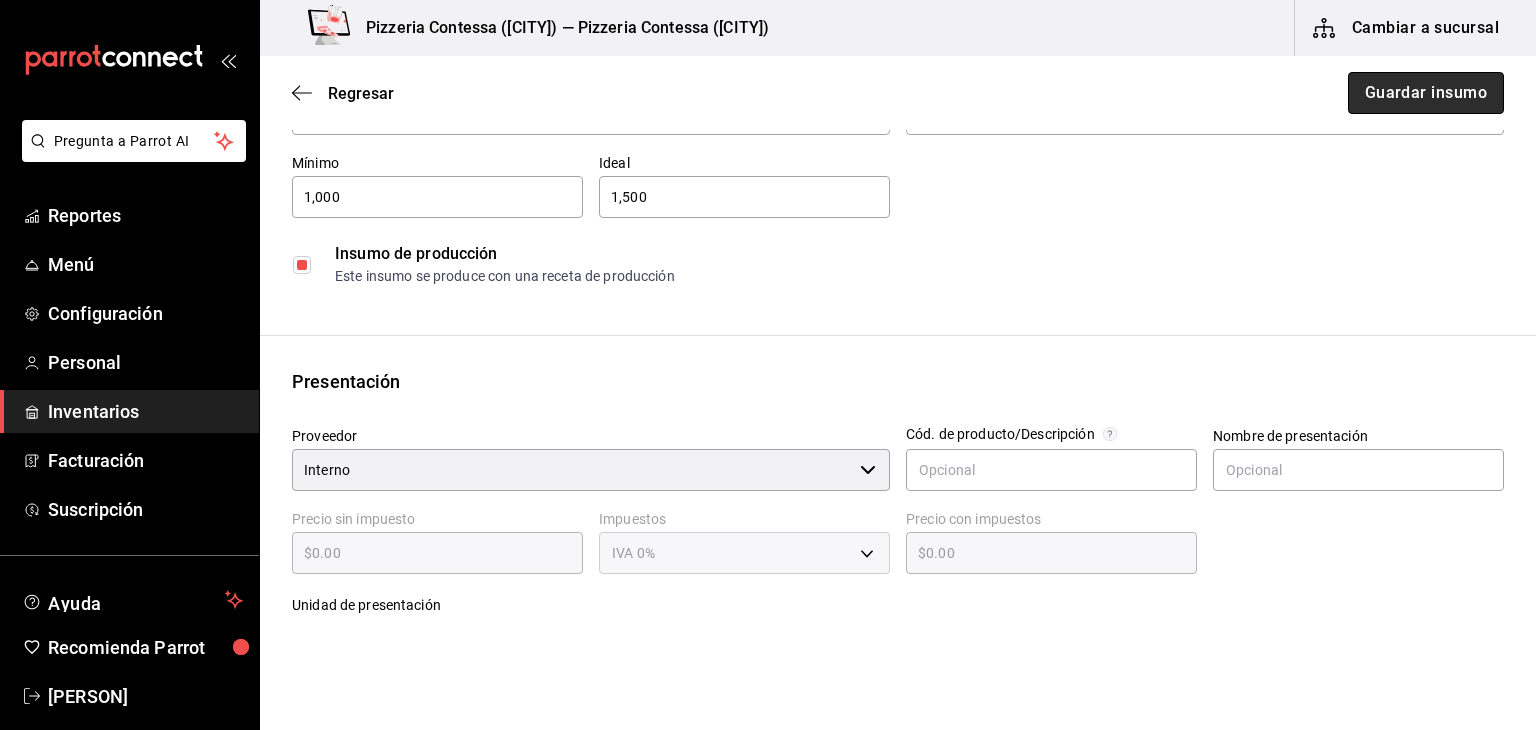 click on "Guardar insumo" at bounding box center (1426, 93) 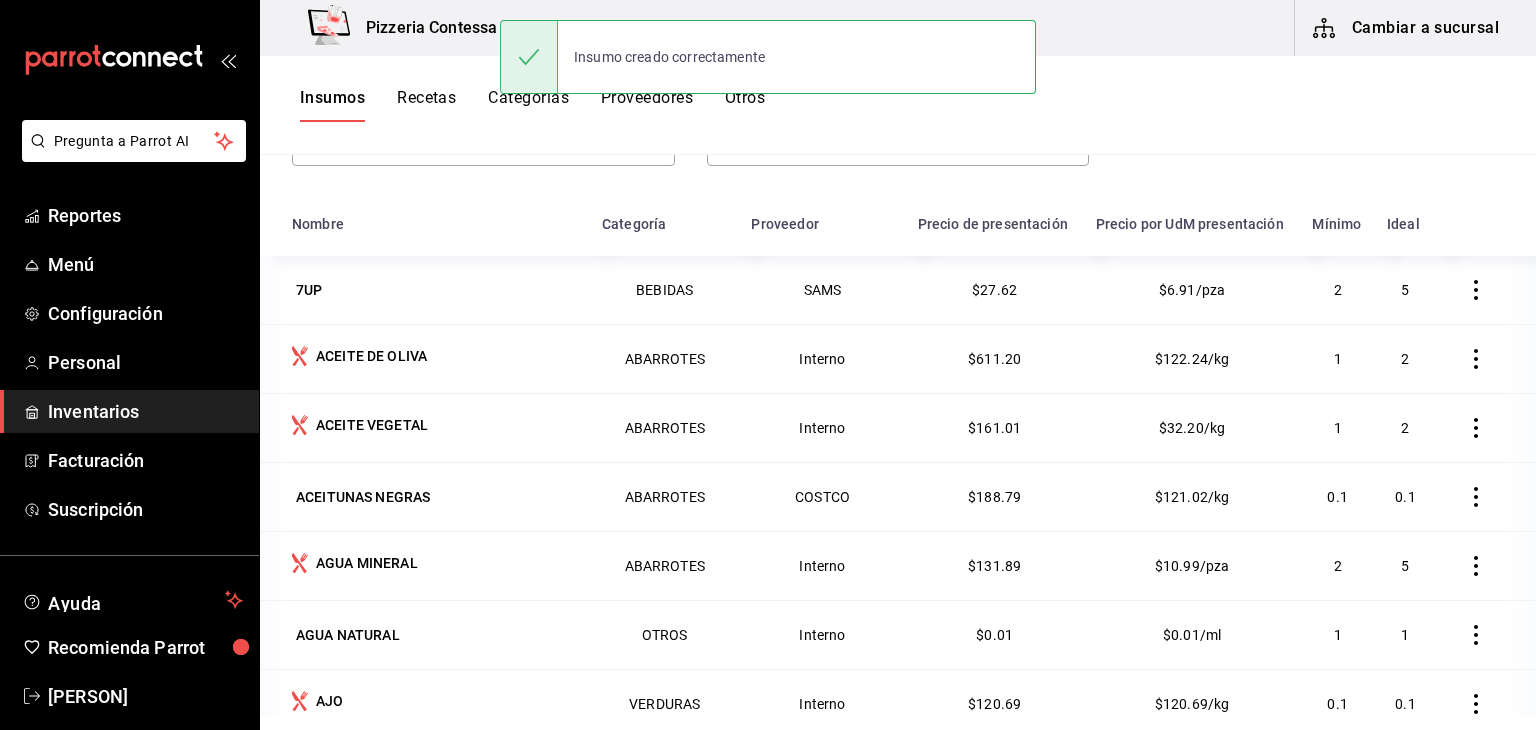scroll, scrollTop: 200, scrollLeft: 0, axis: vertical 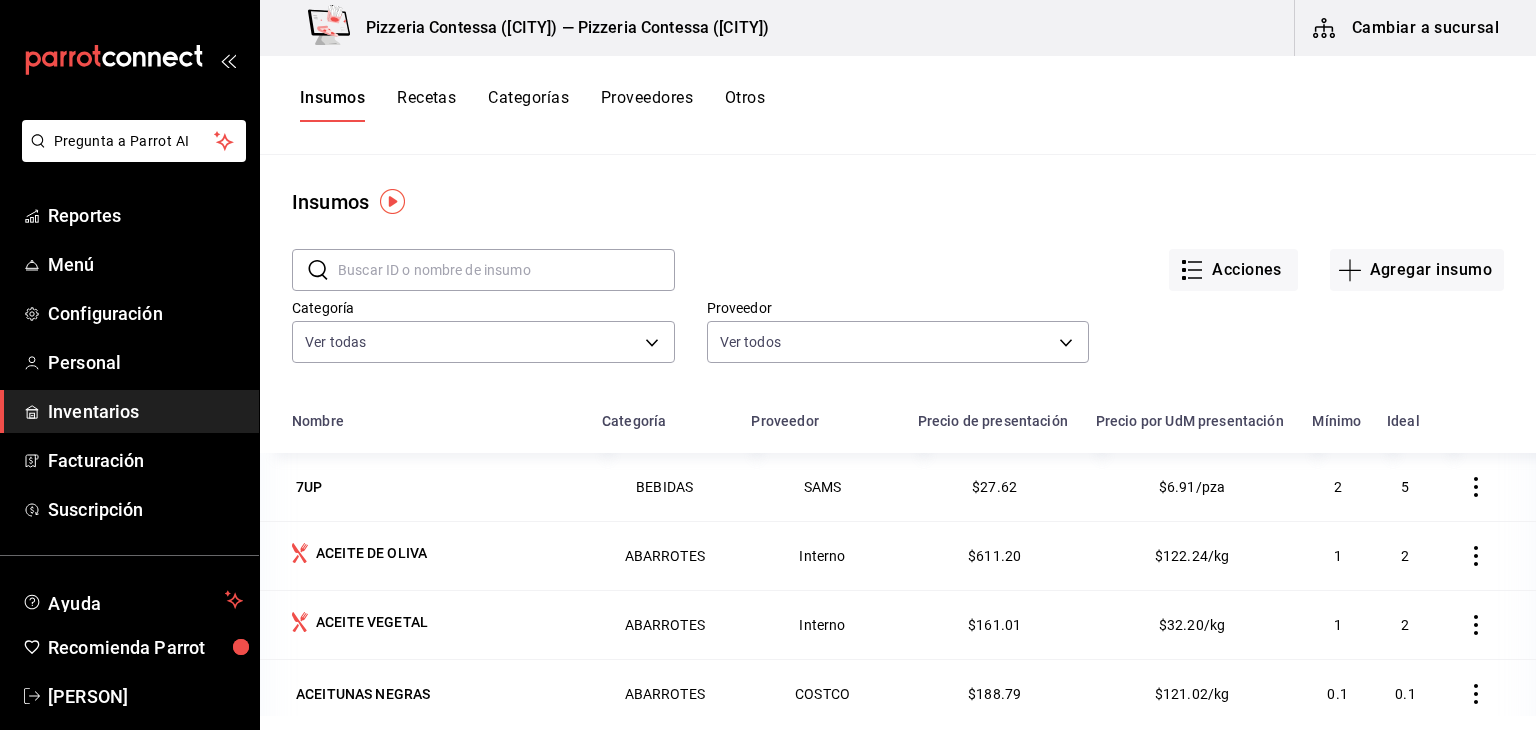 click at bounding box center (506, 270) 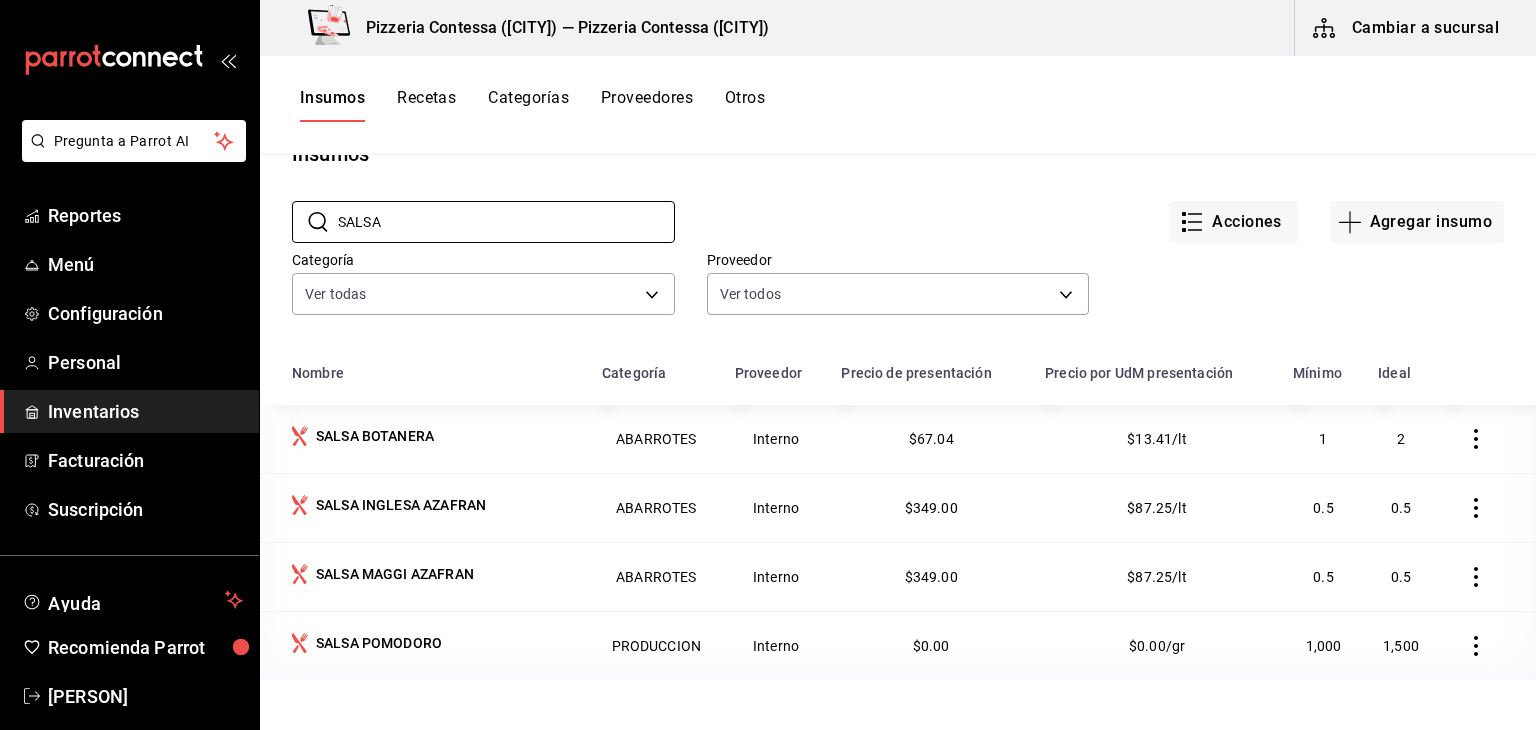 scroll, scrollTop: 0, scrollLeft: 0, axis: both 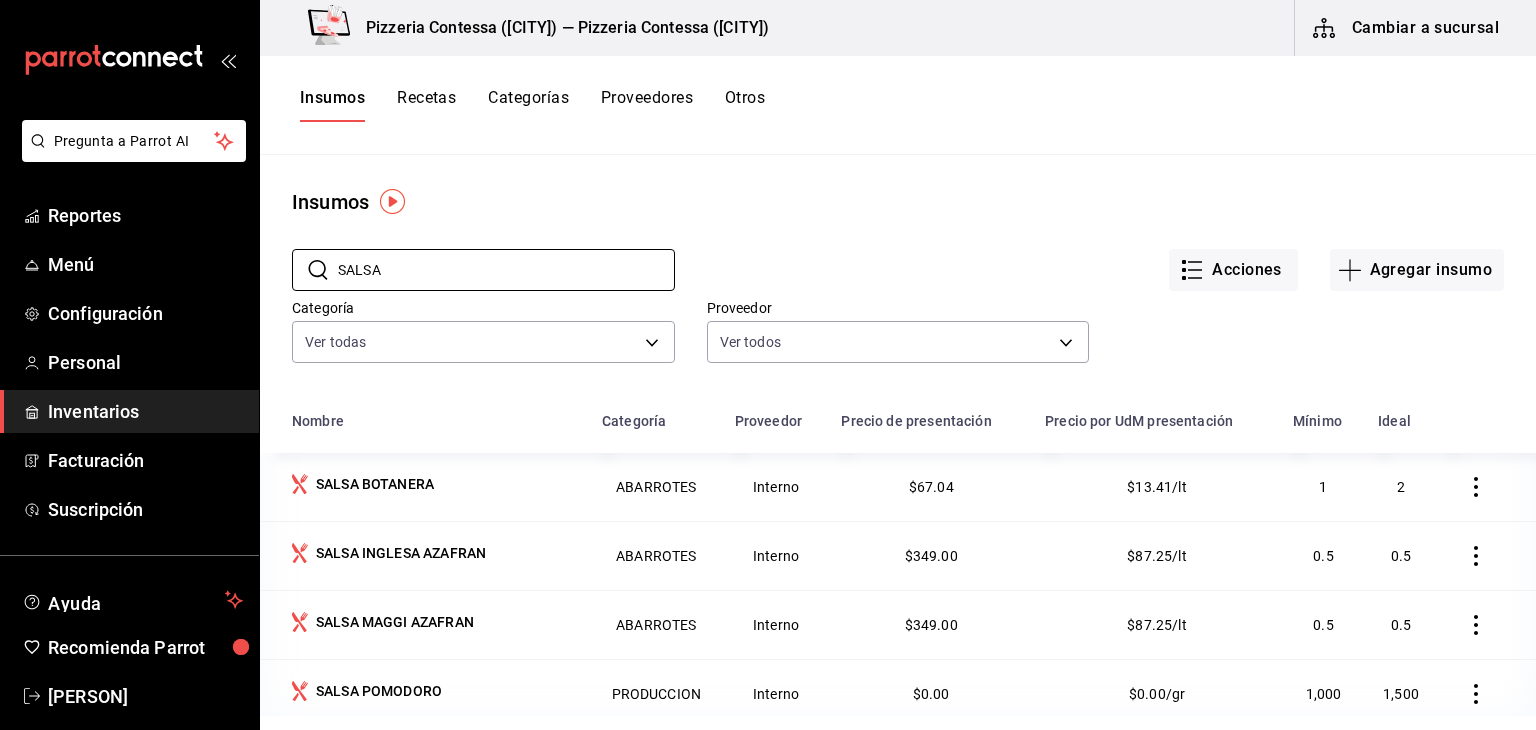 type on "SALSA" 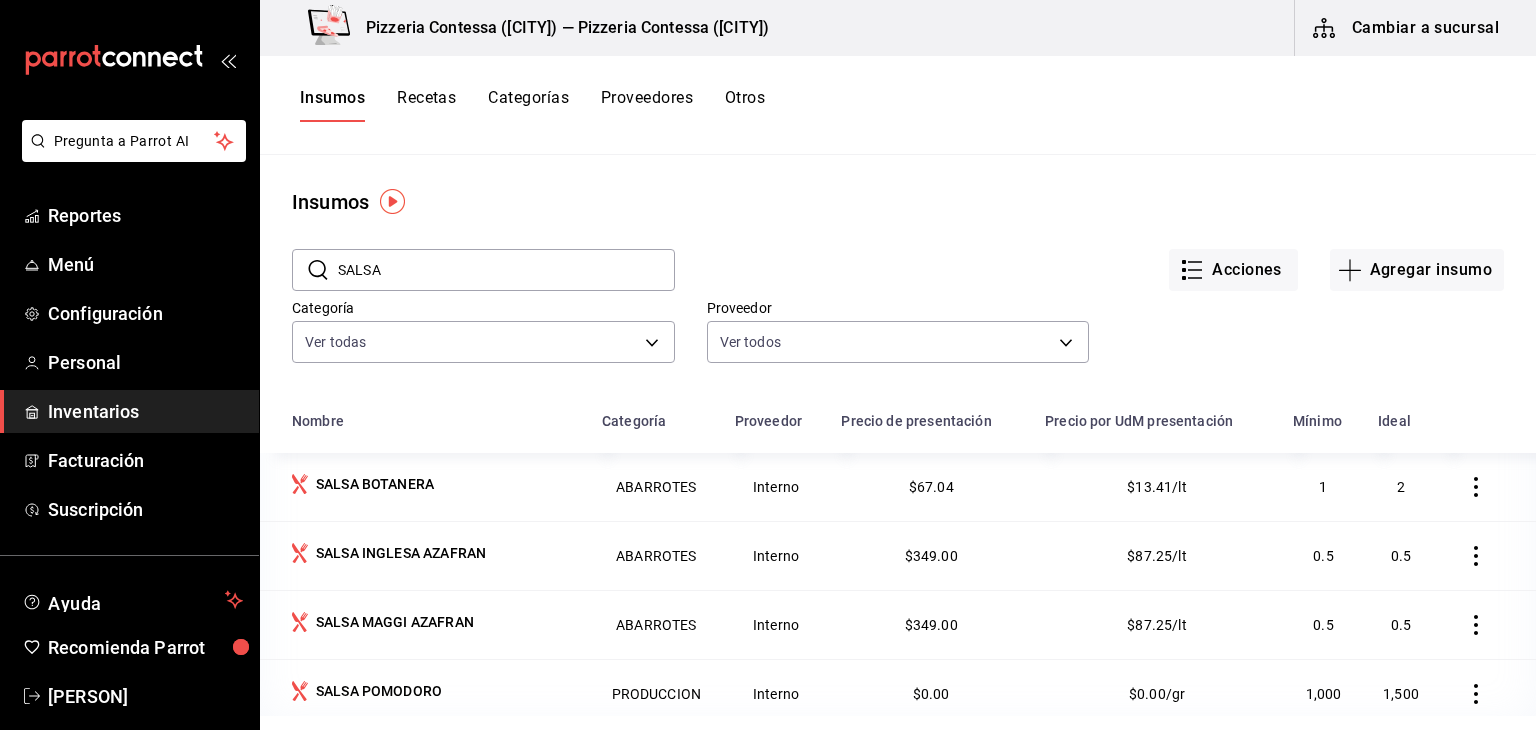 click on "Recetas" at bounding box center (426, 105) 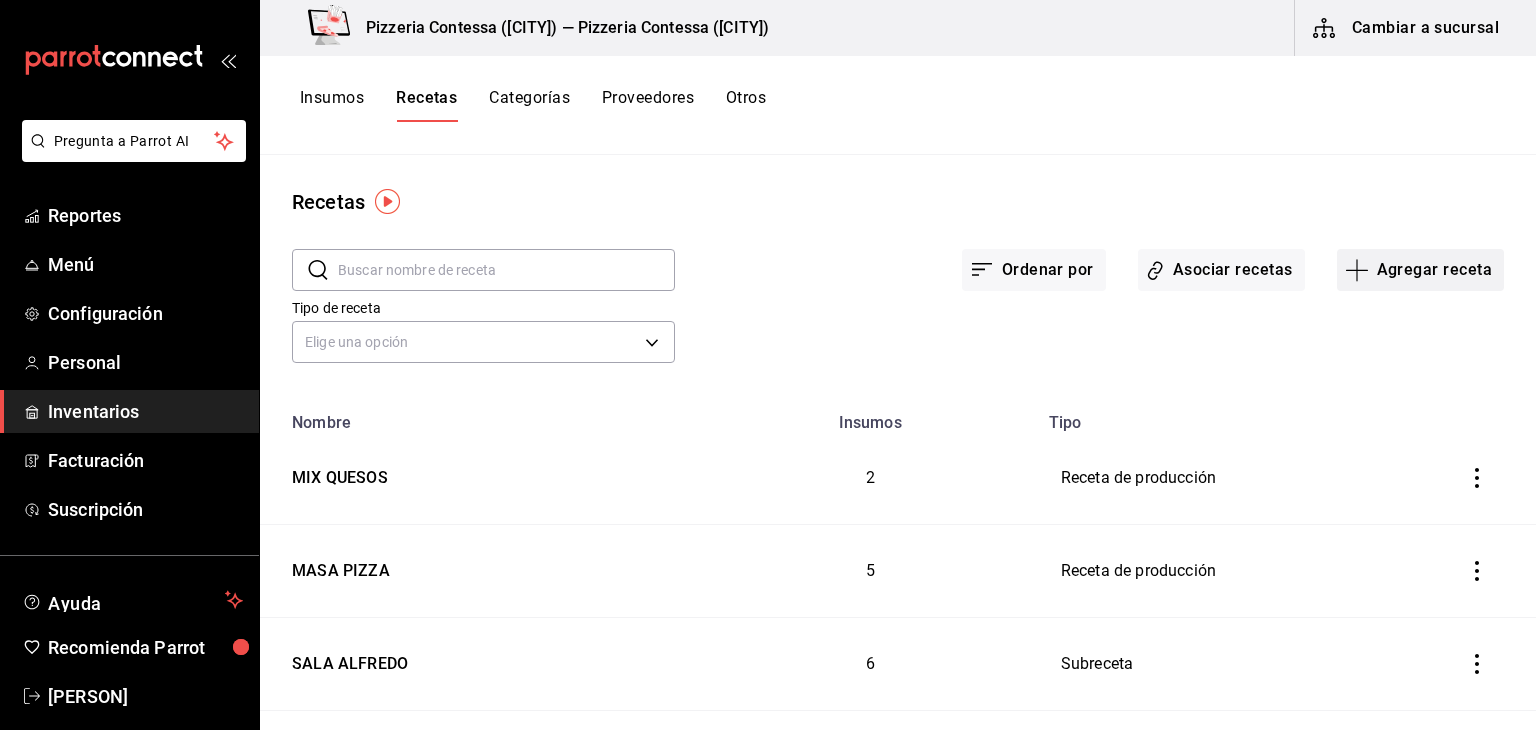 click on "Agregar receta" at bounding box center [1420, 270] 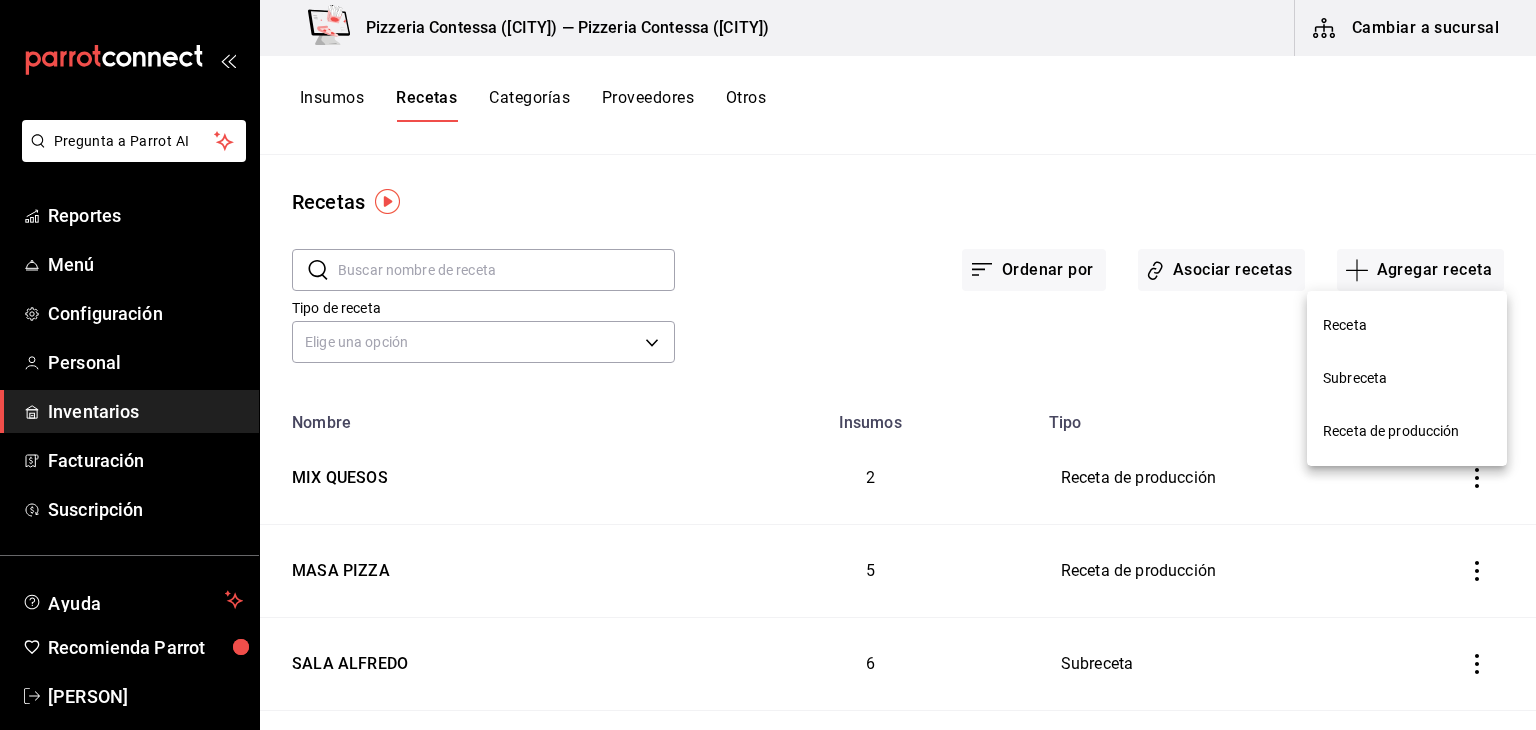 click on "Receta de producción" at bounding box center [1407, 431] 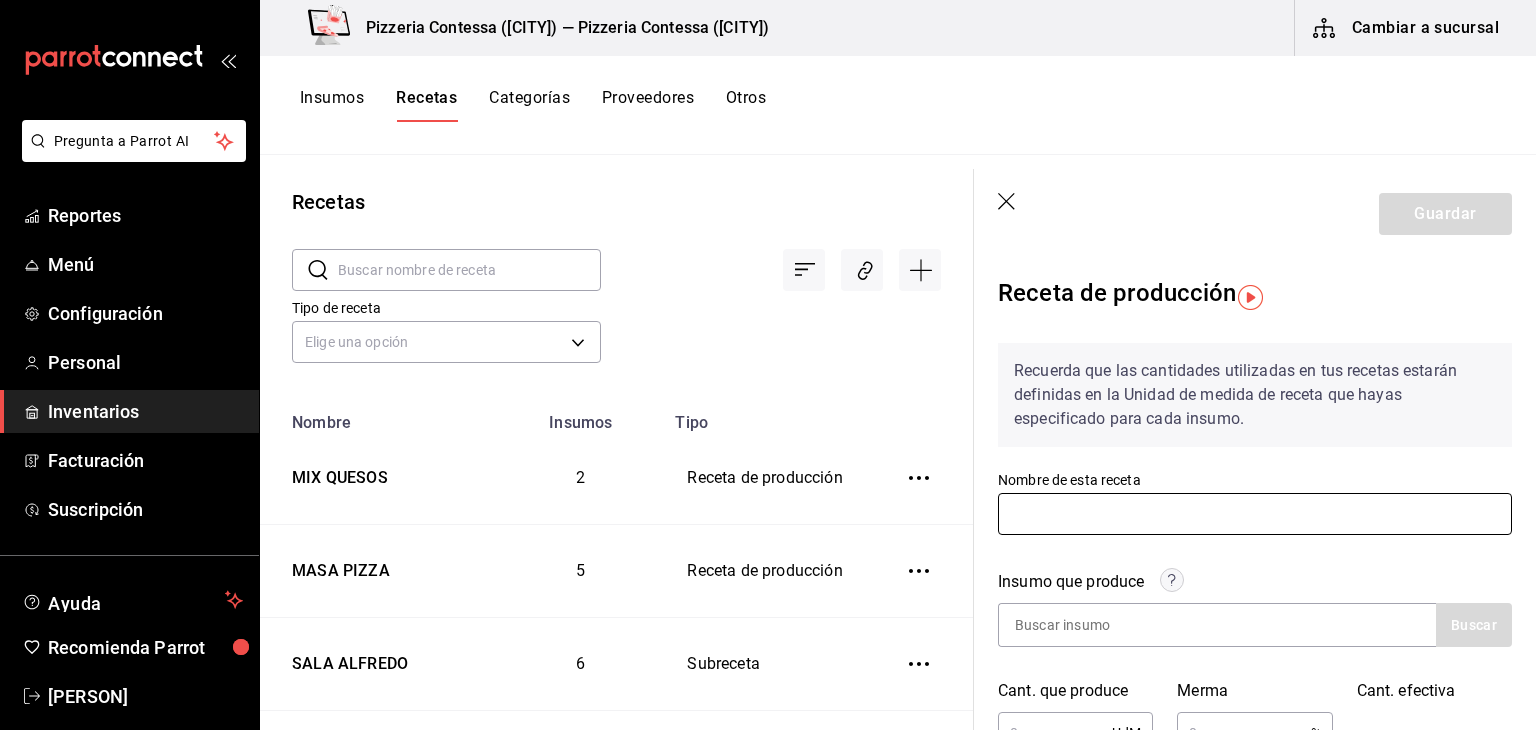 click at bounding box center (1255, 514) 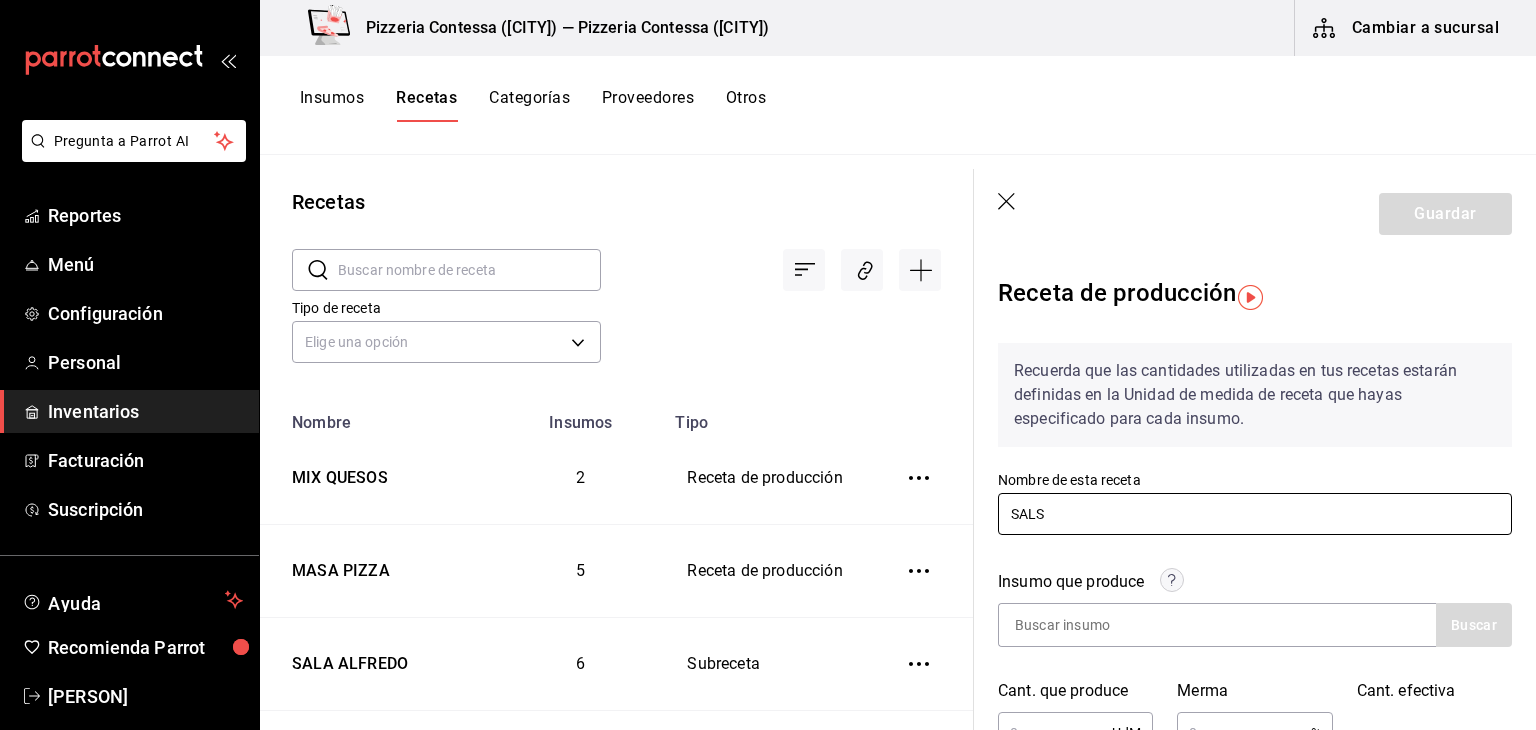 type on "SALSA POMODORO" 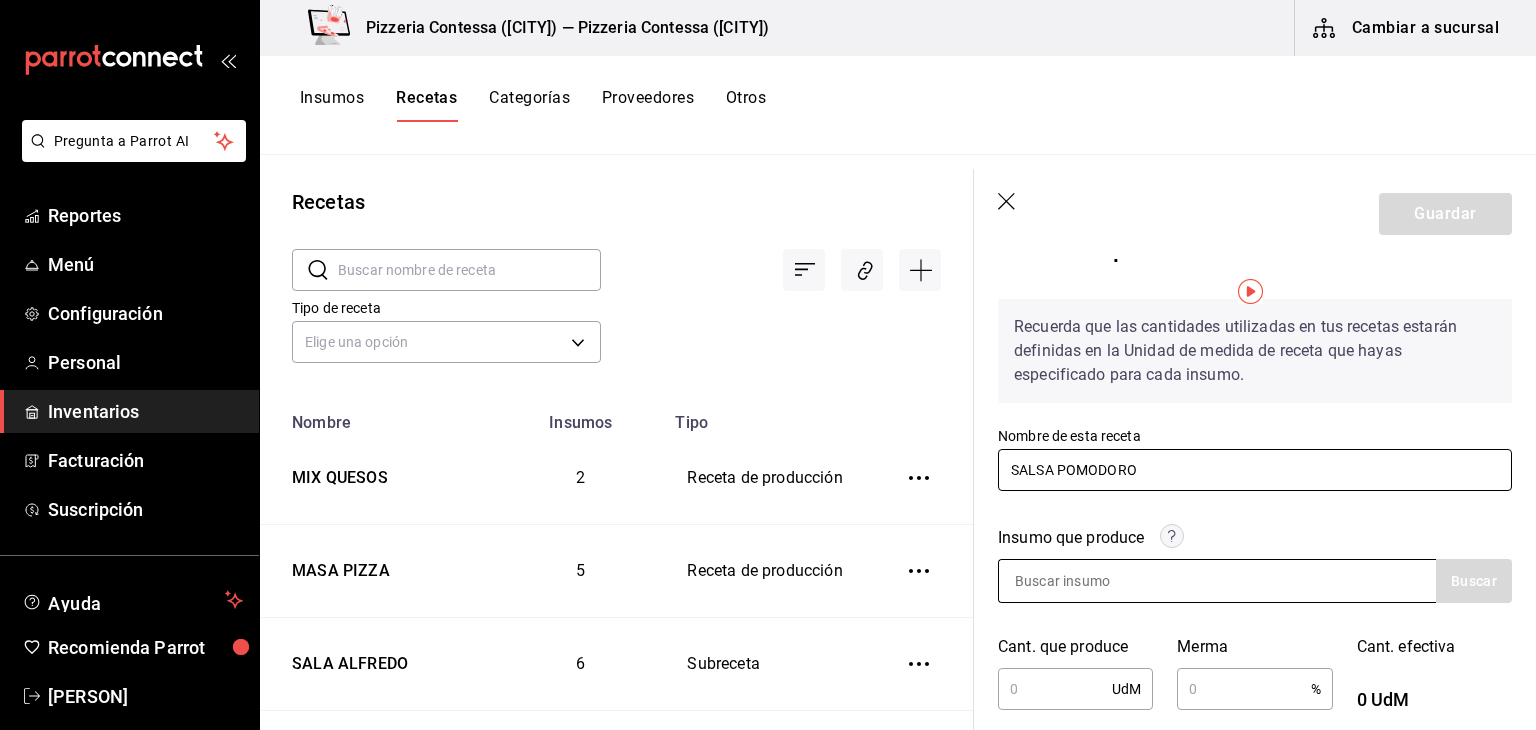 scroll, scrollTop: 100, scrollLeft: 0, axis: vertical 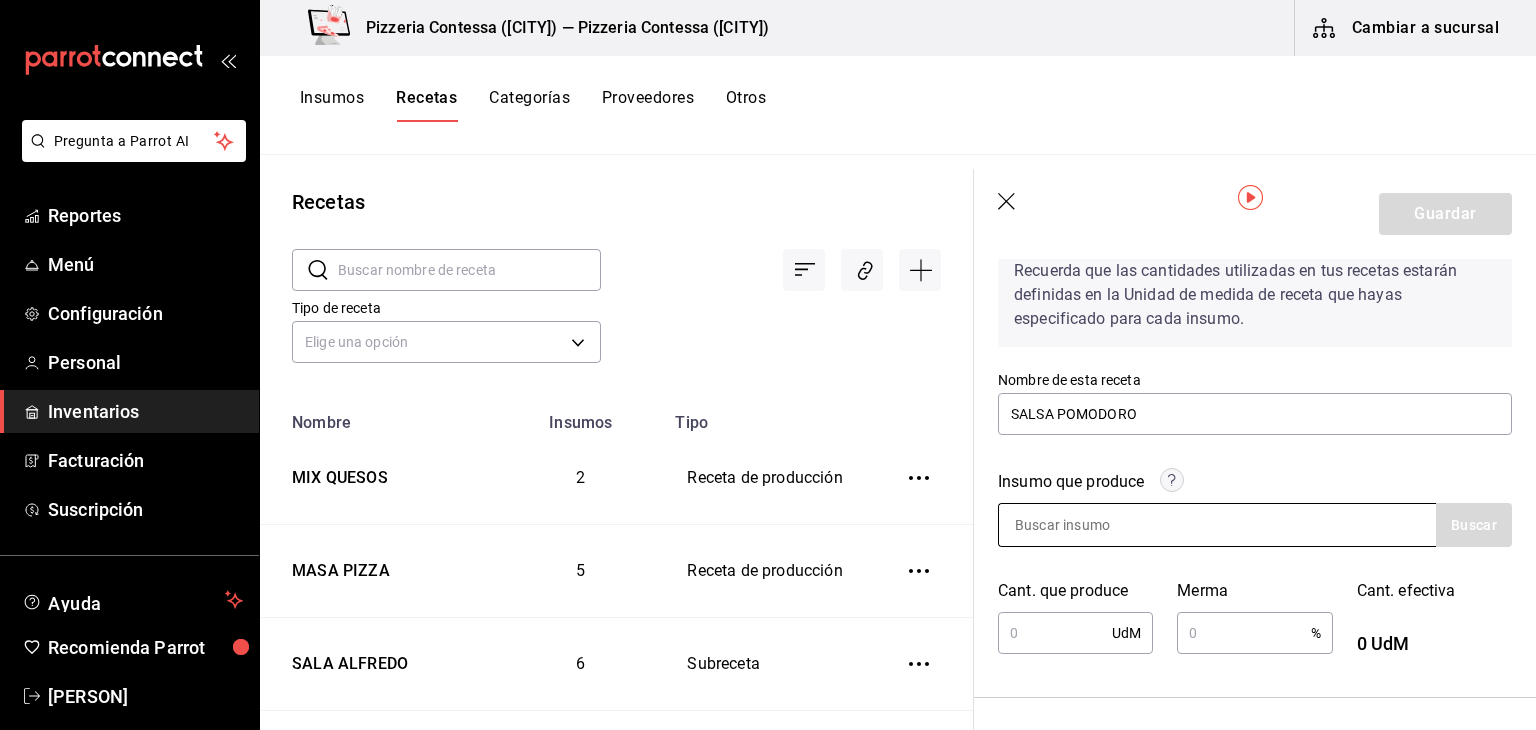 click at bounding box center [1099, 525] 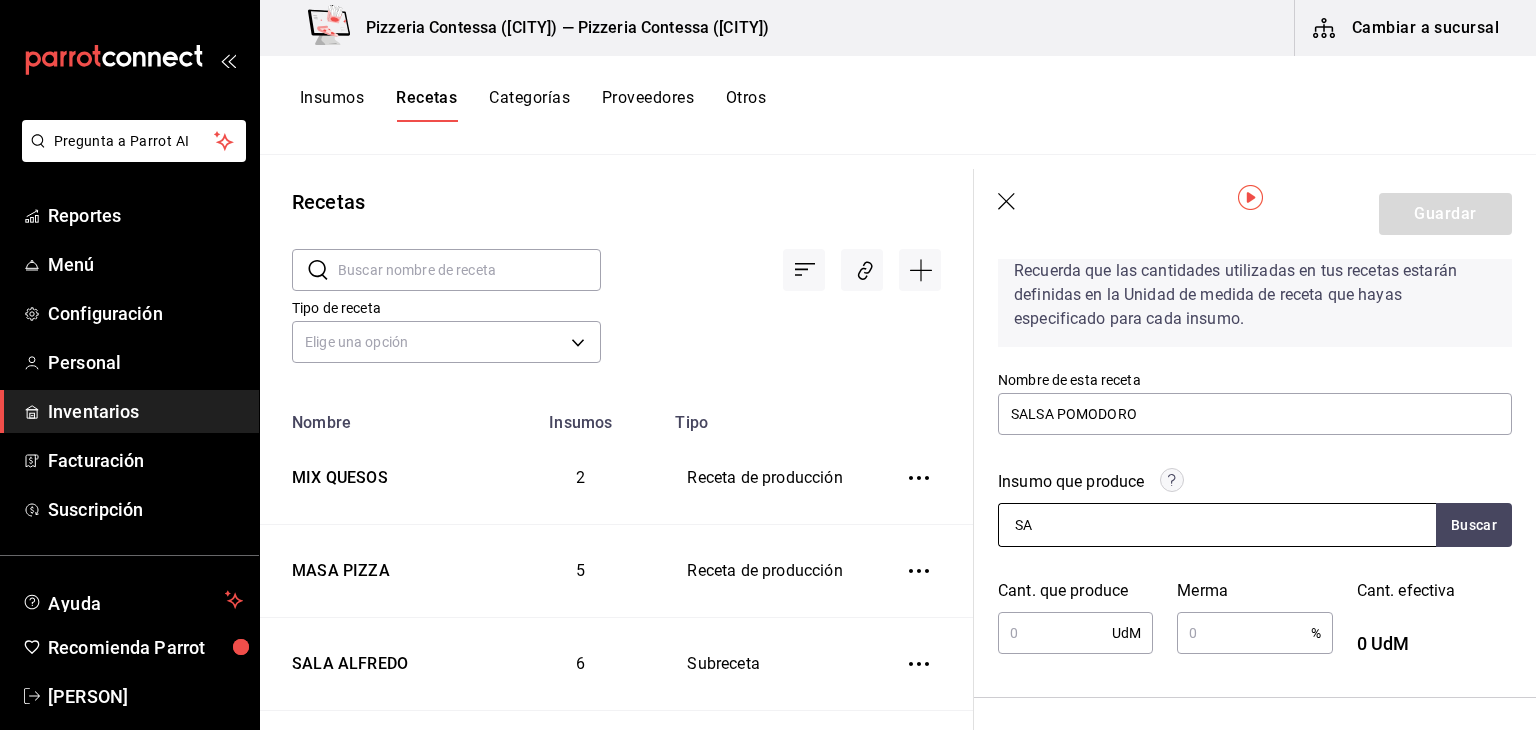 type on "S" 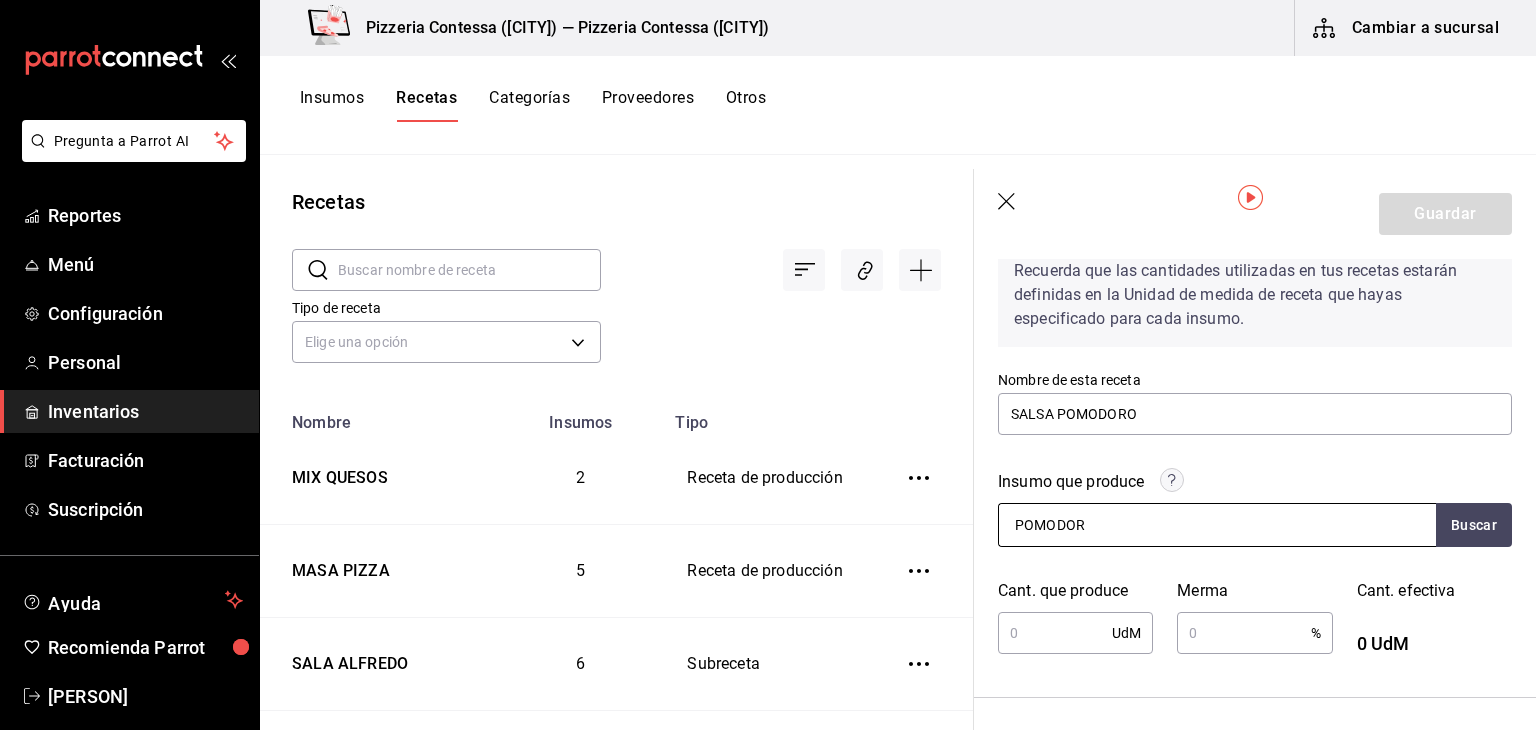 type on "POMODORO" 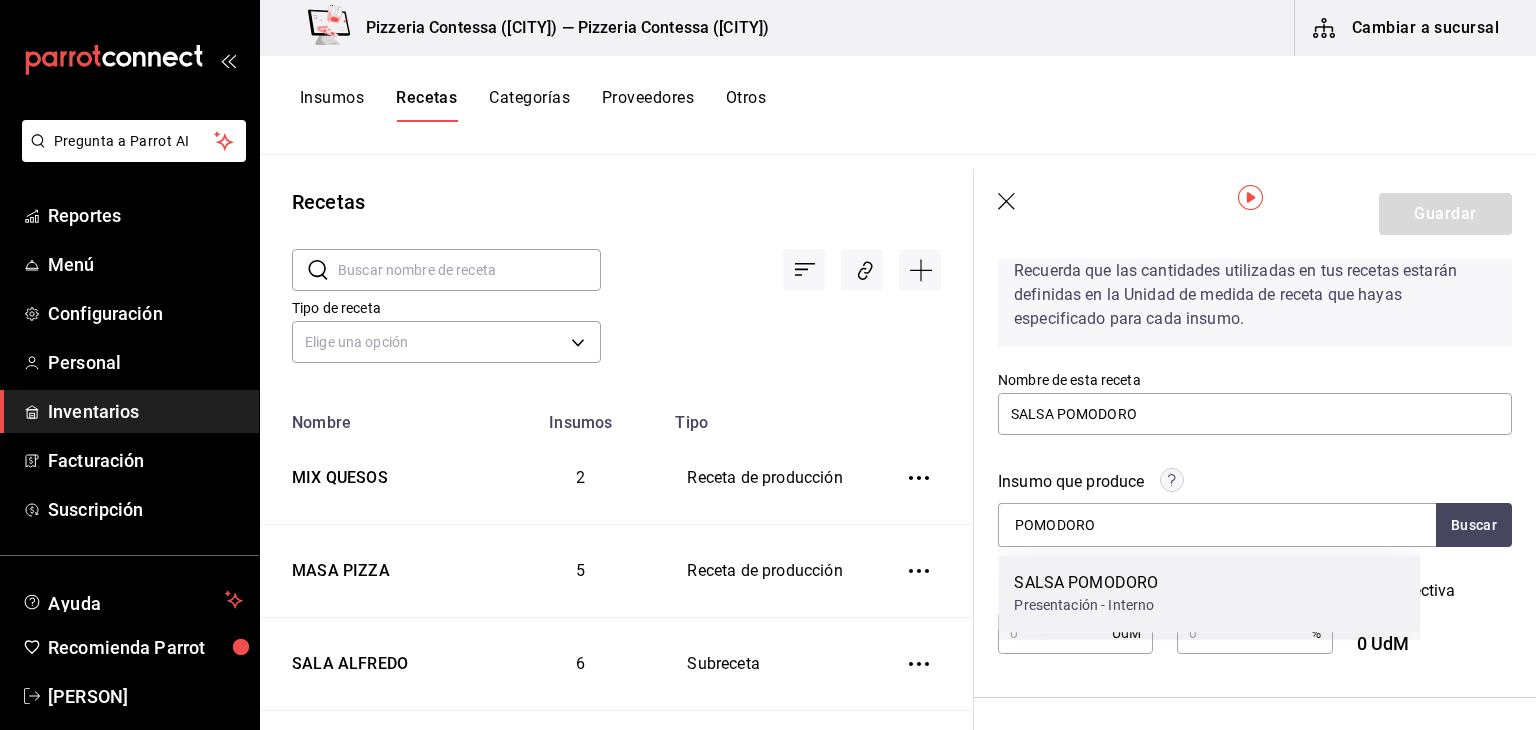 click on "SALSA POMODORO" at bounding box center (1086, 583) 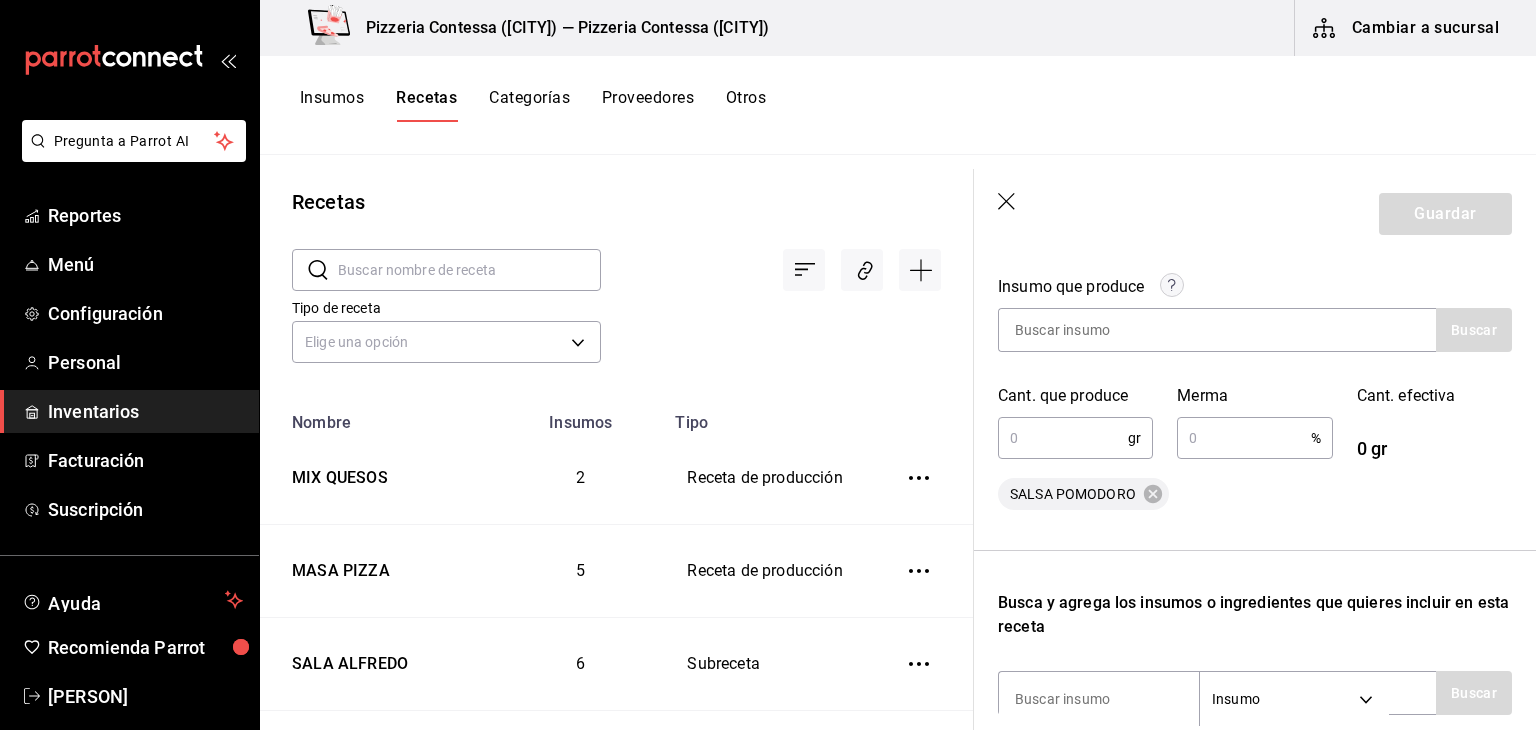 scroll, scrollTop: 300, scrollLeft: 0, axis: vertical 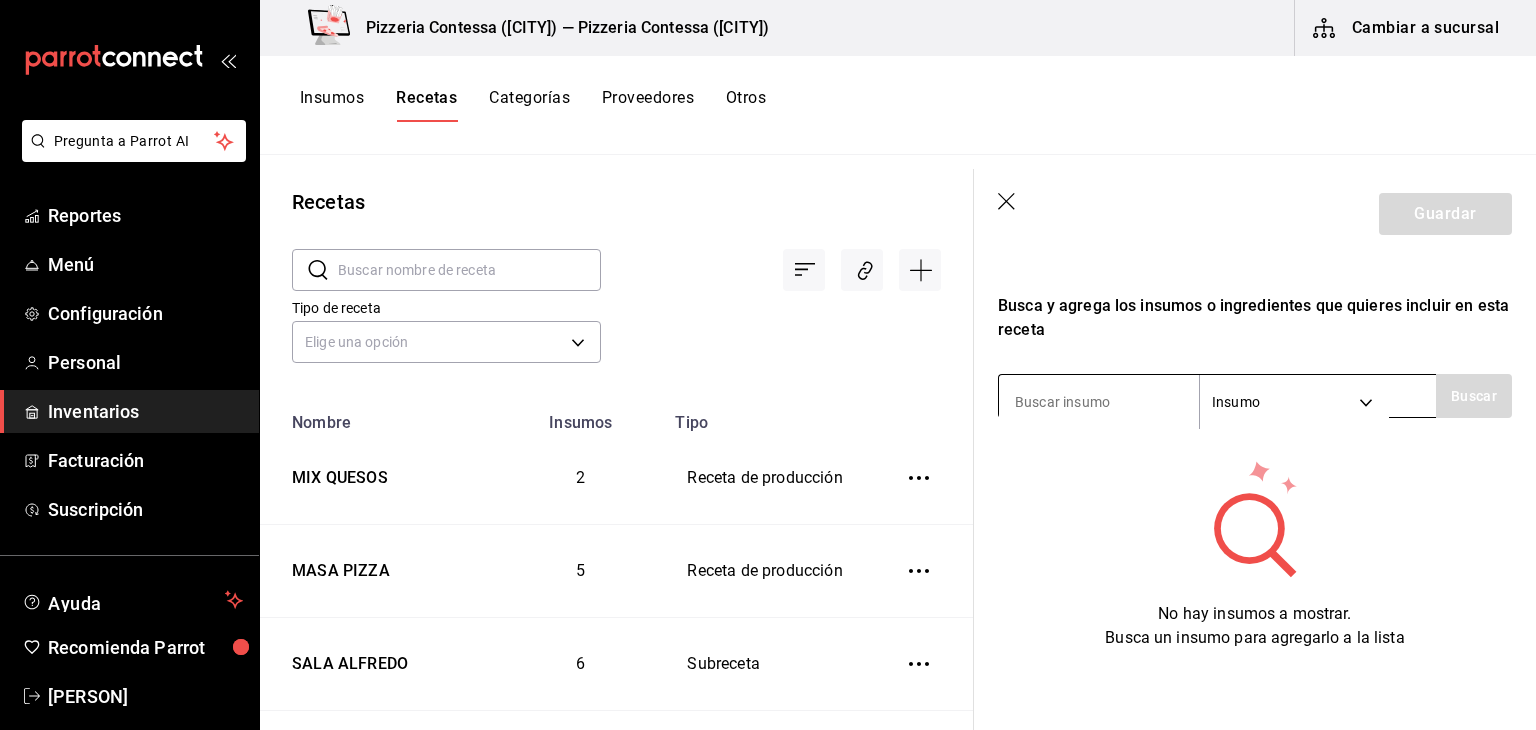 click at bounding box center (1099, 402) 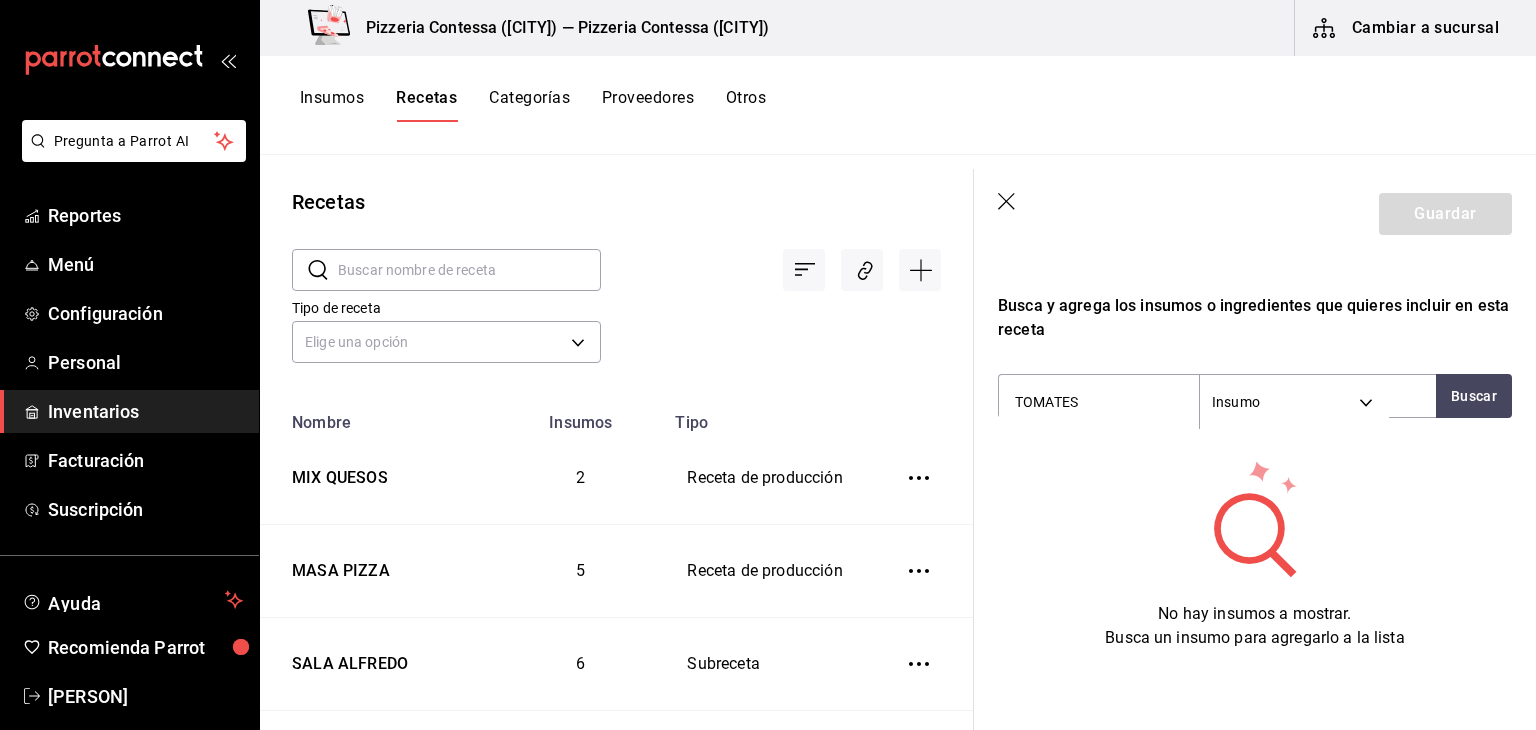 scroll, scrollTop: 607, scrollLeft: 0, axis: vertical 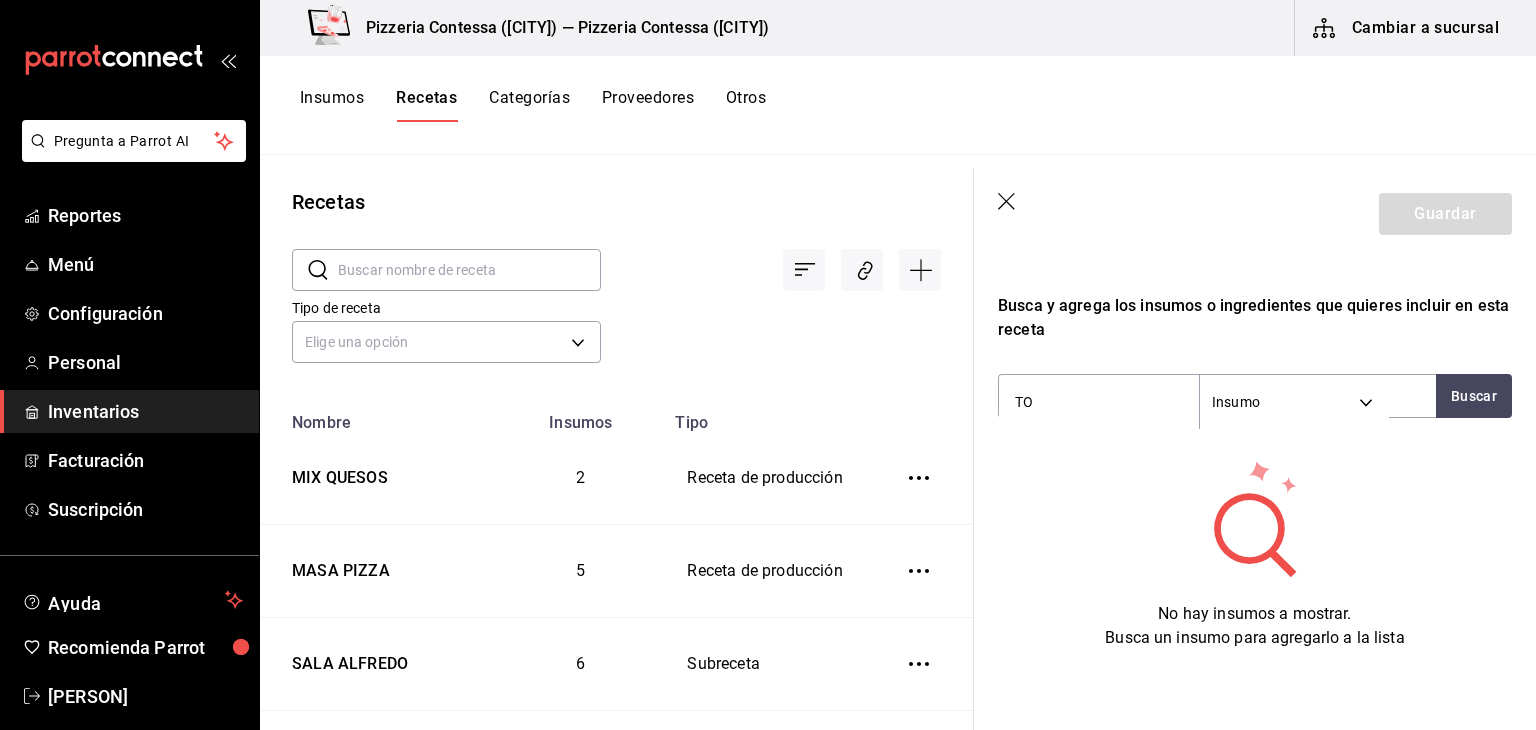 type on "T" 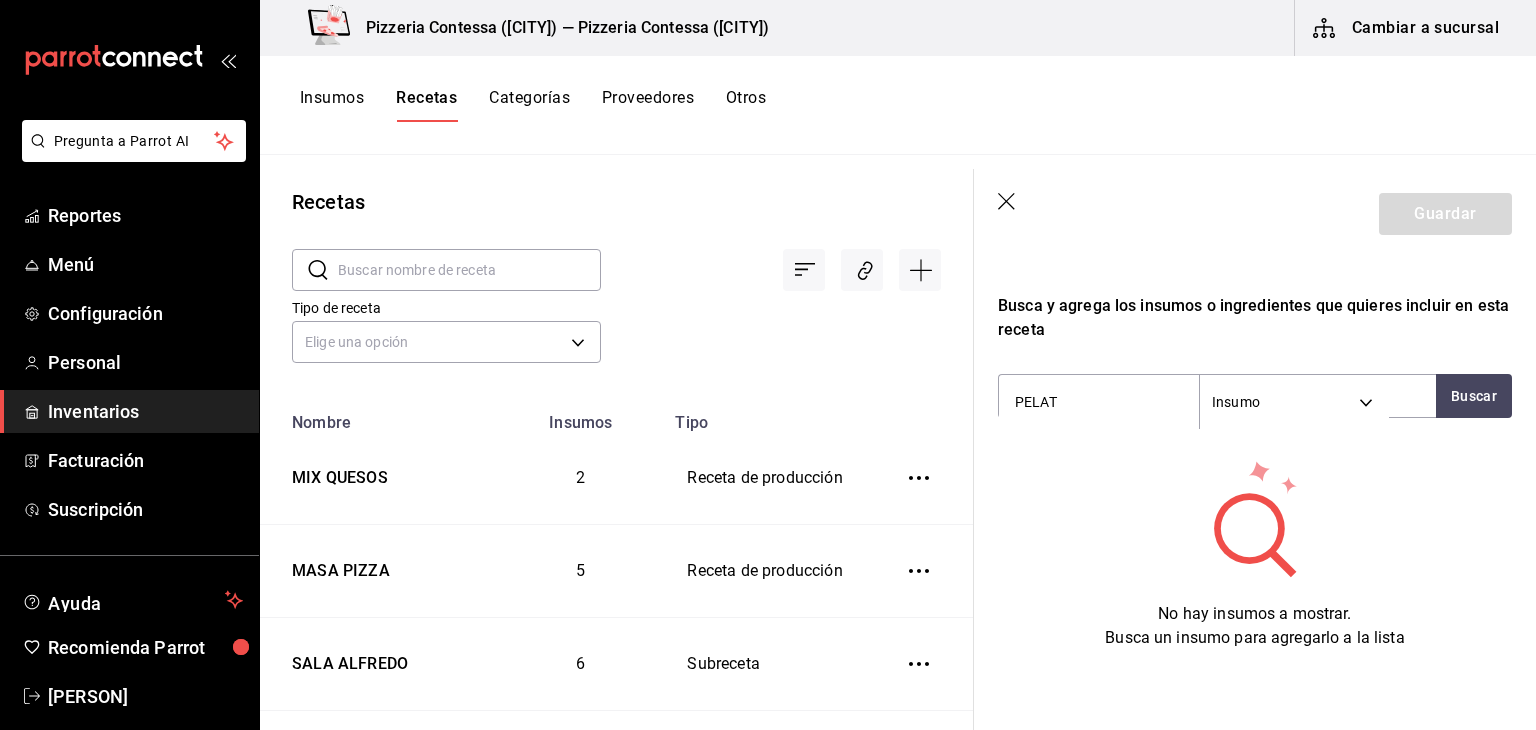 type on "PELATI" 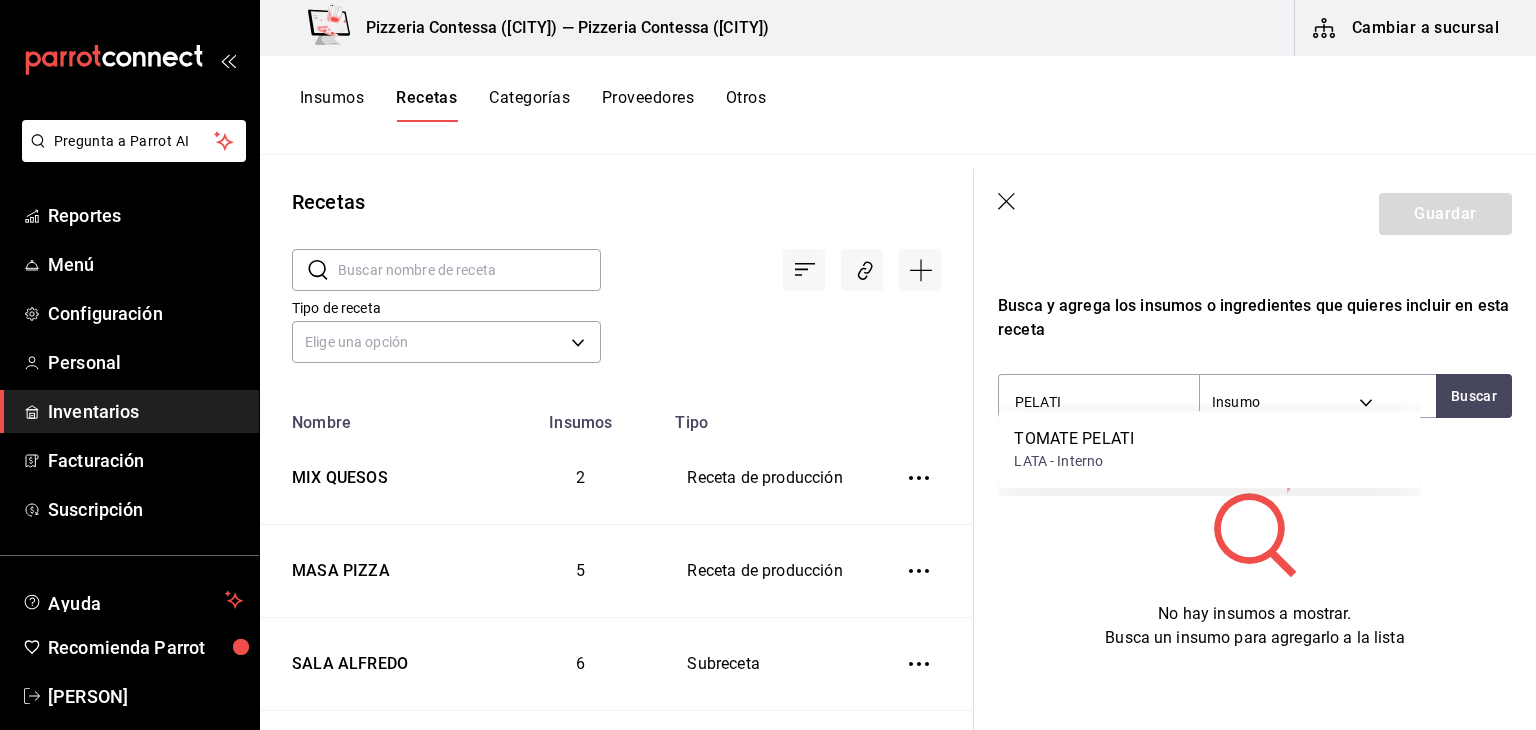 click on "TOMATE PELATI" at bounding box center [1074, 439] 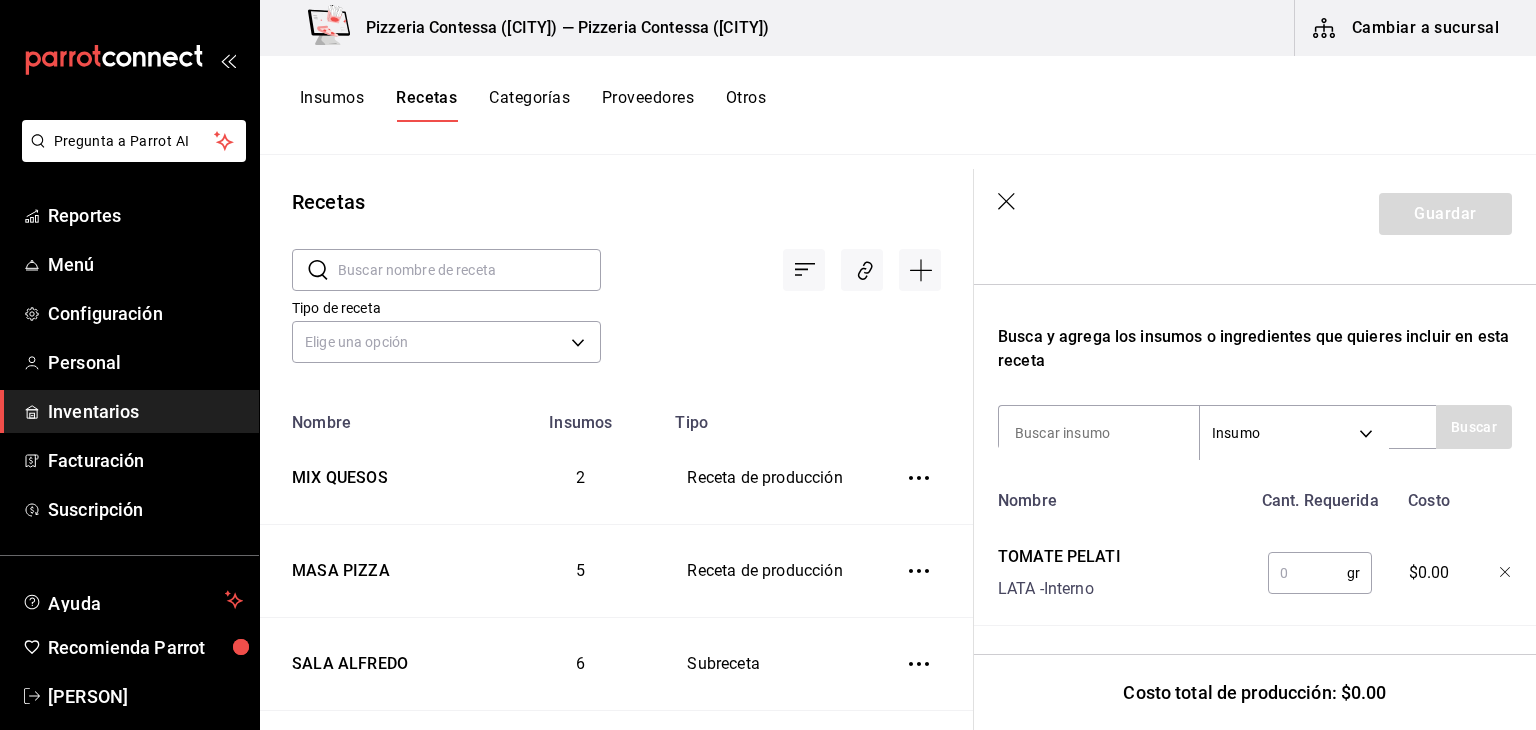 scroll, scrollTop: 576, scrollLeft: 0, axis: vertical 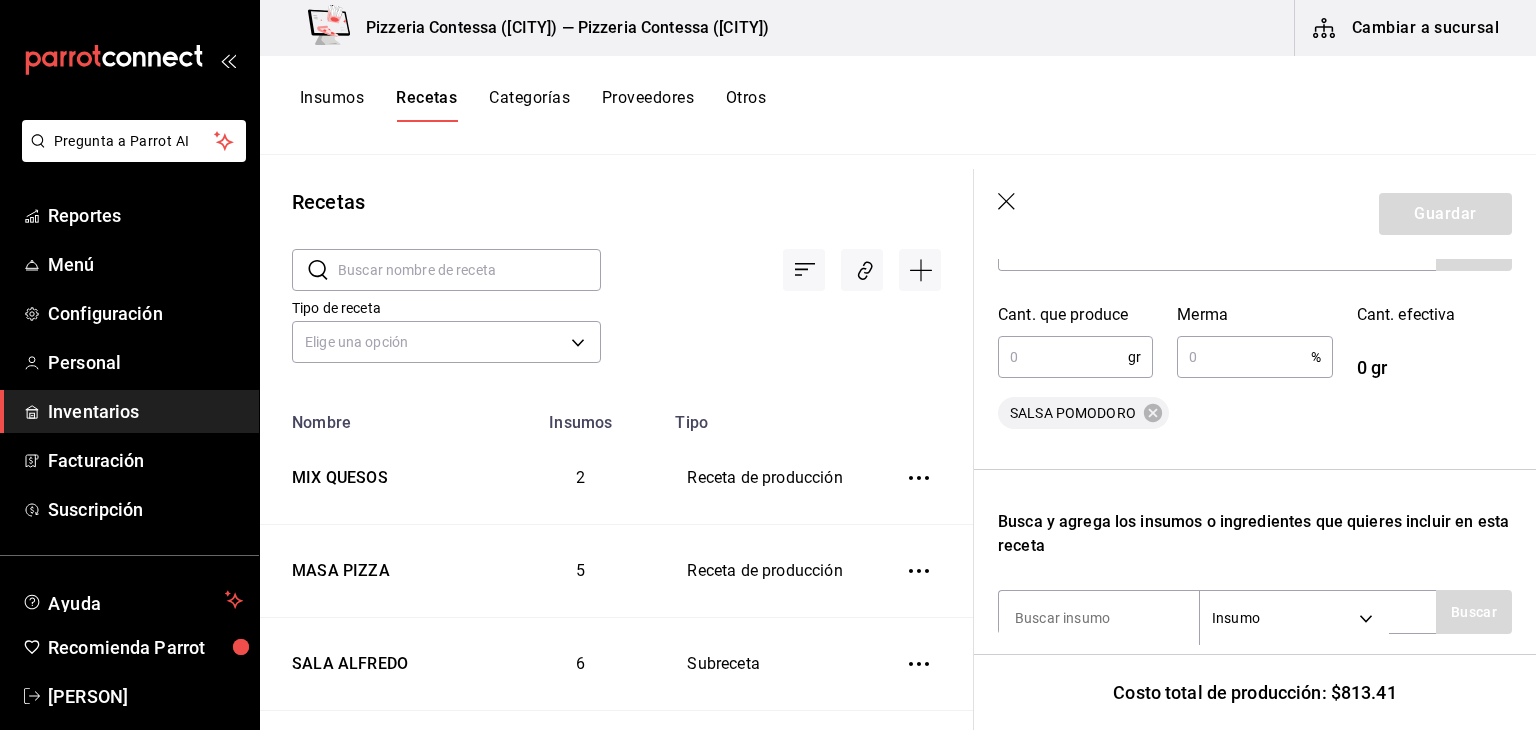 type on "20,230" 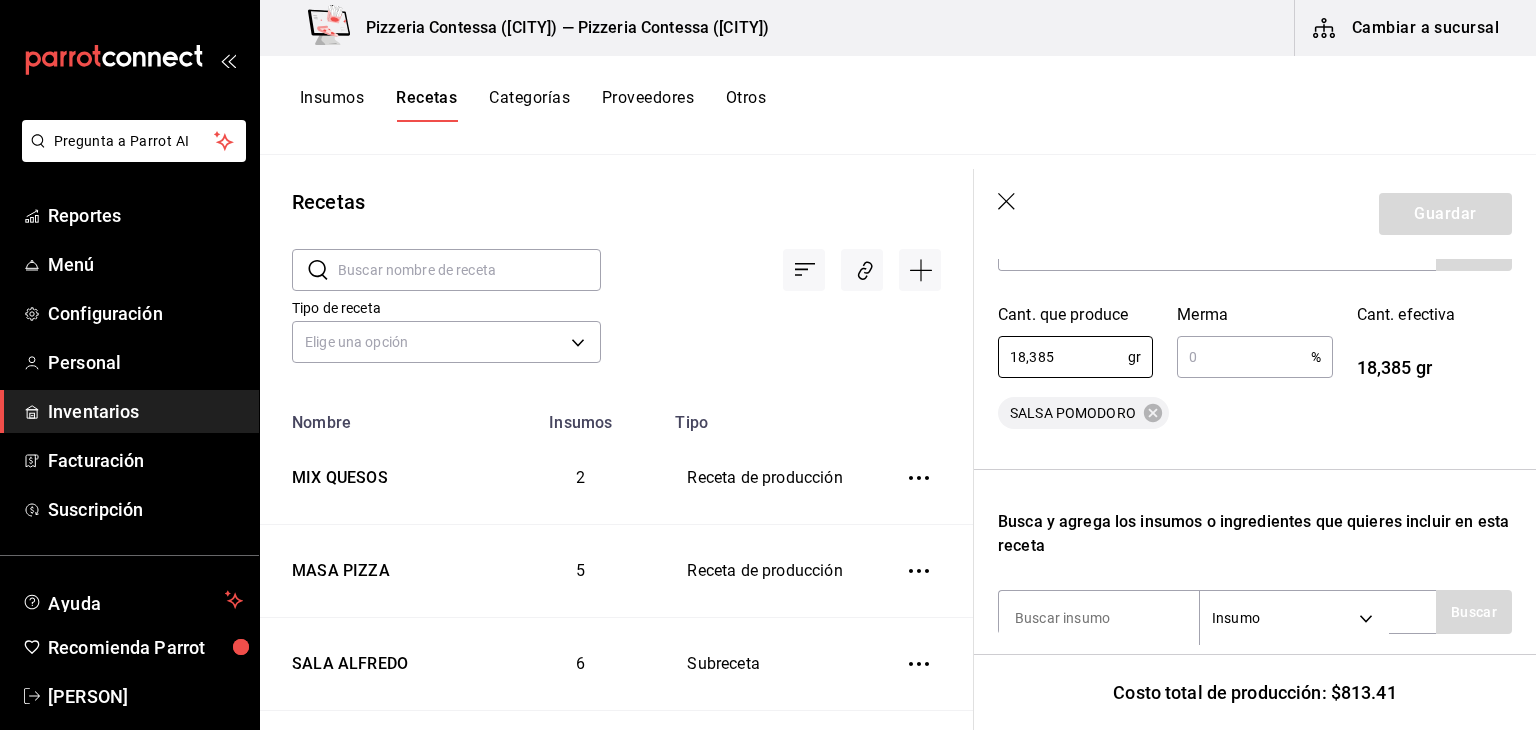 type on "18,385" 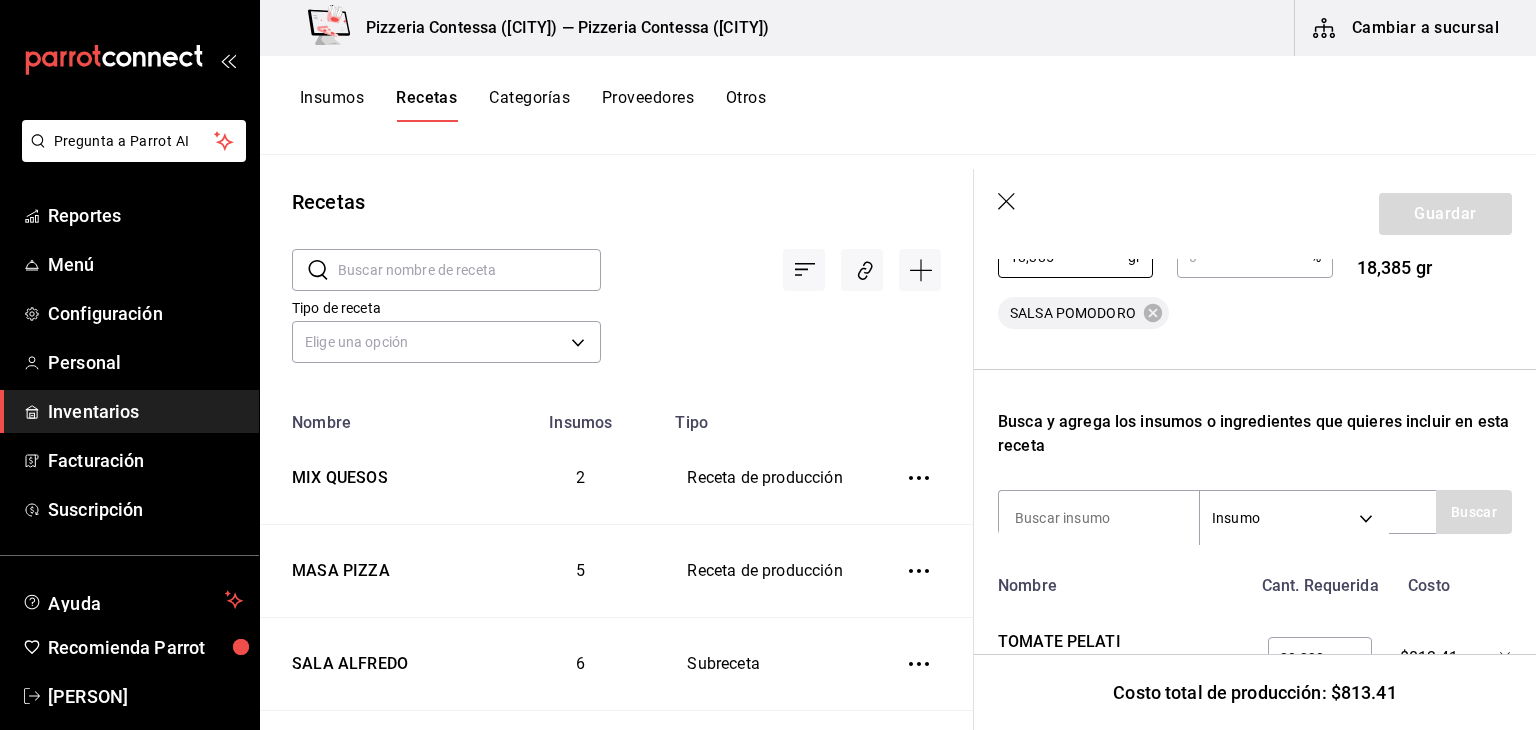 scroll, scrollTop: 576, scrollLeft: 0, axis: vertical 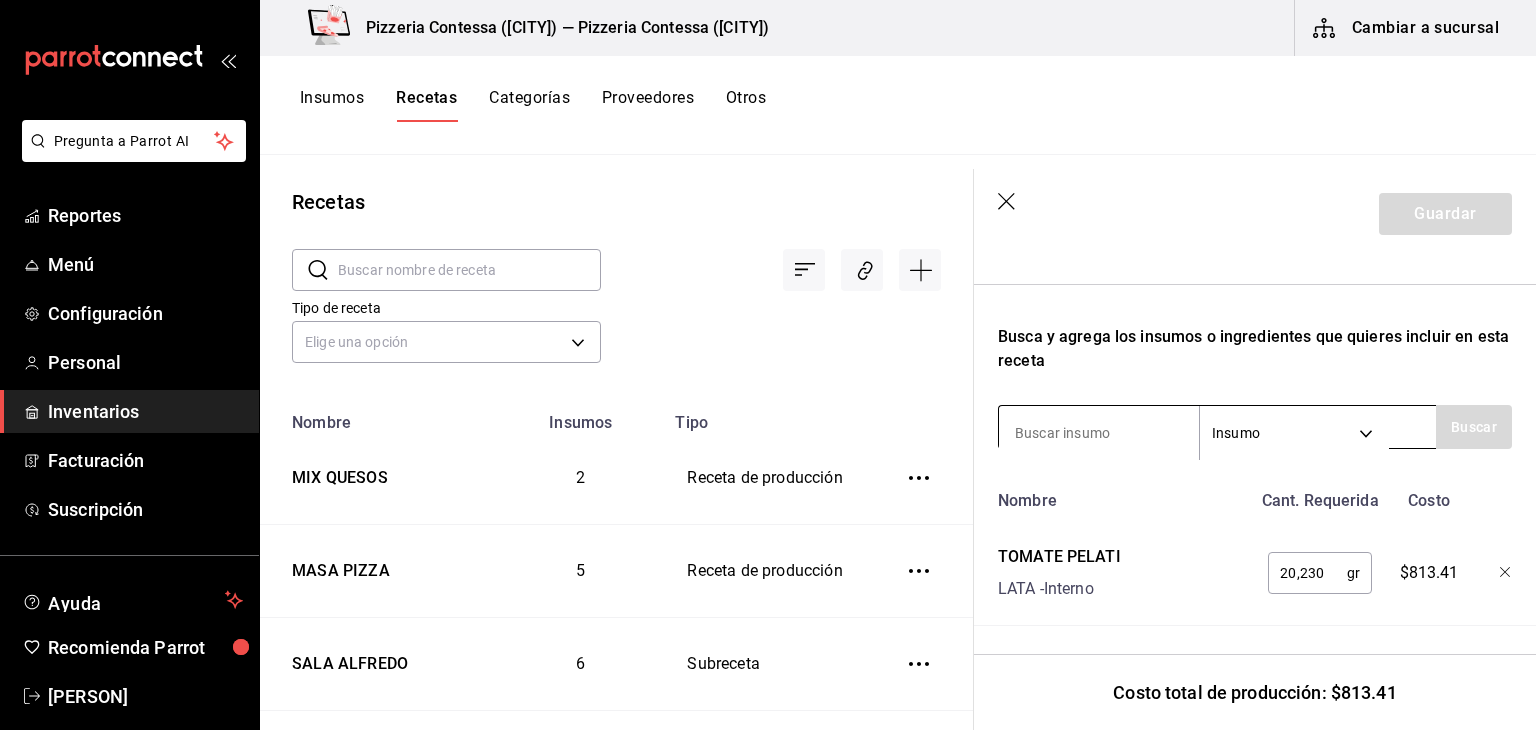 click at bounding box center (1099, 433) 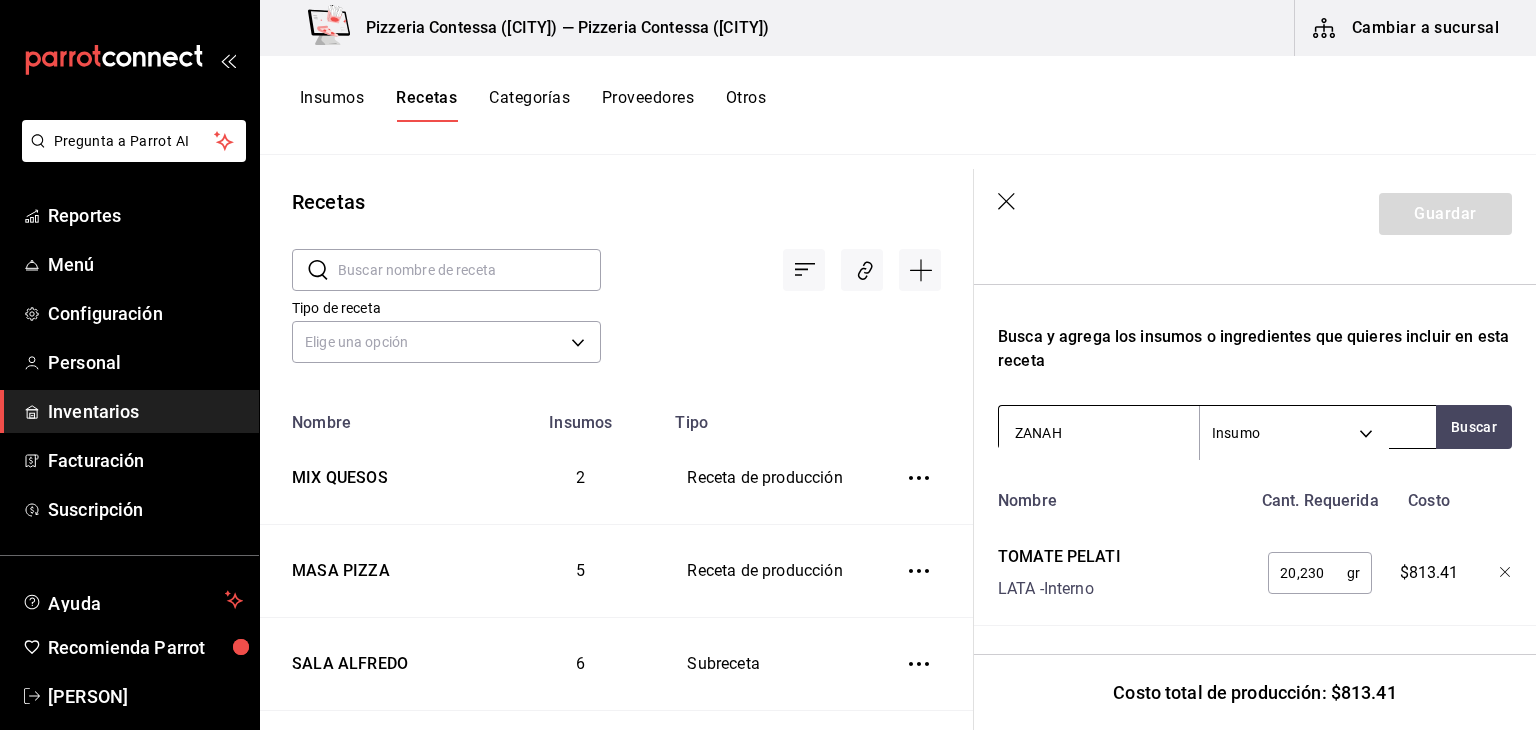 type on "ZANAHO" 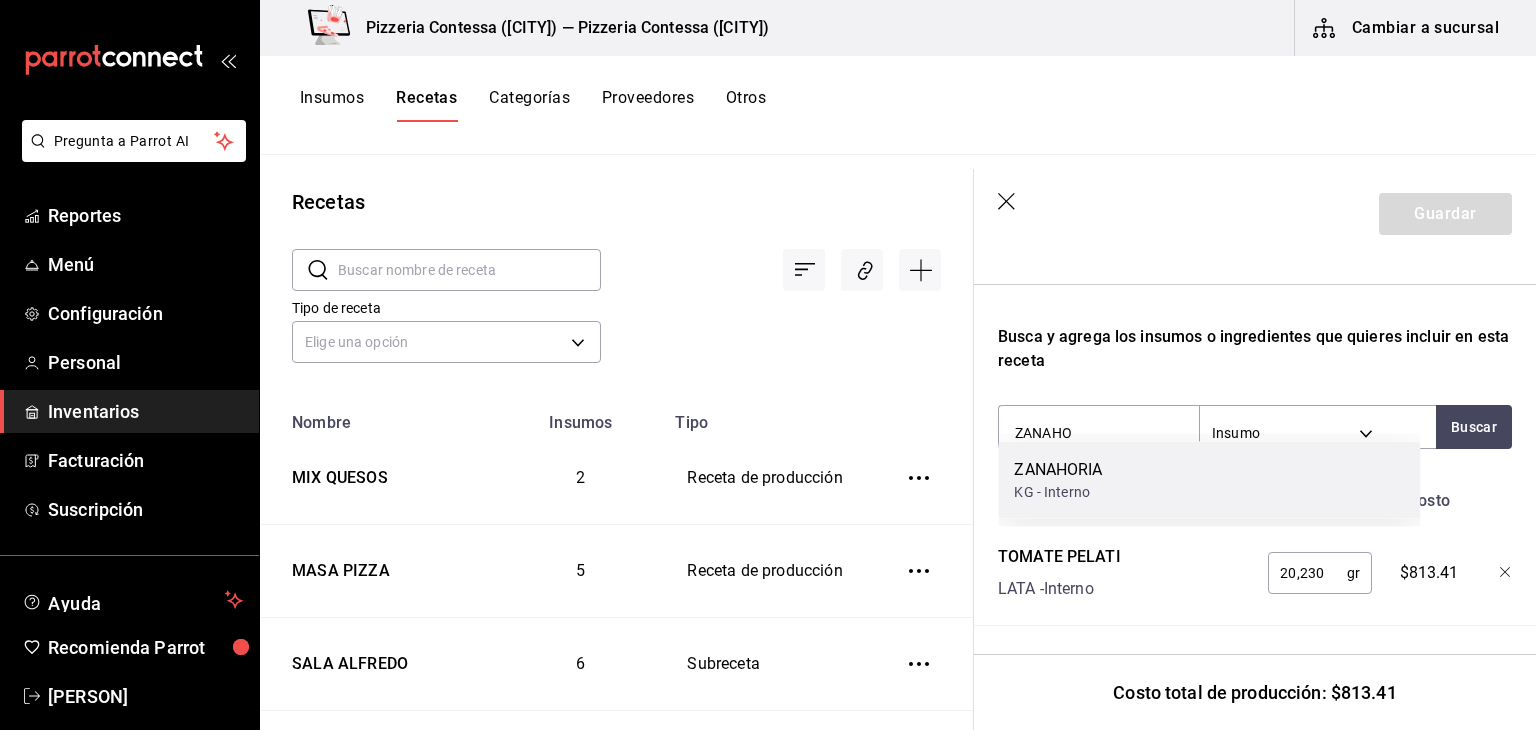 click on "ZANAHORIA KG - Interno" at bounding box center [1209, 480] 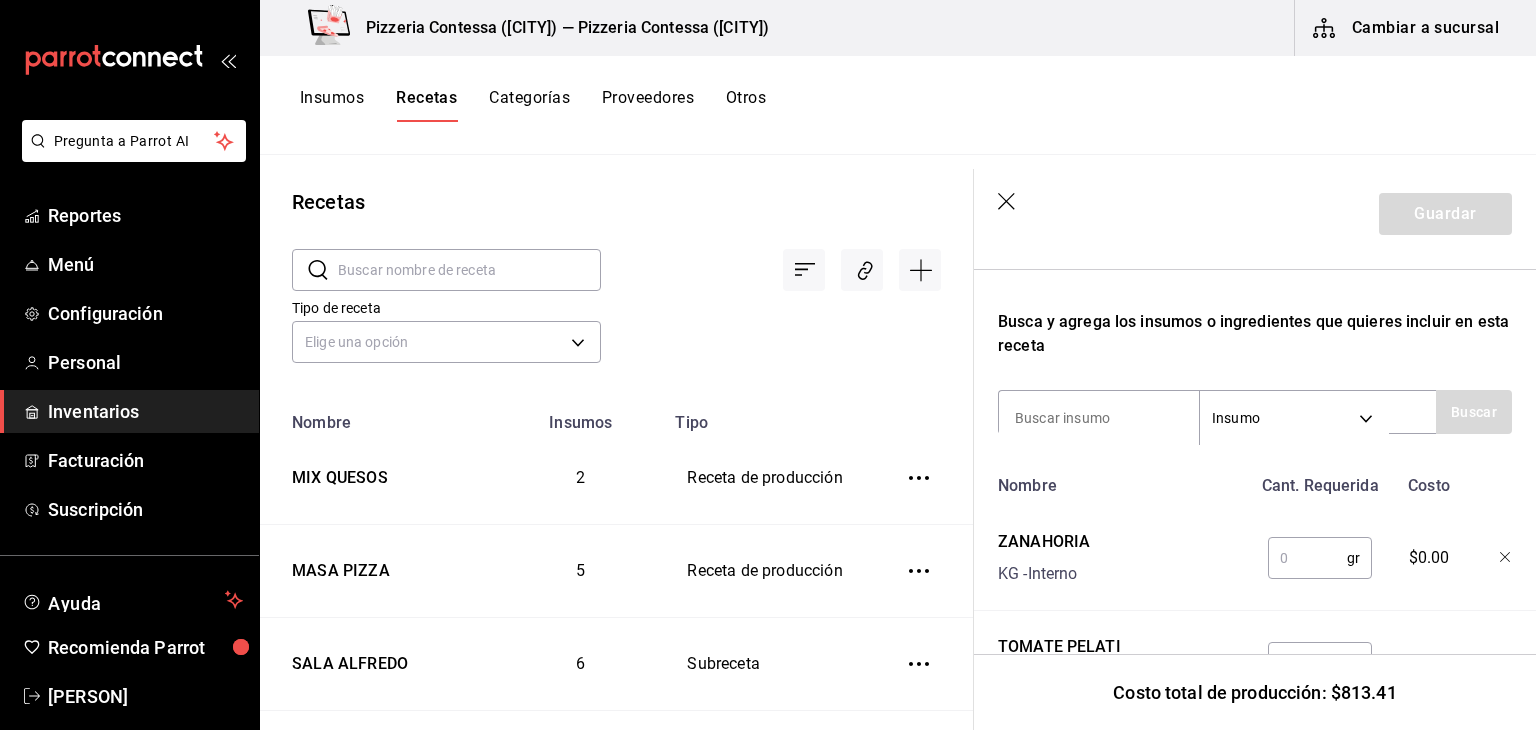 click at bounding box center (1307, 558) 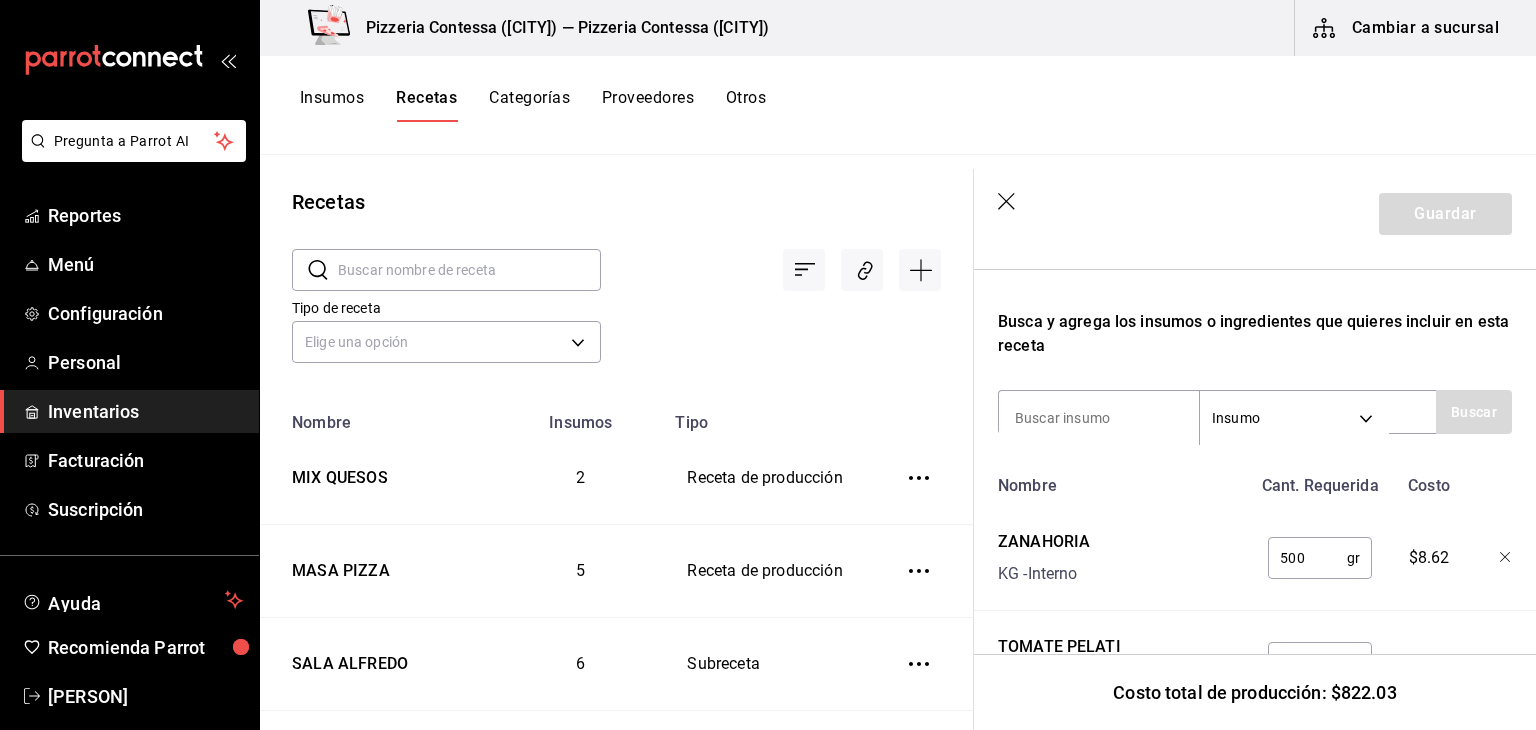 type on "500" 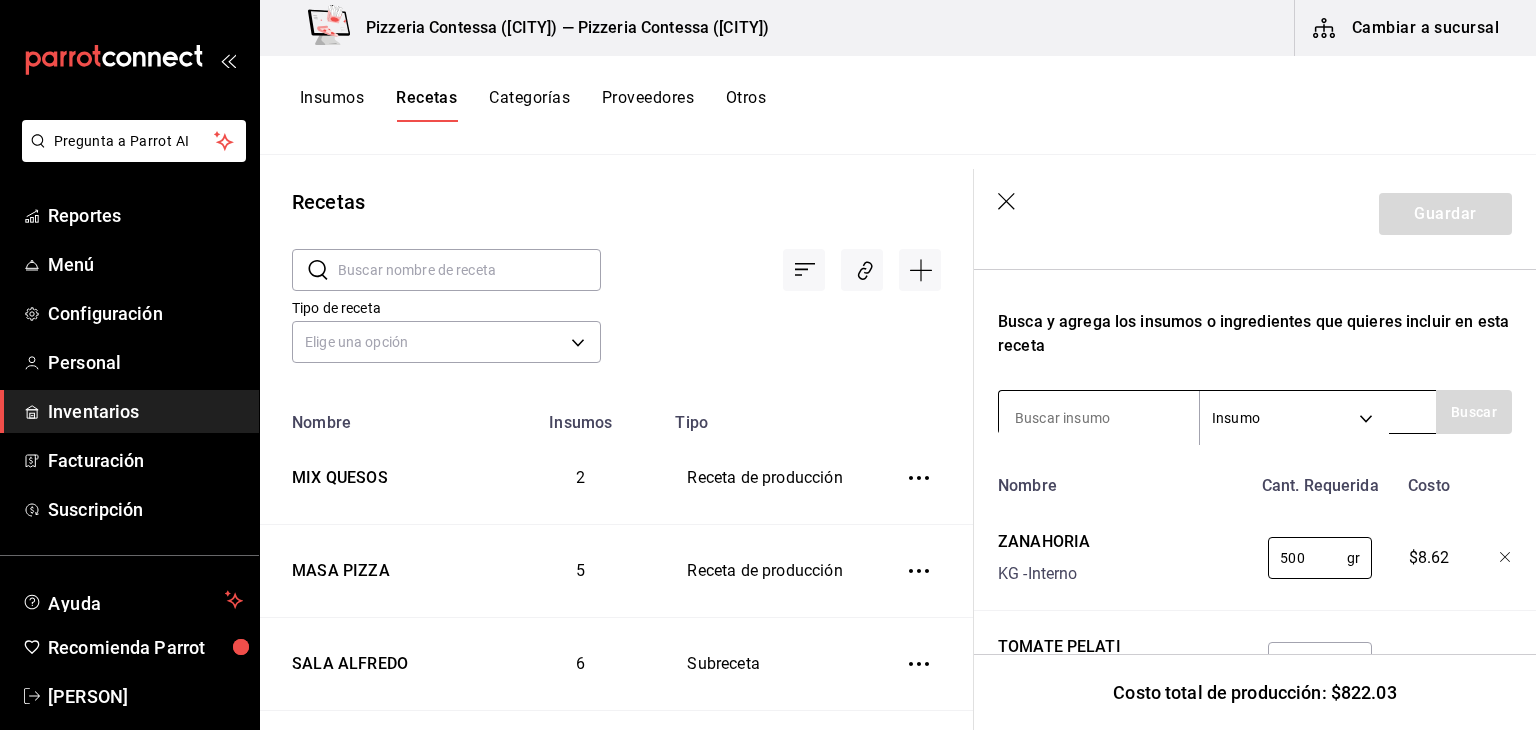 click at bounding box center [1099, 418] 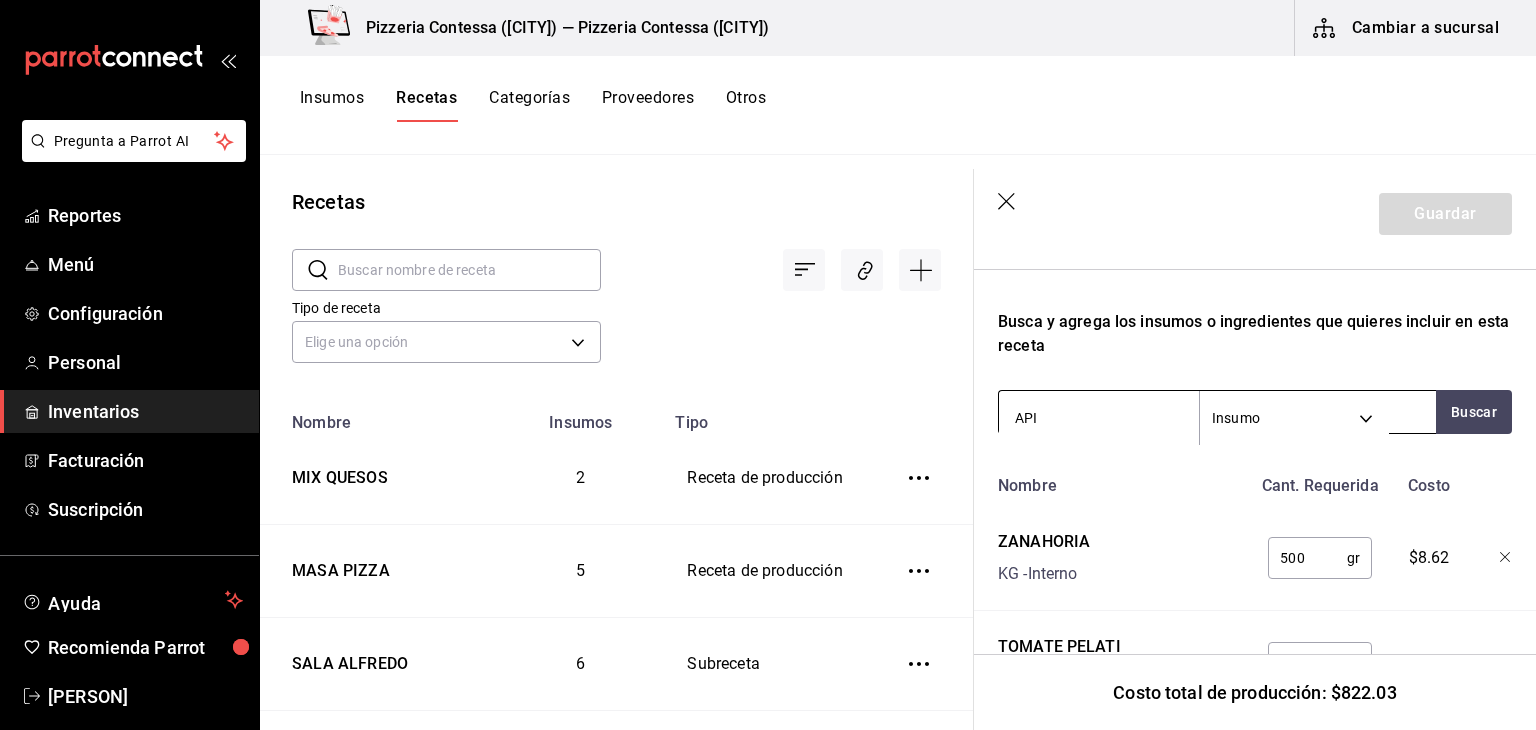 type on "APIO" 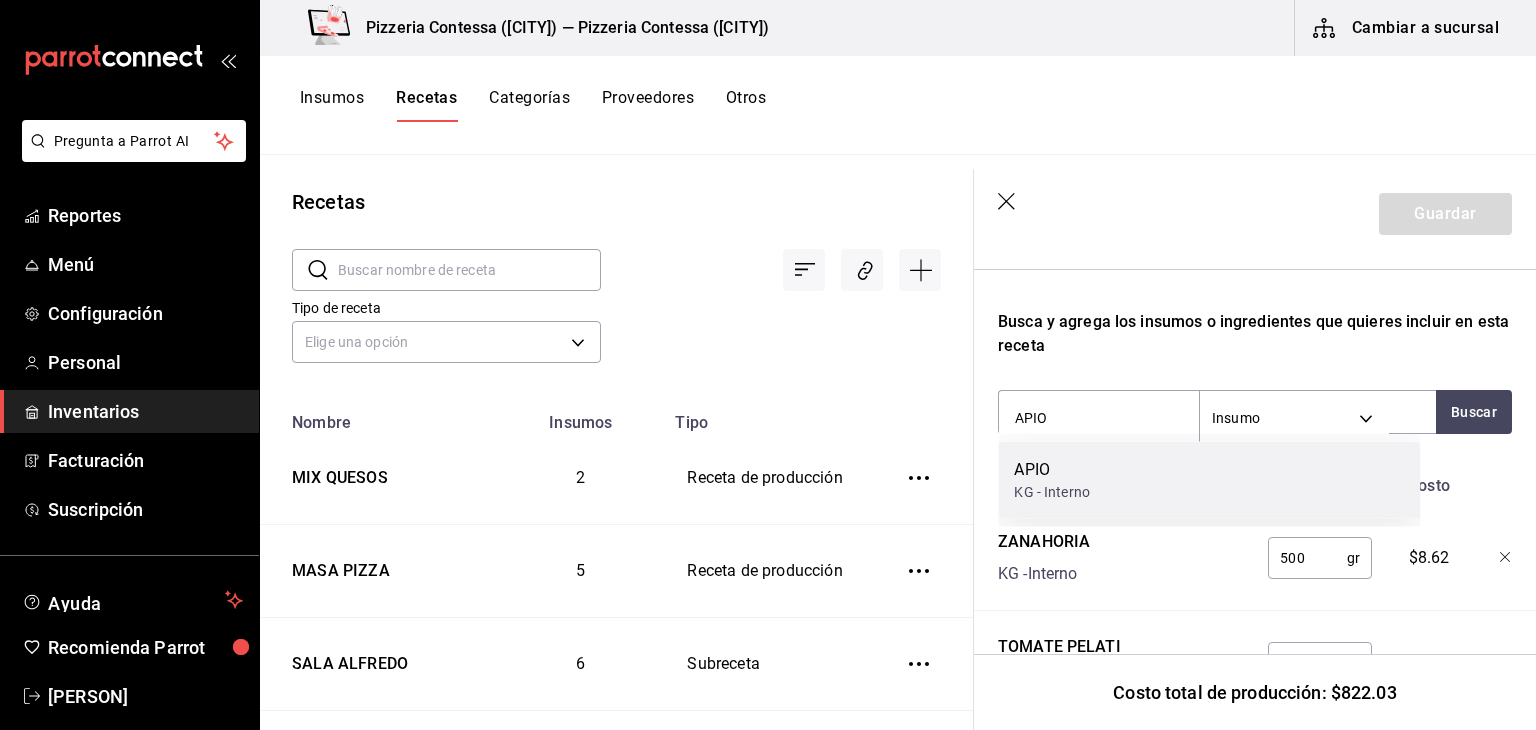 click on "APIO KG - Interno" at bounding box center (1209, 480) 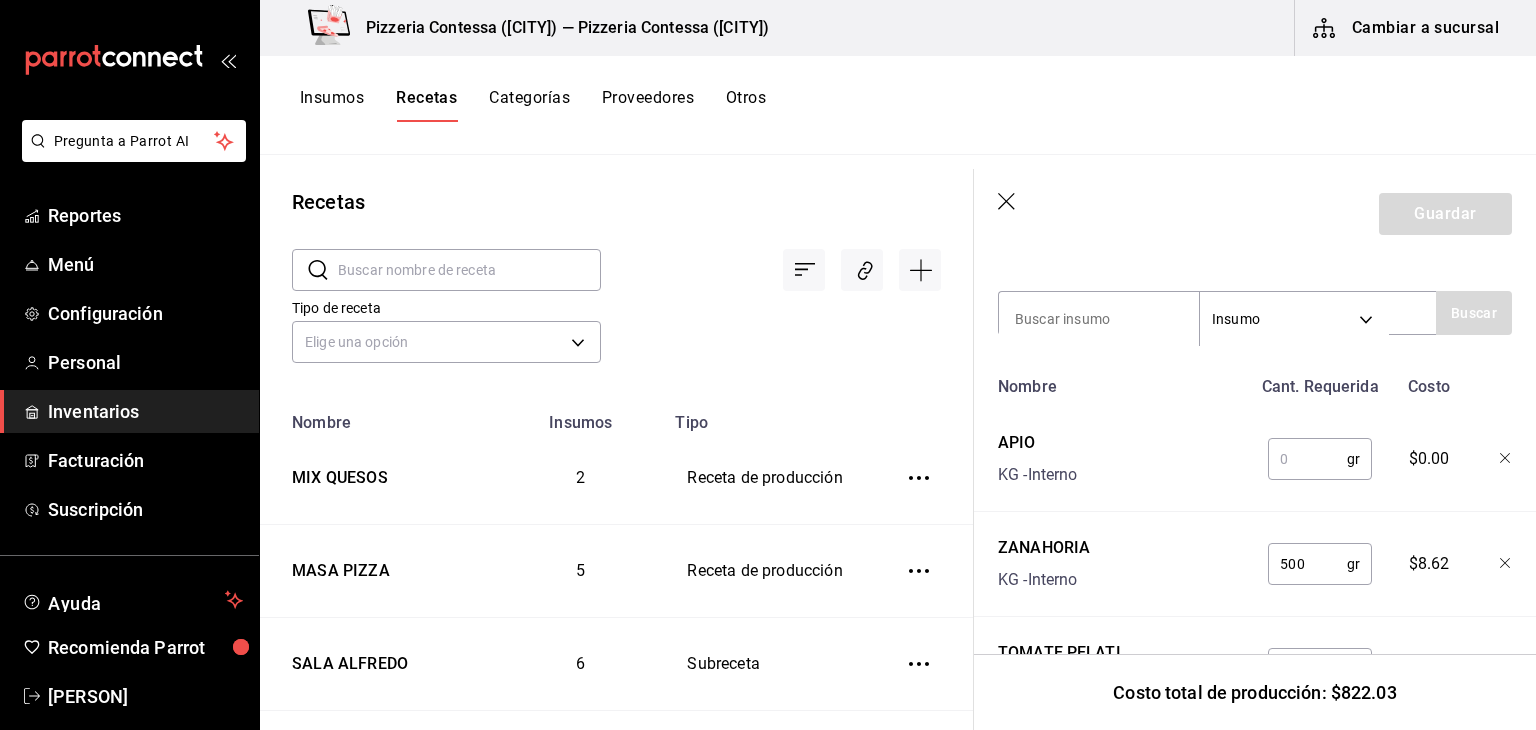 scroll, scrollTop: 676, scrollLeft: 0, axis: vertical 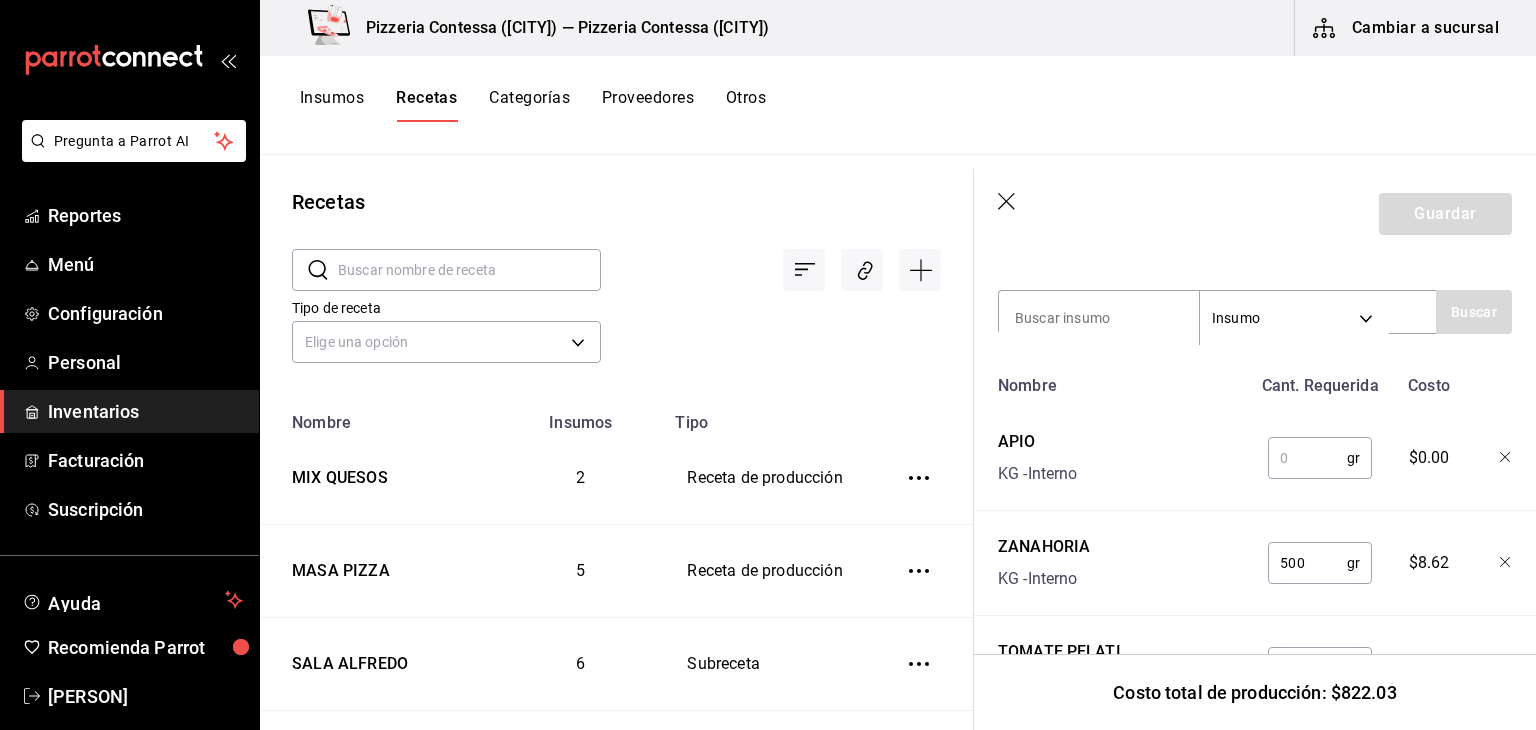 click at bounding box center (1307, 458) 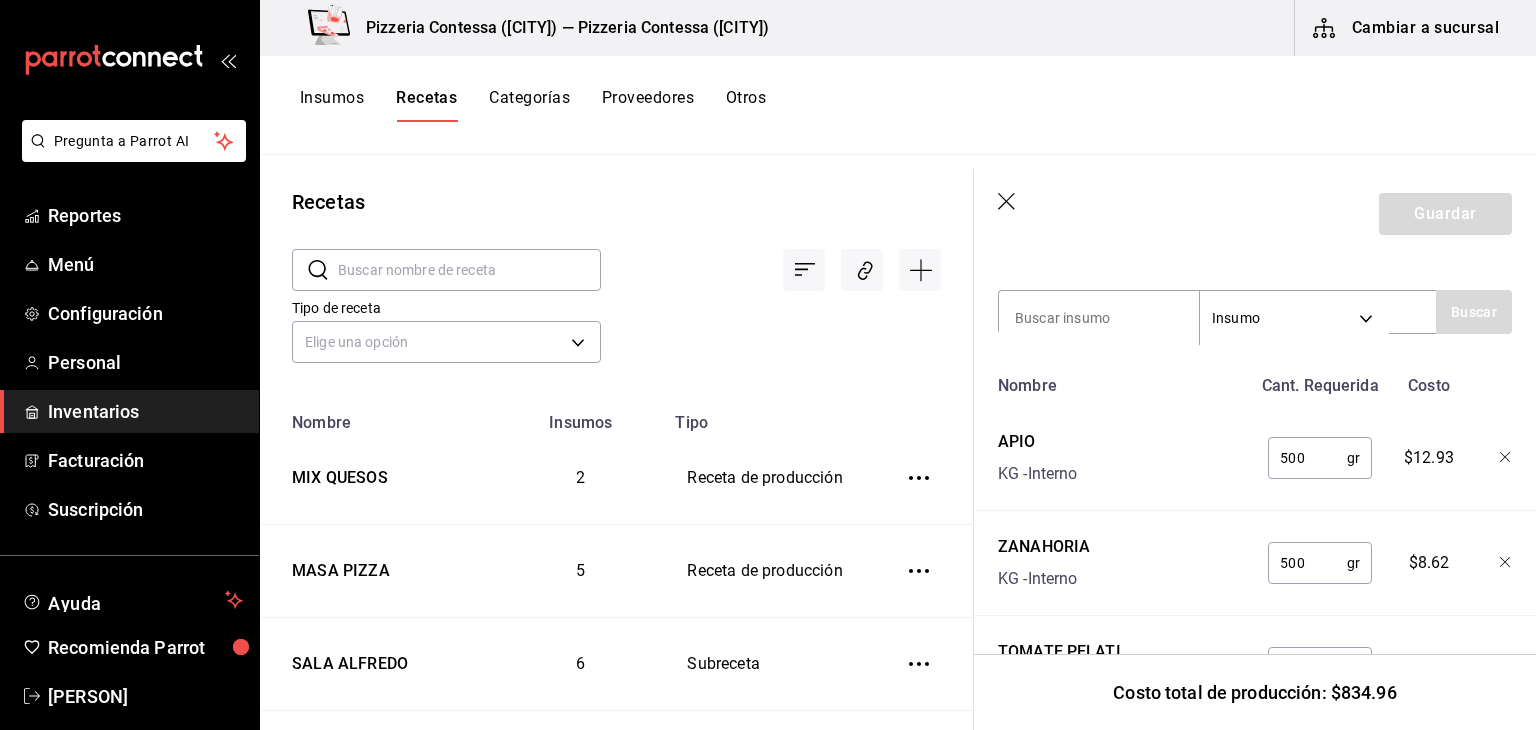 type on "500" 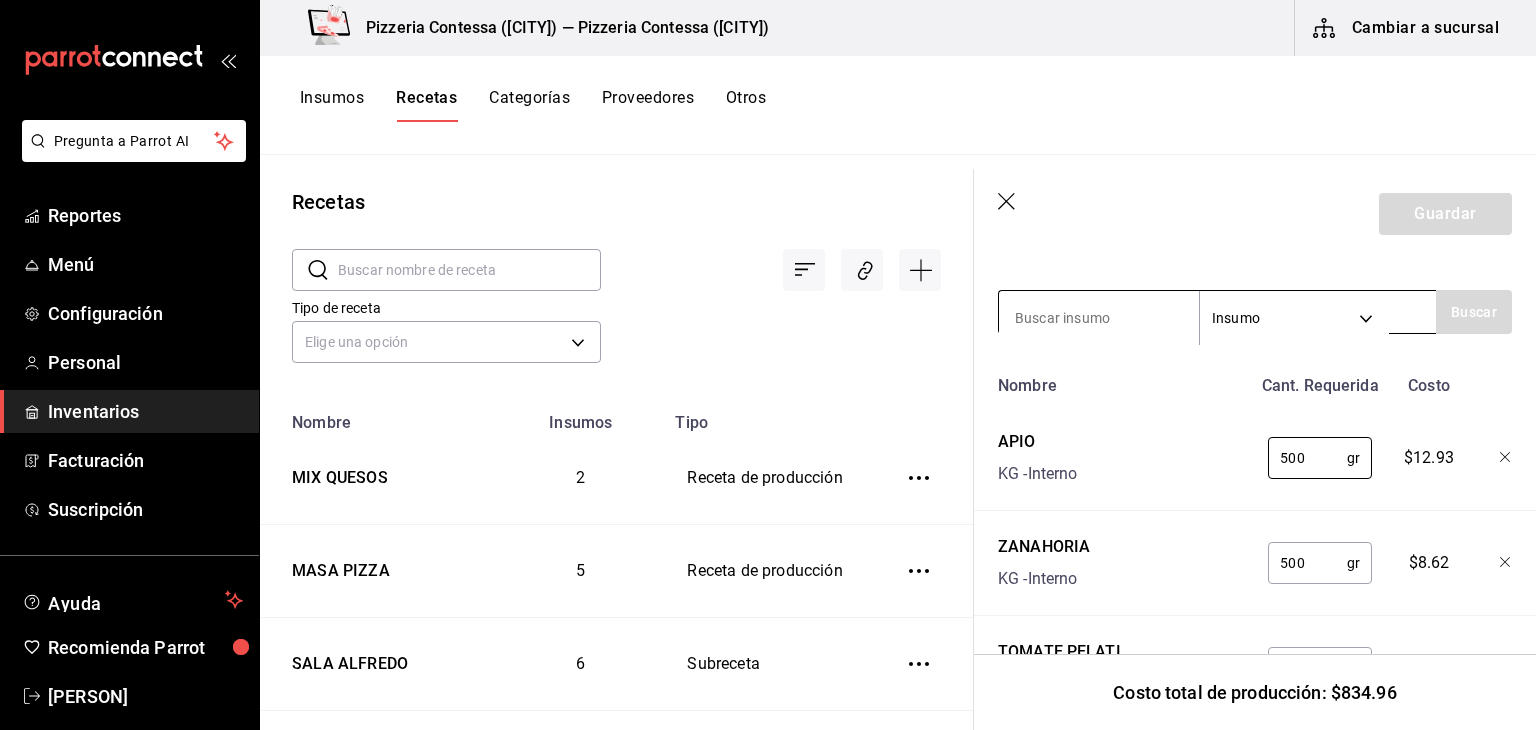 click at bounding box center [1099, 318] 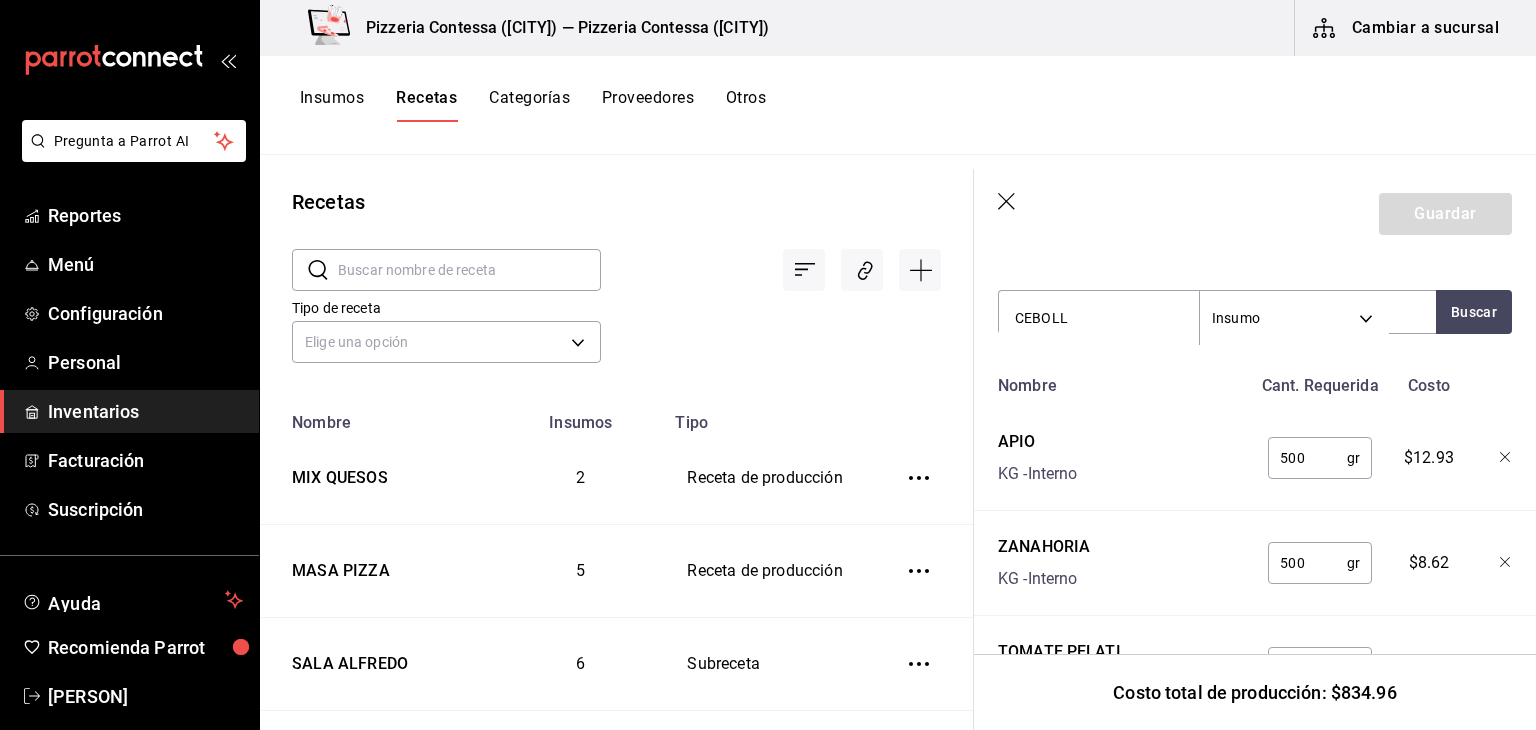 type on "CEBOLLA" 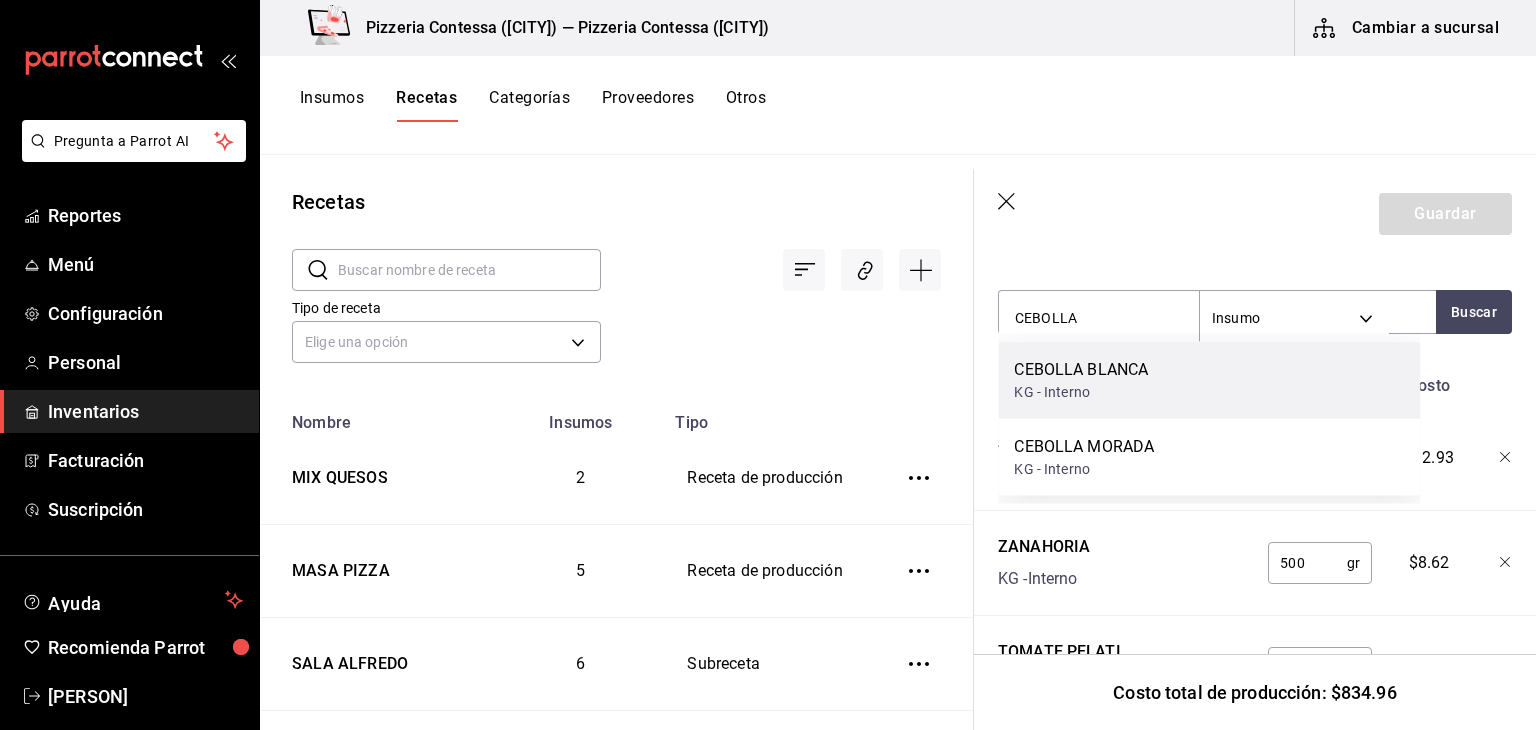 click on "CEBOLLA BLANCA KG - Interno" at bounding box center (1209, 380) 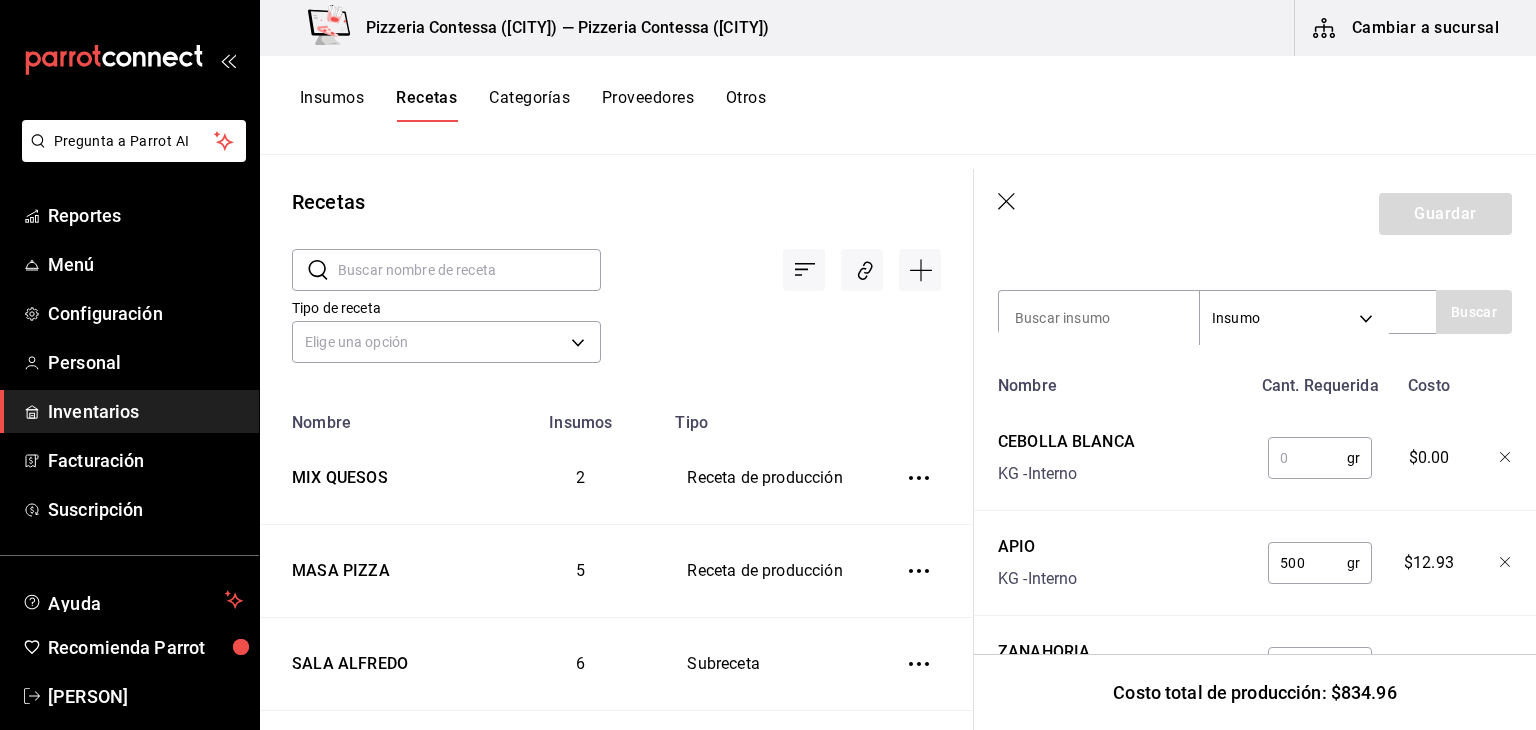 click at bounding box center [1307, 458] 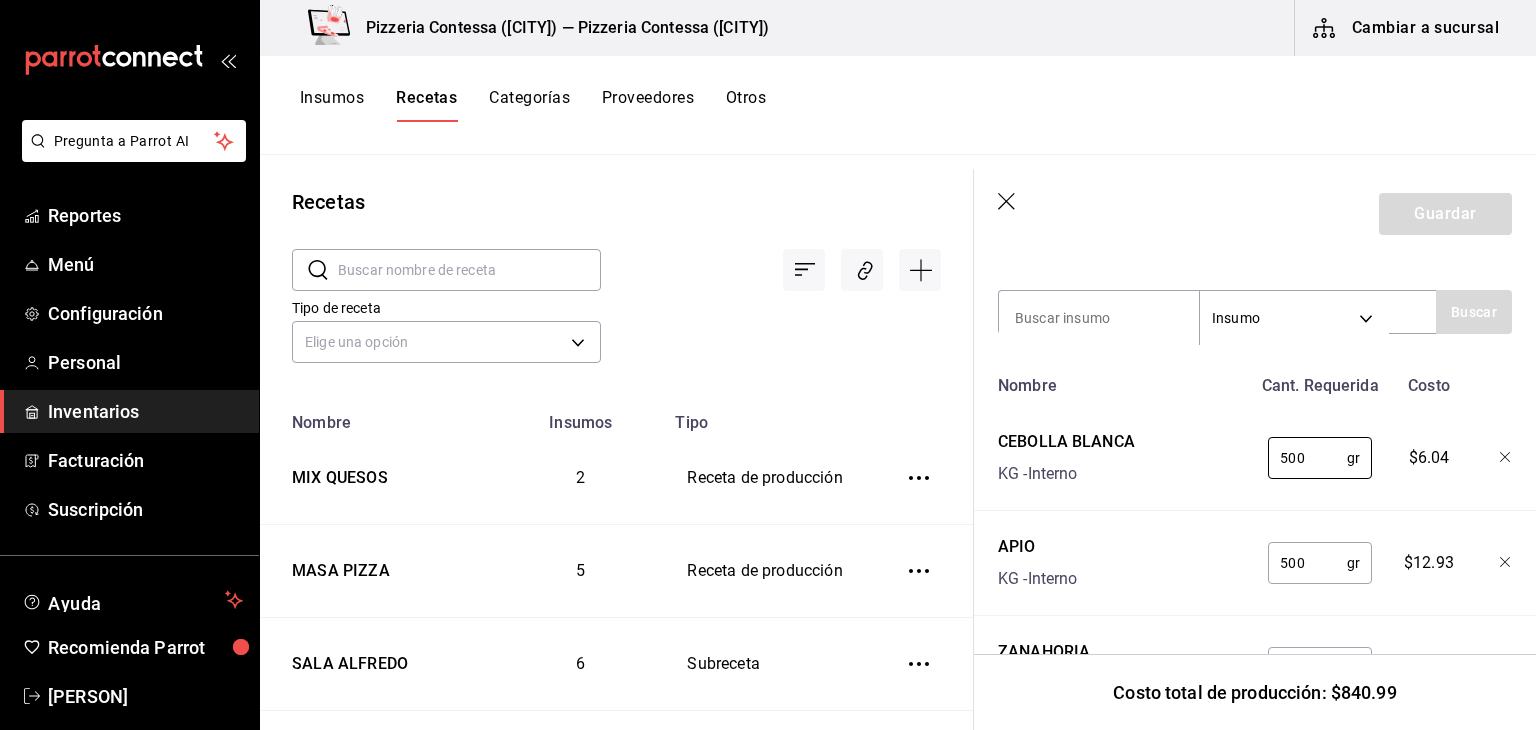 type on "500" 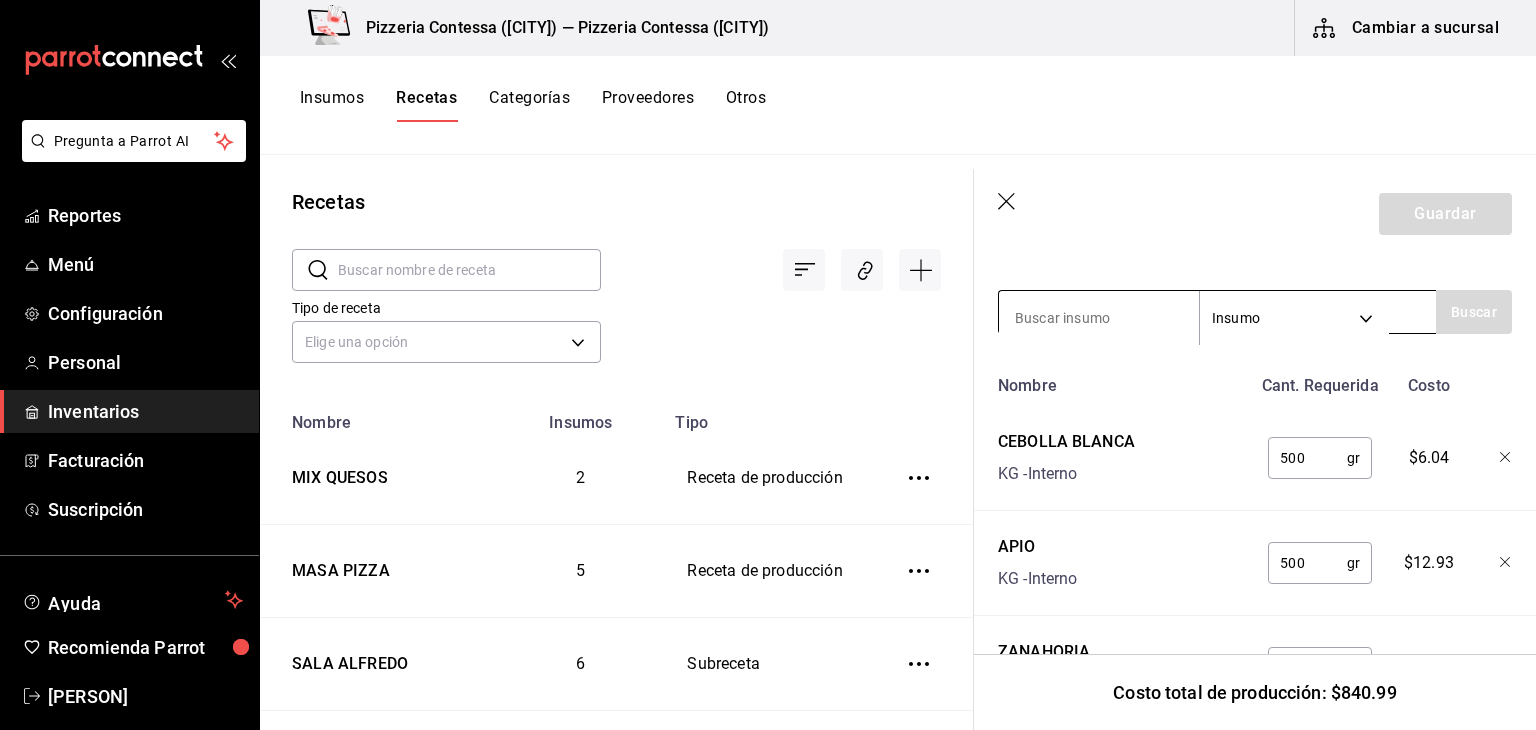 click at bounding box center (1099, 318) 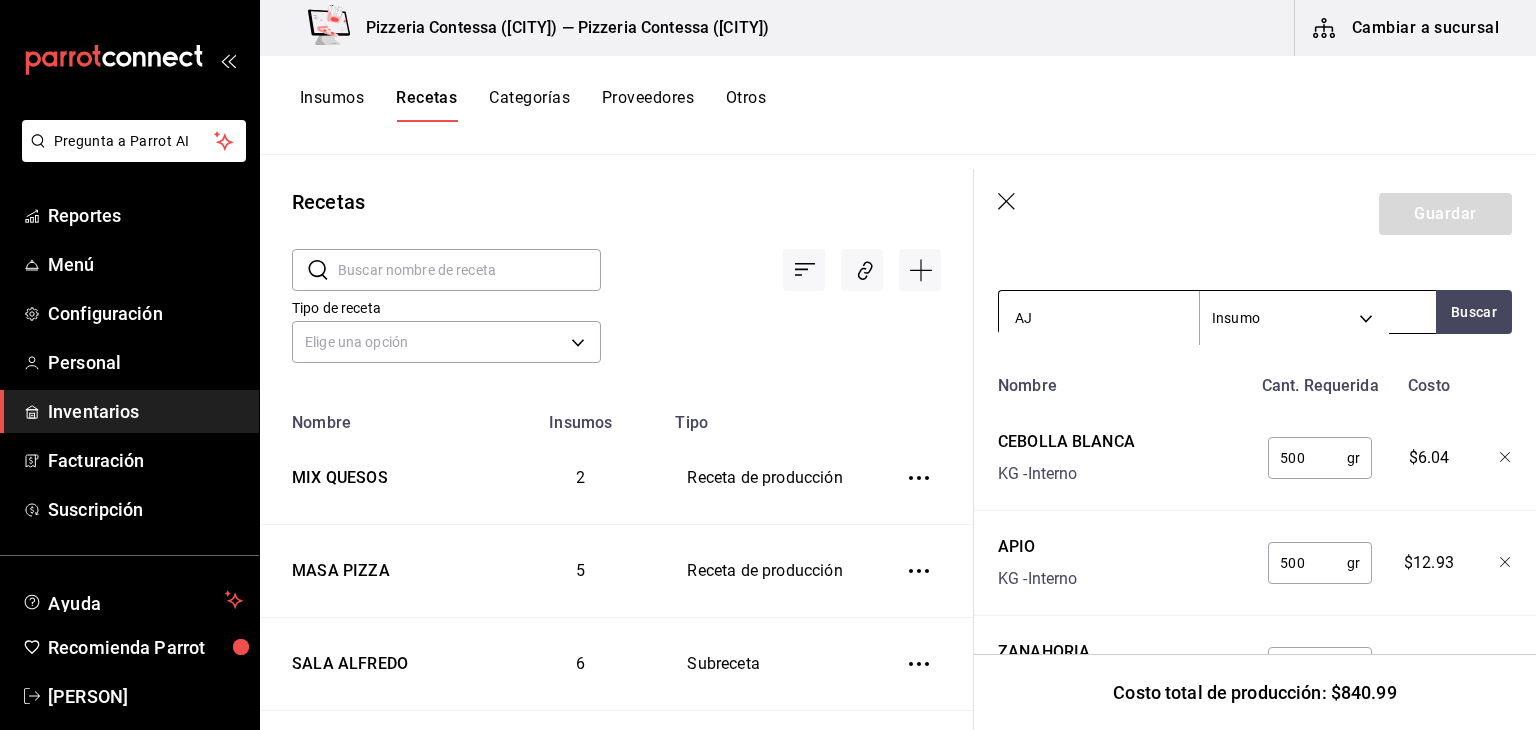 type on "AJO" 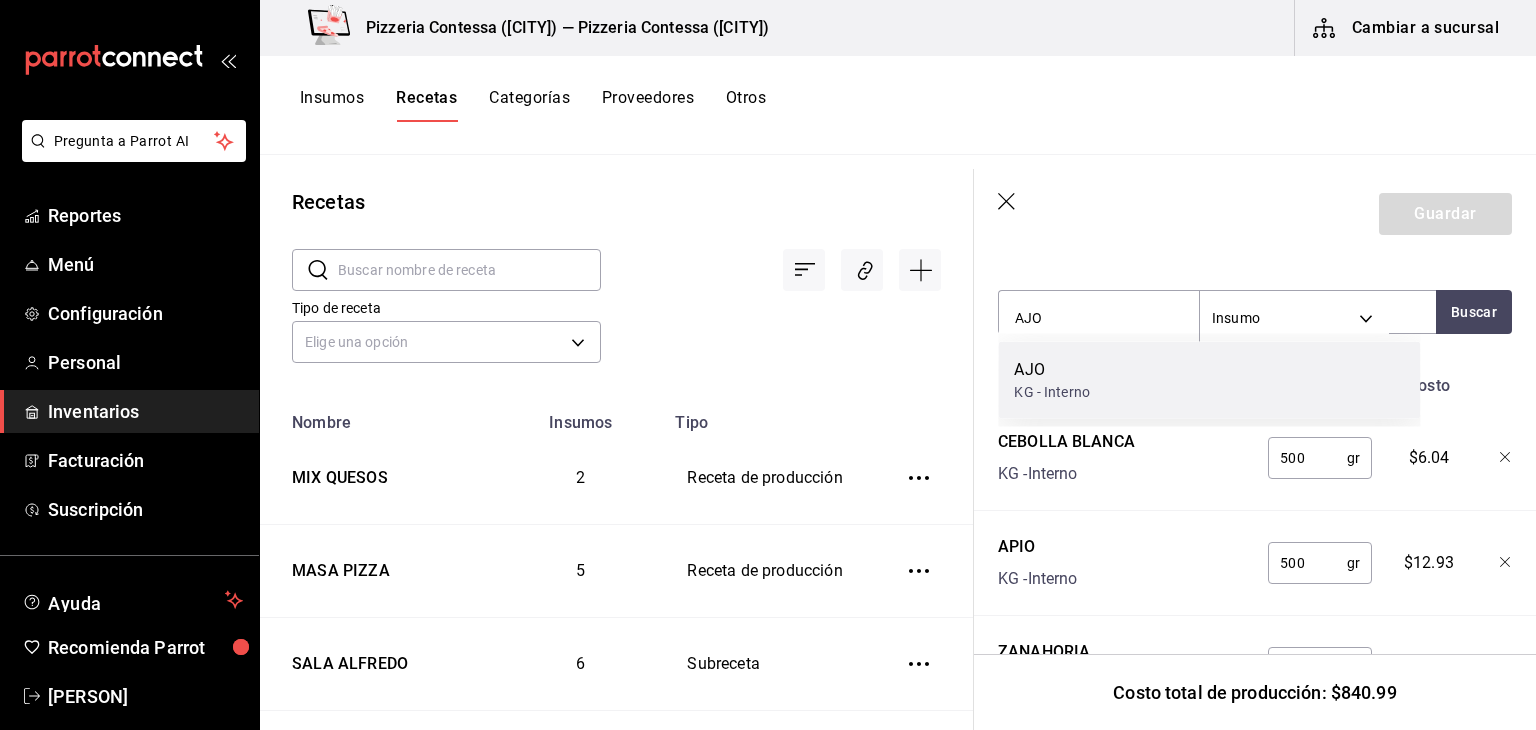 click on "AJO KG - Interno" at bounding box center [1209, 380] 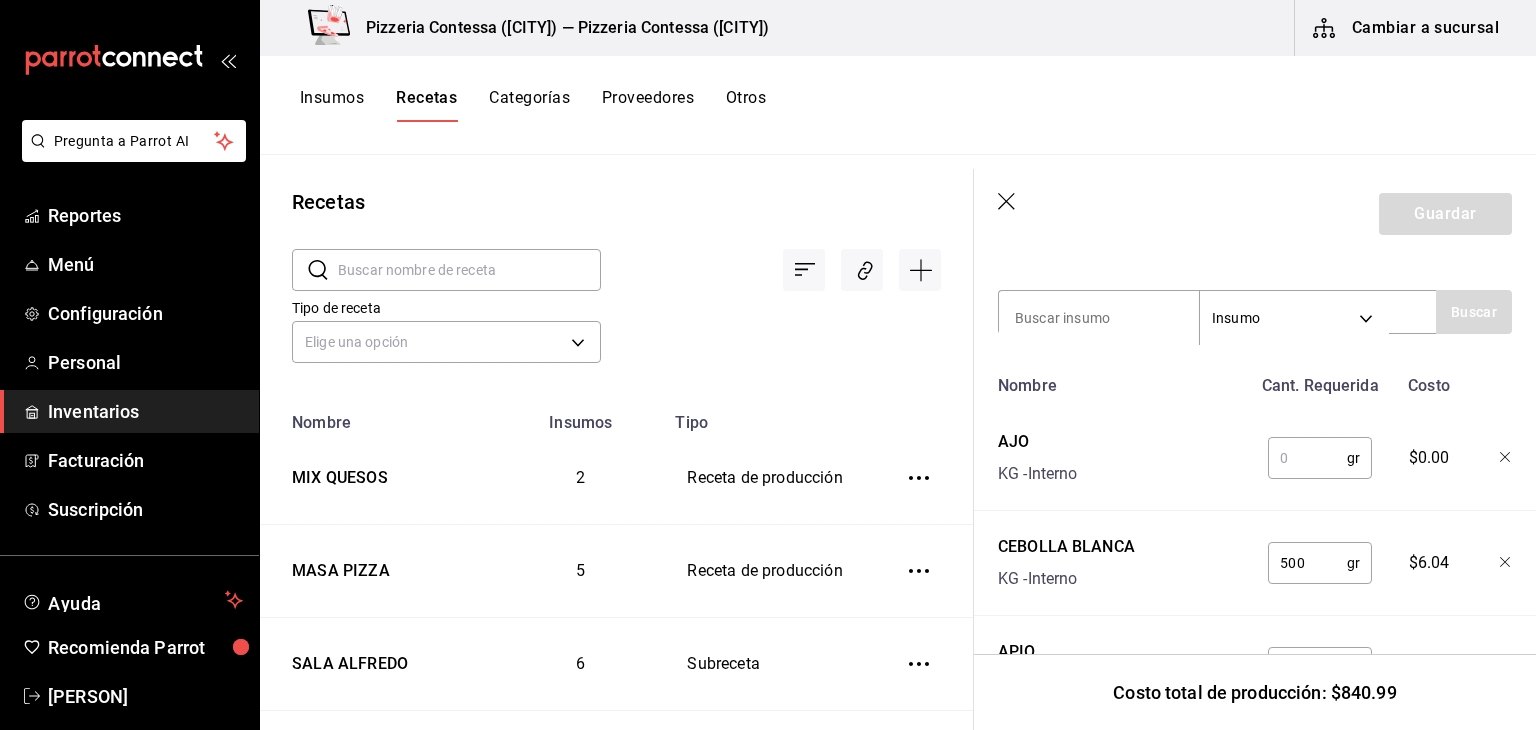 click at bounding box center (1307, 458) 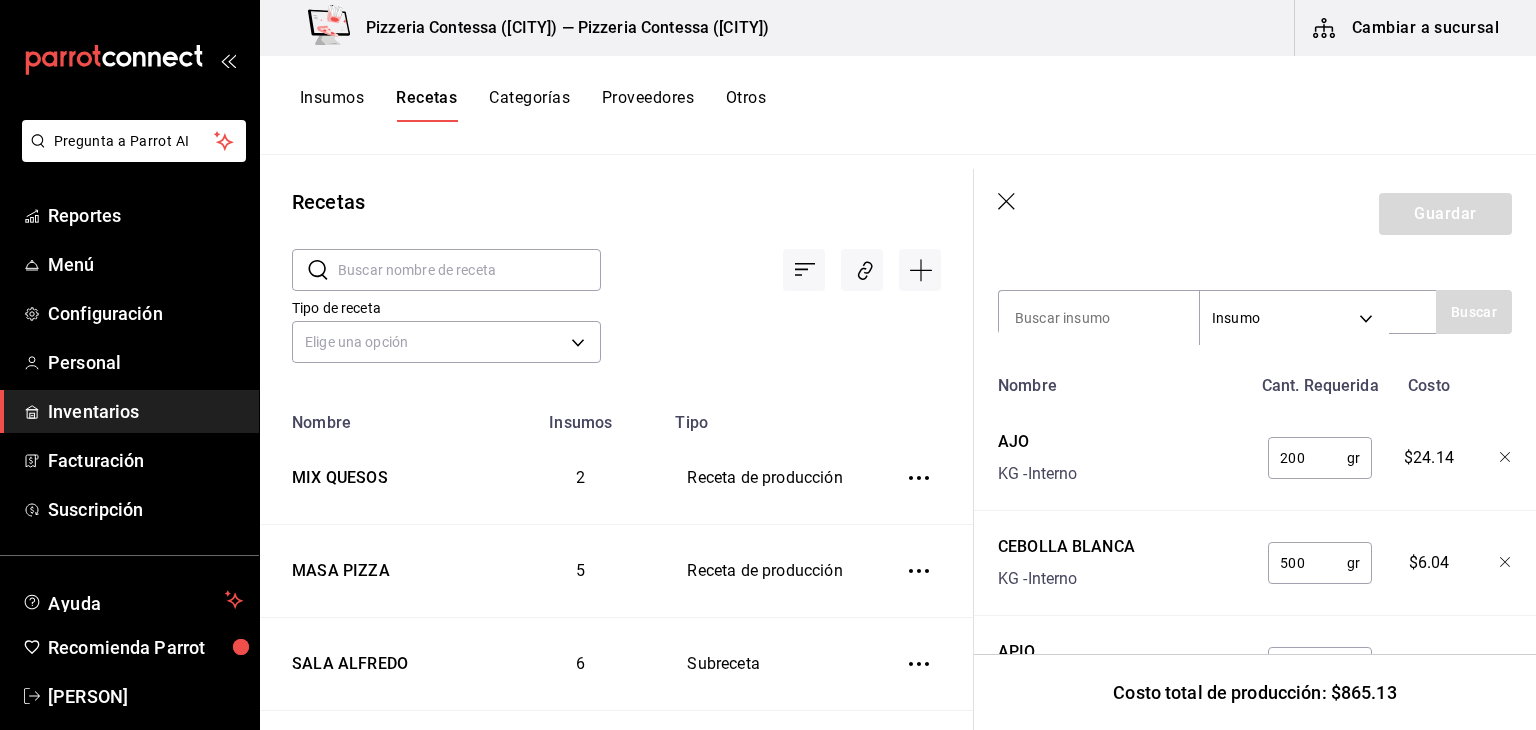 type on "200" 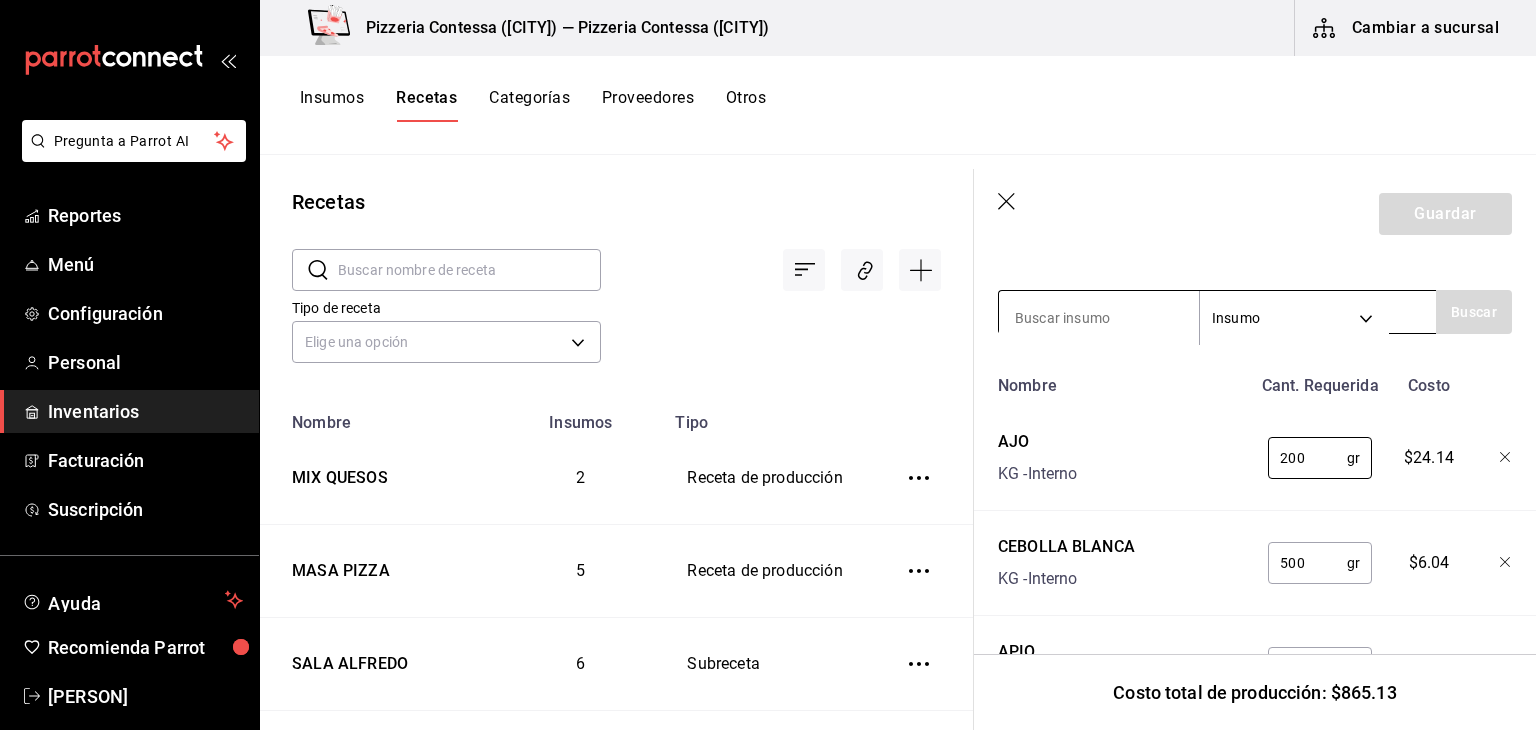 click at bounding box center [1099, 318] 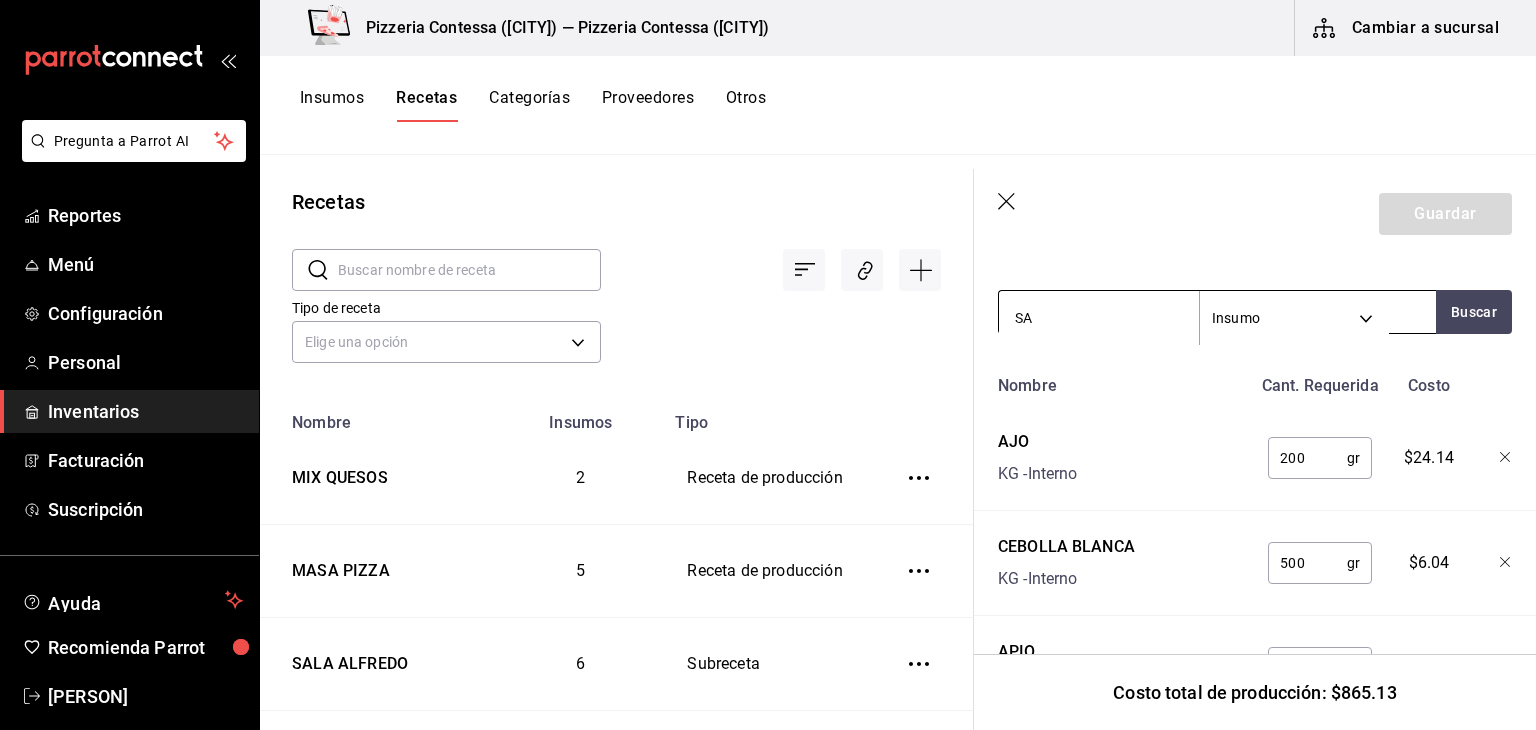type on "SAL" 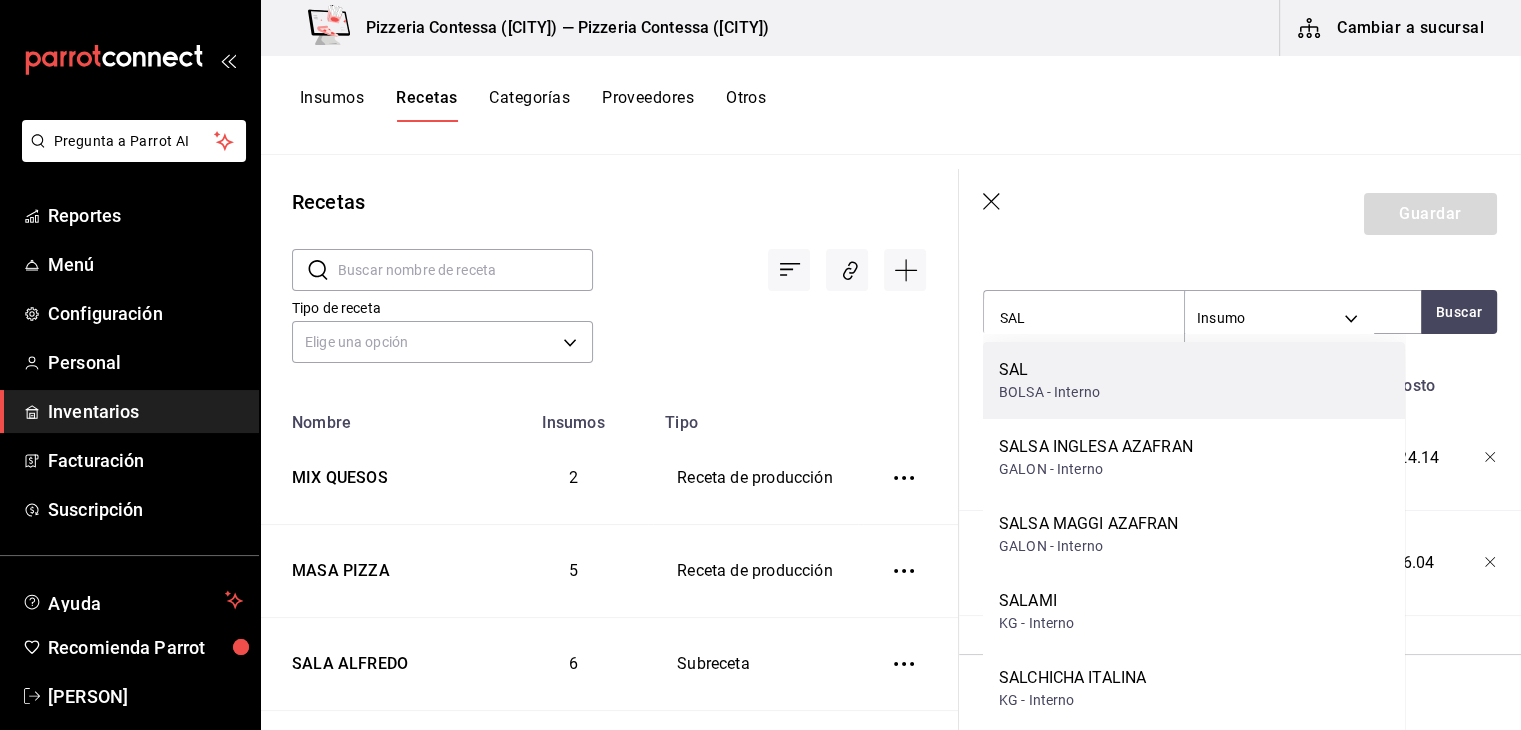 click on "SAL BOLSA - Interno" at bounding box center (1194, 380) 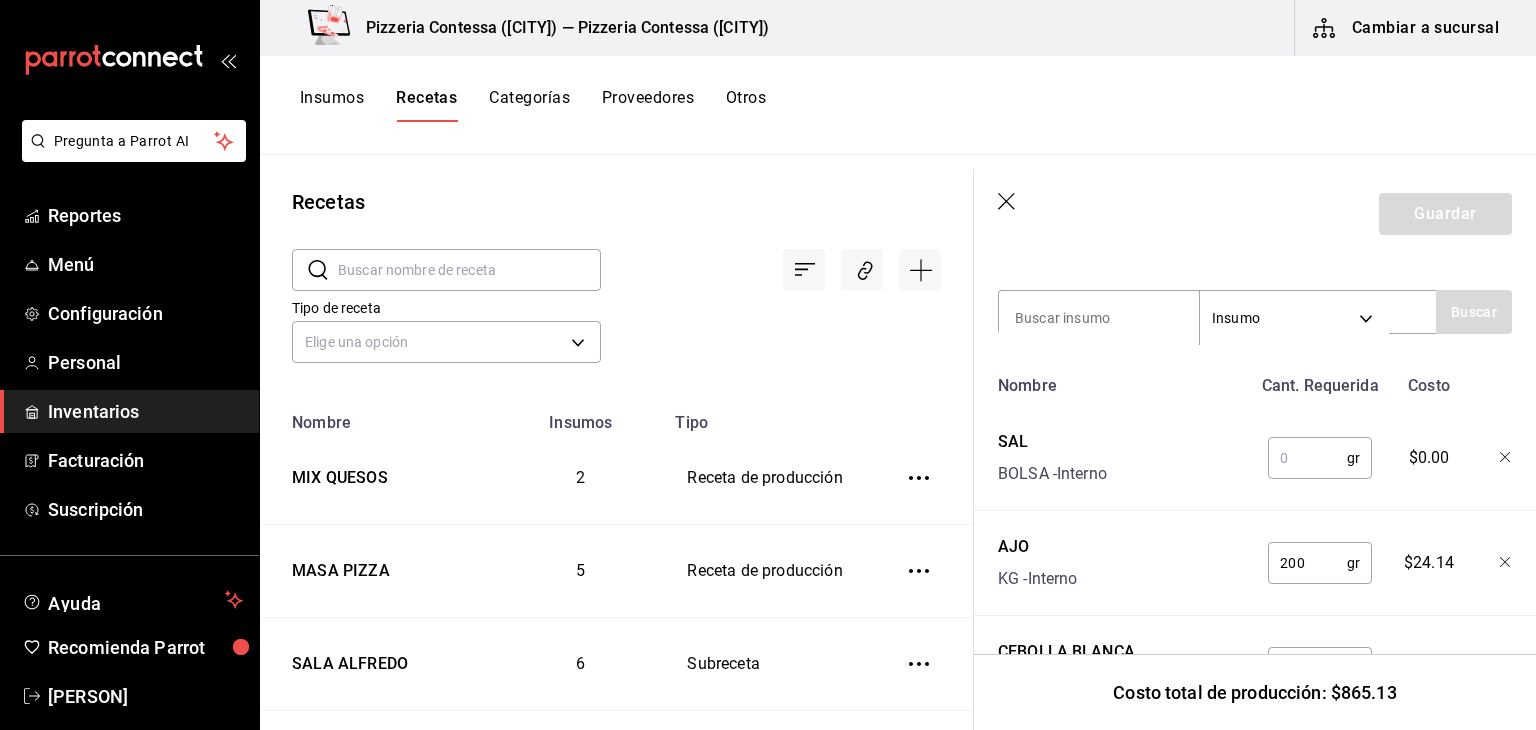 click at bounding box center (1307, 458) 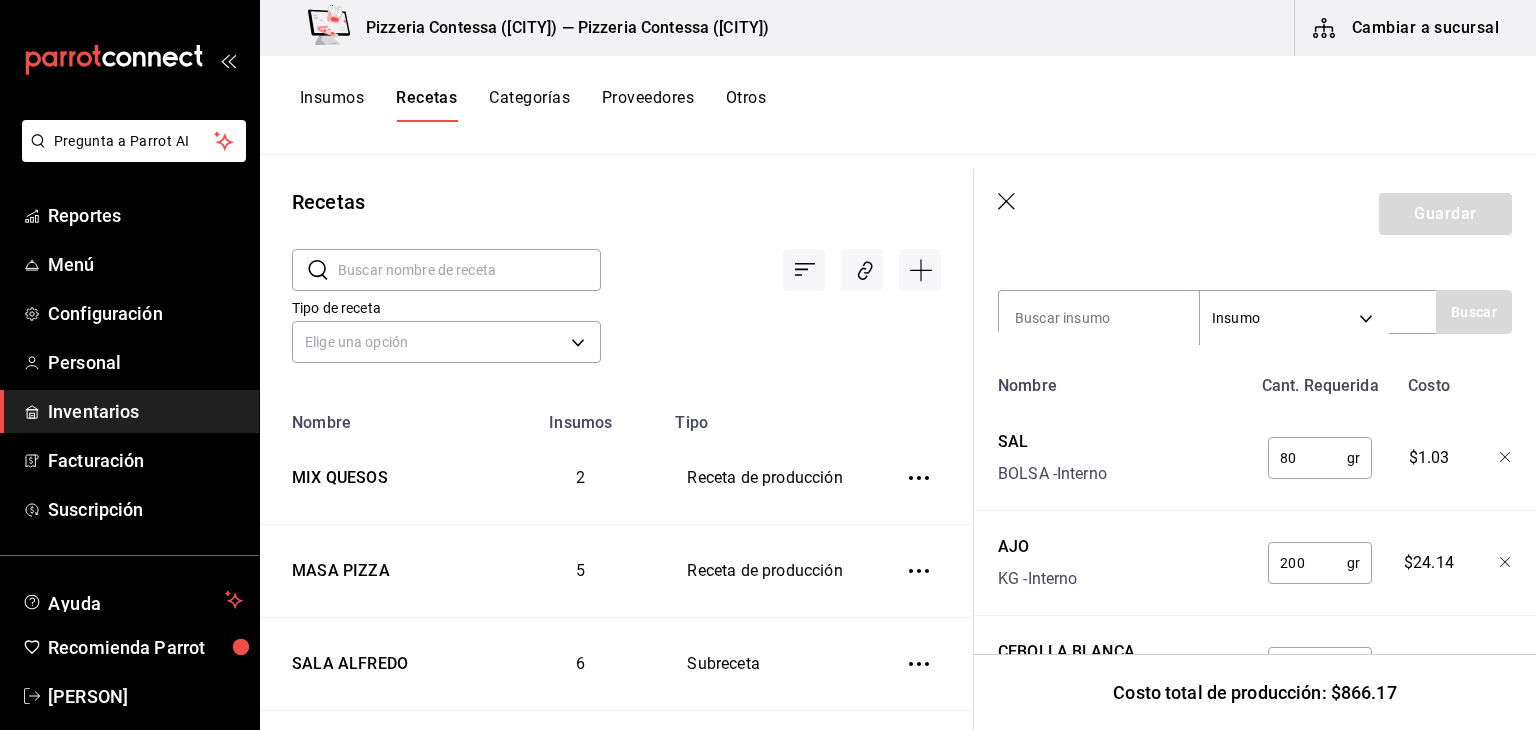 type on "80" 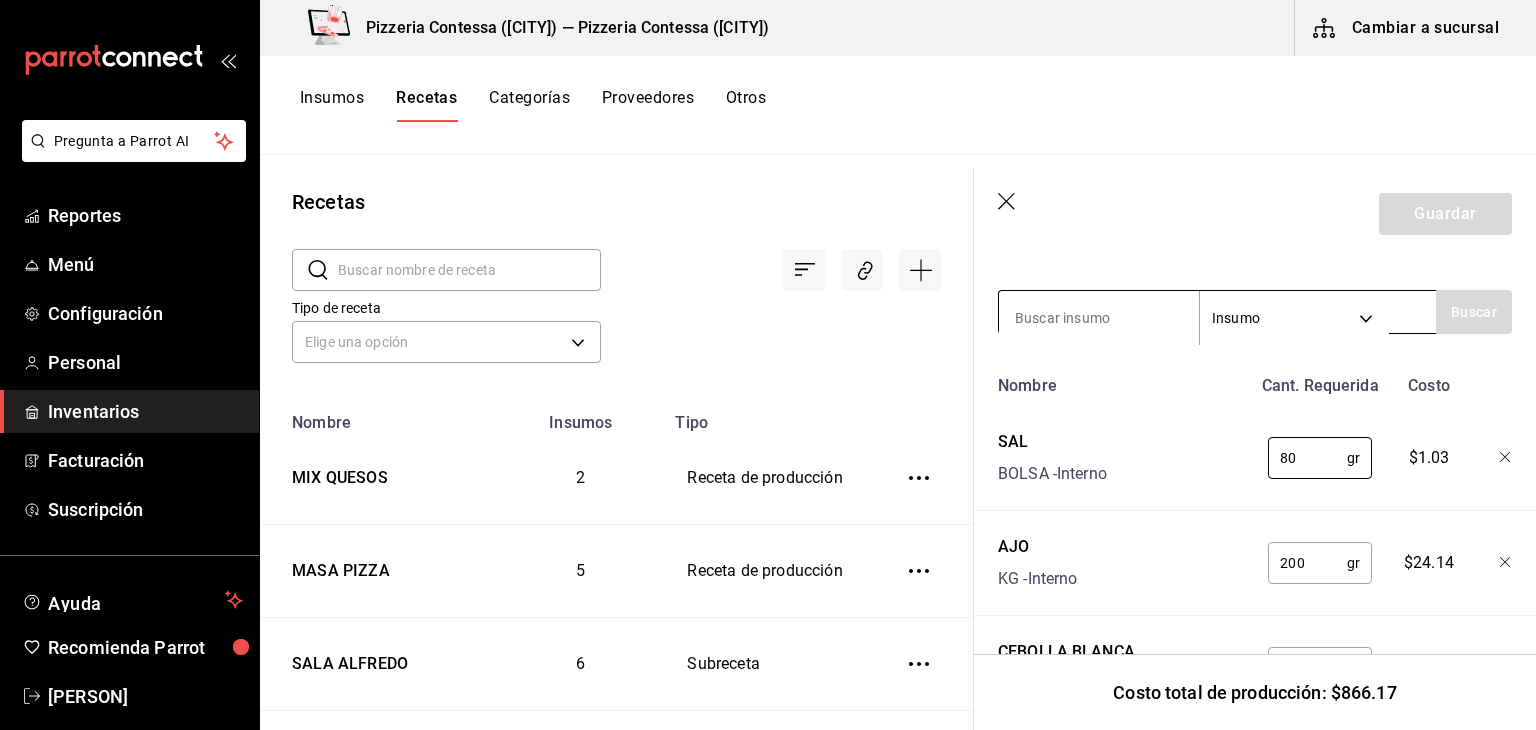 click at bounding box center (1099, 318) 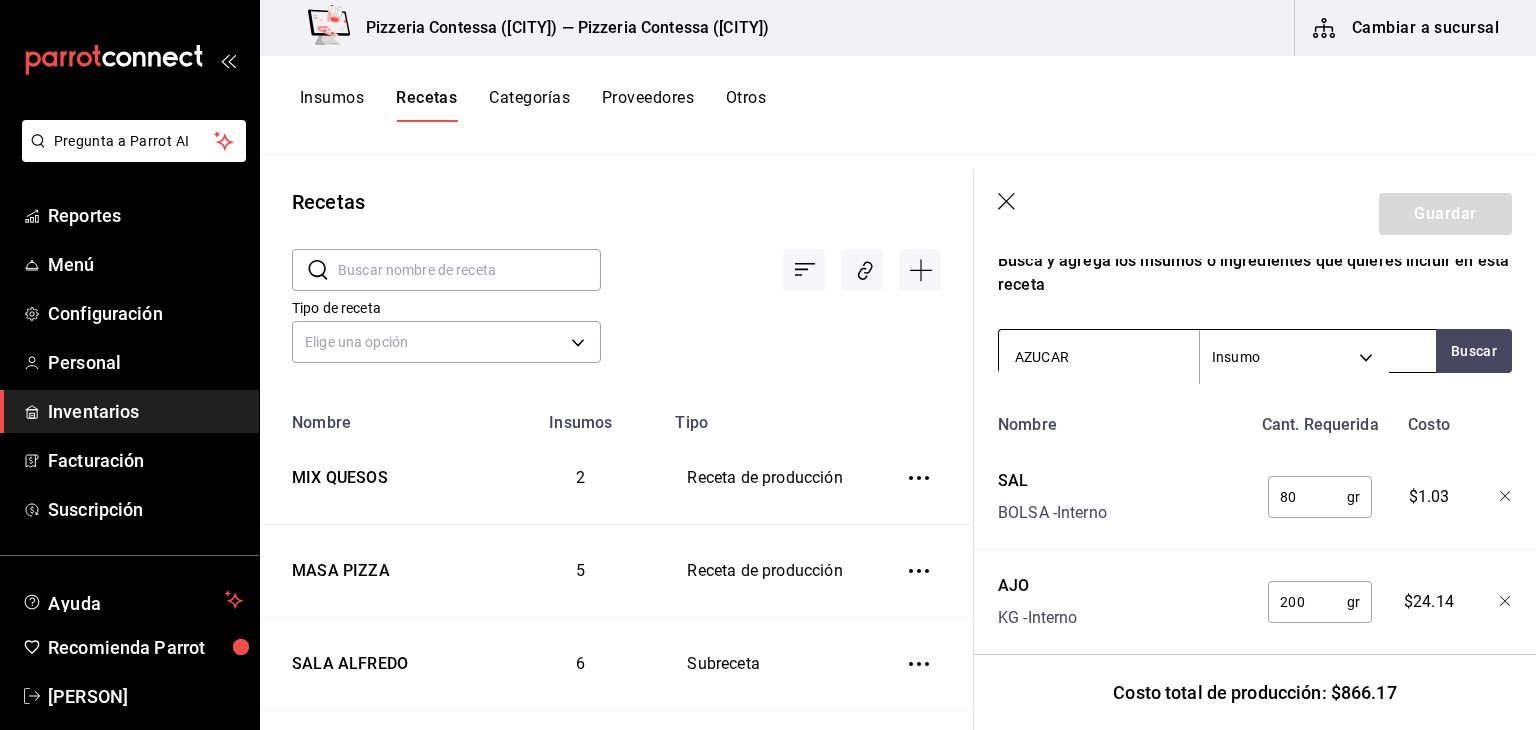 scroll, scrollTop: 676, scrollLeft: 0, axis: vertical 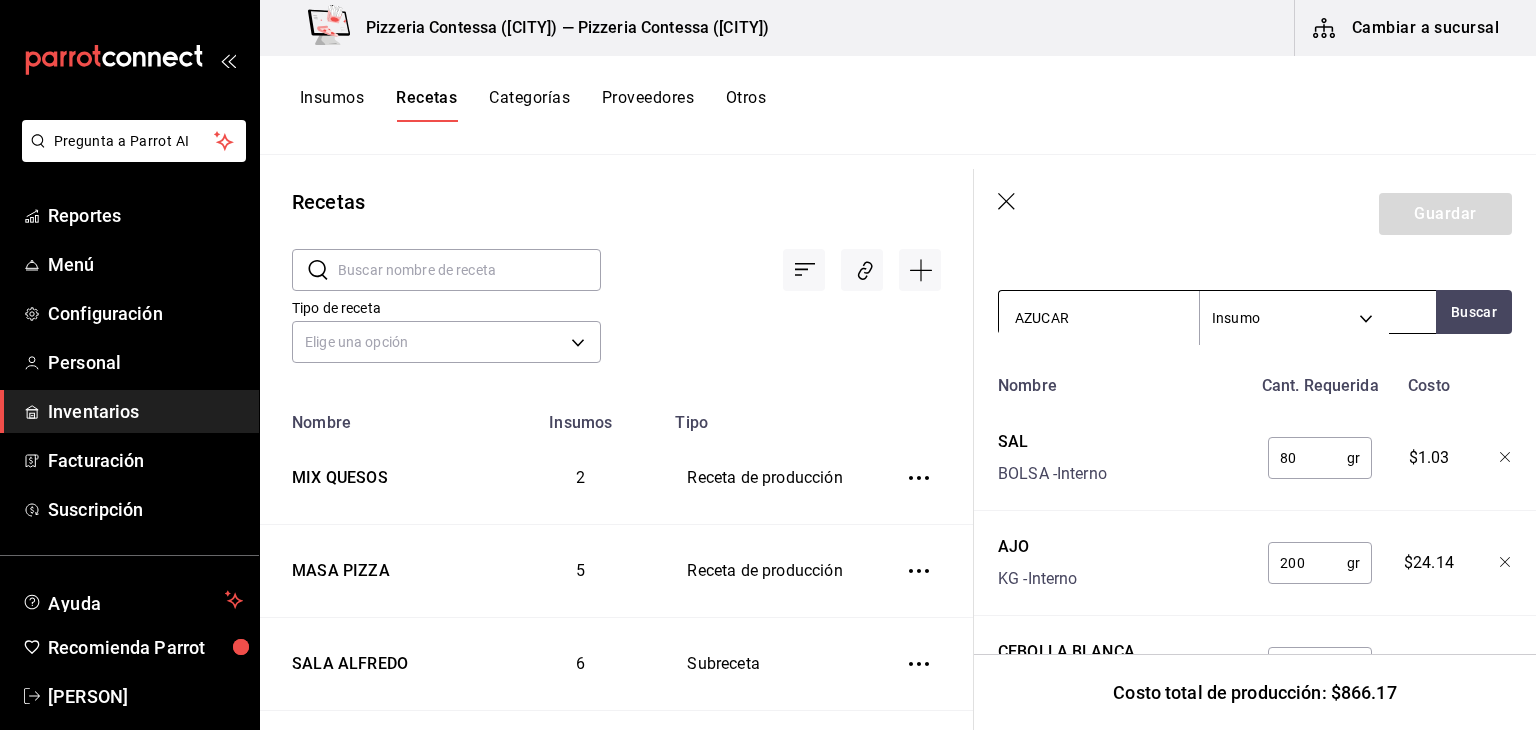 click on "Insumos Recetas Categorías Proveedores Otros Recetas ​ ​ Tipo de receta Elige una opción default Nombre Insumos Tipo MIX QUESOS 2 Receta de producción MASA PIZZA 5 Receta de producción SALA ALFREDO 6 Subreceta MIX QUESOS 2 Subreceta POMODORO 10 Subreceta MASA PIZZA 5 Subreceta Guardar Receta de producción  Recuerda que las cantidades utilizadas en tus recetas estarán definidas en la Unidad de medida de receta que hayas especificado para cada insumo. Nombre de esta receta SALSA POMODORO Insumo que produce Buscar Cant. que produce 18,385 gr ​ Merma % ​ Cant. efectiva 18,385 gr SALSA POMODORO Busca y agrega los insumos o ingredientes que quieres incluir en esta receta AZUCAR Insumo SUPPLY Buscar Nombre Cant. Requerida Costo SAL BOLSA -  Interno" at bounding box center (768, 358) 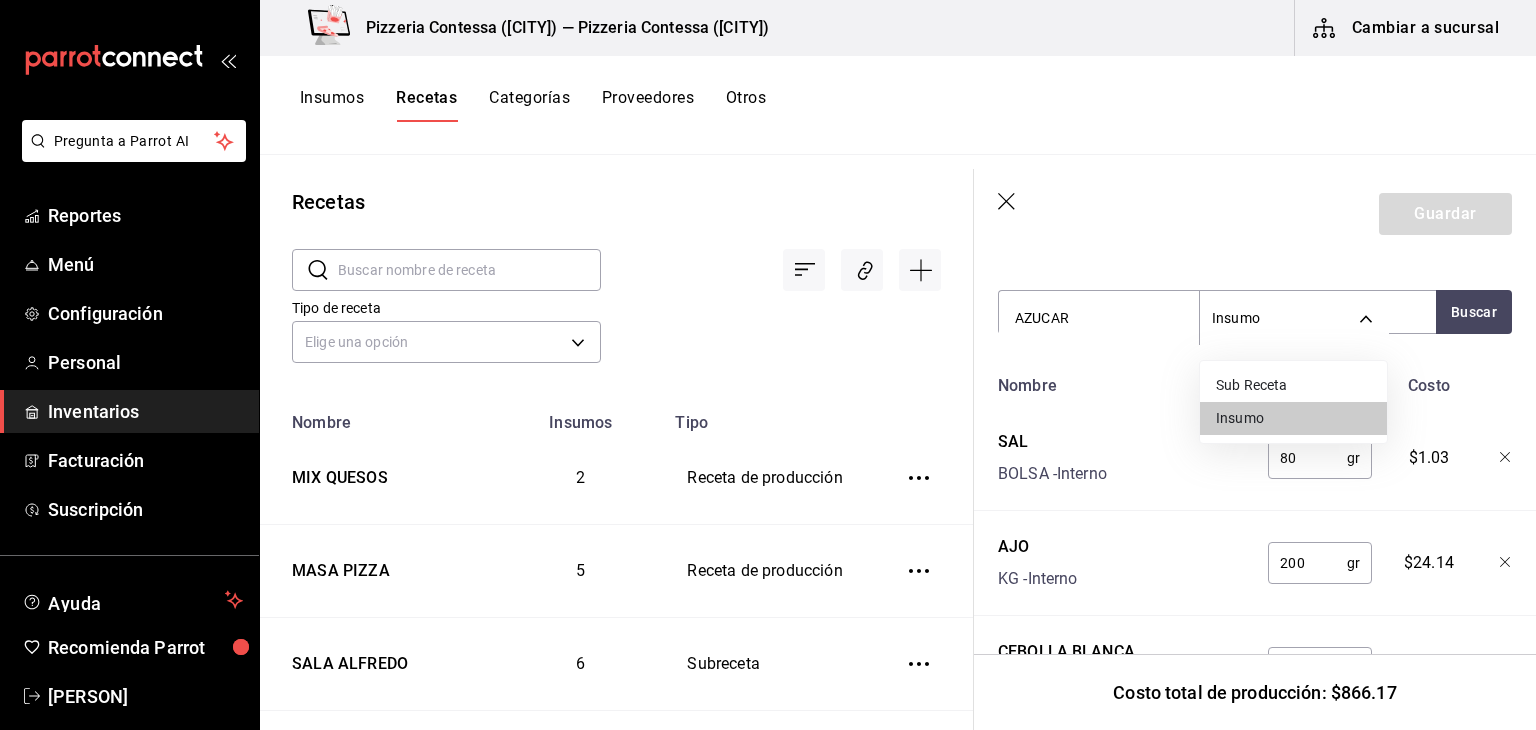 click at bounding box center [768, 365] 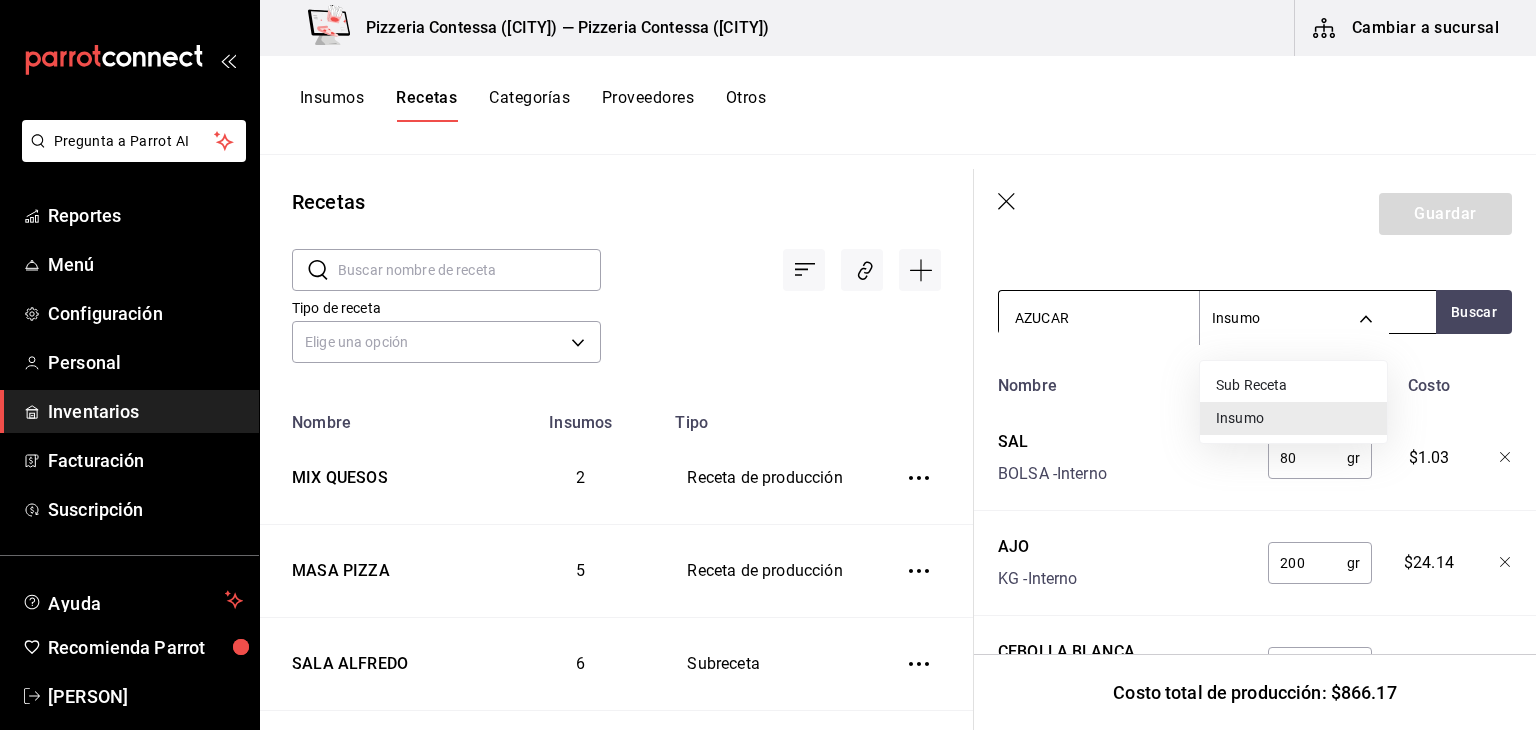 click on "Insumos Recetas Categorías Proveedores Otros Recetas ​ ​ Tipo de receta Elige una opción default Nombre Insumos Tipo MIX QUESOS 2 Receta de producción MASA PIZZA 5 Receta de producción SALA ALFREDO 6 Subreceta MIX QUESOS 2 Subreceta POMODORO 10 Subreceta MASA PIZZA 5 Subreceta Guardar Receta de producción  Recuerda que las cantidades utilizadas en tus recetas estarán definidas en la Unidad de medida de receta que hayas especificado para cada insumo. Nombre de esta receta SALSA POMODORO Insumo que produce Buscar Cant. que produce 18,385 gr ​ Merma % ​ Cant. efectiva 18,385 gr SALSA POMODORO Busca y agrega los insumos o ingredientes que quieres incluir en esta receta AZUCAR Insumo SUPPLY Buscar Nombre Cant. Requerida Costo SAL BOLSA -  Interno" at bounding box center [768, 358] 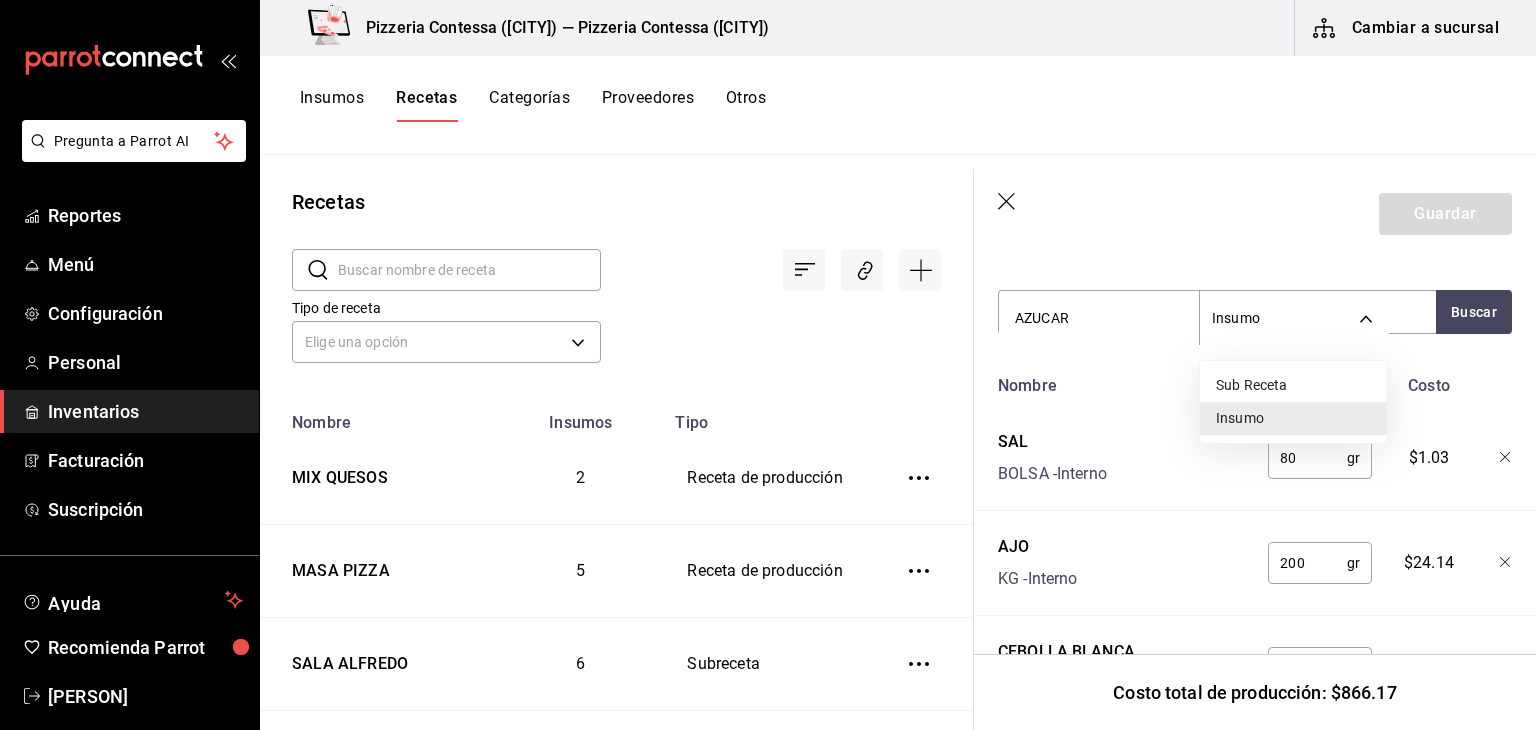 click at bounding box center [768, 365] 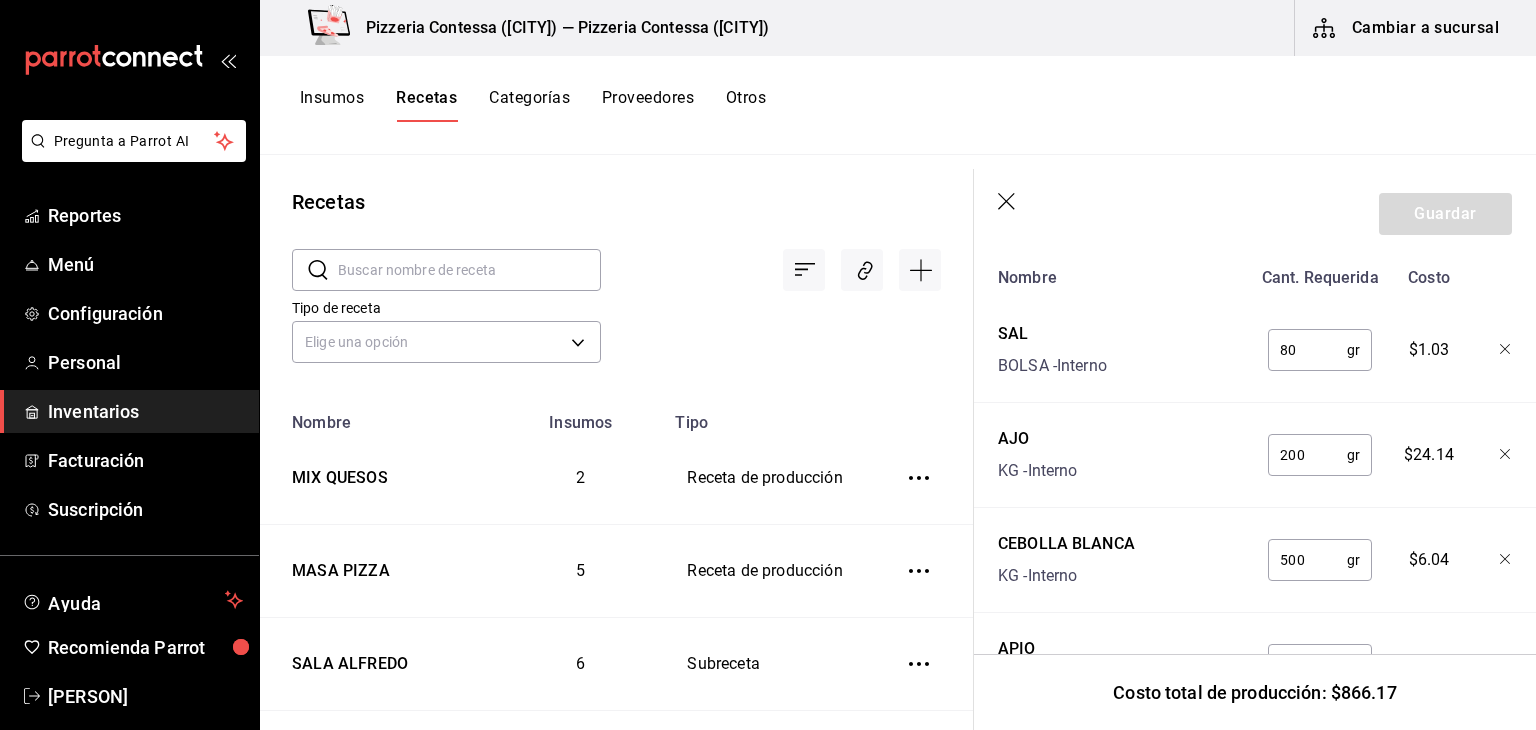scroll, scrollTop: 676, scrollLeft: 0, axis: vertical 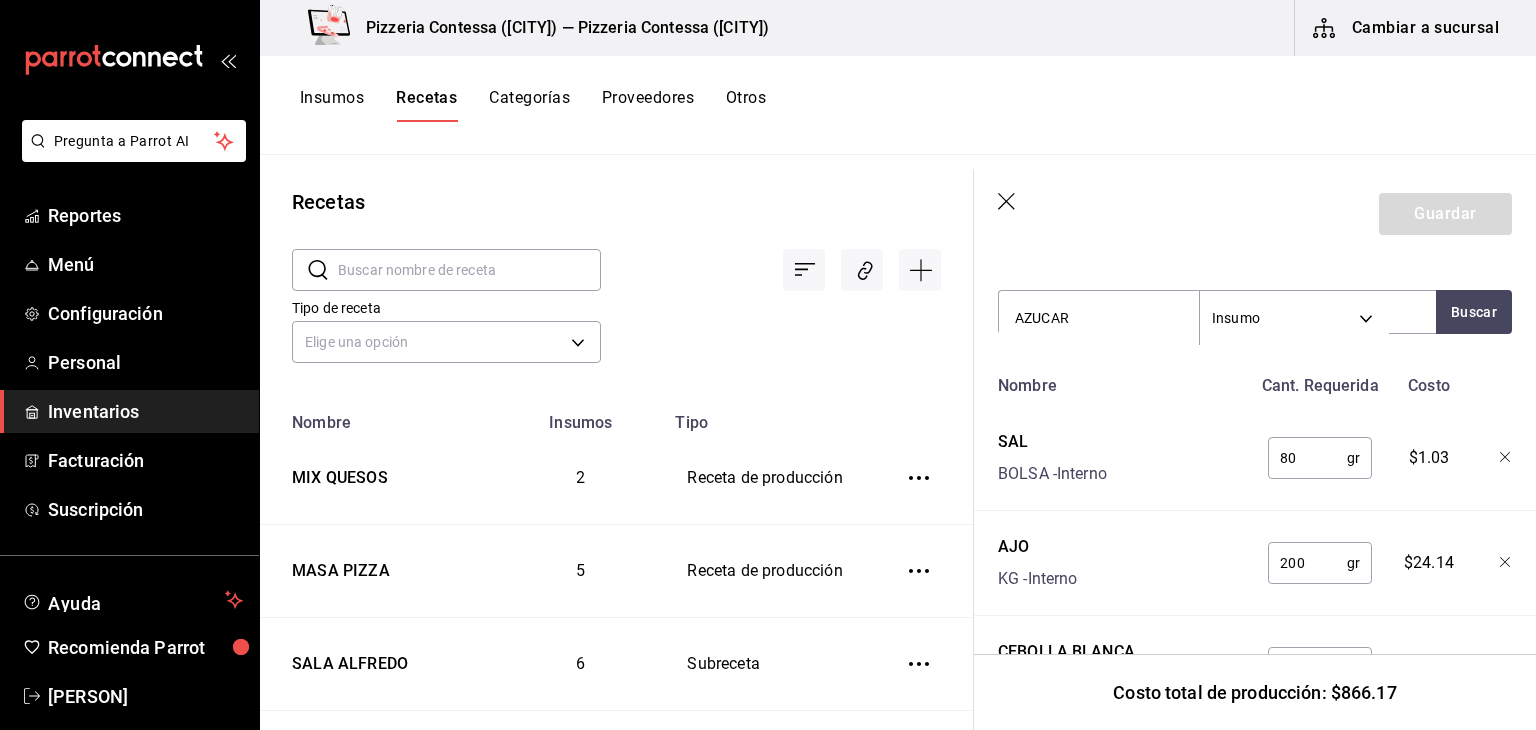 drag, startPoint x: 1110, startPoint y: 326, endPoint x: 994, endPoint y: 326, distance: 116 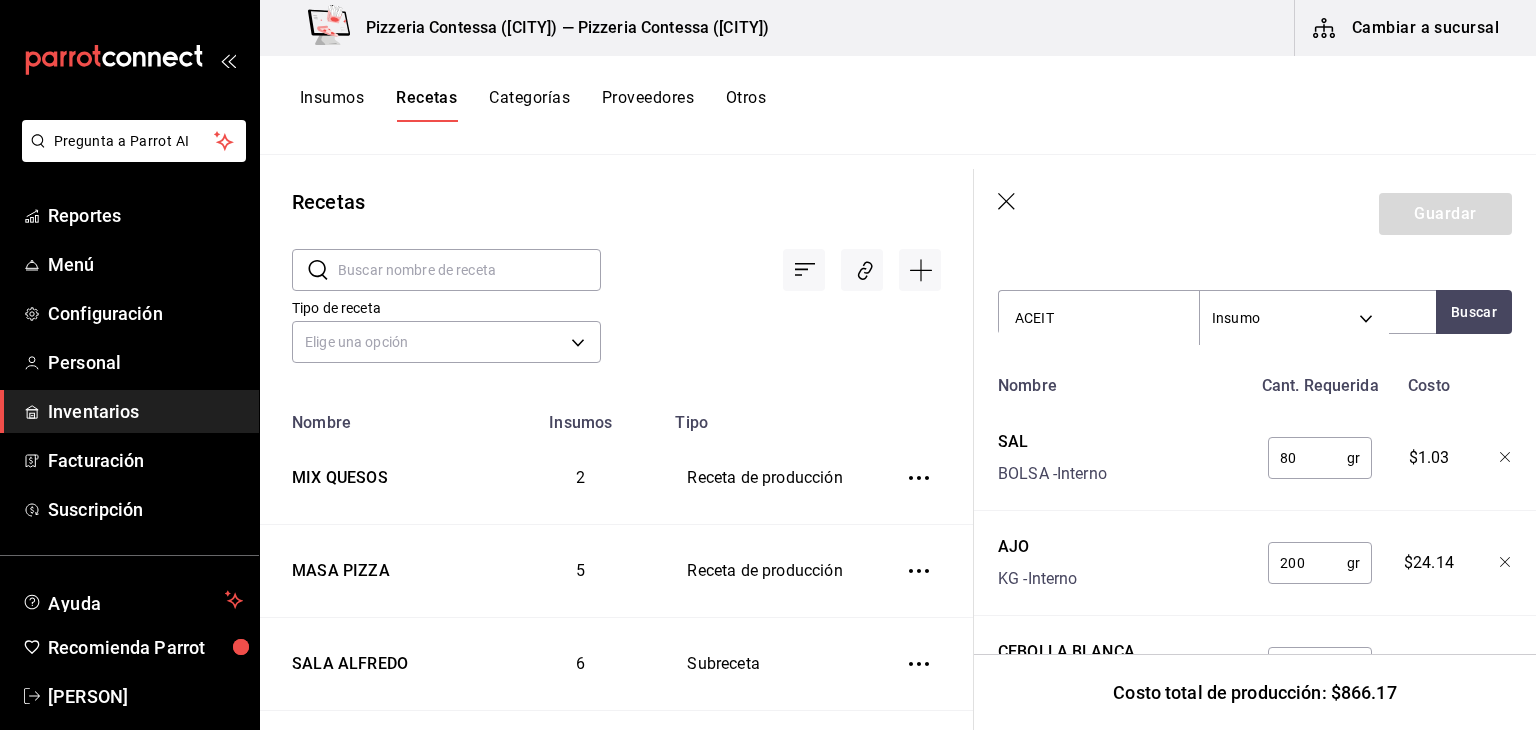 type on "ACEITE" 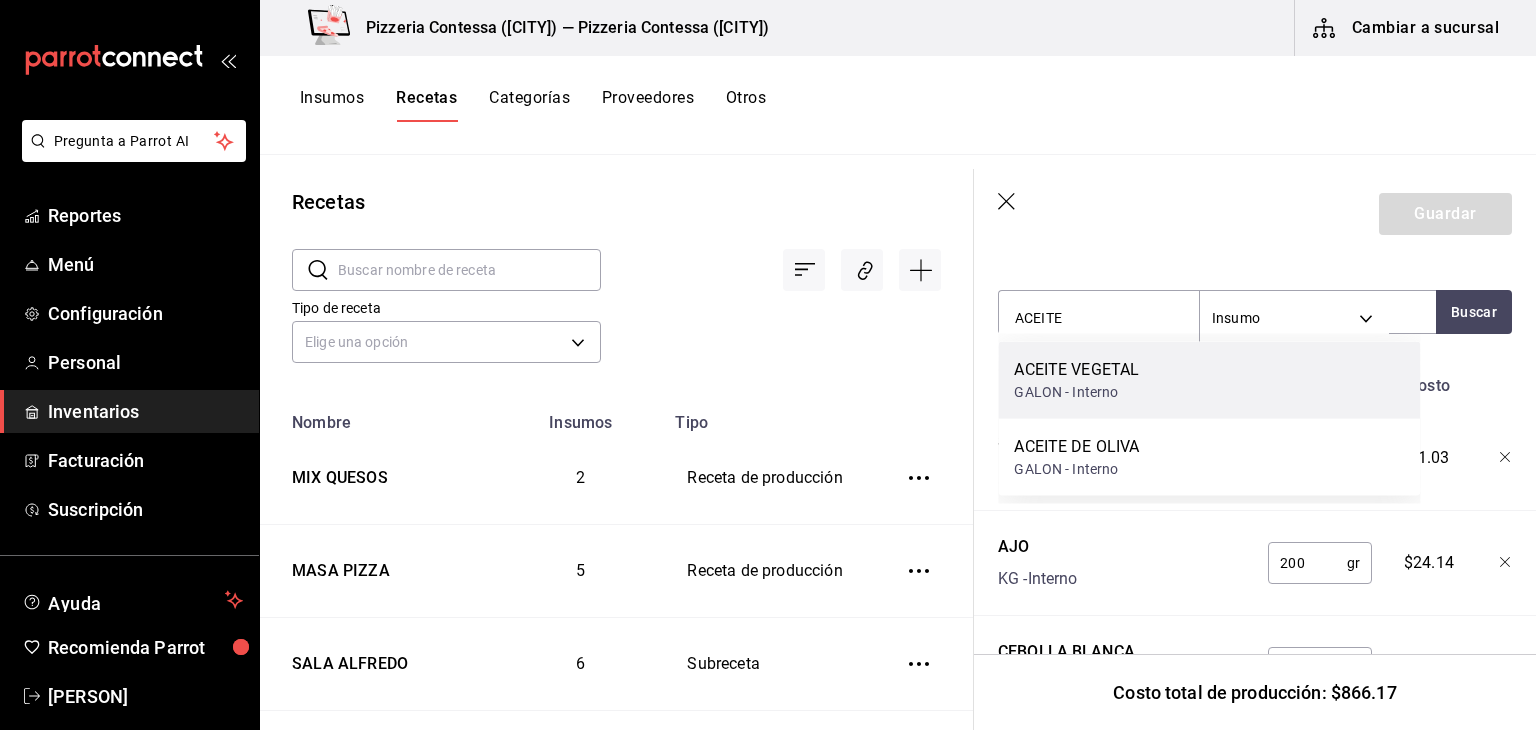 click on "ACEITE VEGETAL" at bounding box center (1076, 370) 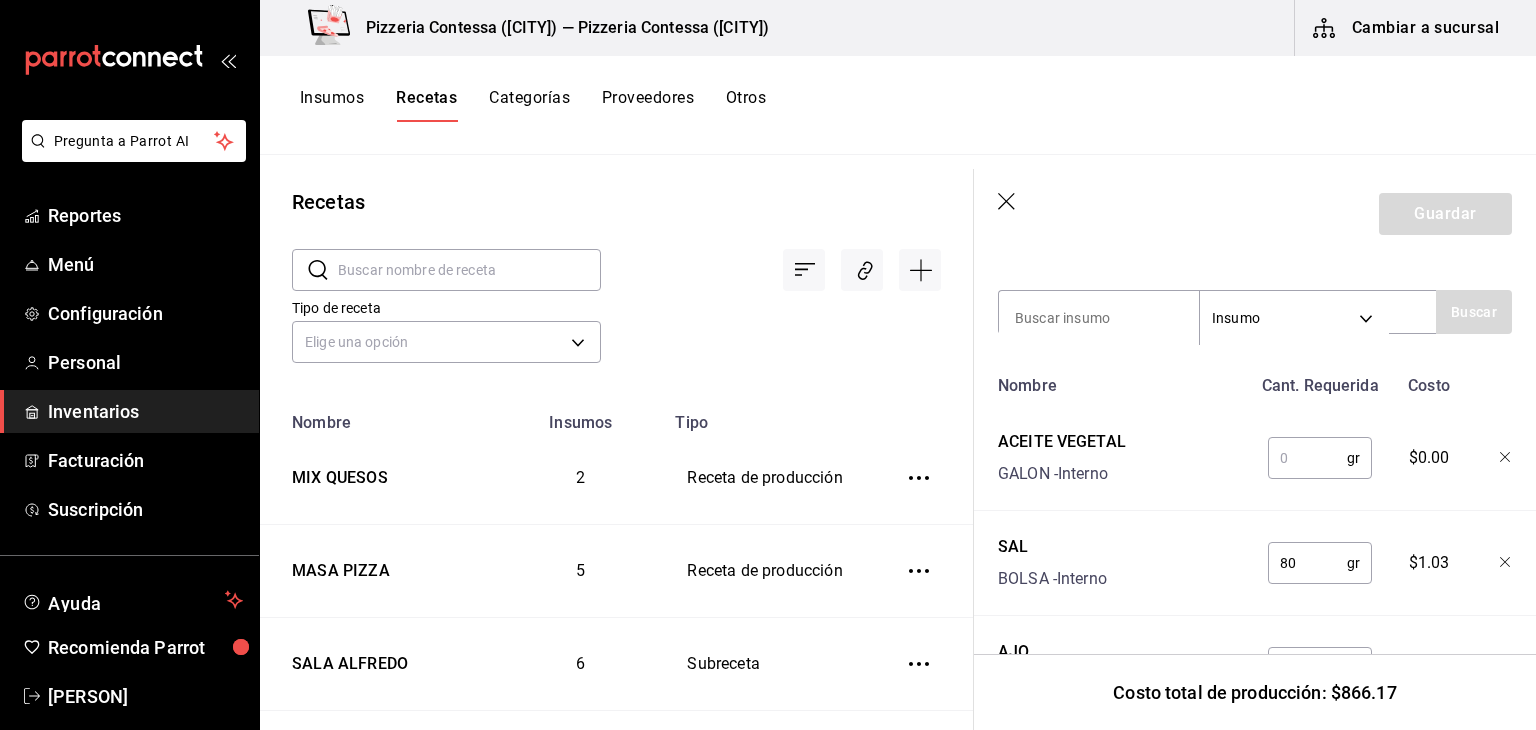 type 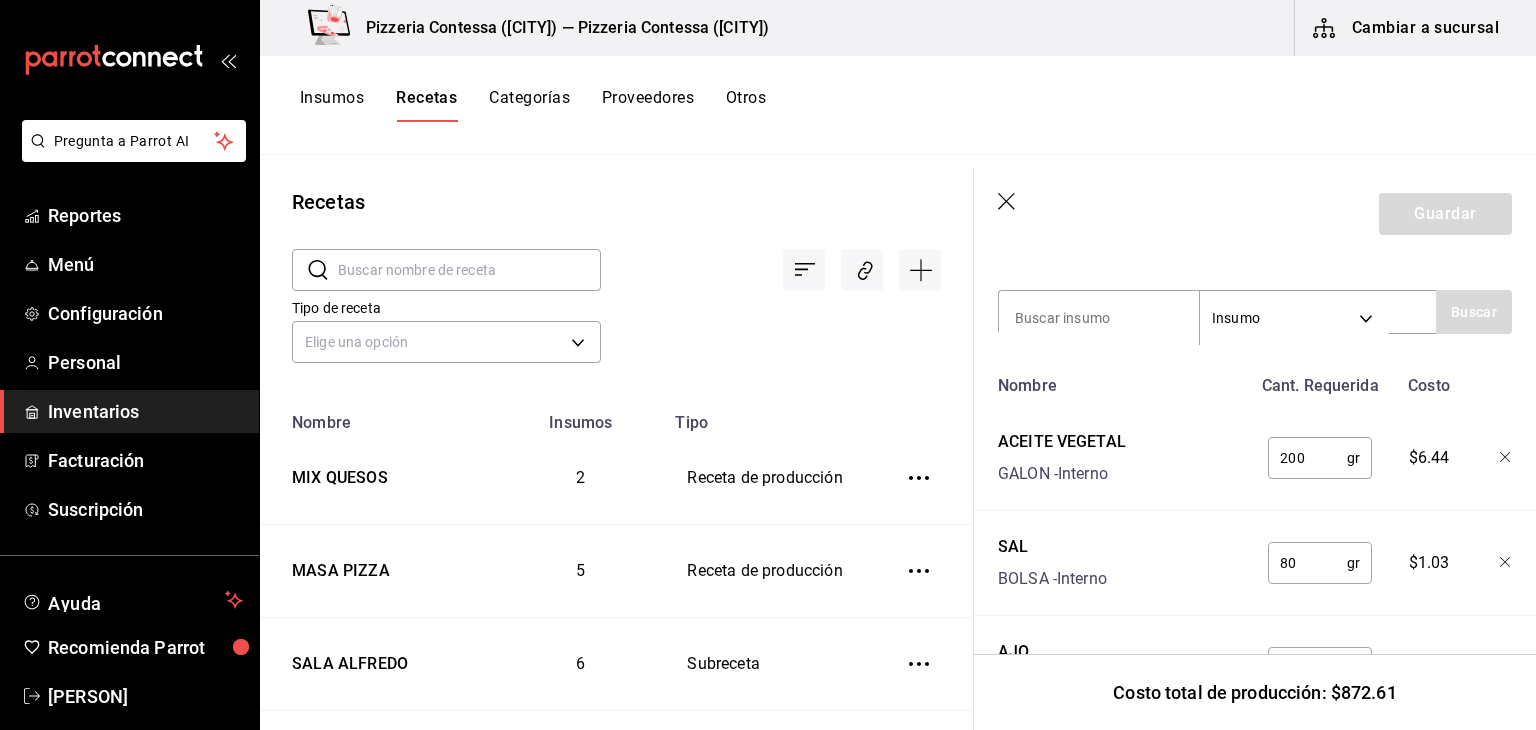 type on "200" 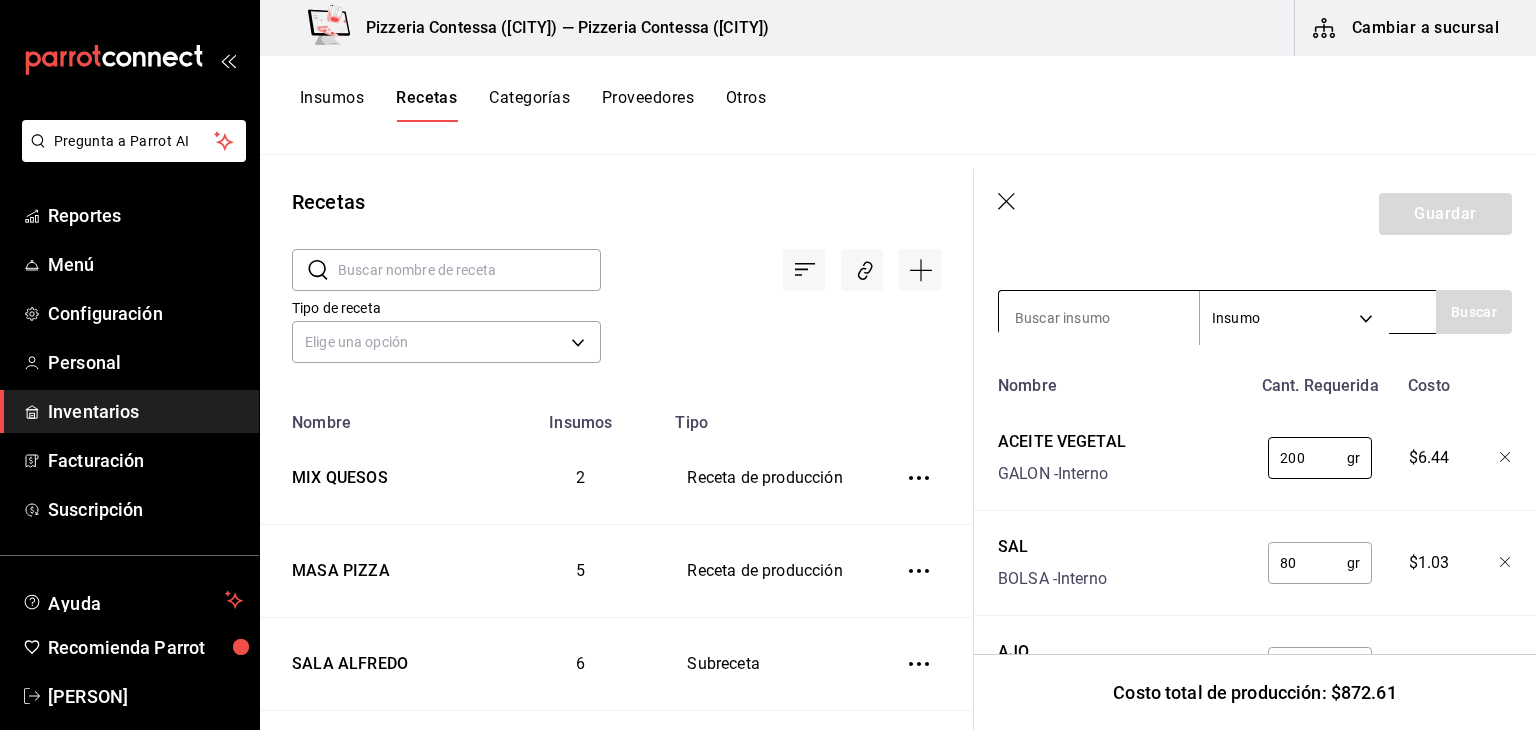 click at bounding box center (1099, 318) 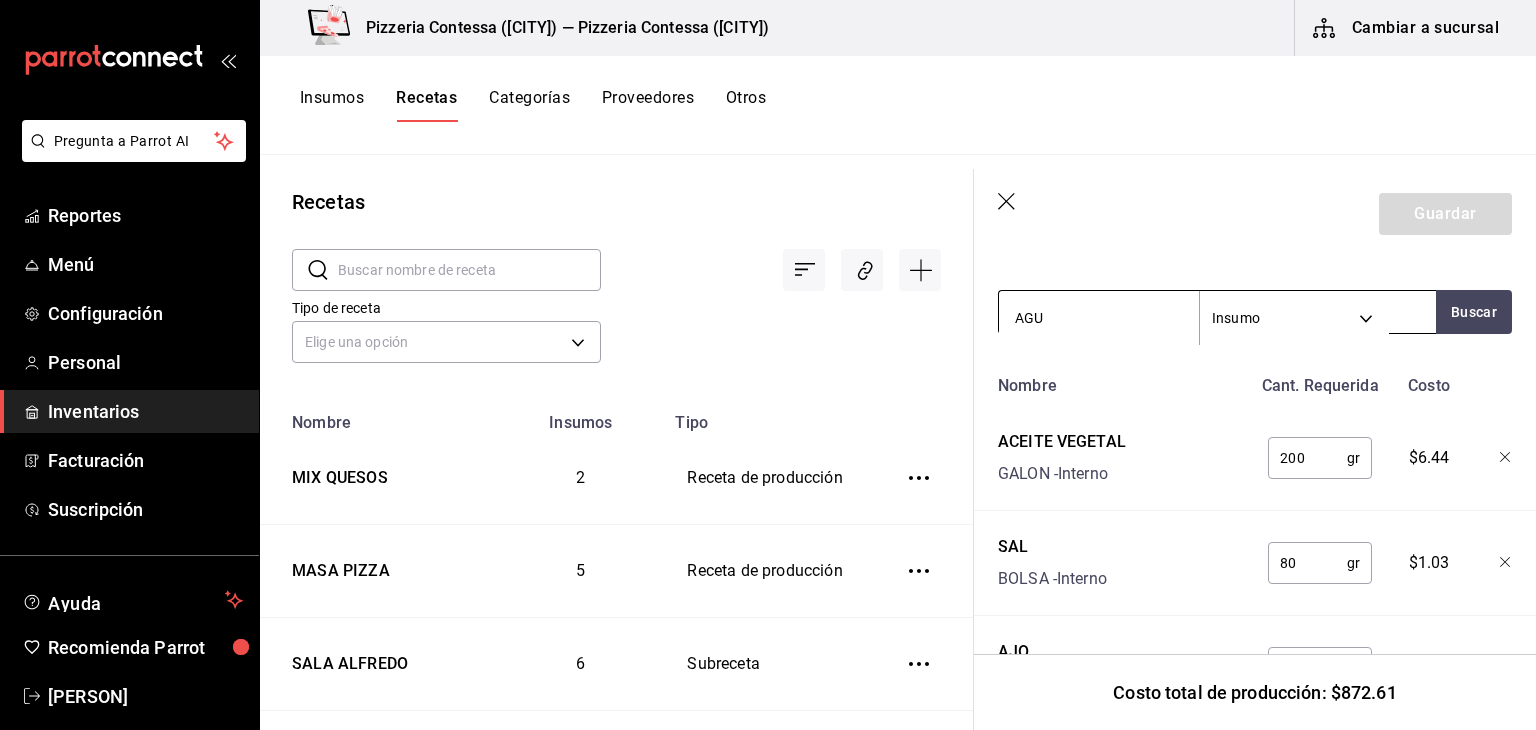type on "AGUA" 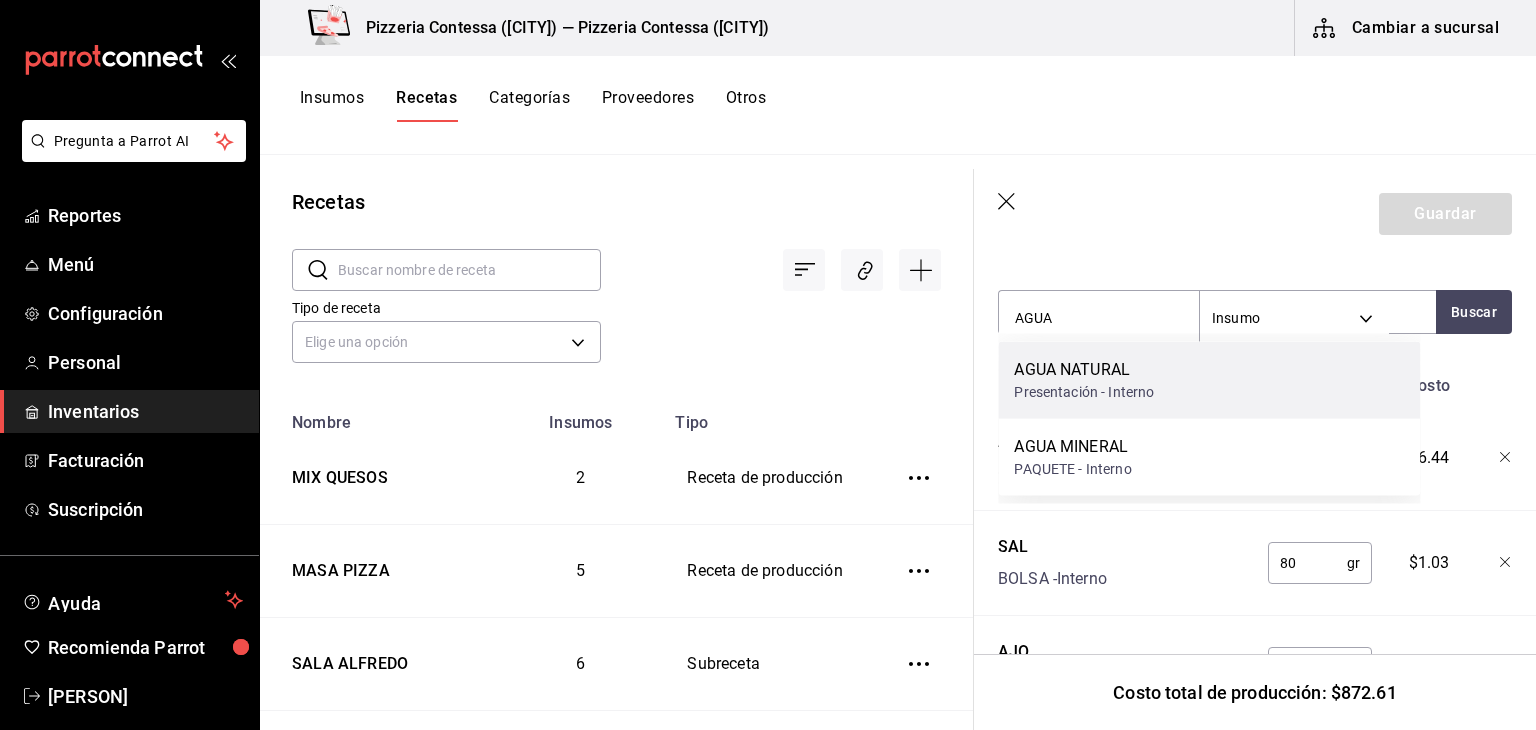 click on "AGUA NATURAL" at bounding box center (1084, 370) 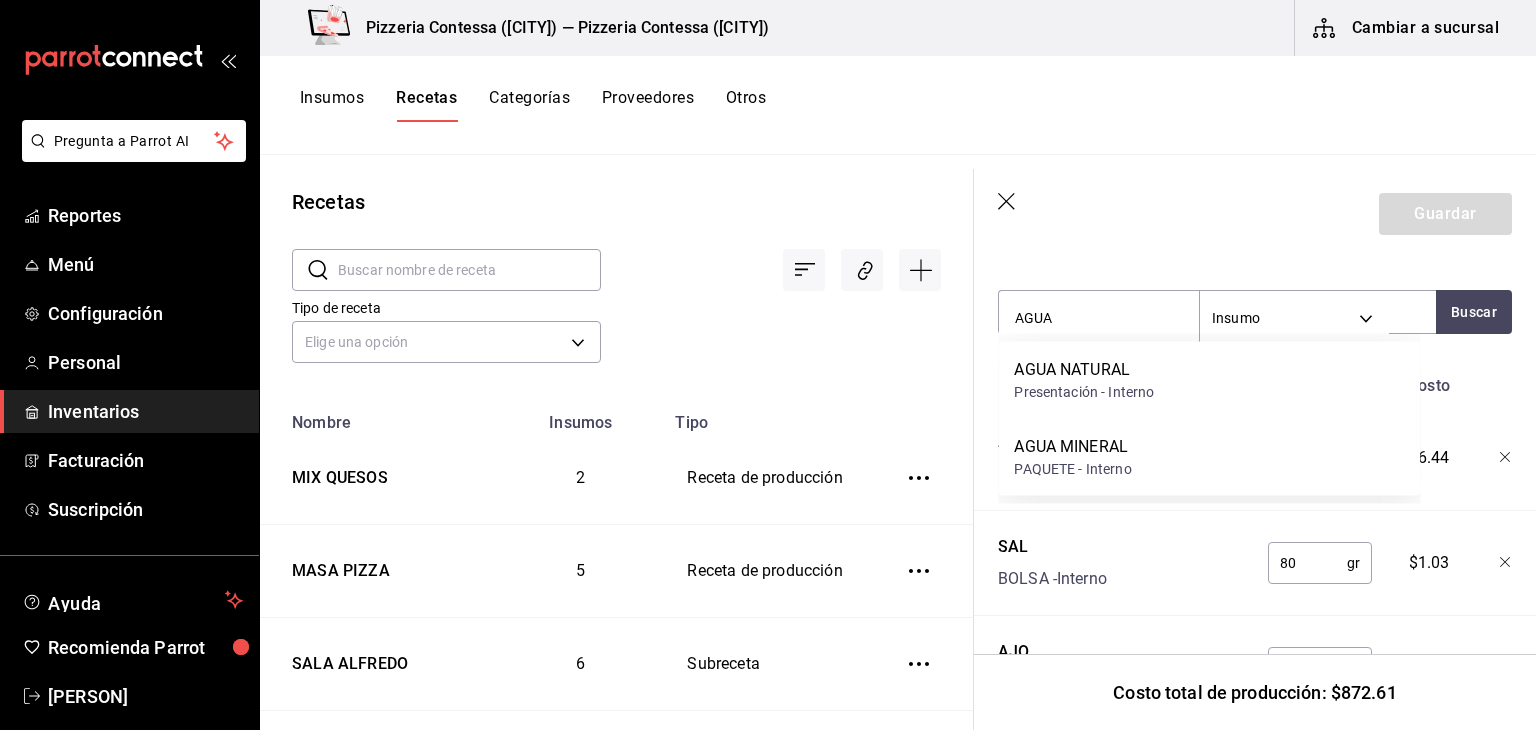 type 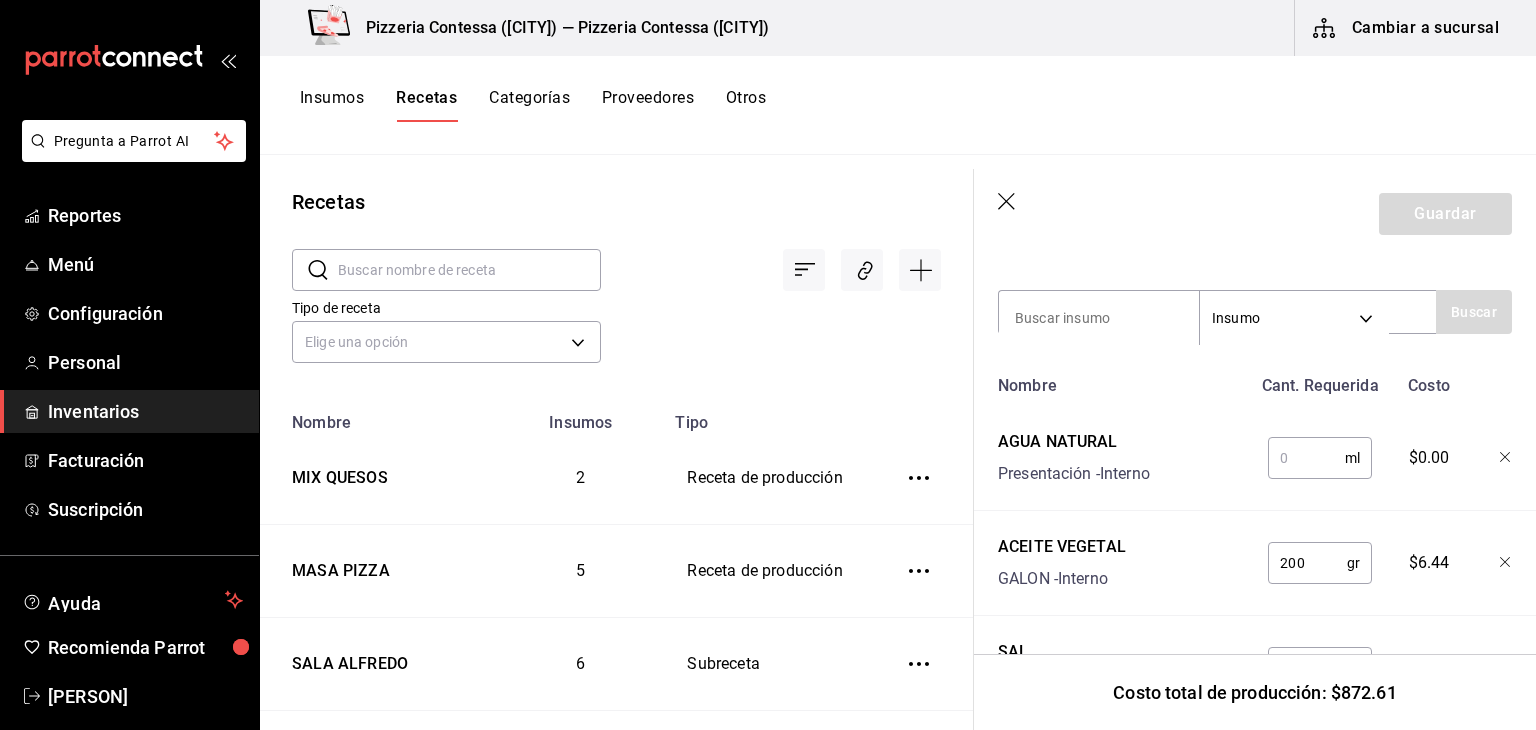 click at bounding box center [1306, 458] 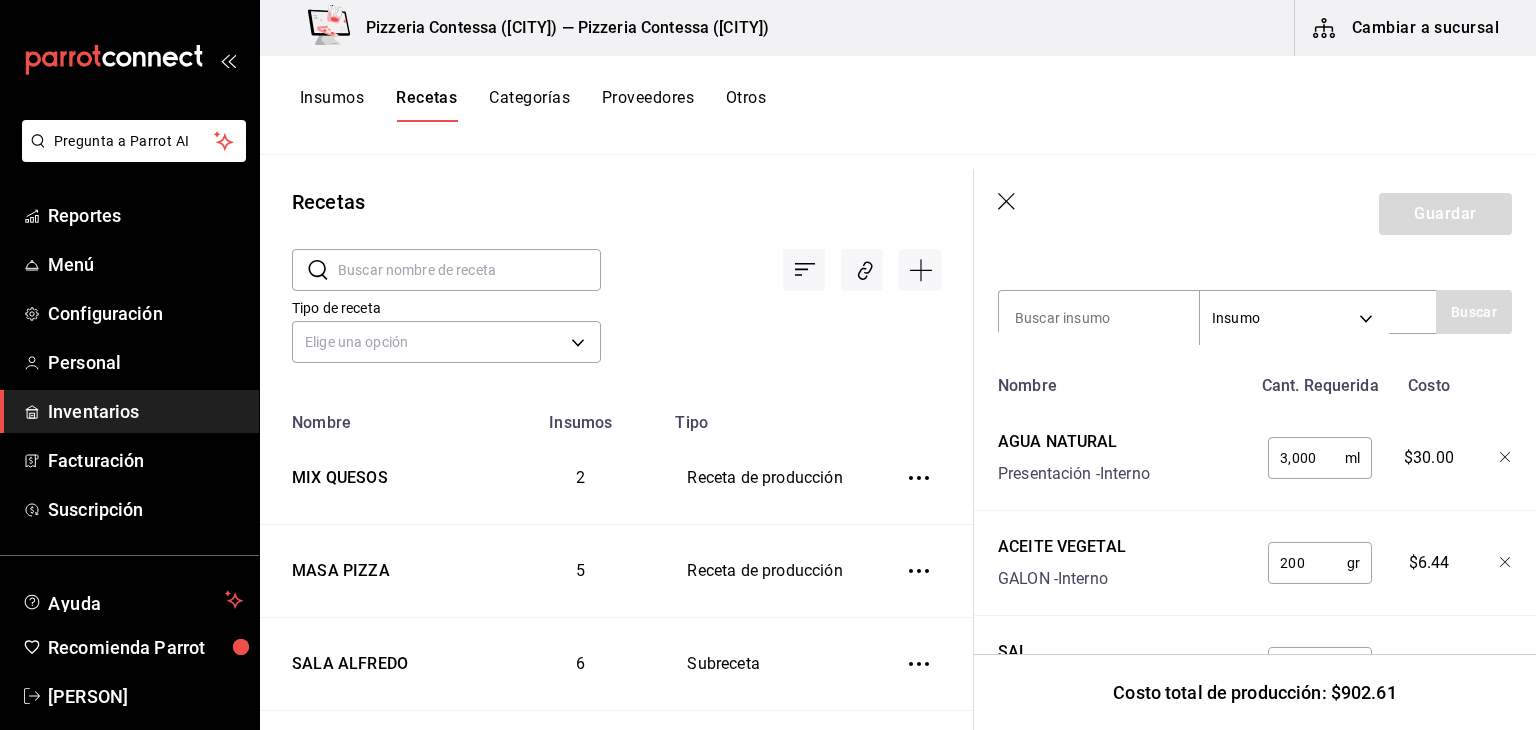 type on "3,000" 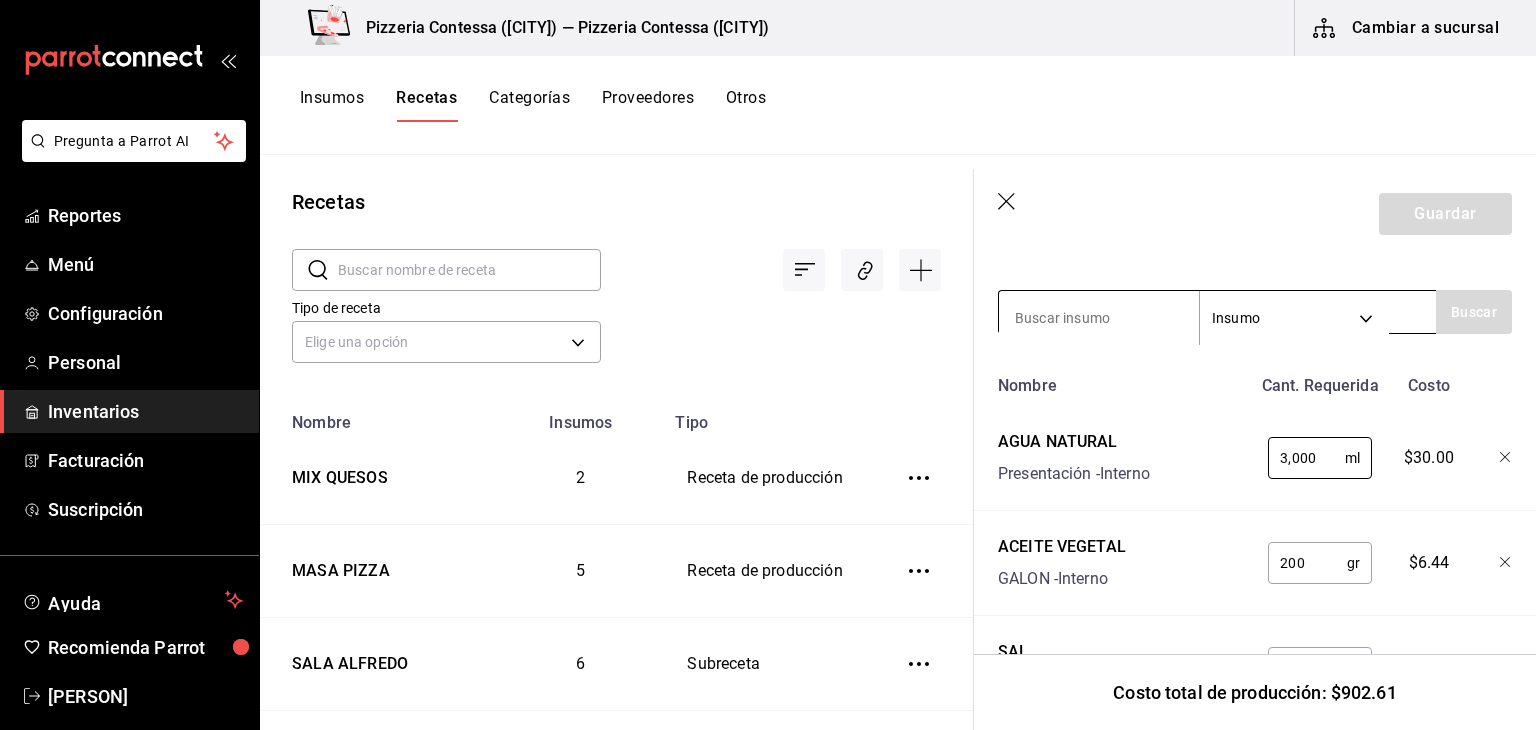click at bounding box center (1099, 318) 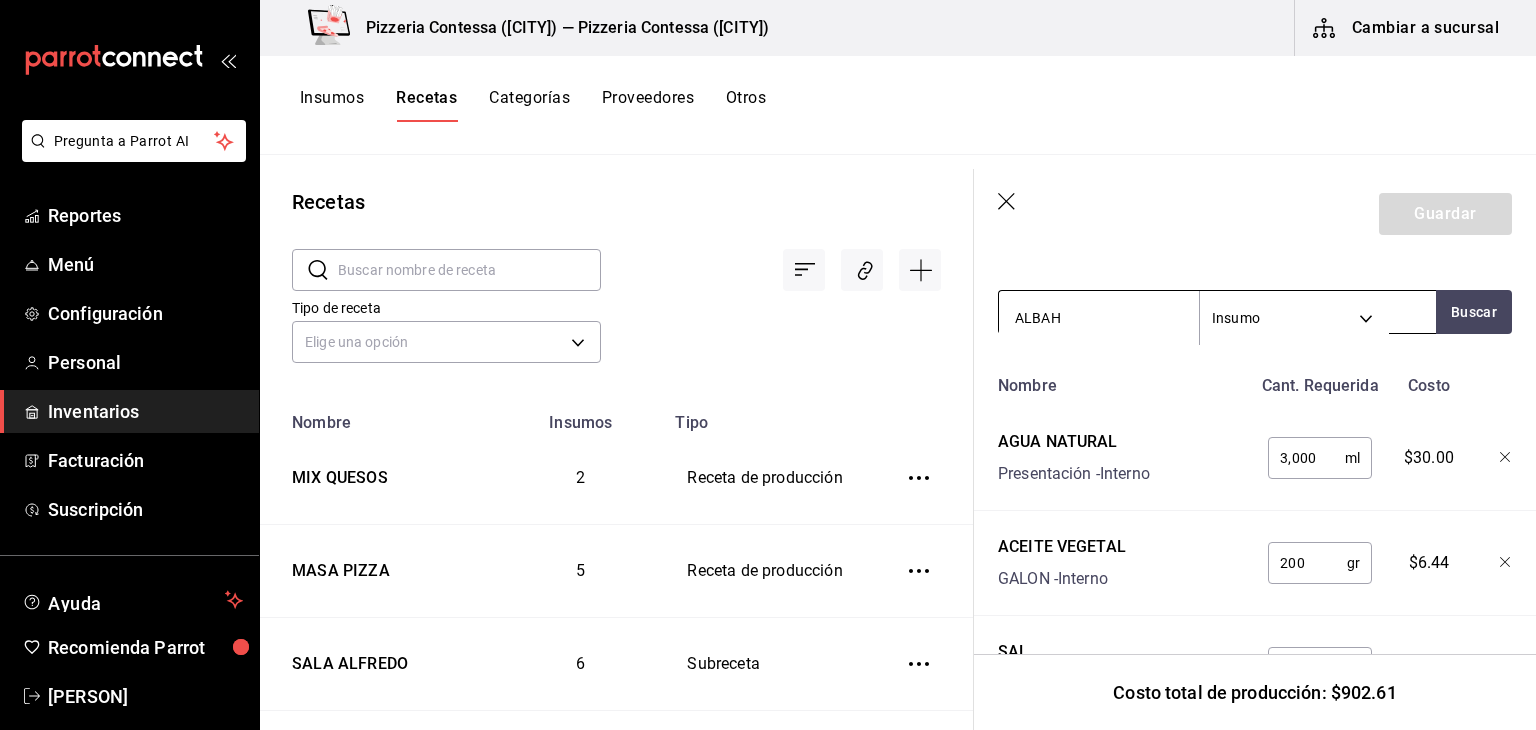 type on "ALBAHA" 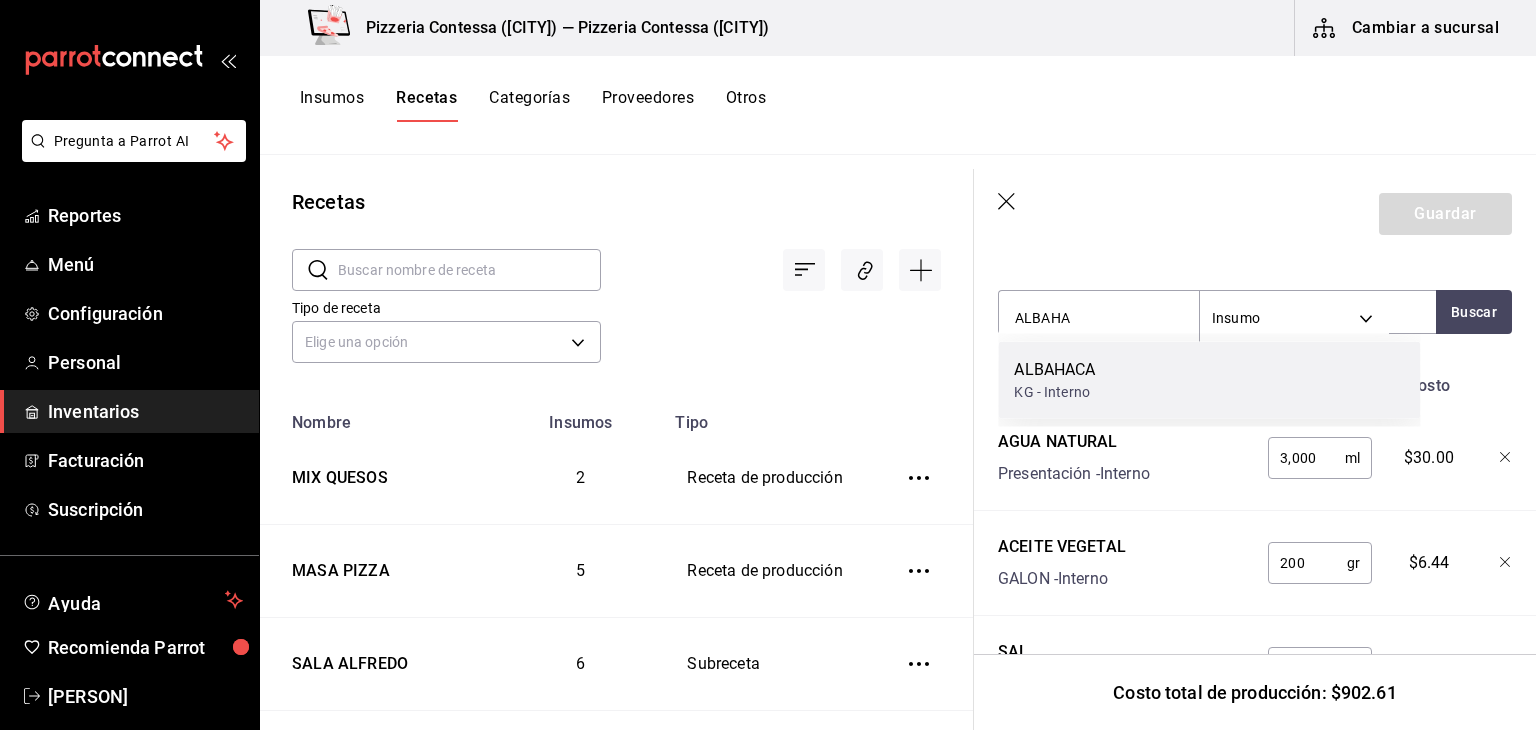 click on "ALBAHACA KG - Interno" at bounding box center (1209, 380) 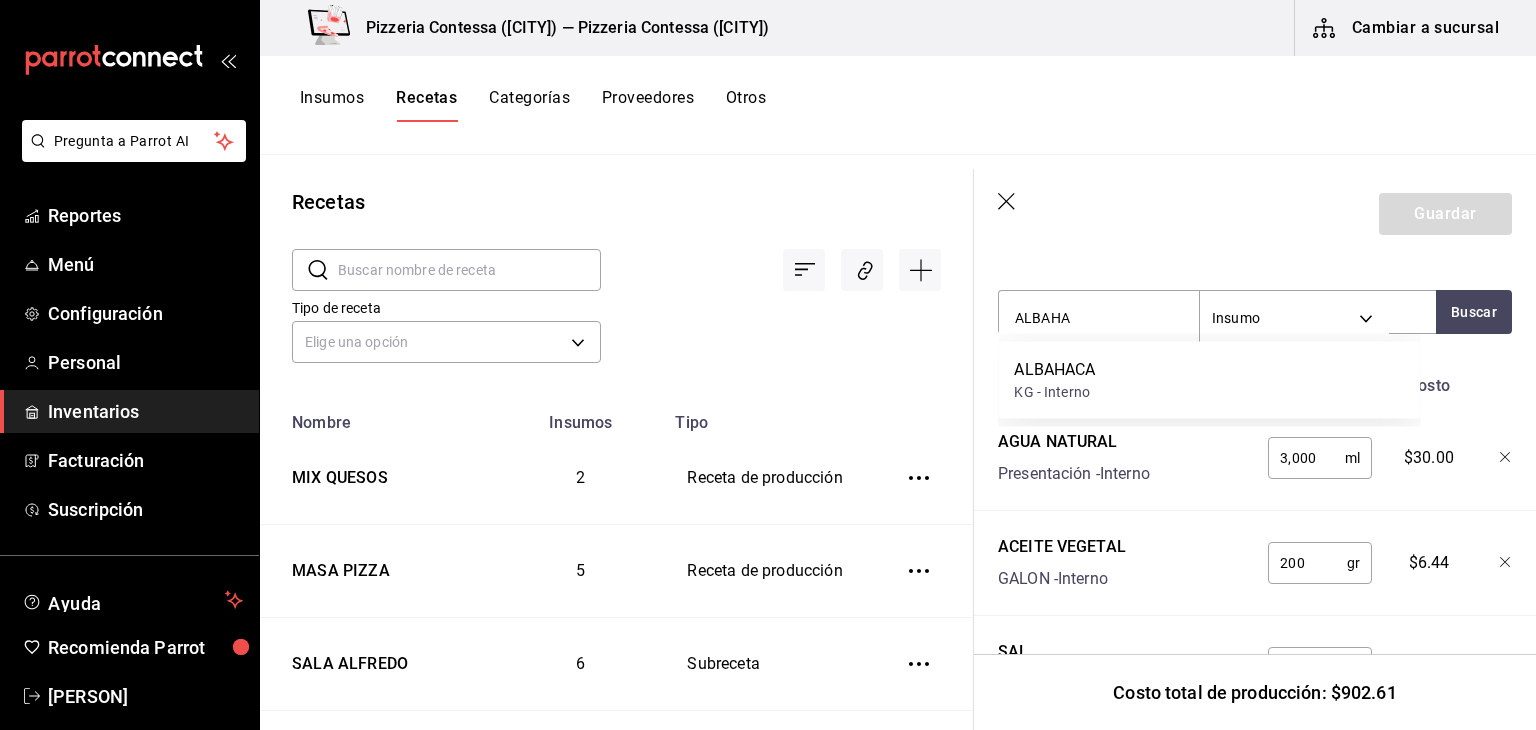 type 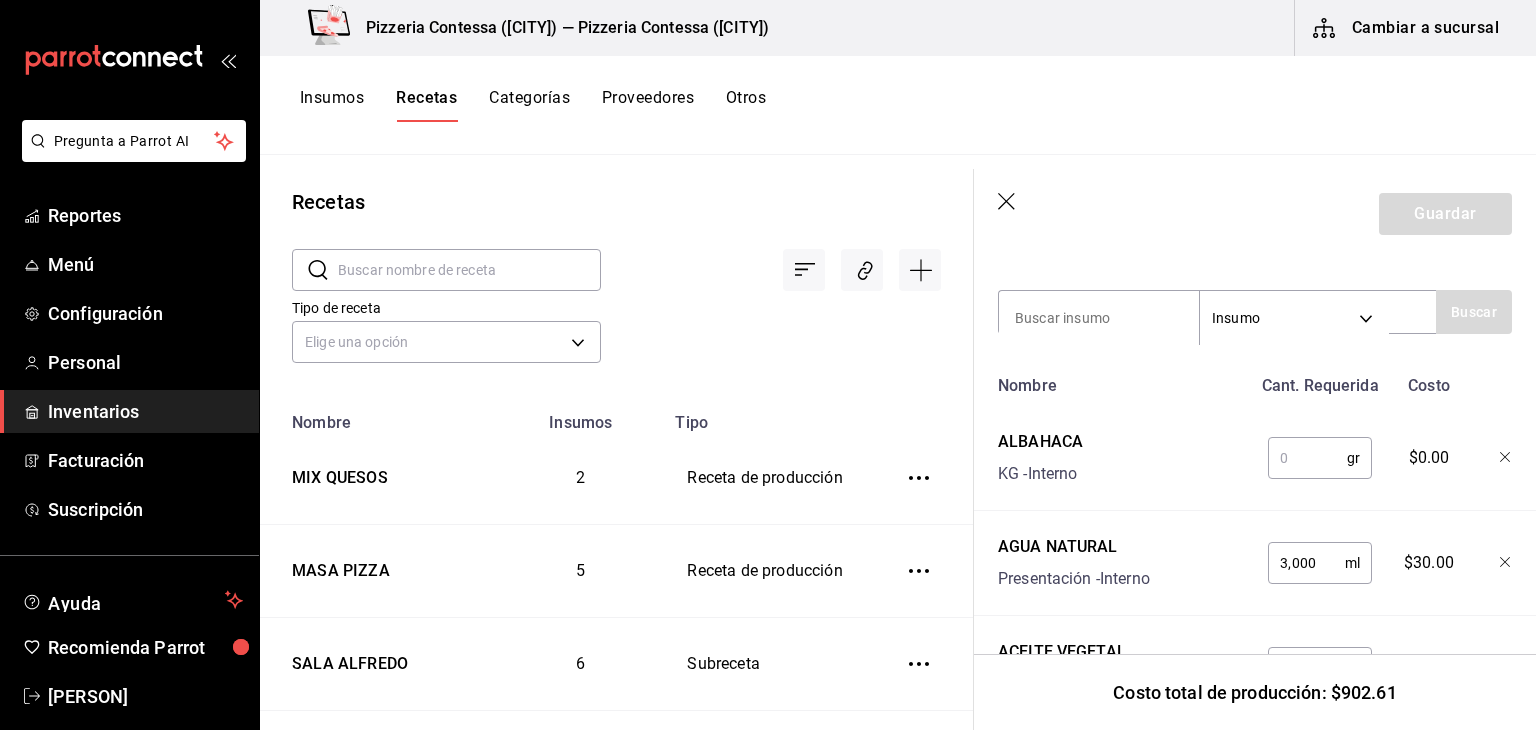 click at bounding box center [1307, 458] 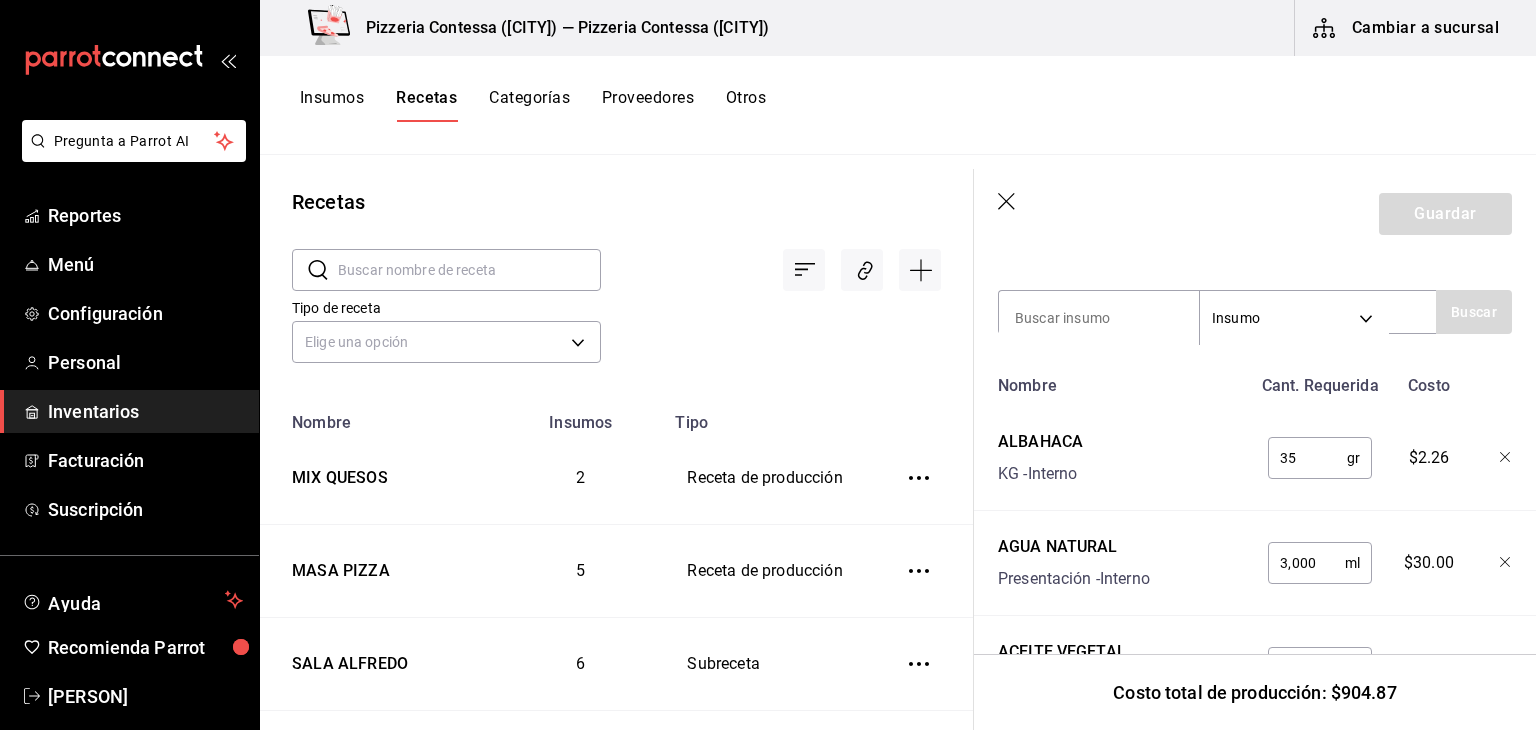 type on "35" 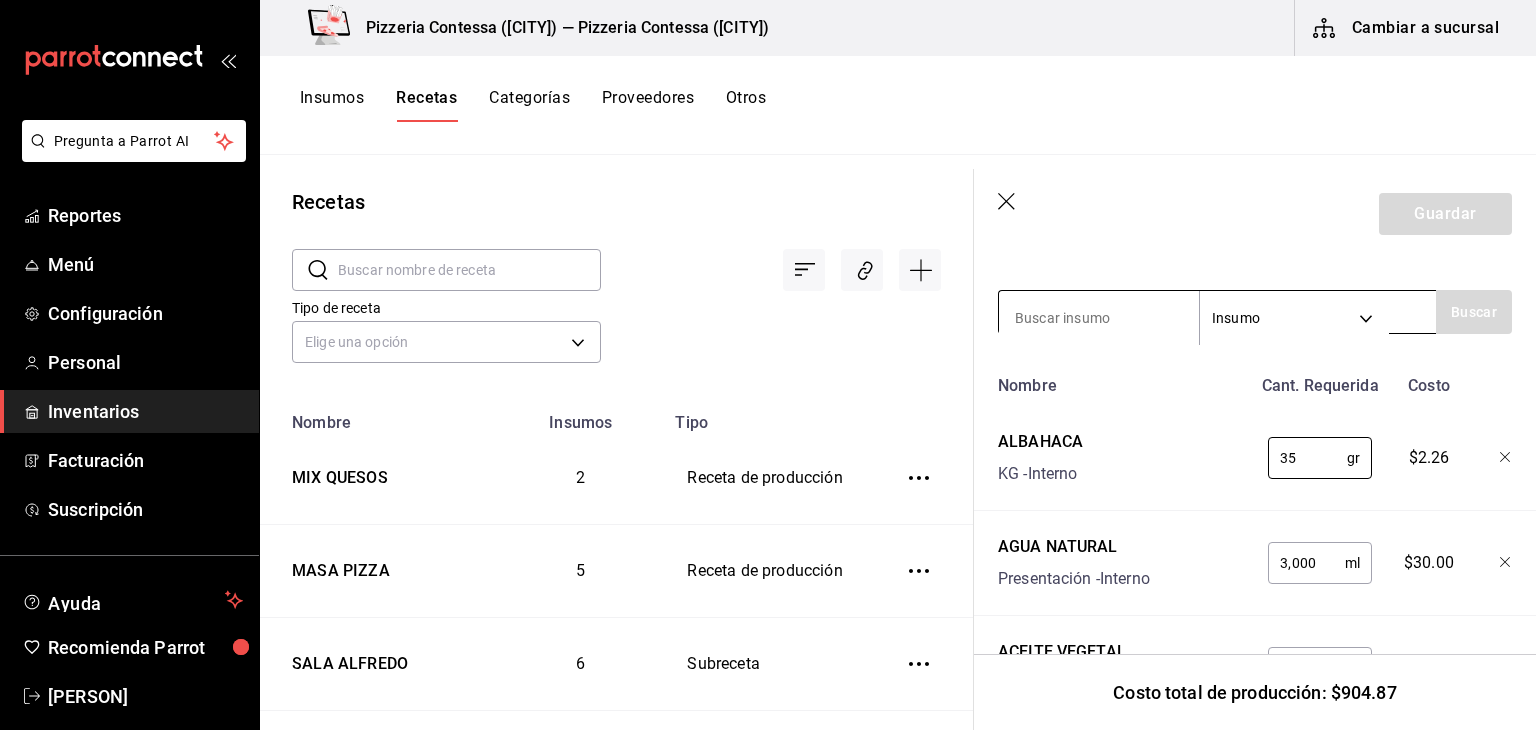 click at bounding box center (1099, 318) 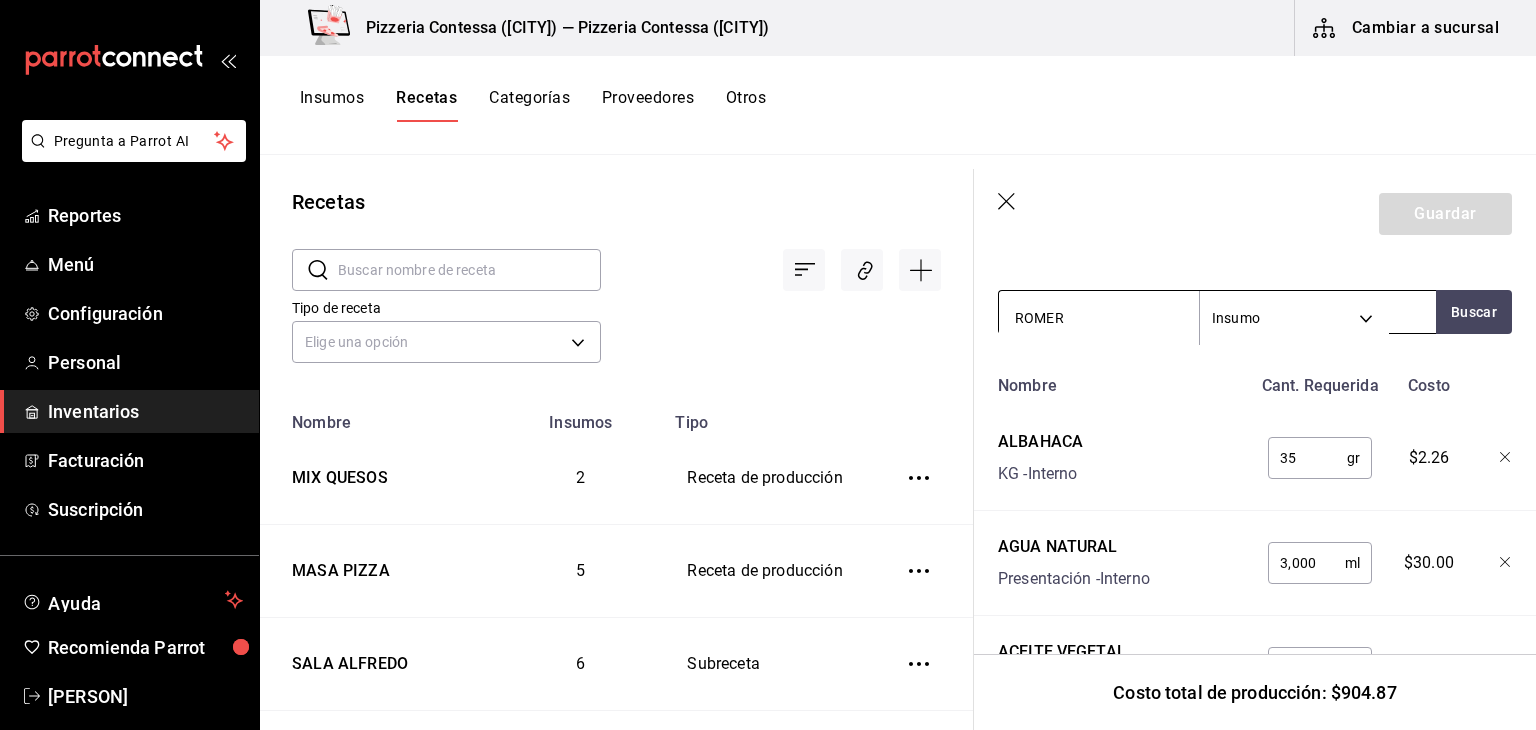type on "ROMERO" 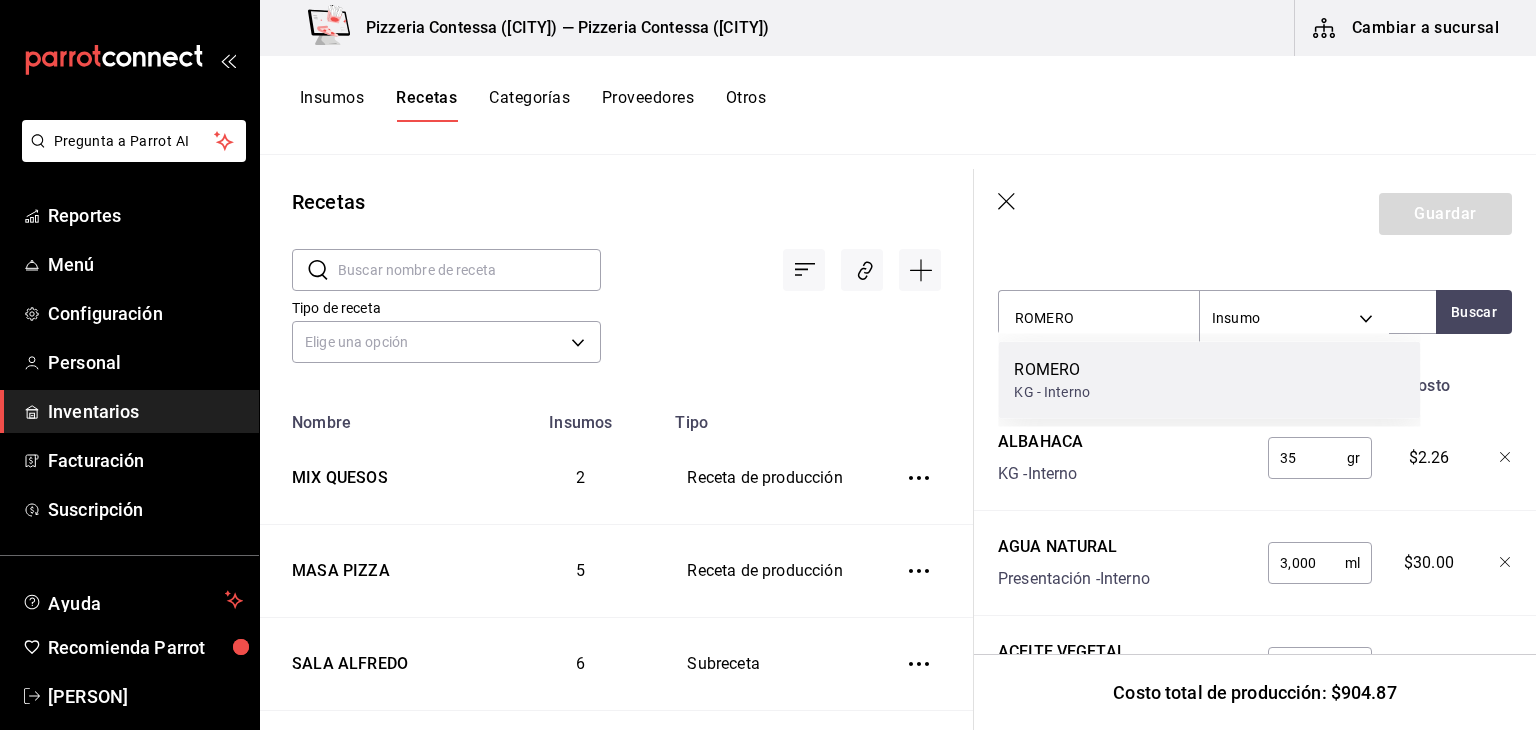 click on "ROMERO KG - Interno" at bounding box center [1209, 380] 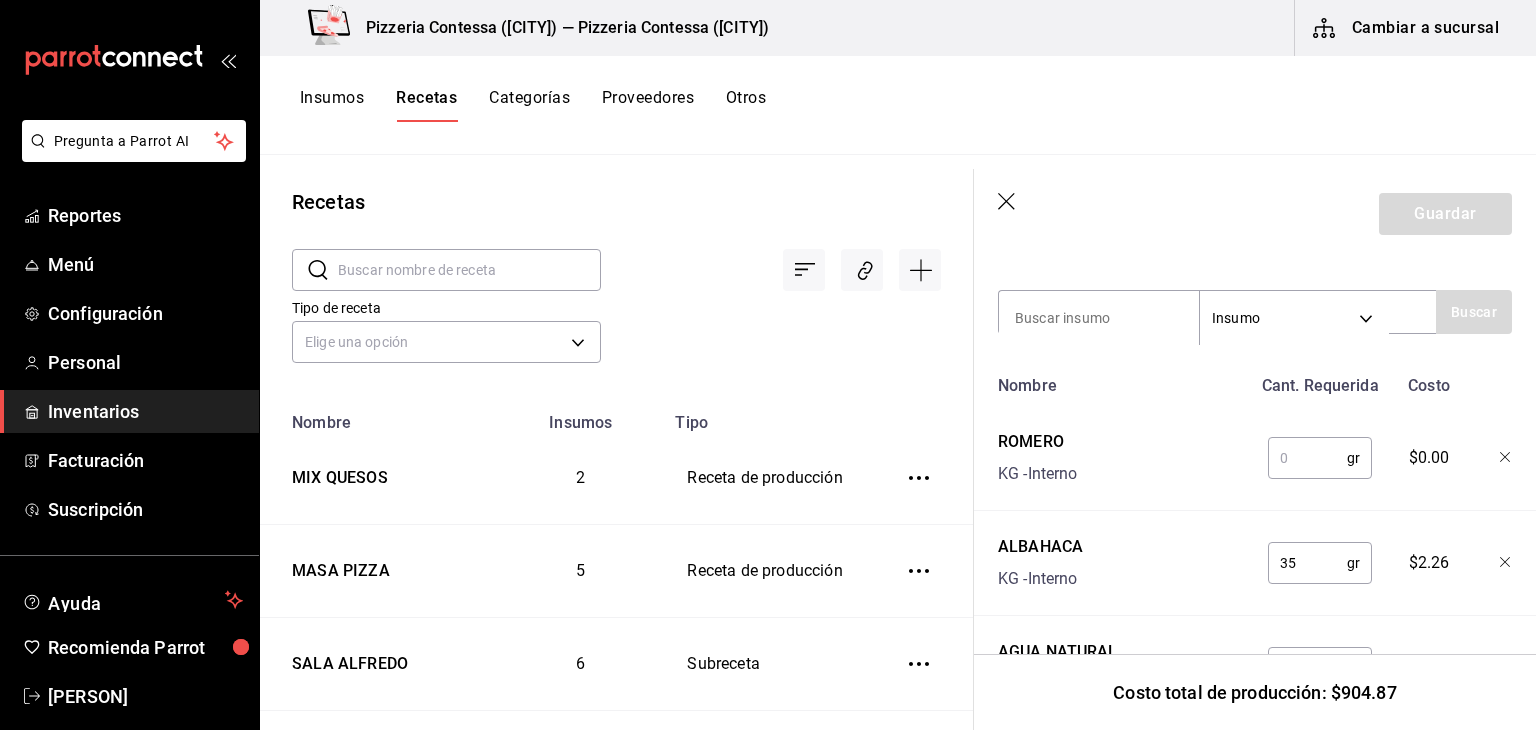 click at bounding box center [1307, 458] 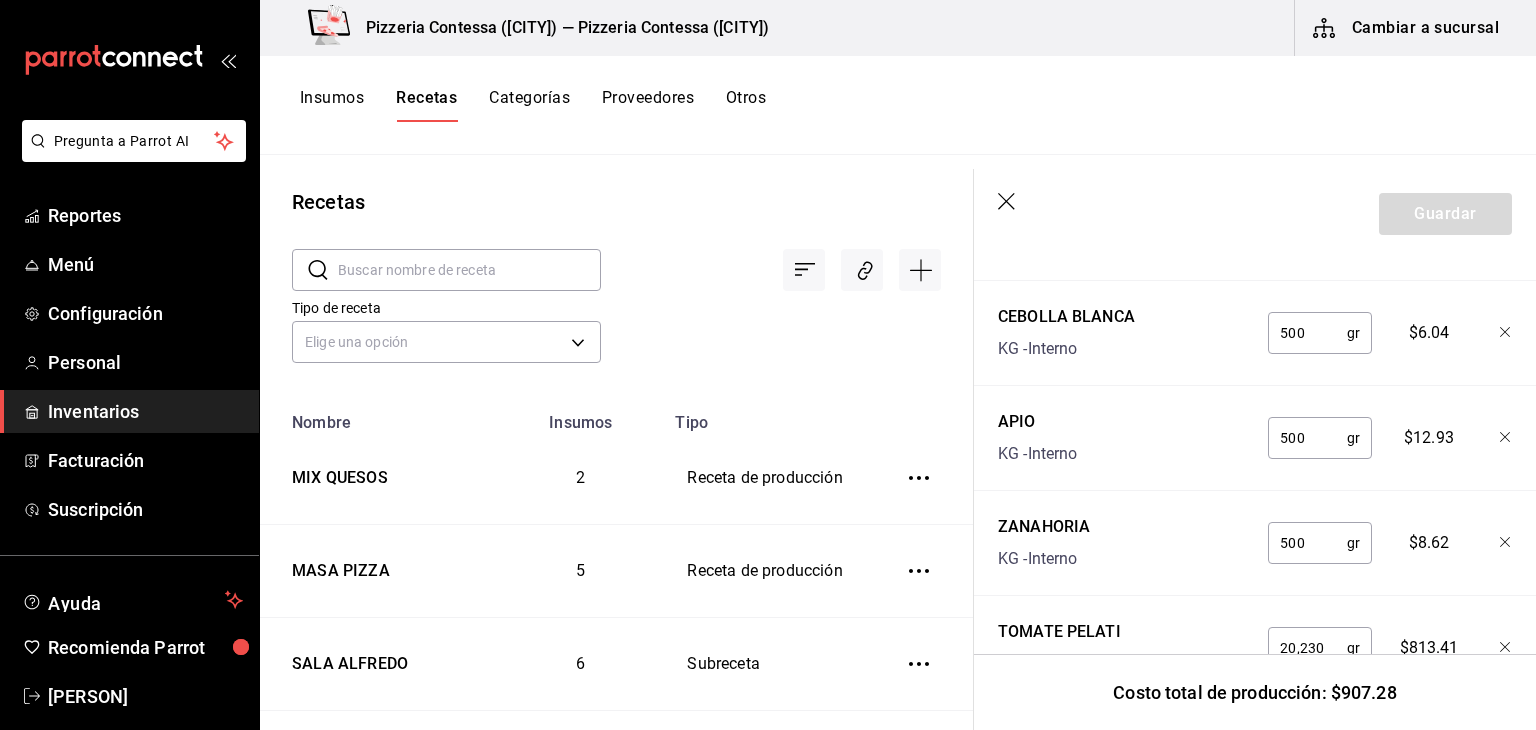 scroll, scrollTop: 1521, scrollLeft: 0, axis: vertical 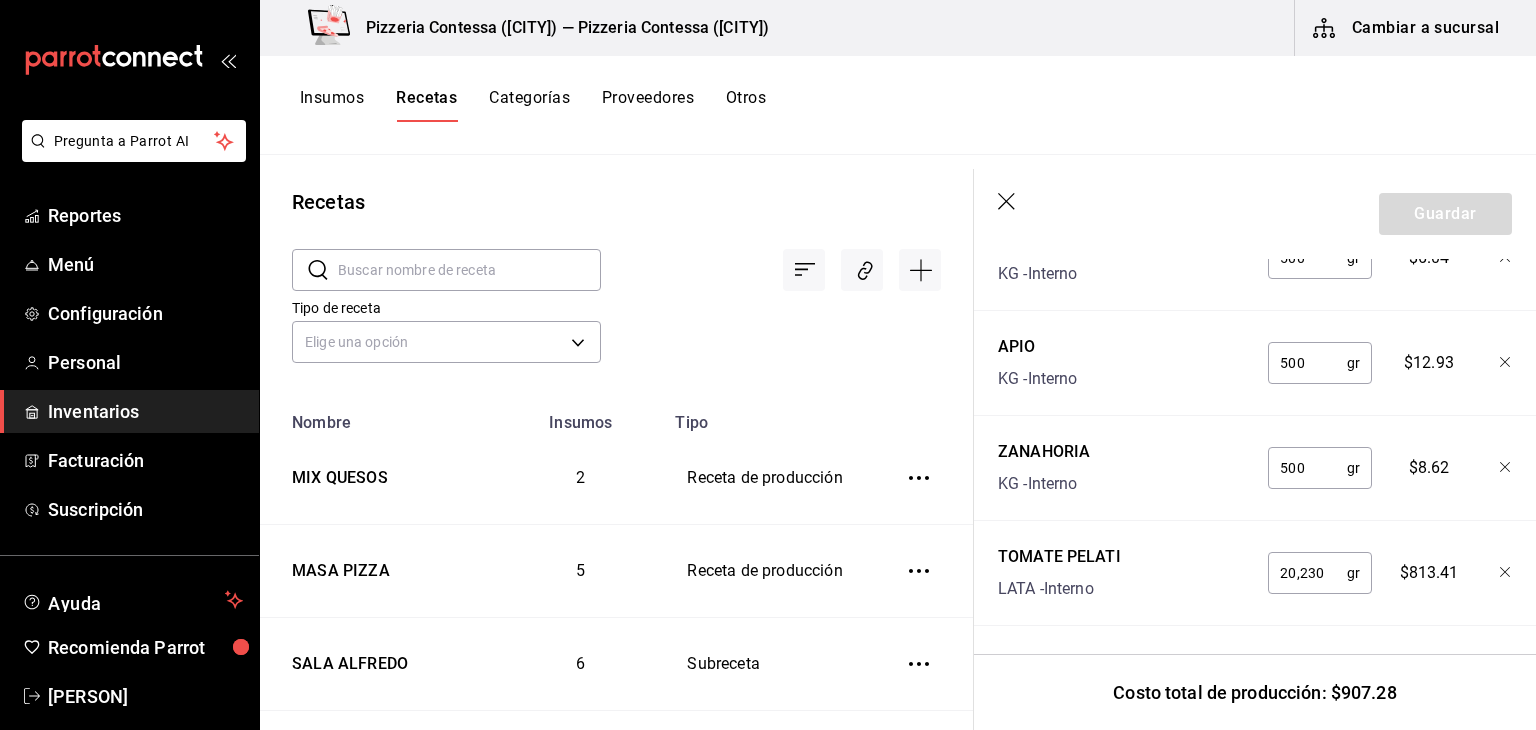type on "35" 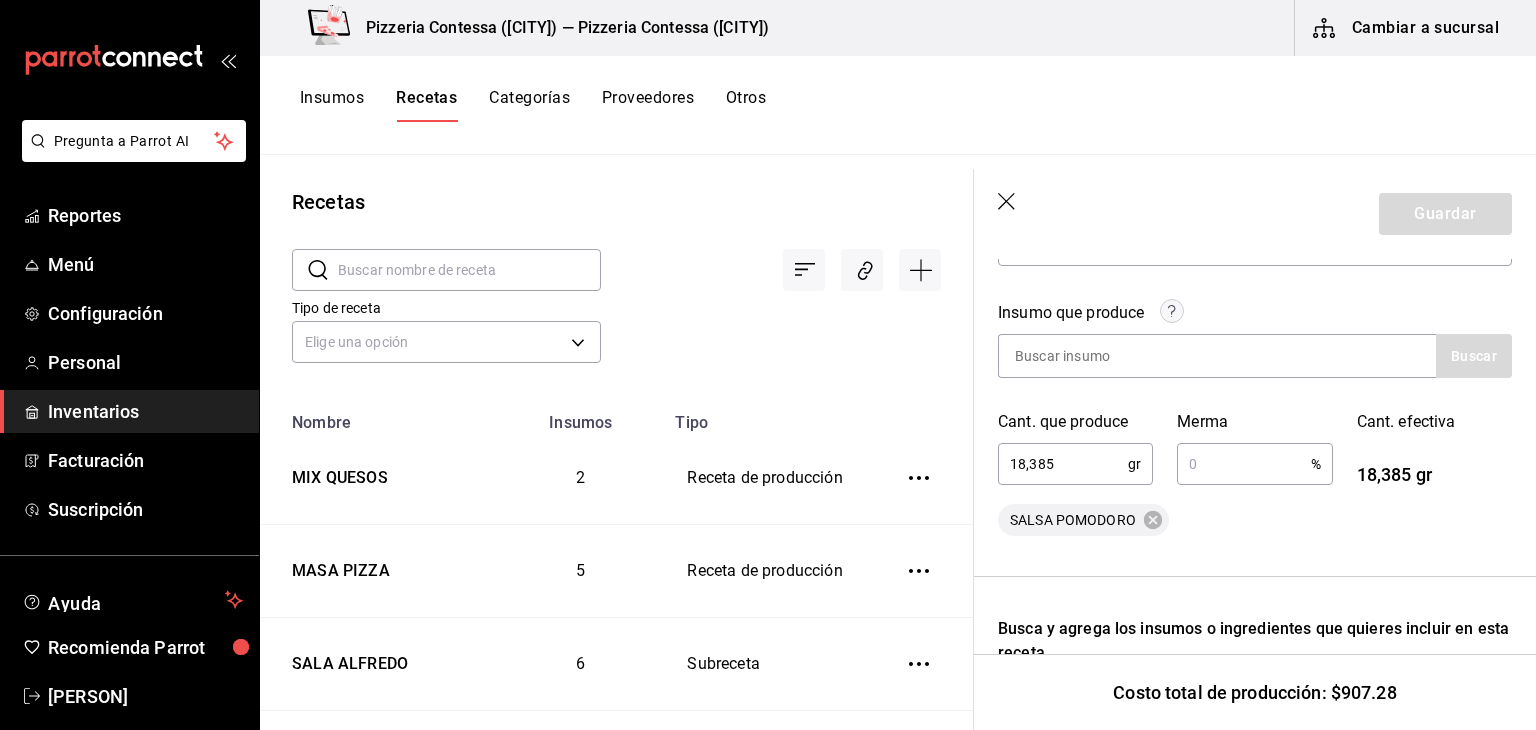 scroll, scrollTop: 221, scrollLeft: 0, axis: vertical 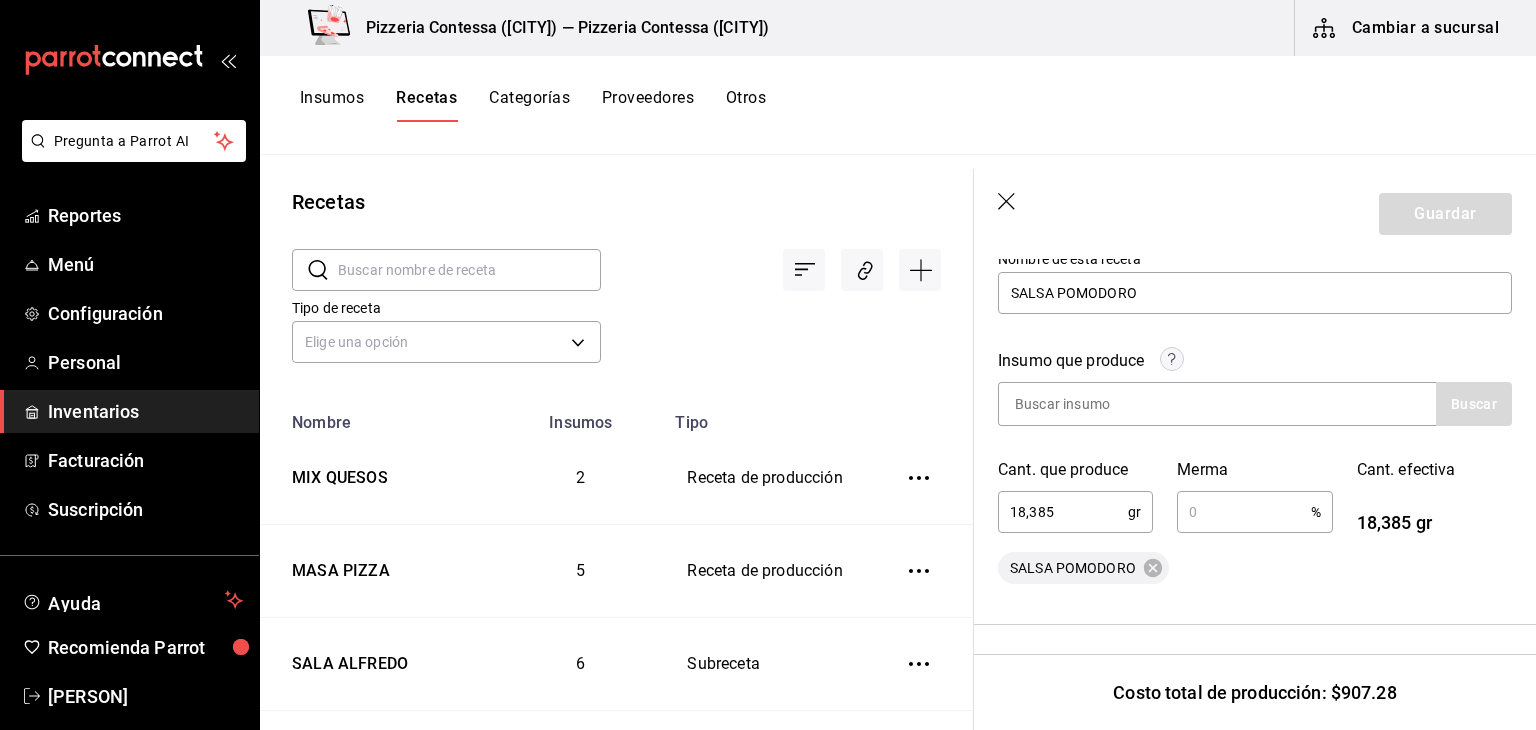 click at bounding box center [1243, 512] 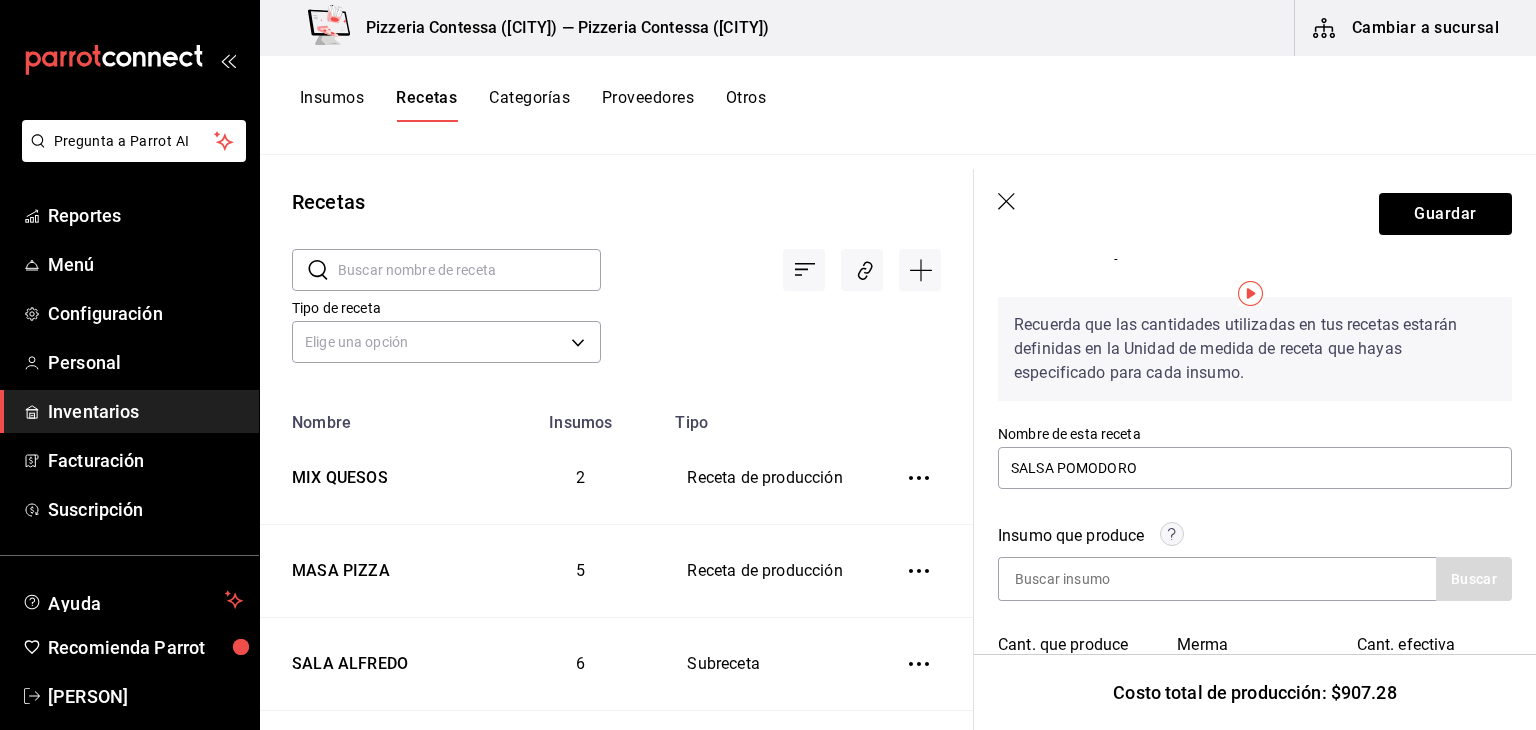 scroll, scrollTop: 0, scrollLeft: 0, axis: both 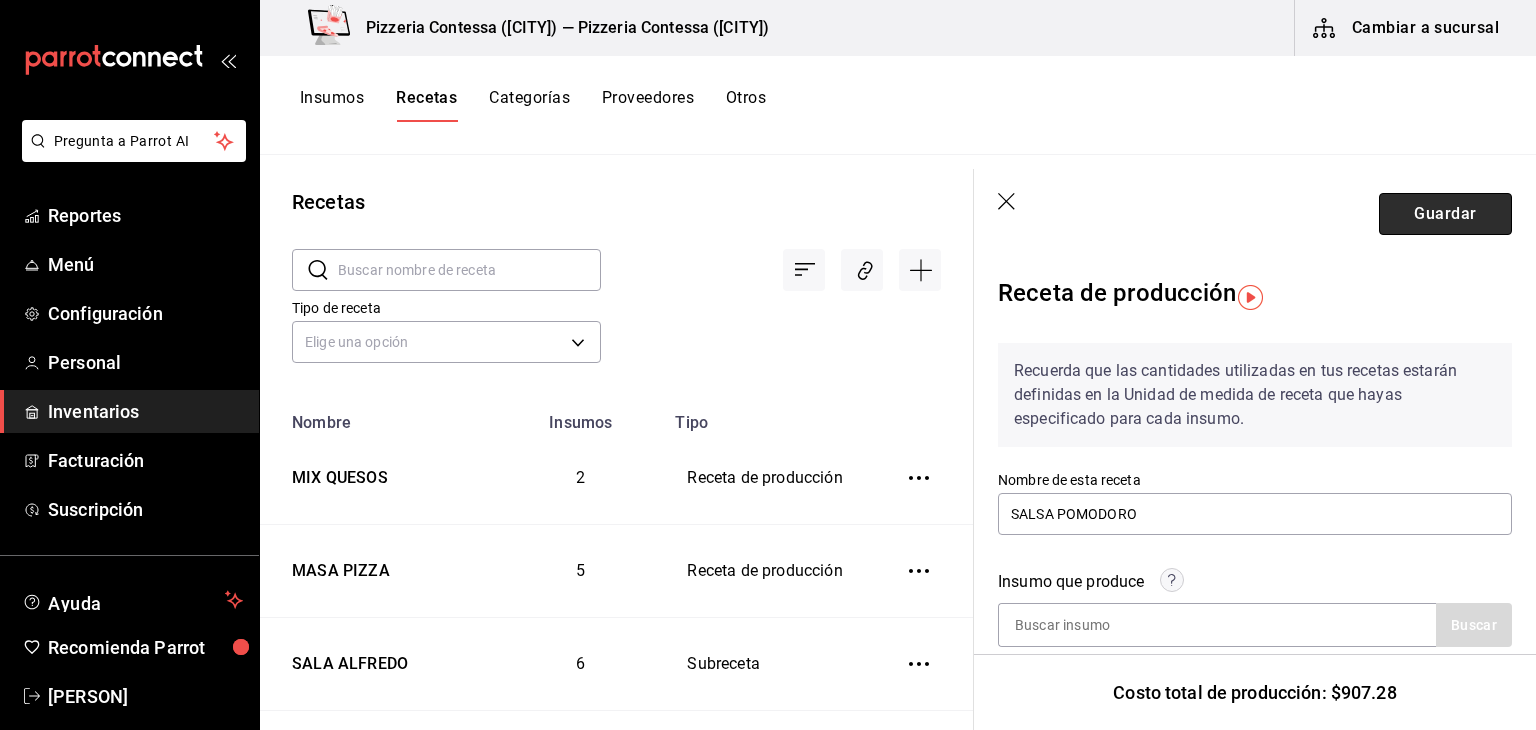 click on "Guardar" at bounding box center [1445, 214] 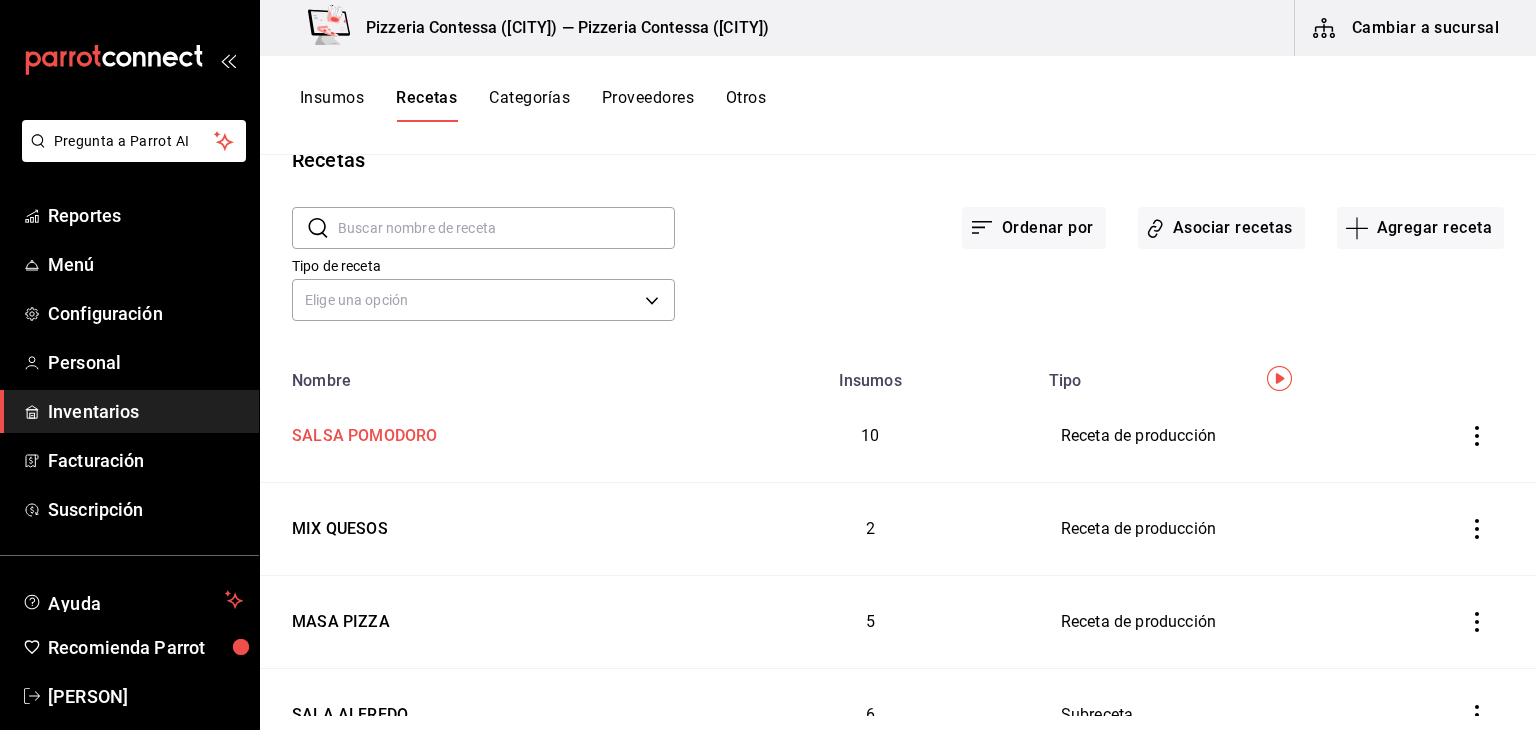 scroll, scrollTop: 0, scrollLeft: 0, axis: both 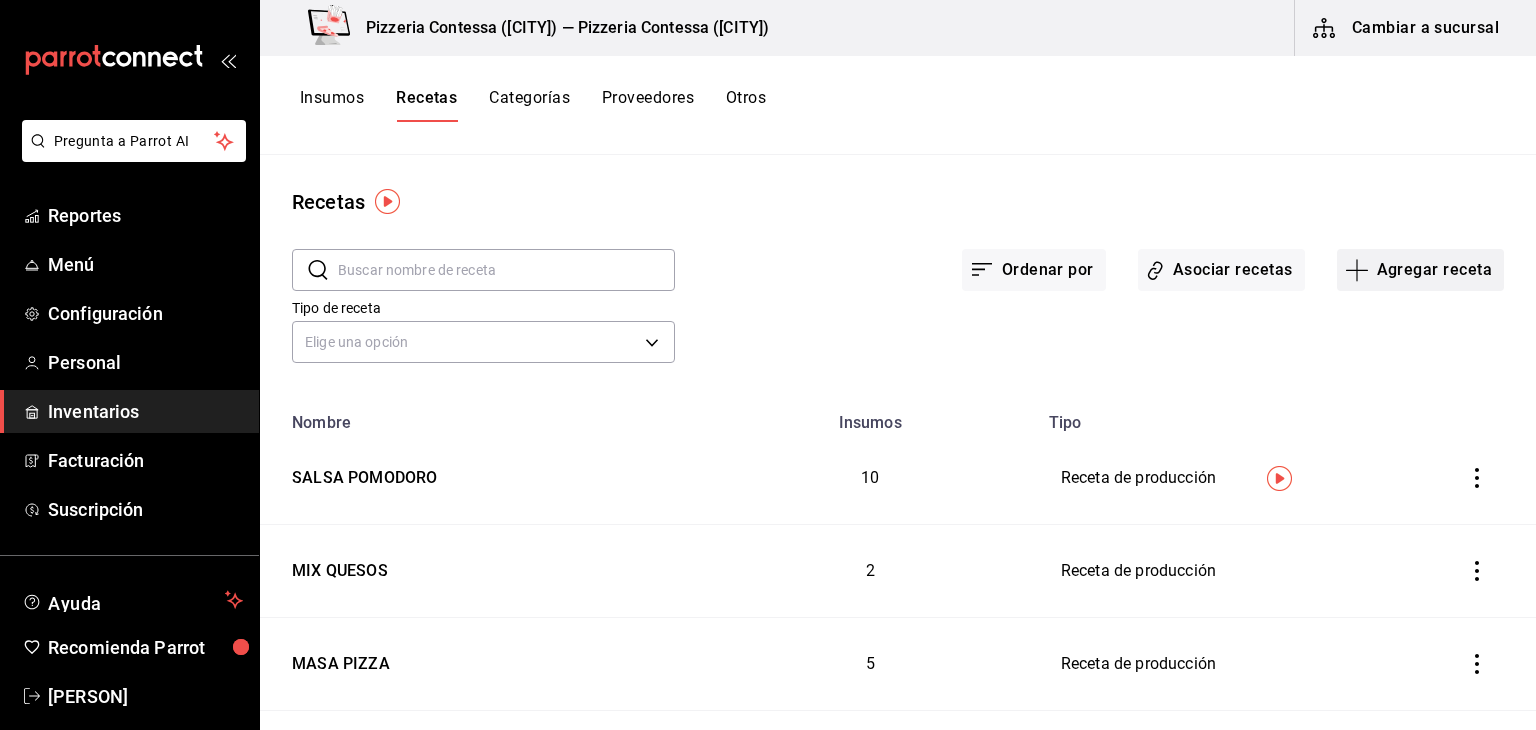 click 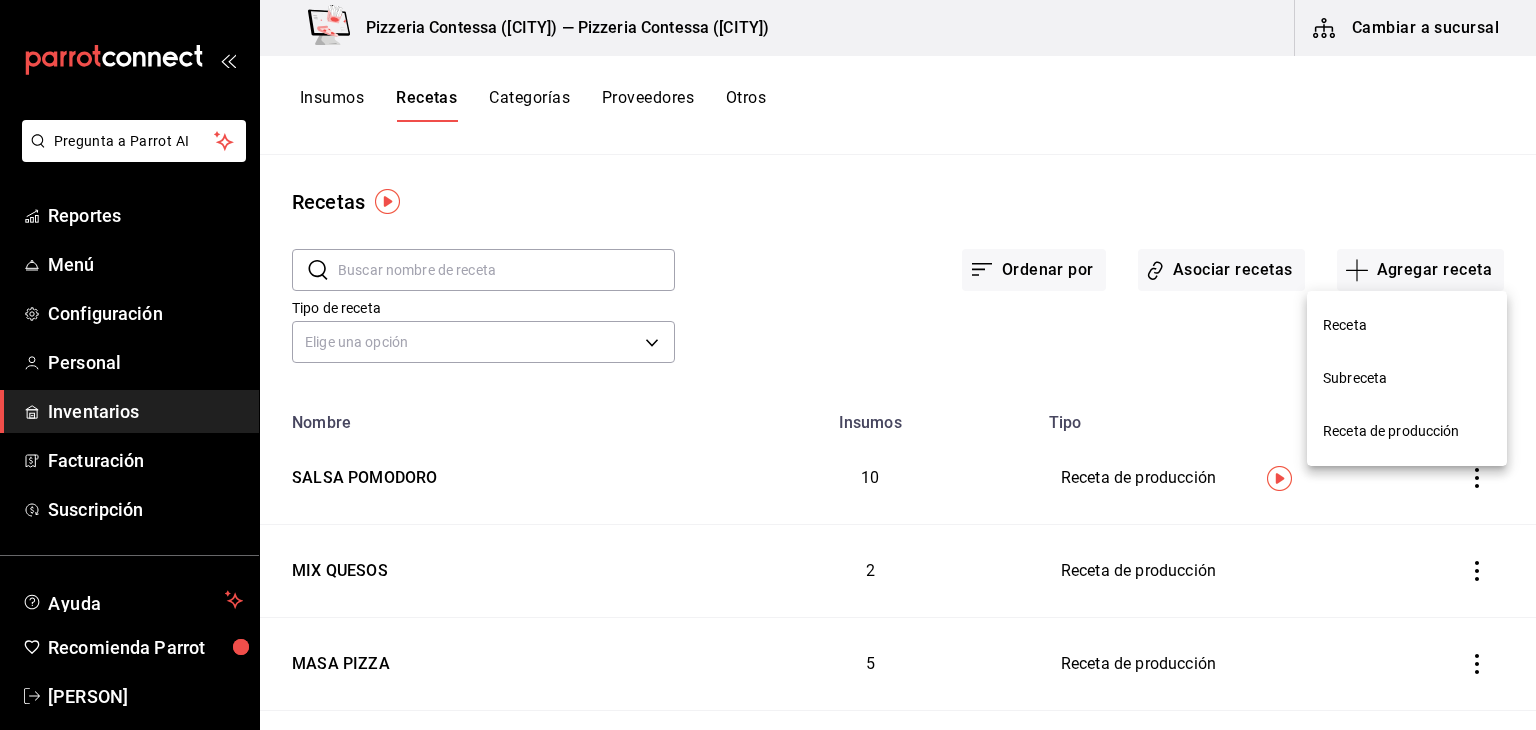 click on "Subreceta" at bounding box center (1407, 378) 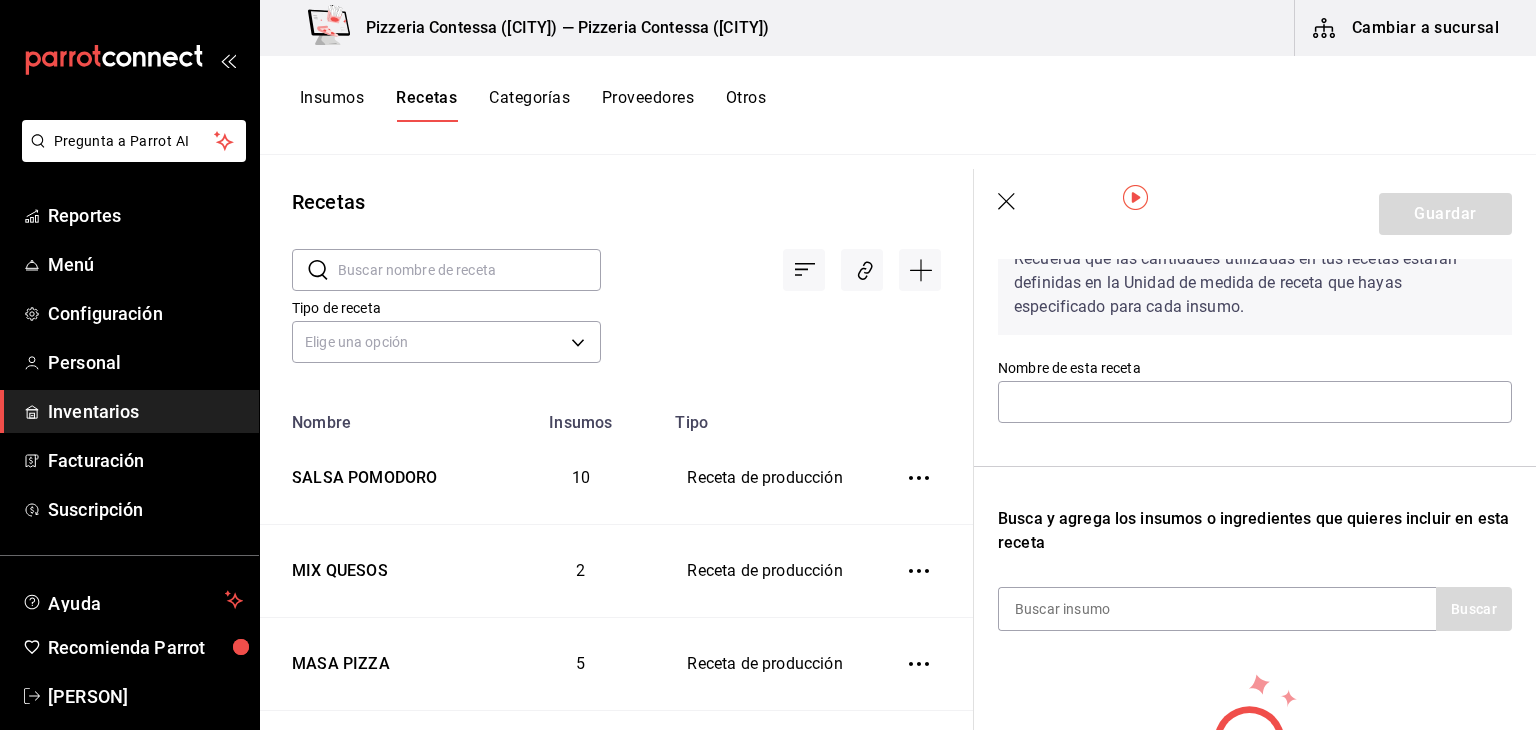 scroll, scrollTop: 100, scrollLeft: 0, axis: vertical 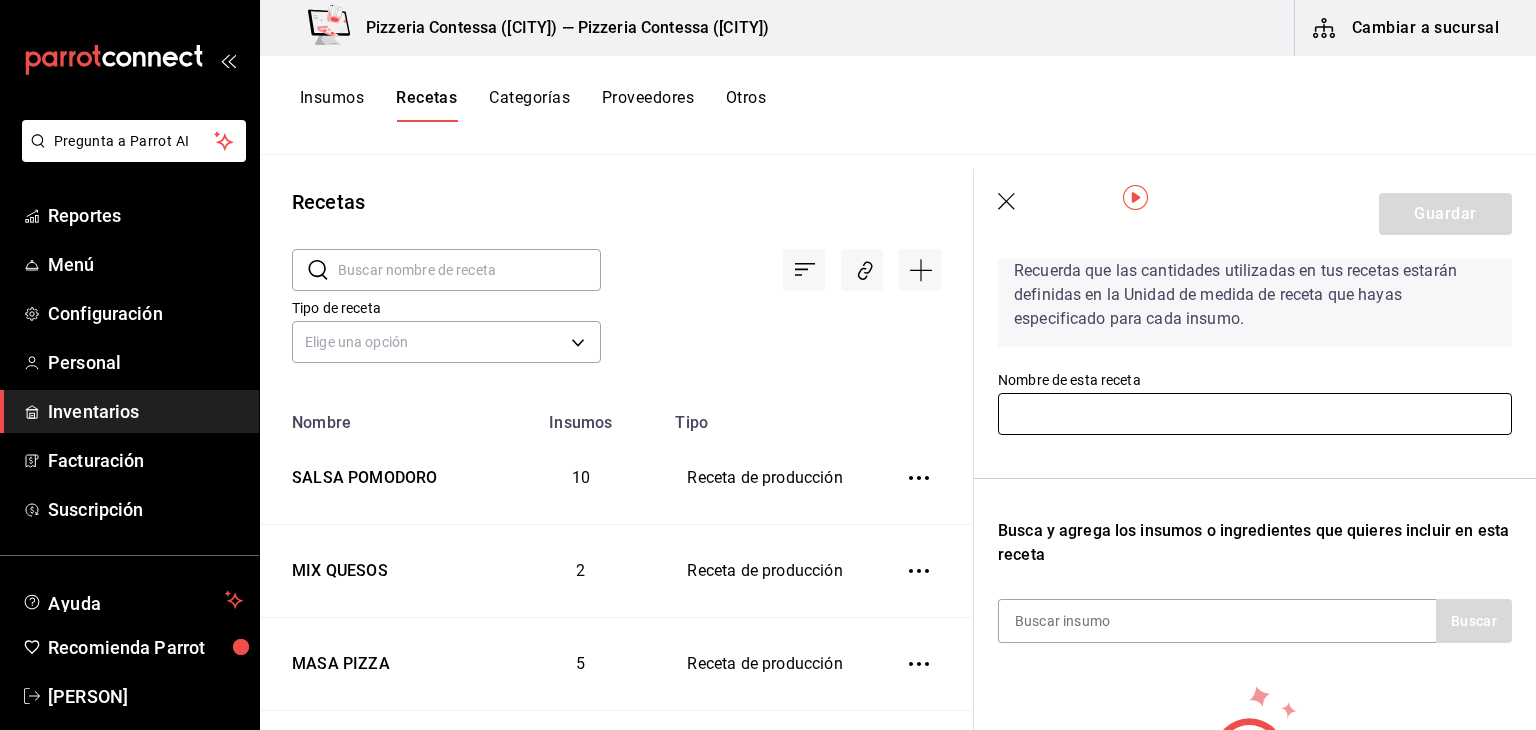 click at bounding box center [1255, 414] 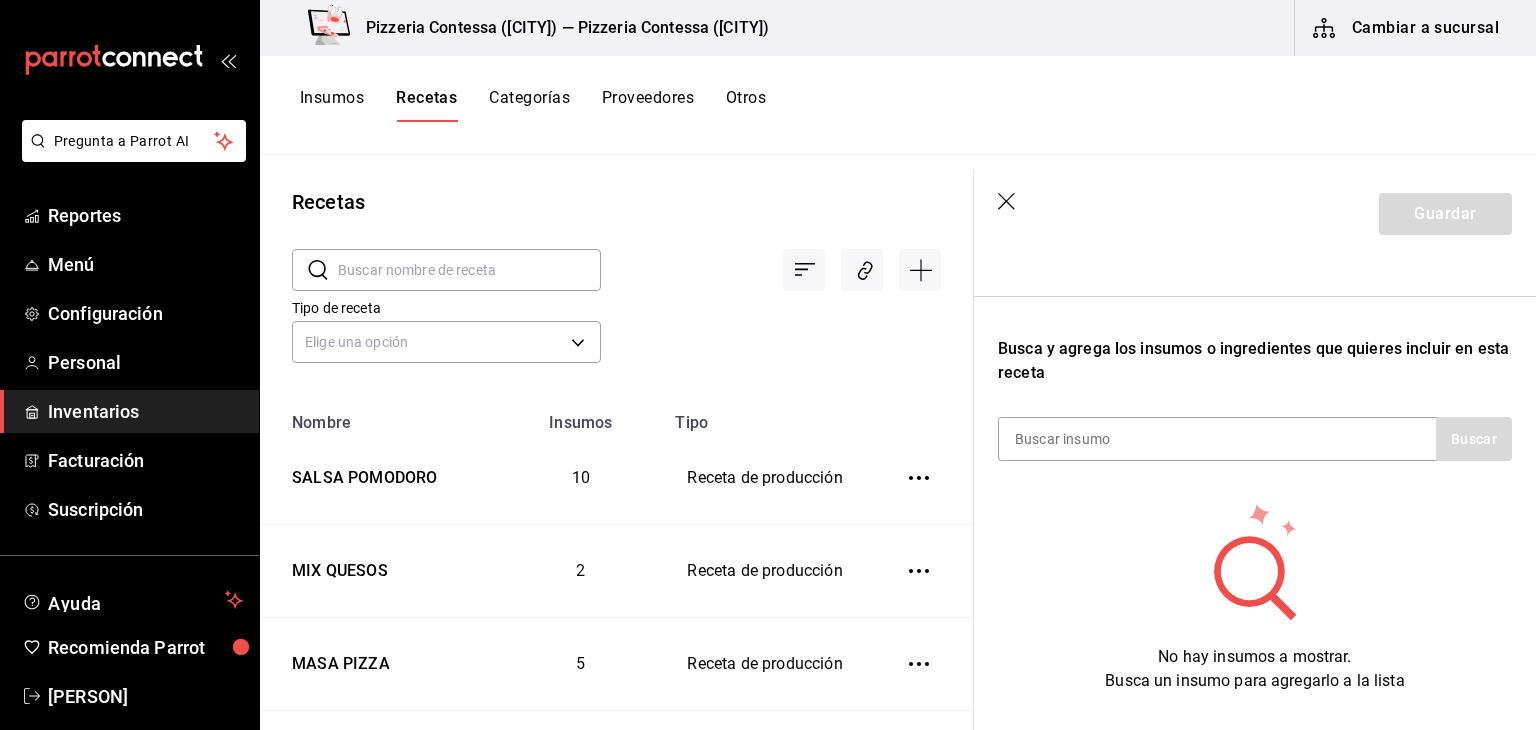 scroll, scrollTop: 240, scrollLeft: 0, axis: vertical 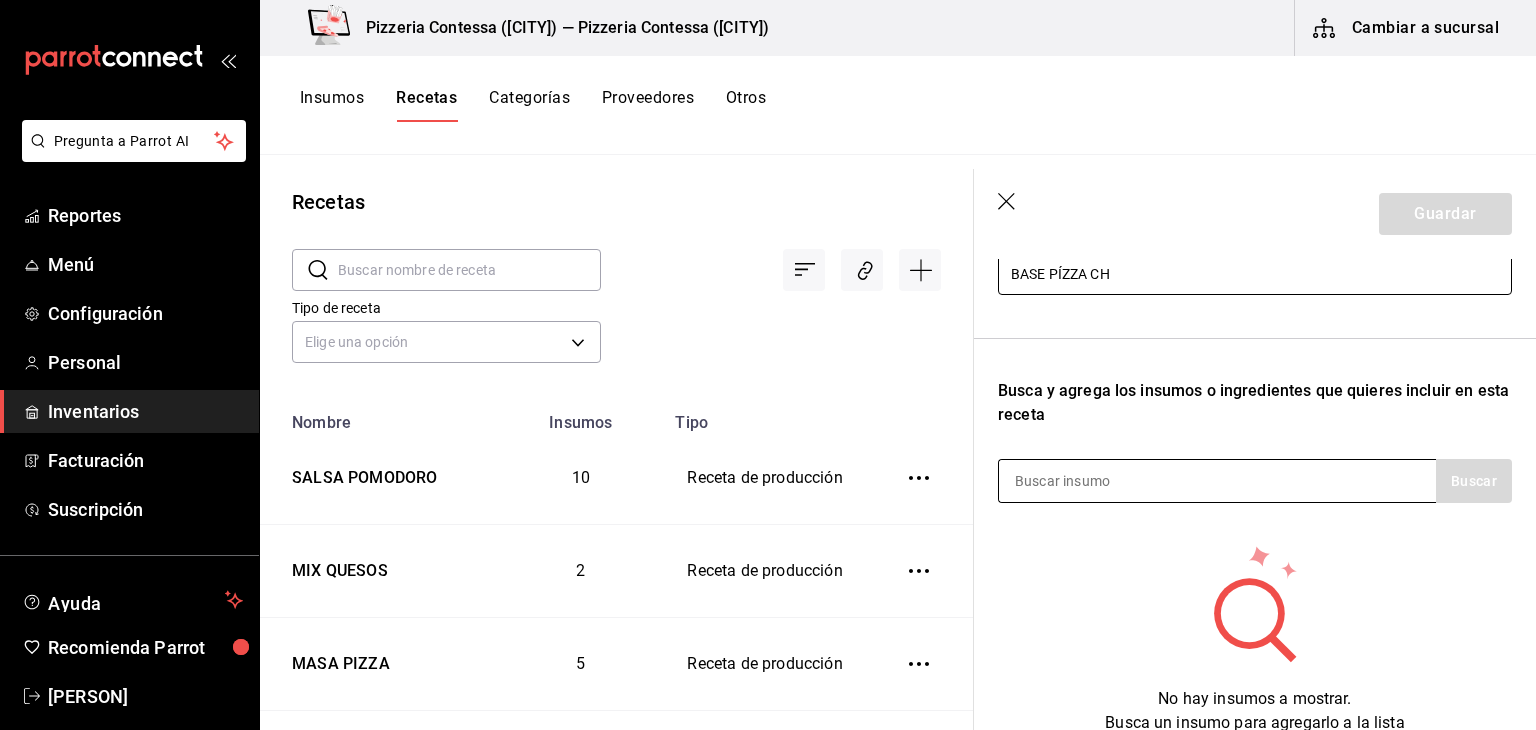 type on "BASE PÍZZA CH" 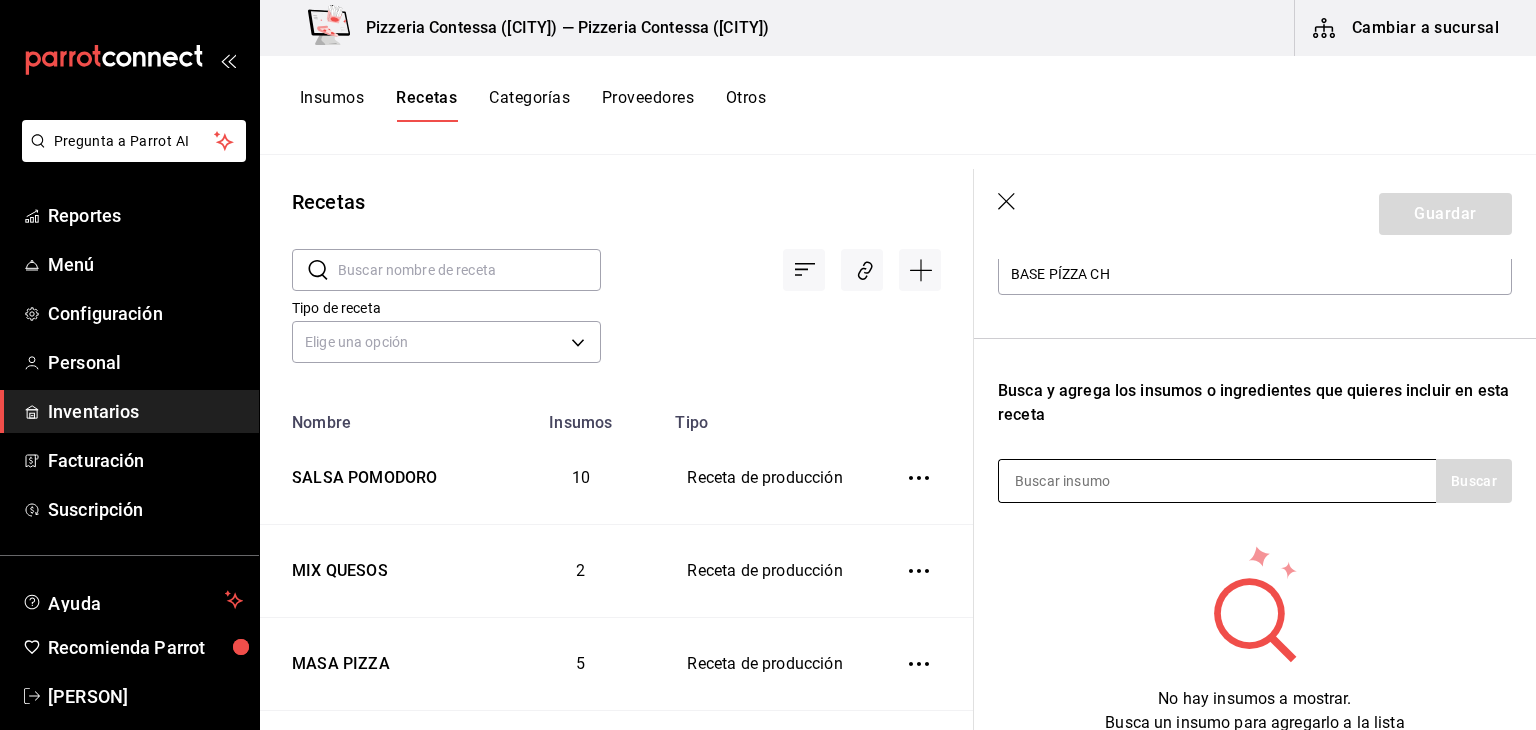 click at bounding box center [1099, 481] 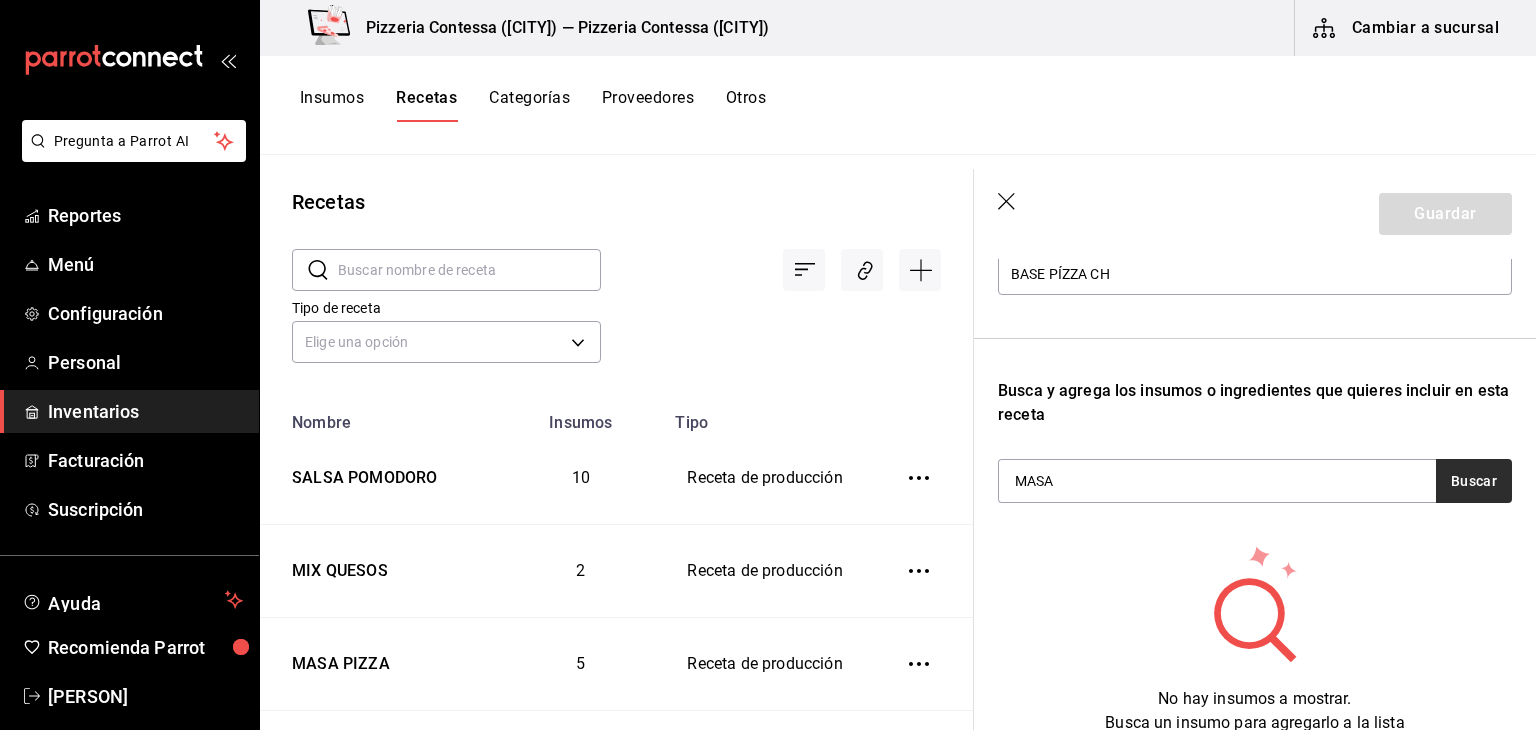 type on "MASA" 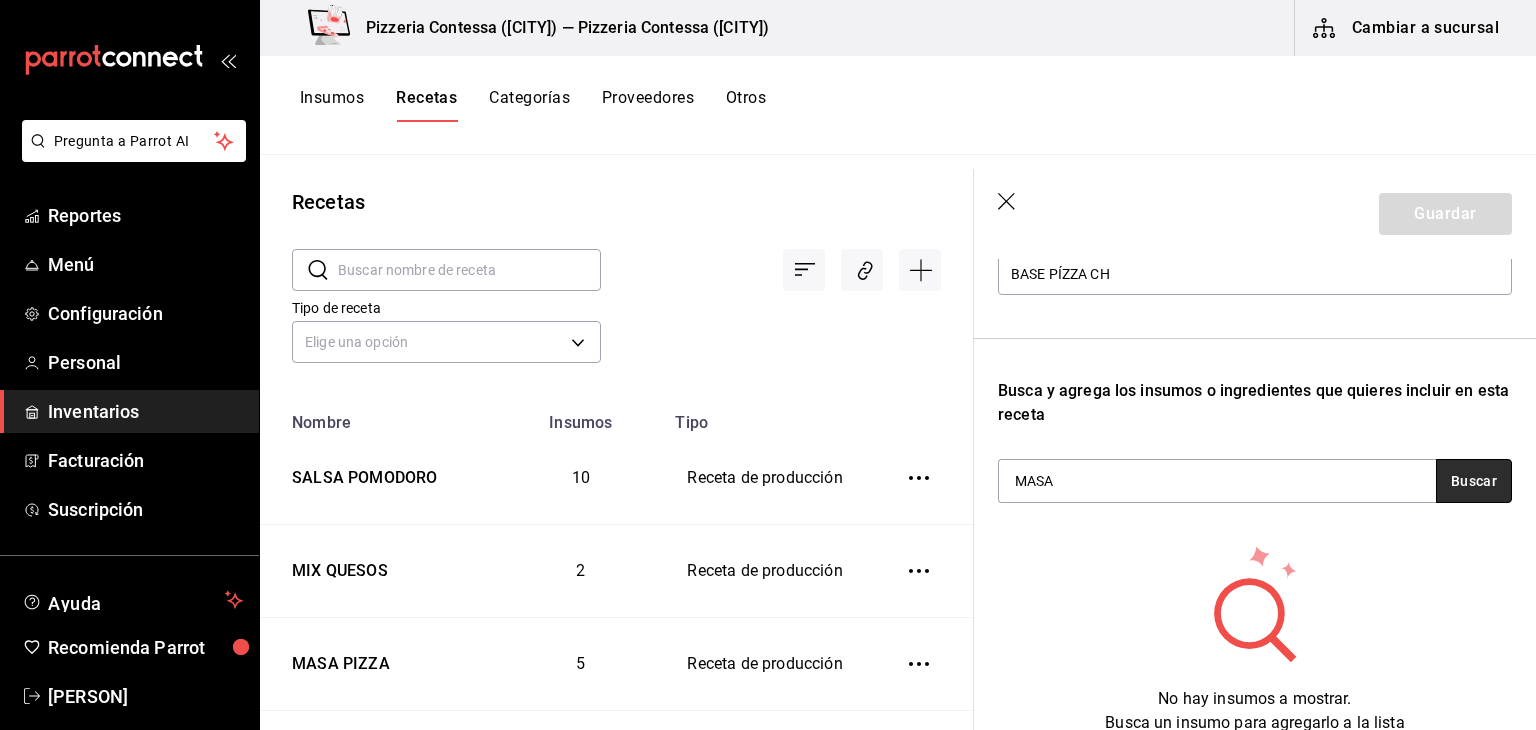 click on "Buscar" at bounding box center (1474, 481) 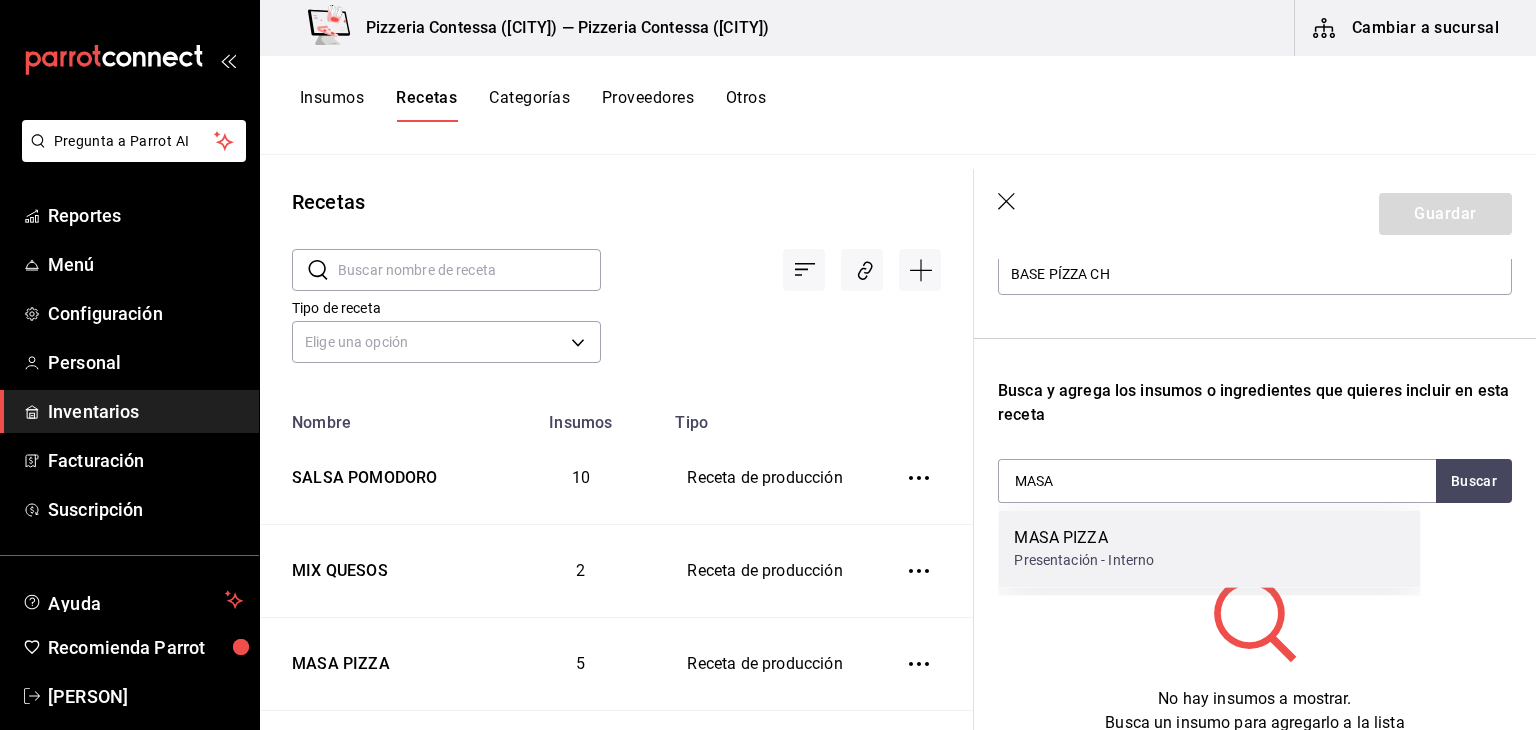 click on "MASA PIZZA Presentación - Interno" at bounding box center (1209, 548) 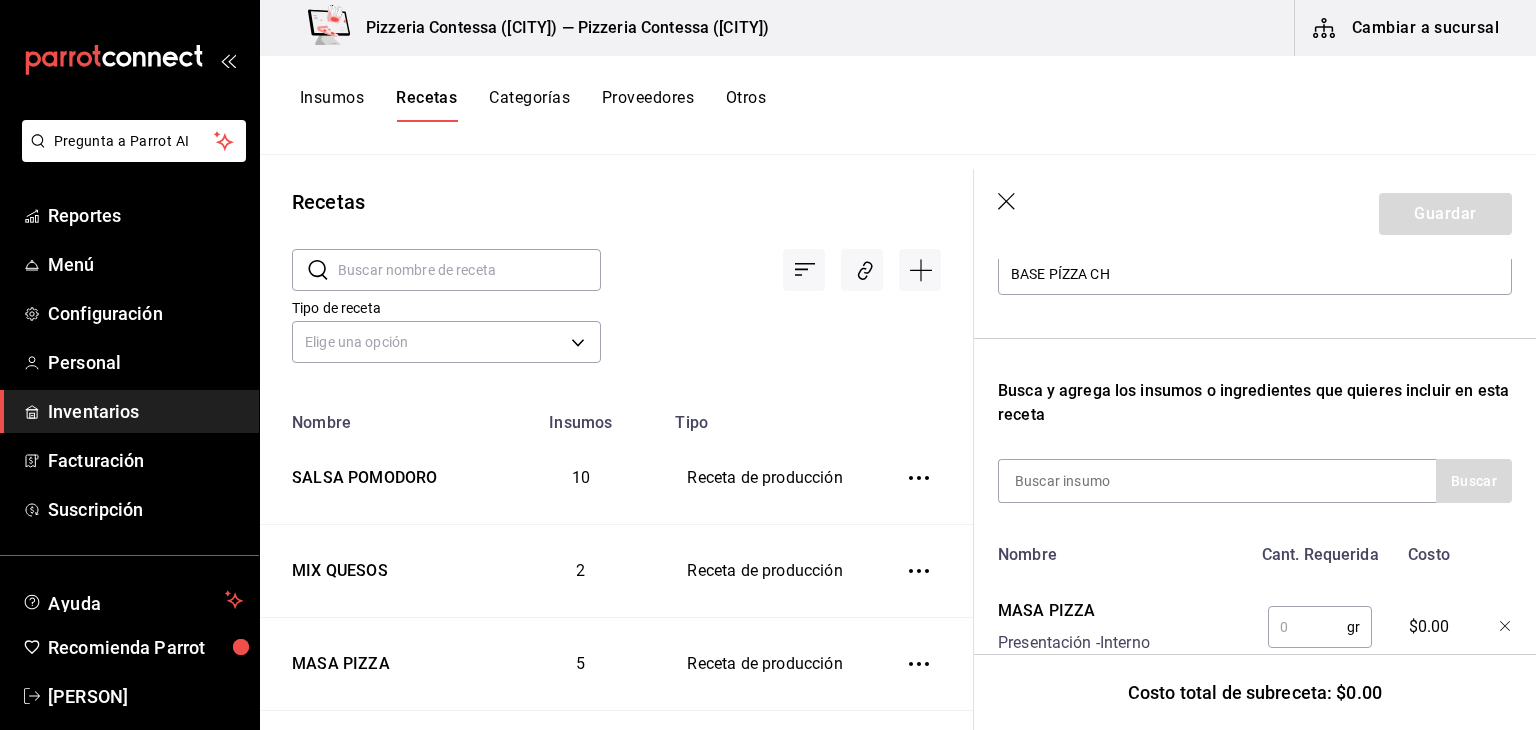 scroll, scrollTop: 309, scrollLeft: 0, axis: vertical 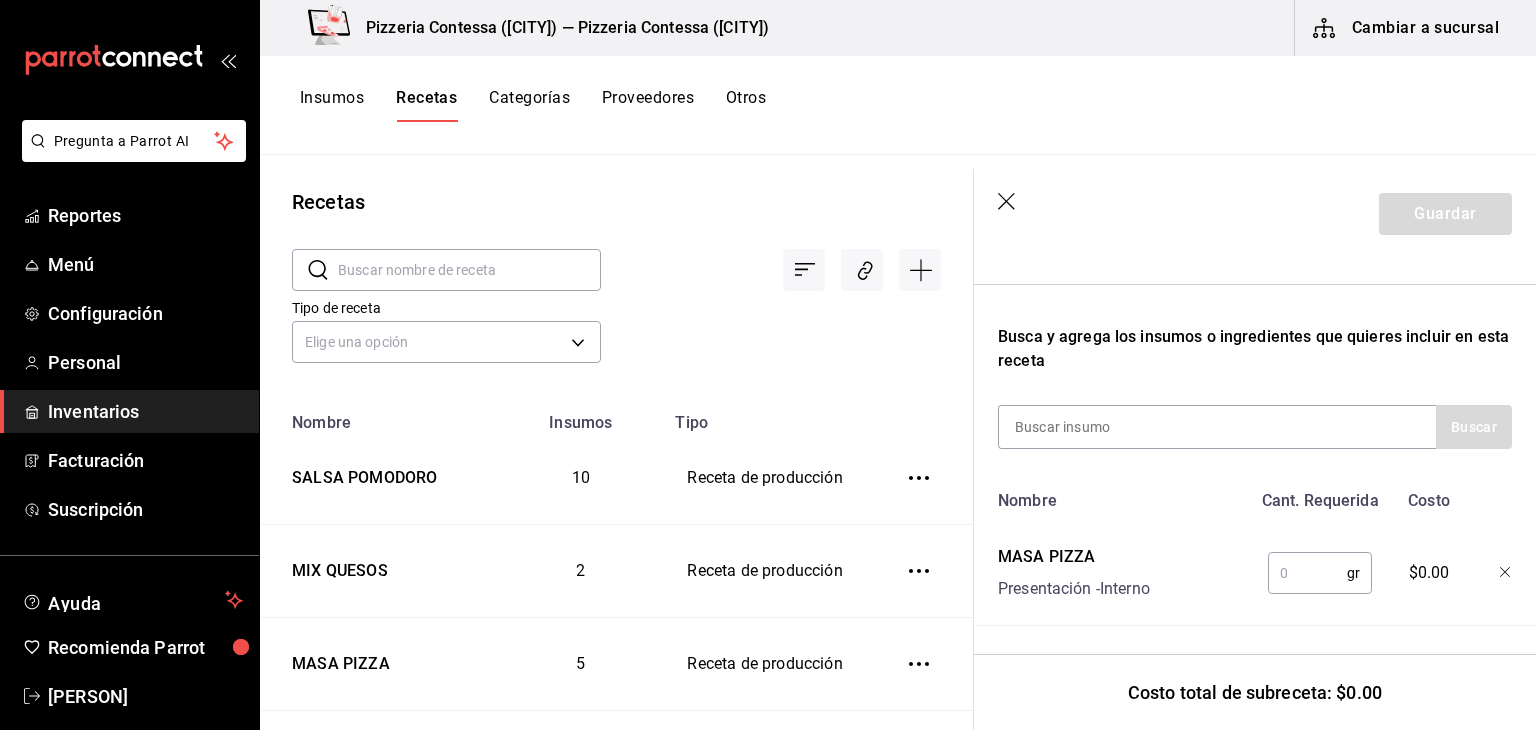 click at bounding box center [1307, 573] 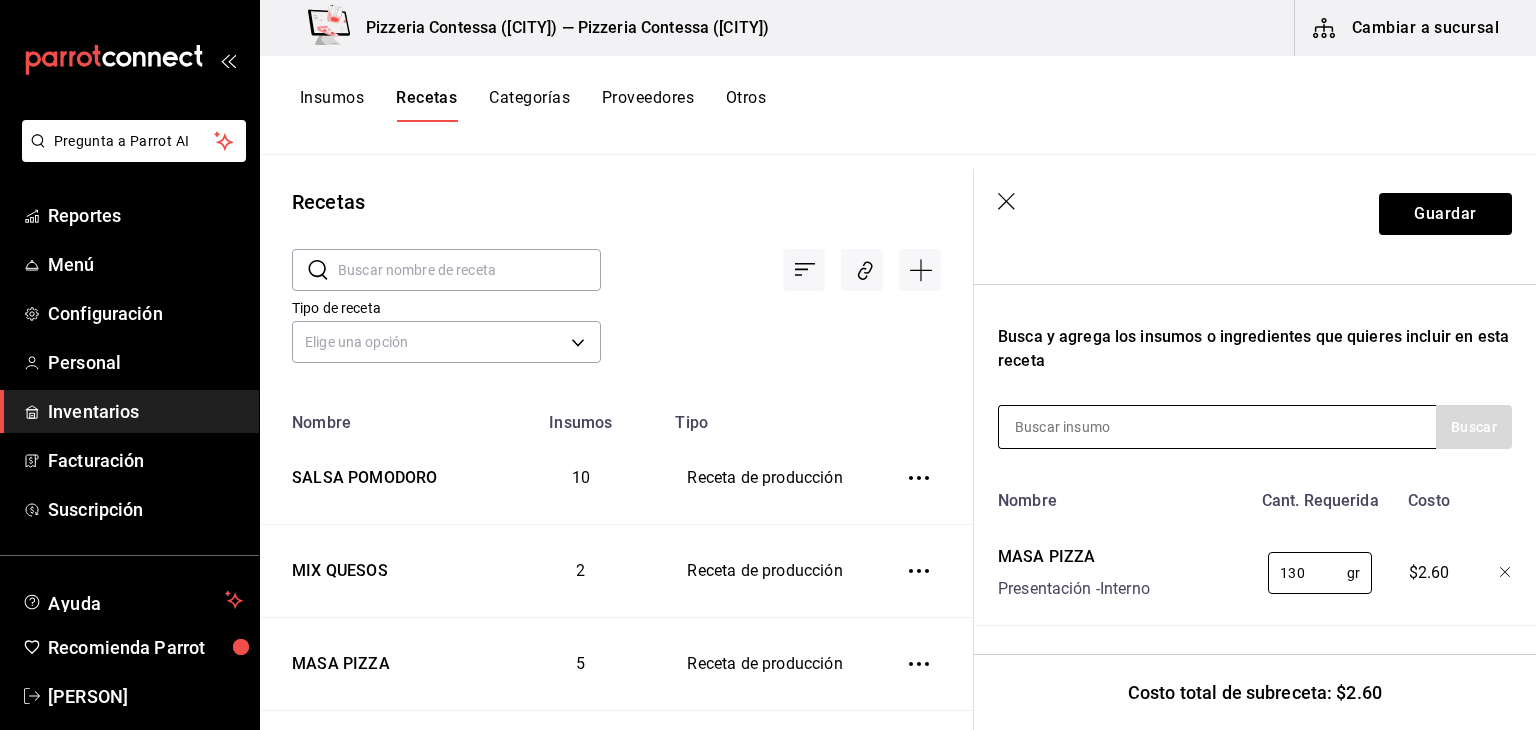type on "130" 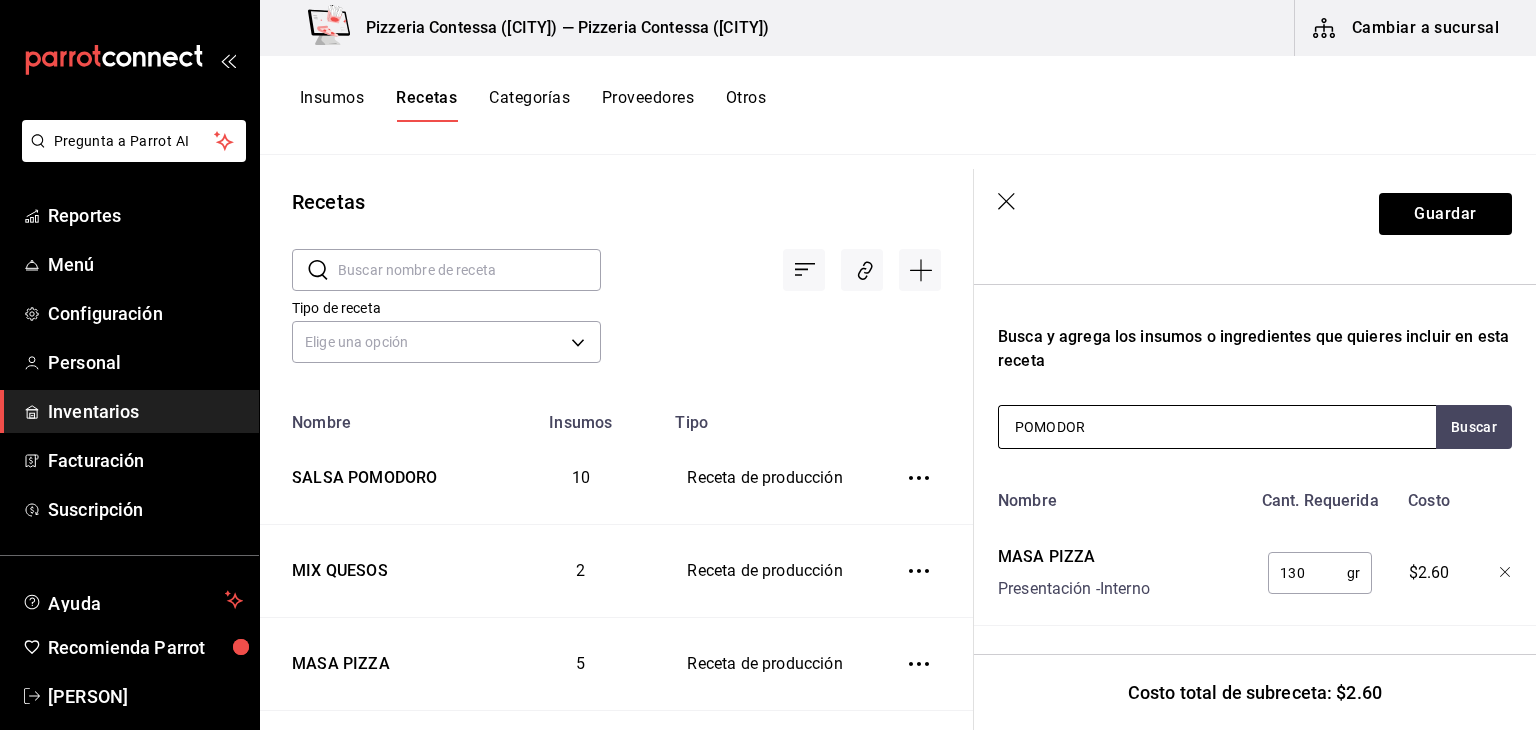 type on "POMODORO" 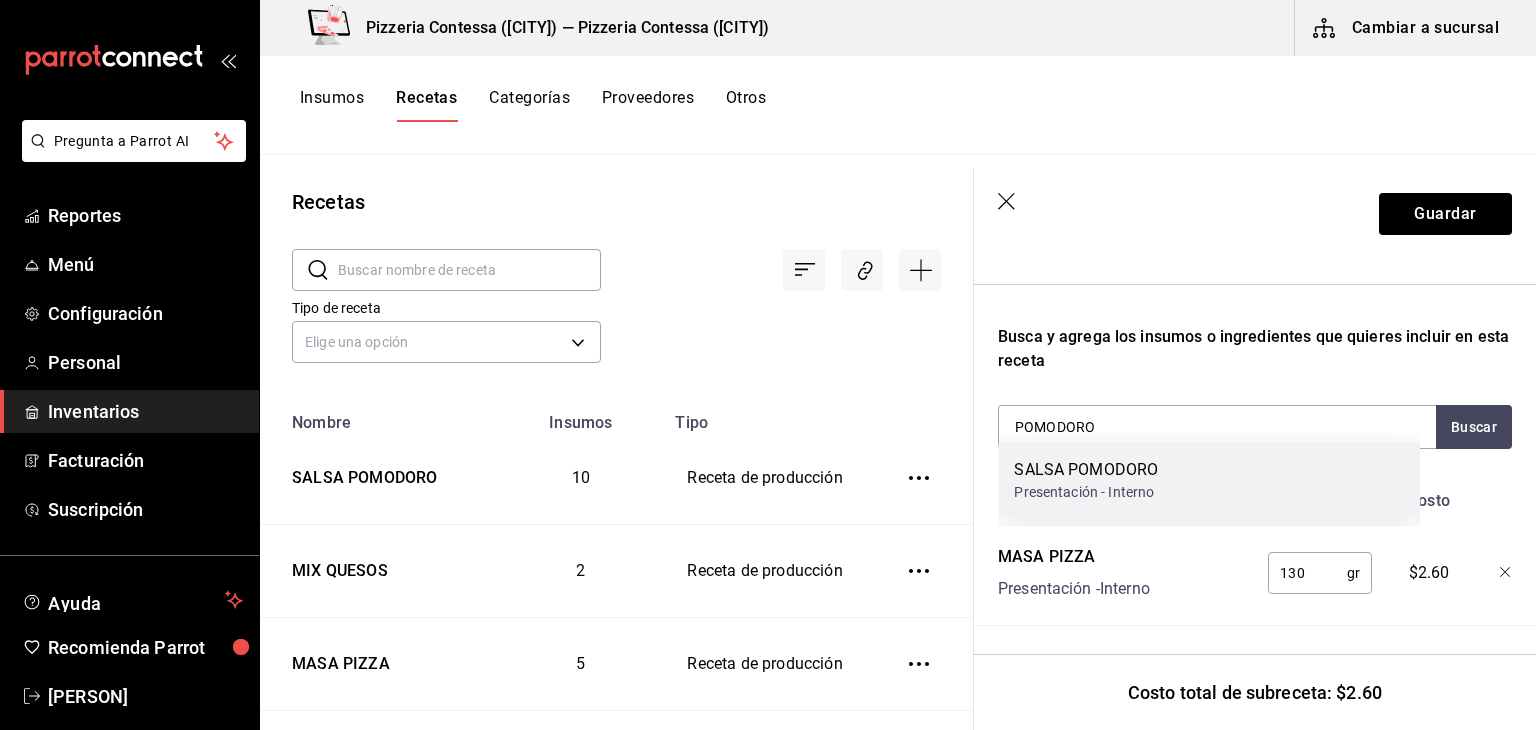 click on "SALSA POMODORO" at bounding box center [1086, 470] 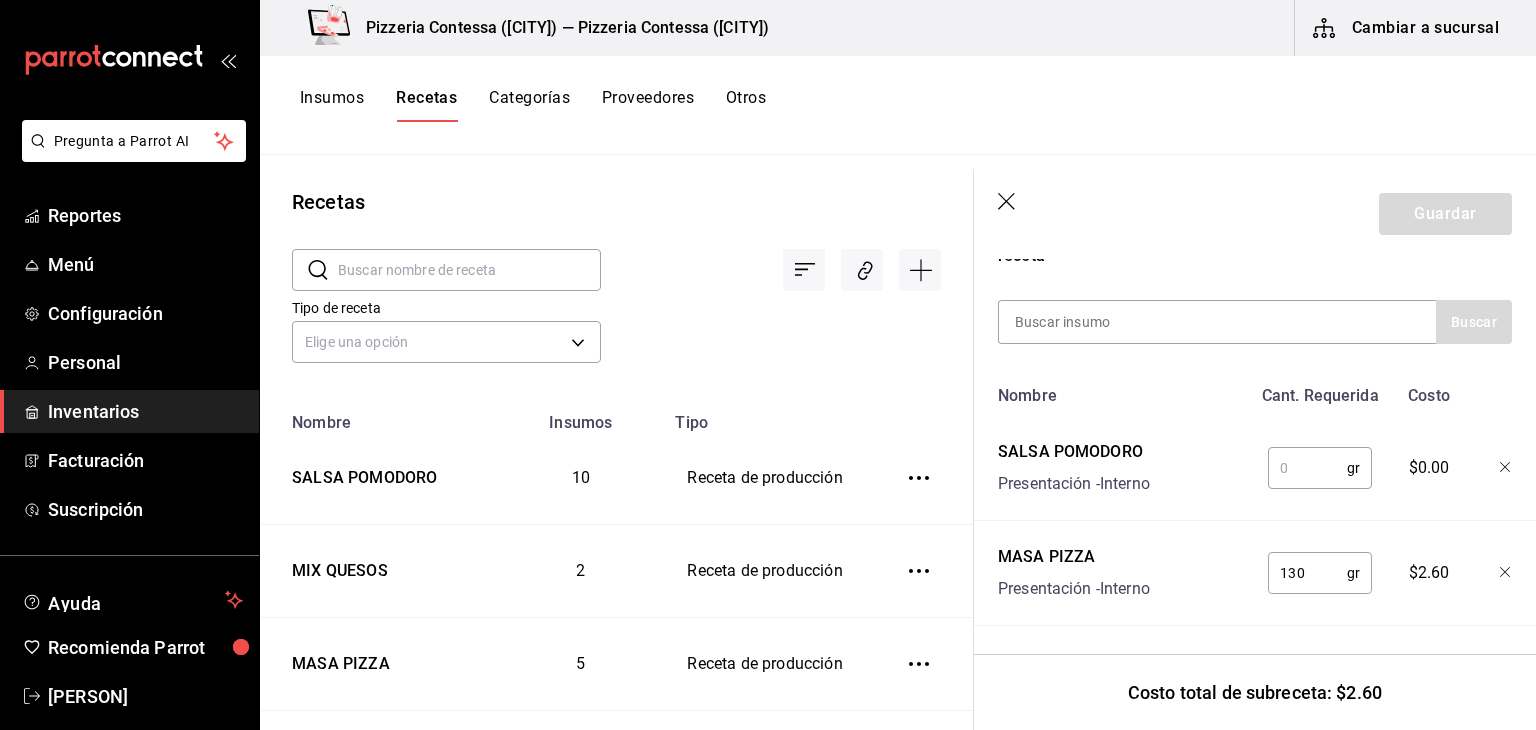 scroll, scrollTop: 414, scrollLeft: 0, axis: vertical 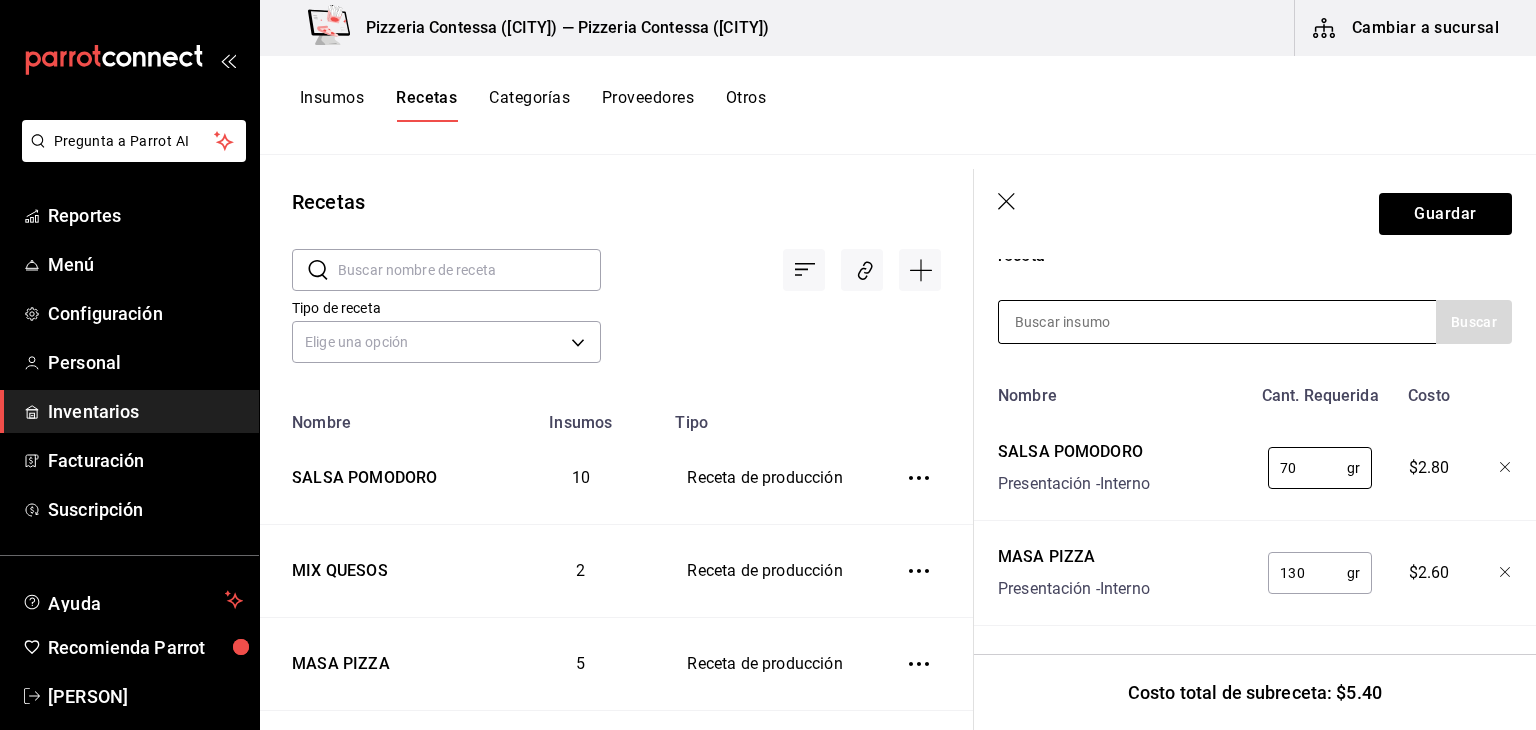 type on "70" 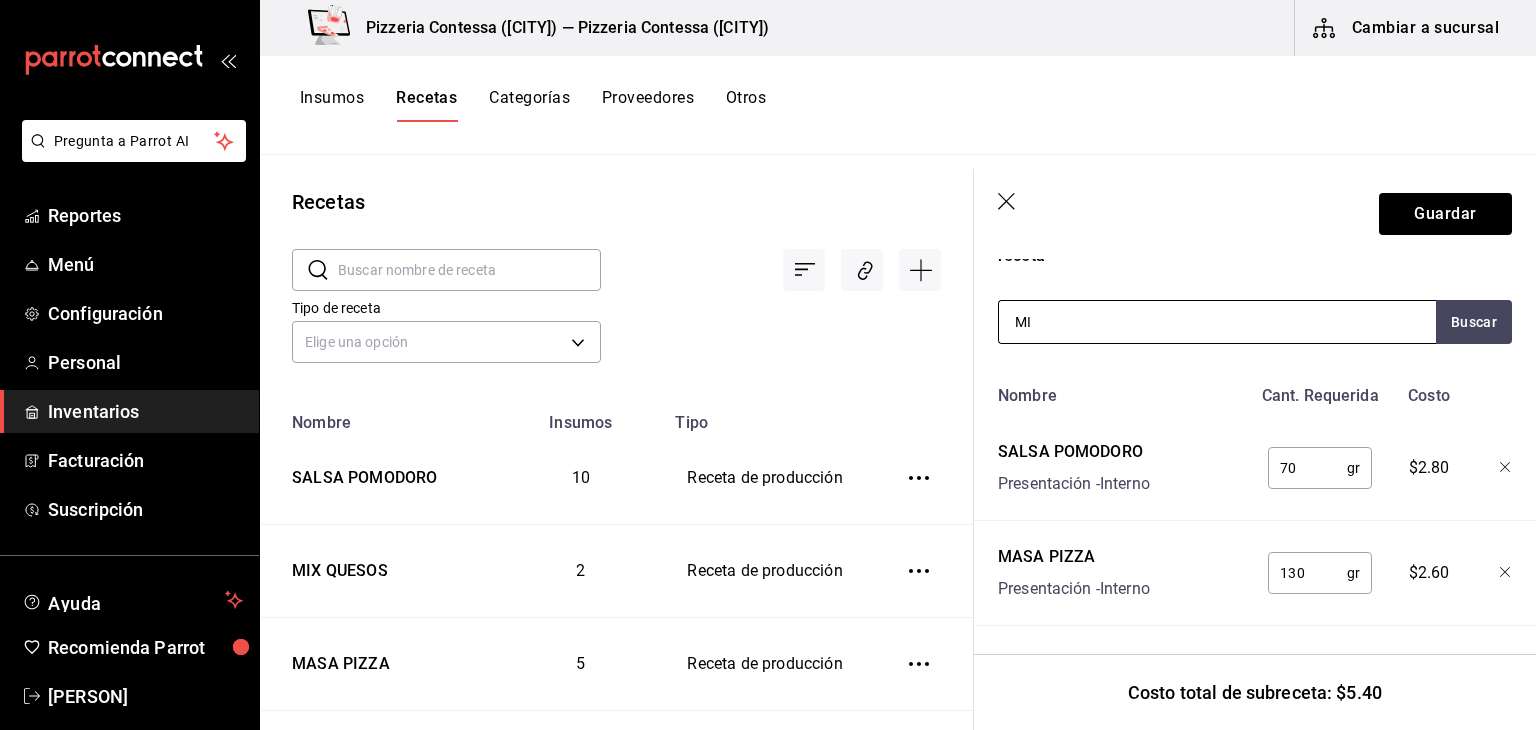 type on "MIX" 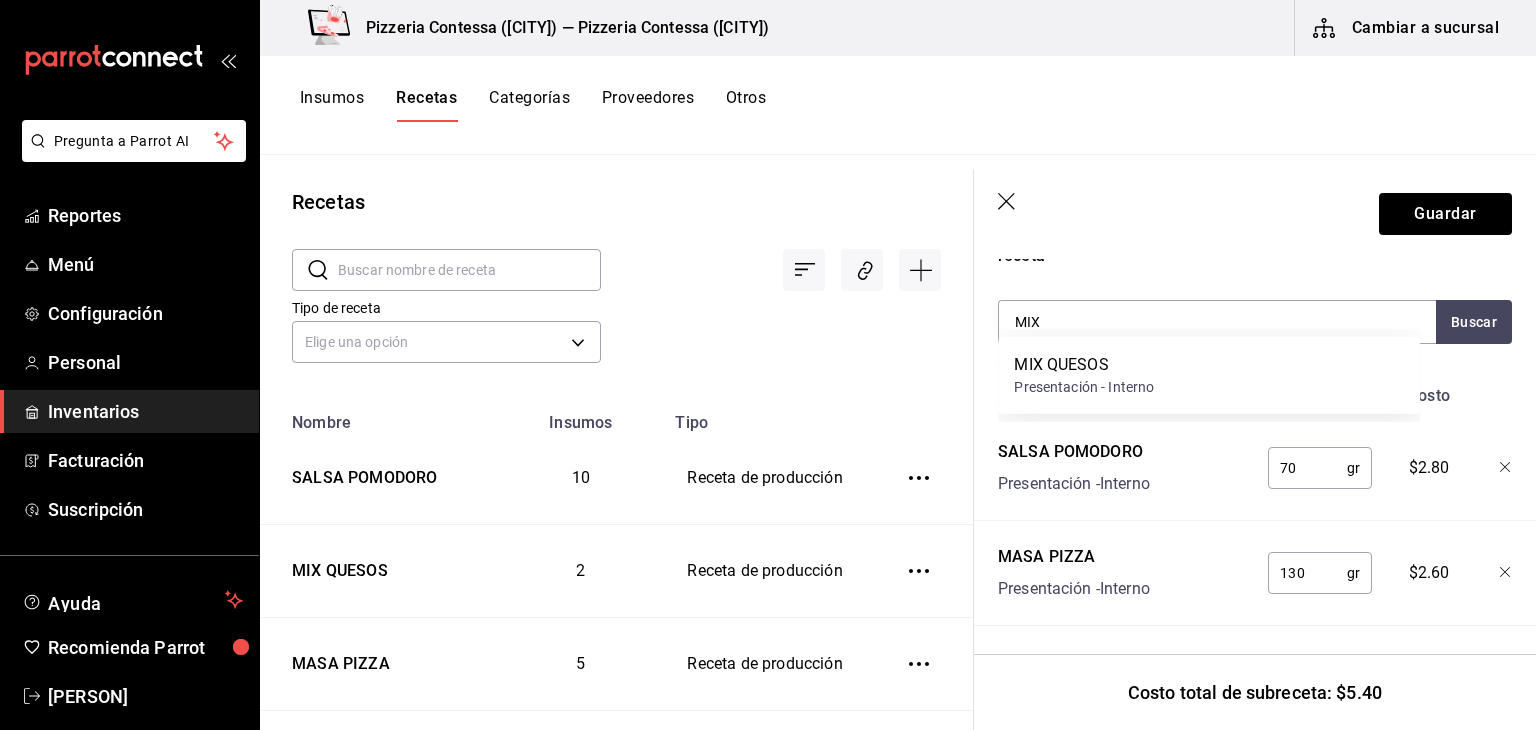 click on "MIX QUESOS Presentación - Interno" at bounding box center (1209, 375) 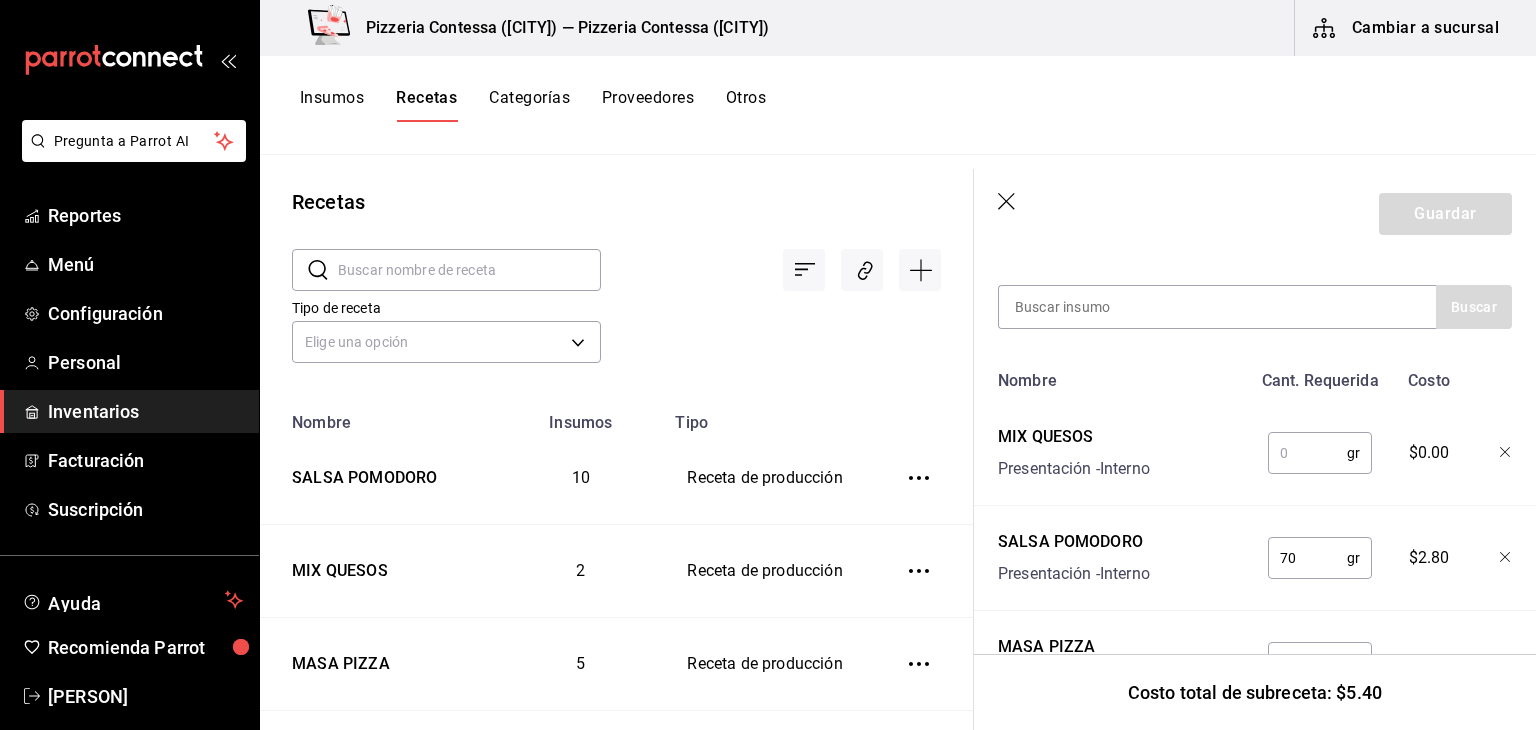 click at bounding box center (1307, 453) 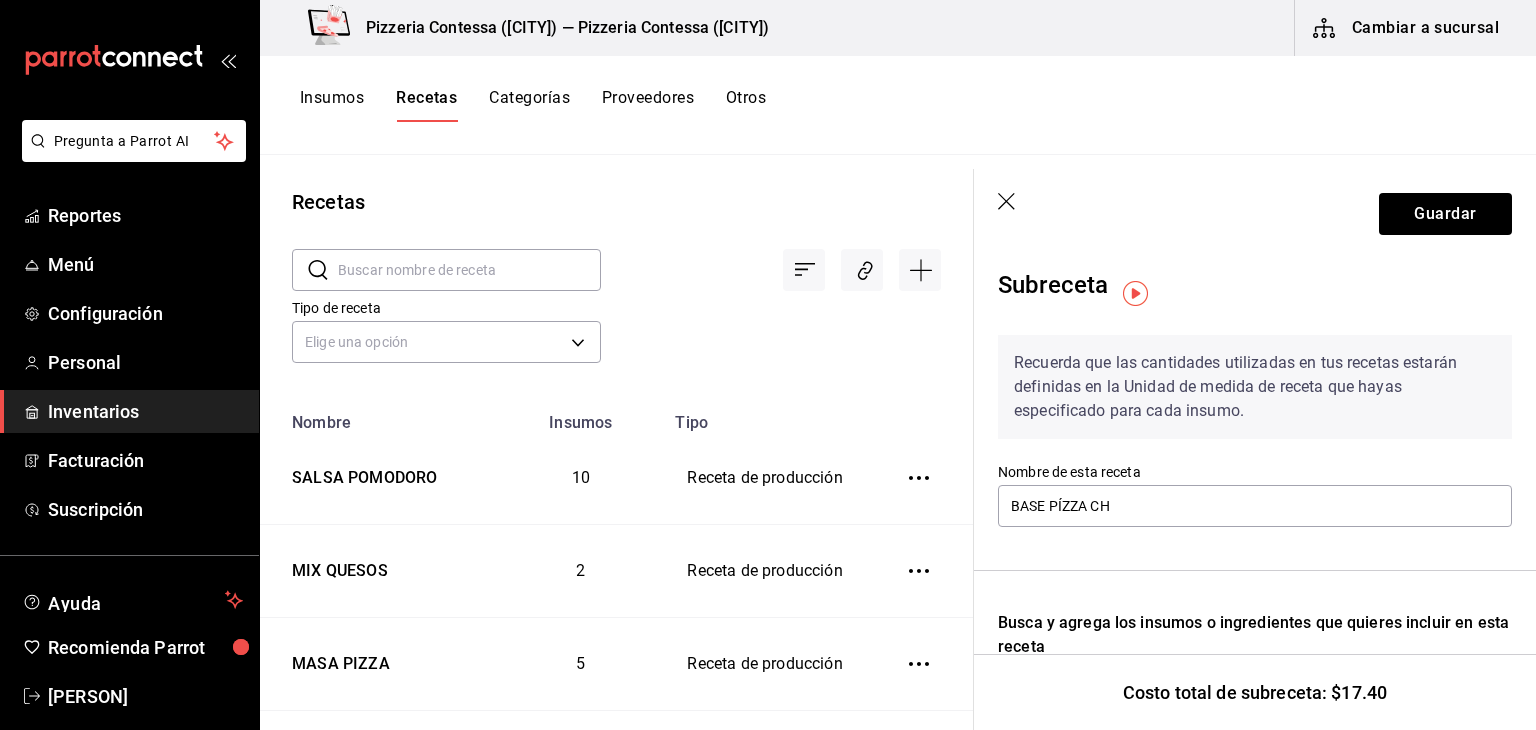 scroll, scrollTop: 0, scrollLeft: 0, axis: both 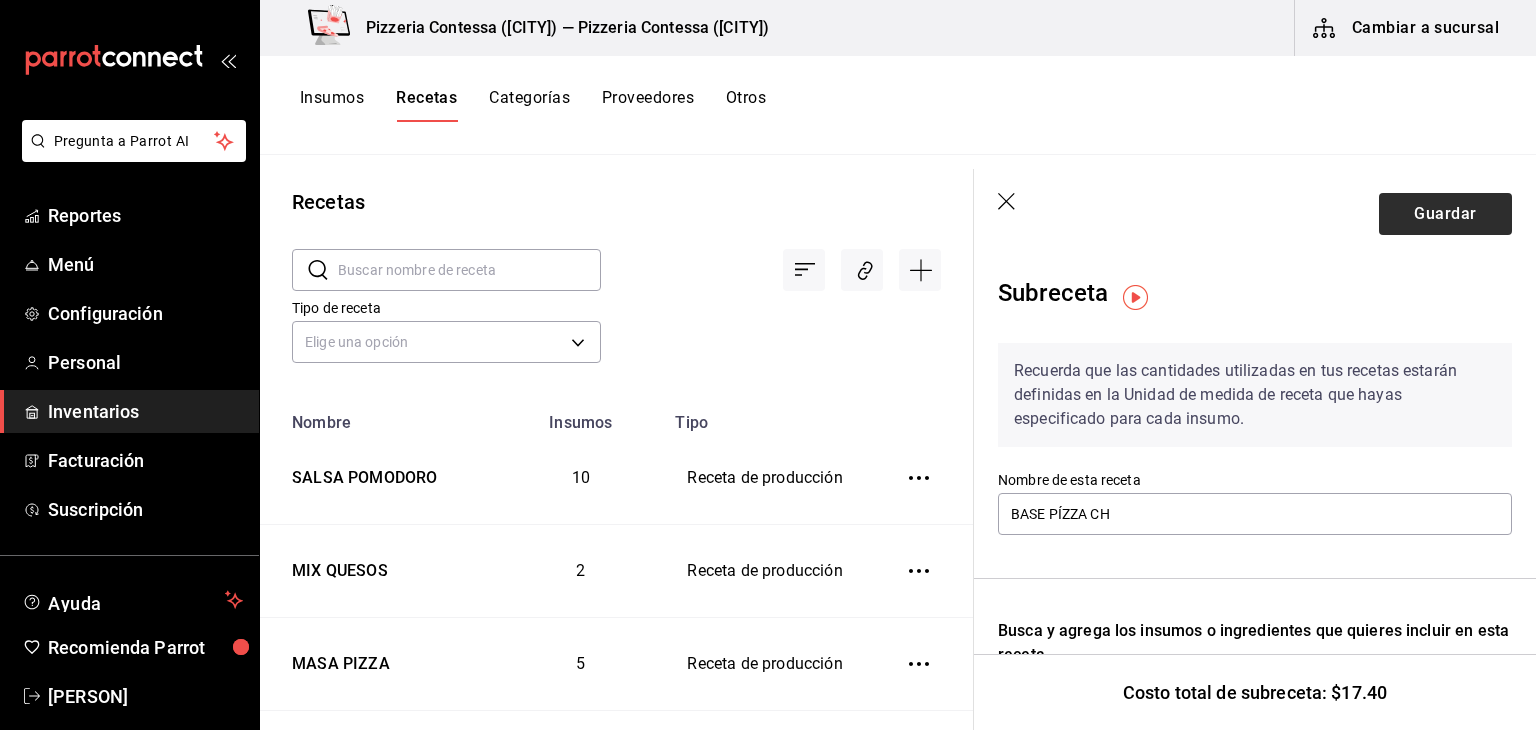 type on "100" 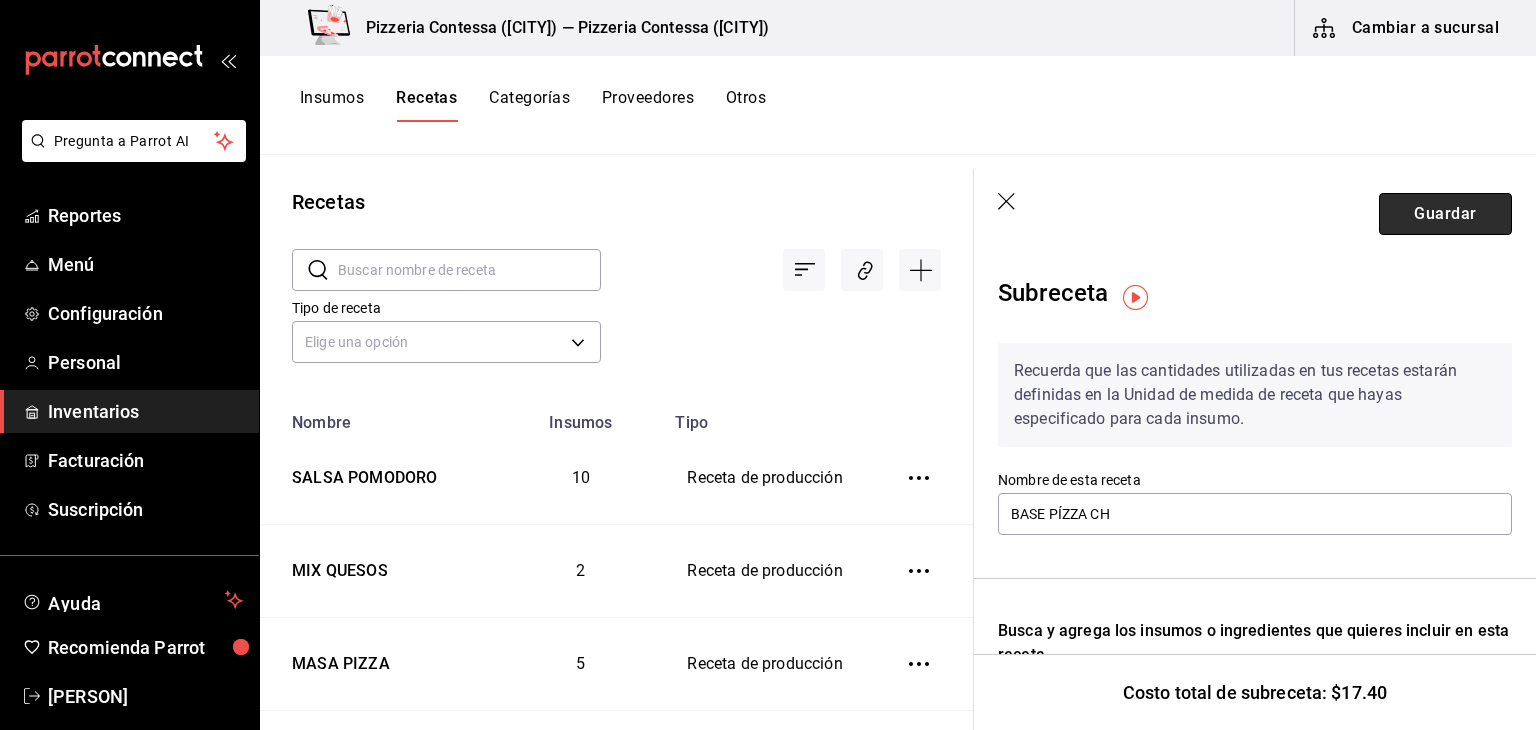 click on "Guardar" at bounding box center (1445, 214) 